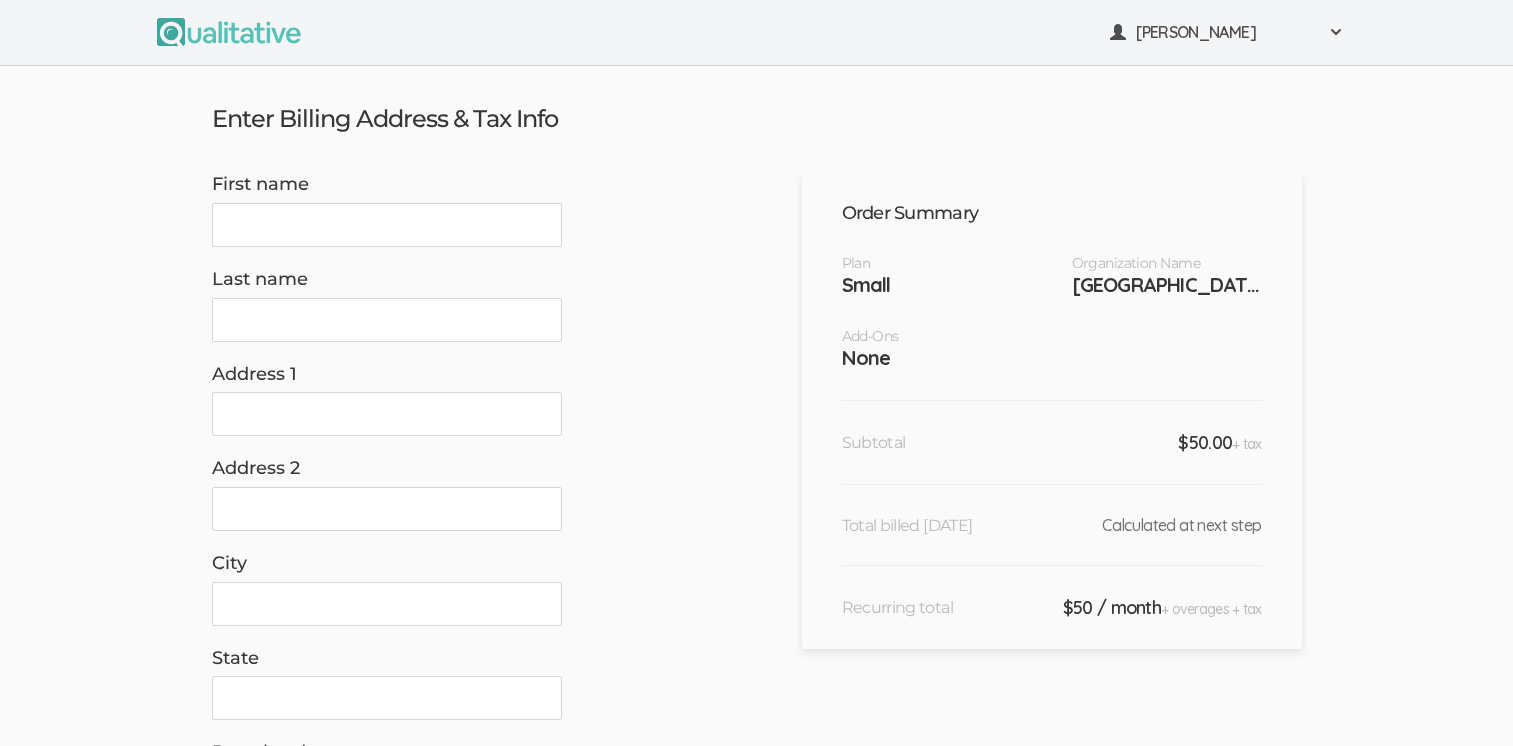 scroll, scrollTop: 0, scrollLeft: 0, axis: both 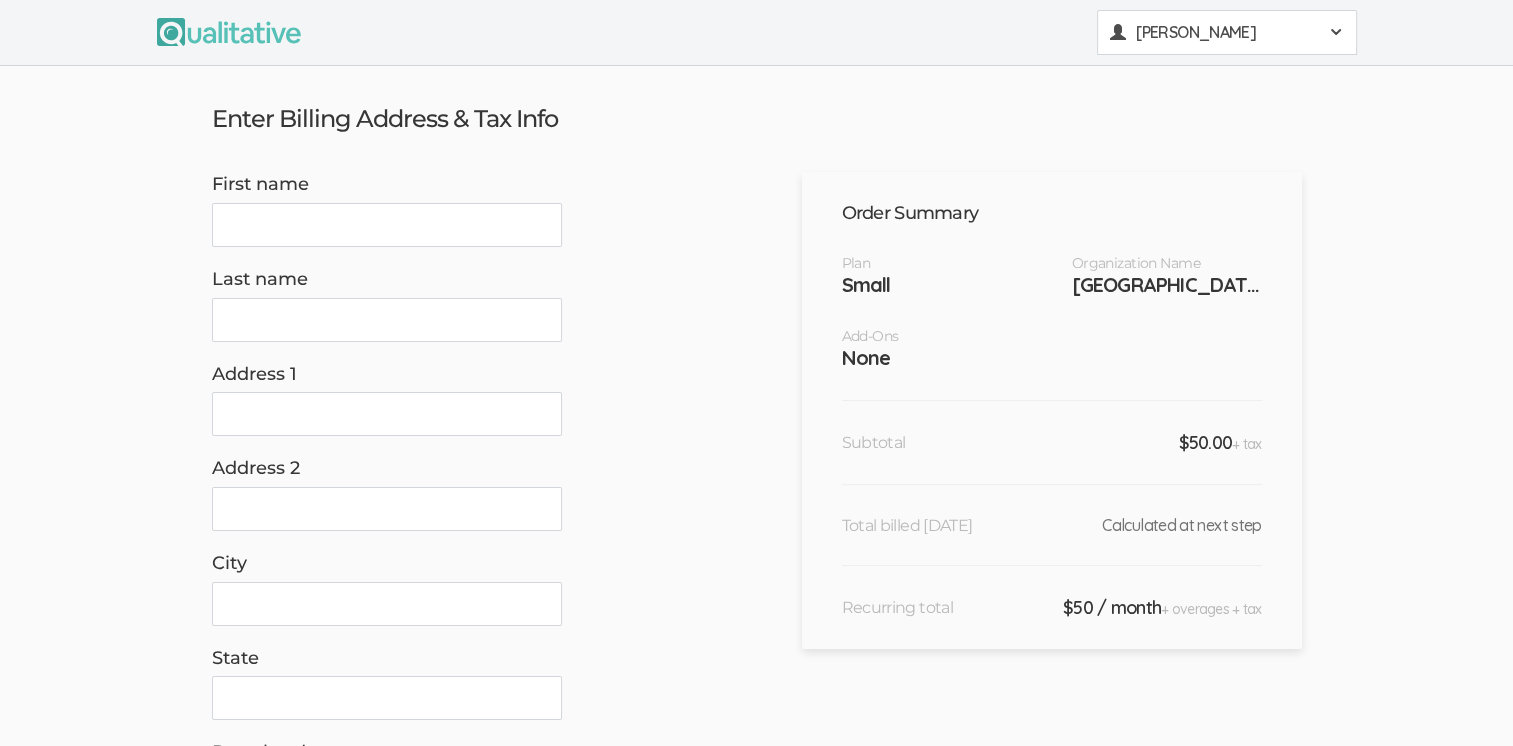 click at bounding box center [1336, 32] 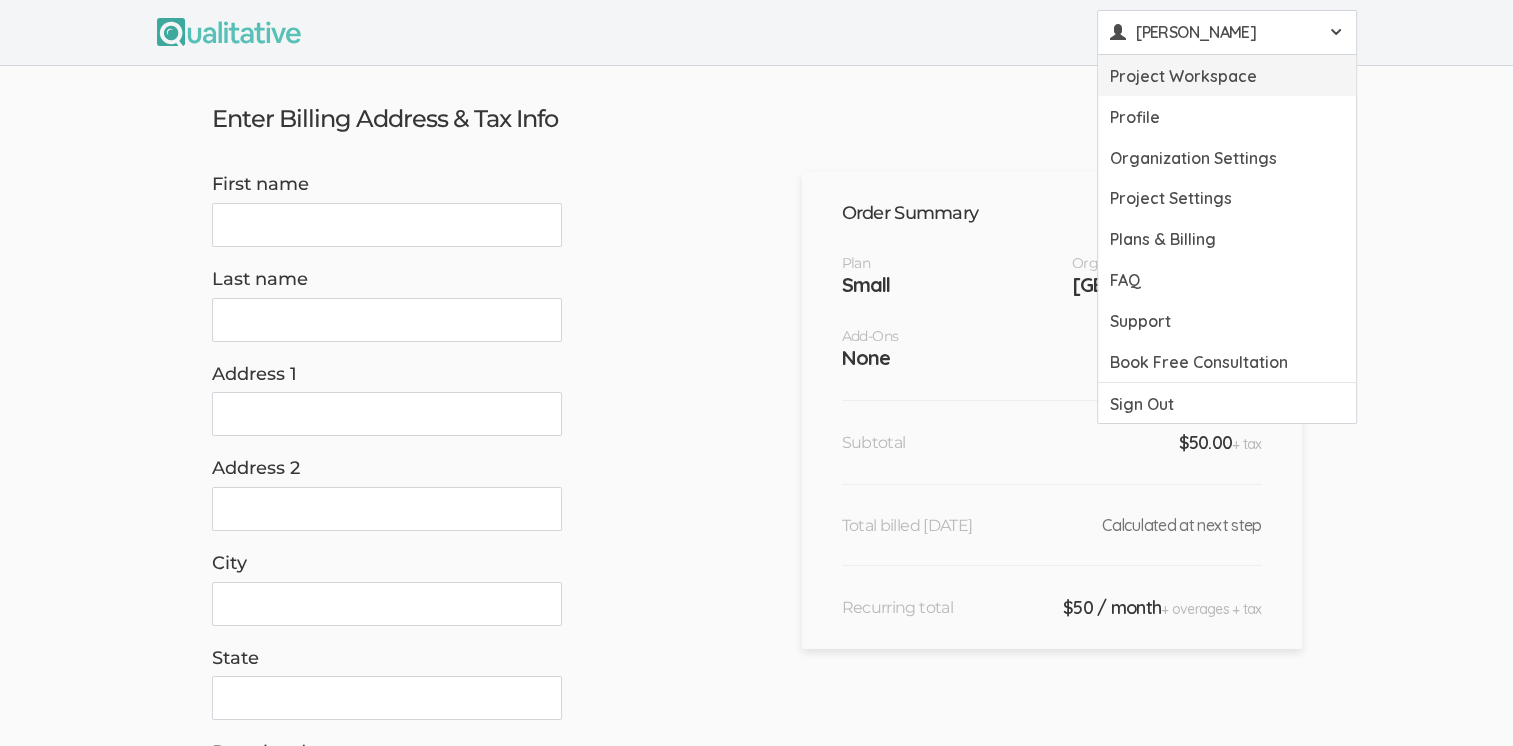 click on "Project Workspace" at bounding box center (1227, 75) 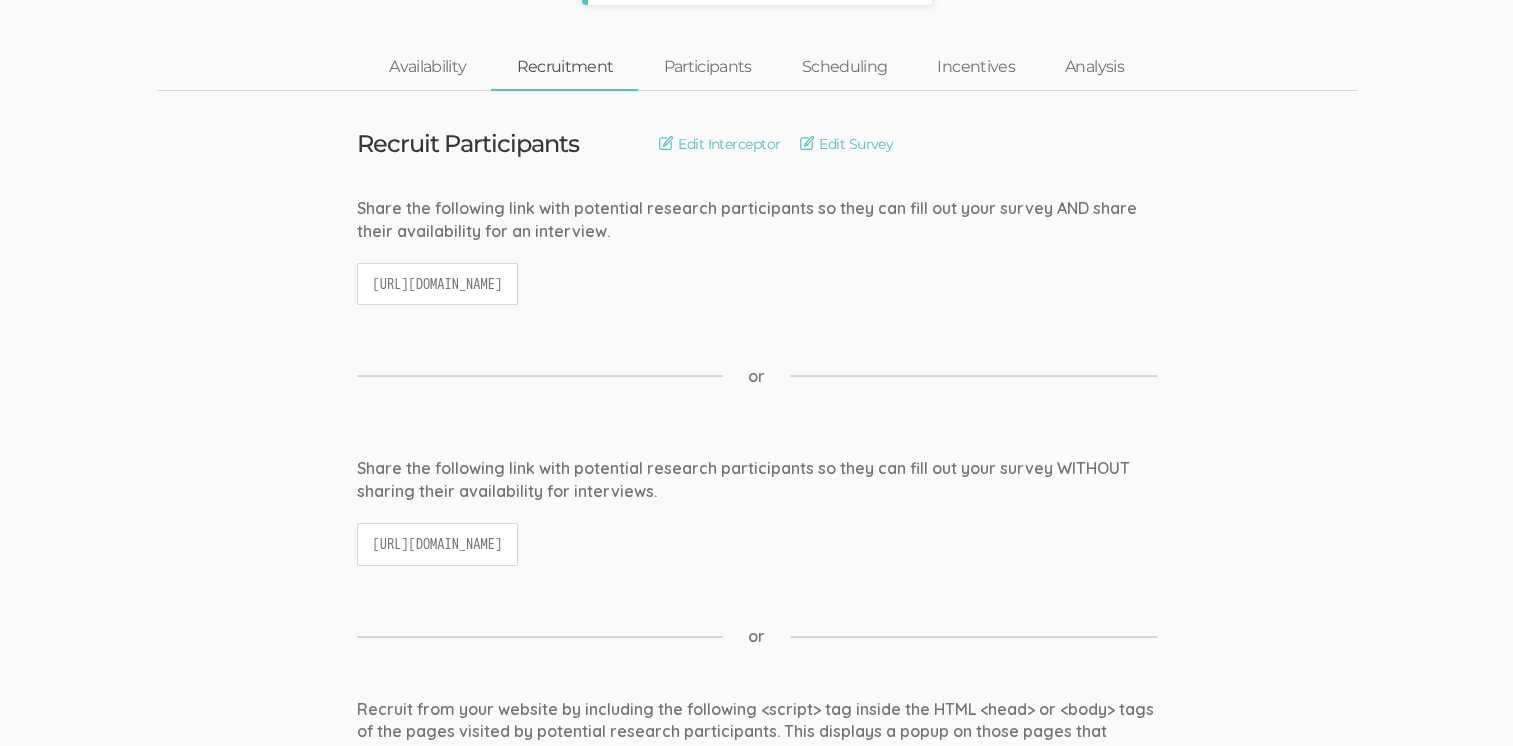 scroll, scrollTop: 48, scrollLeft: 0, axis: vertical 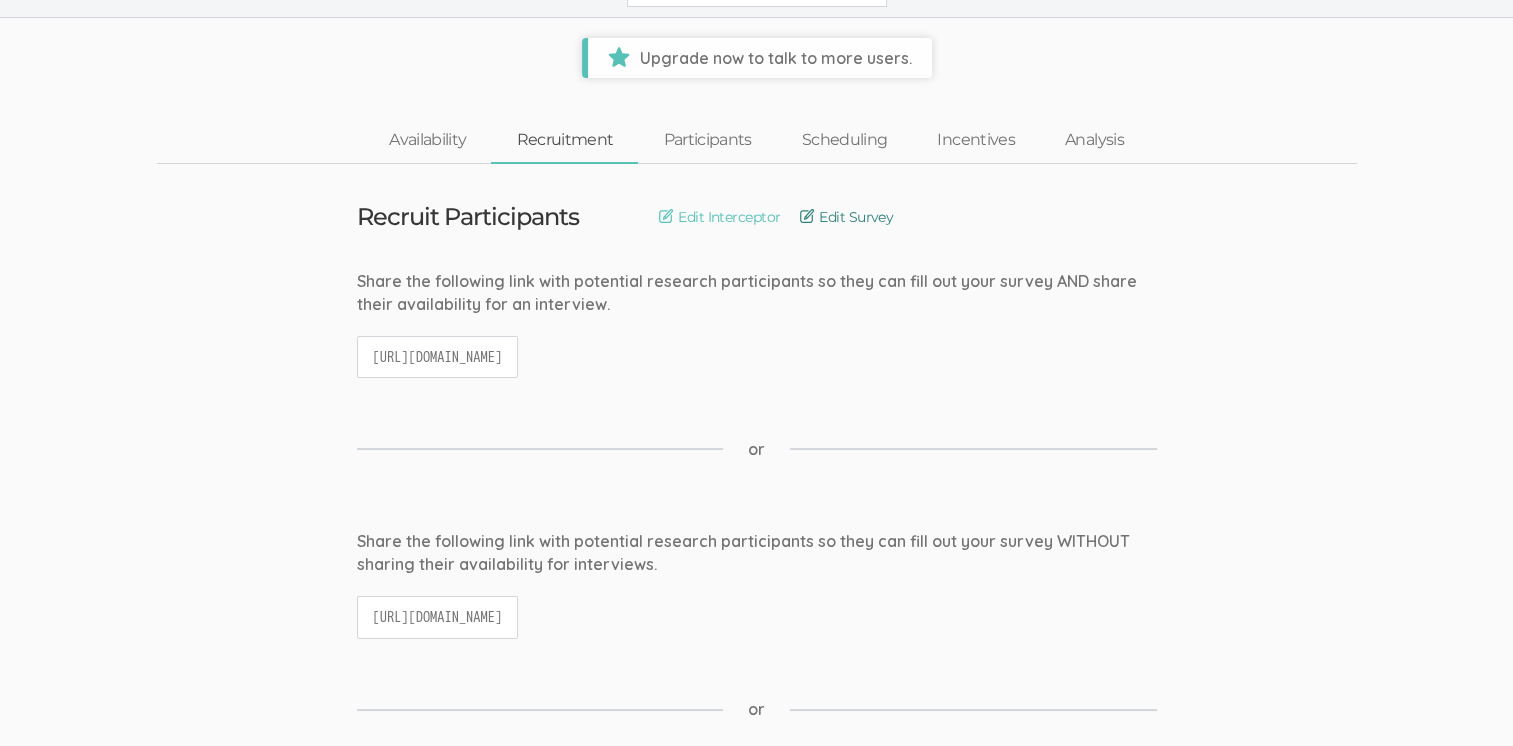 click on "Edit Survey" at bounding box center (846, 217) 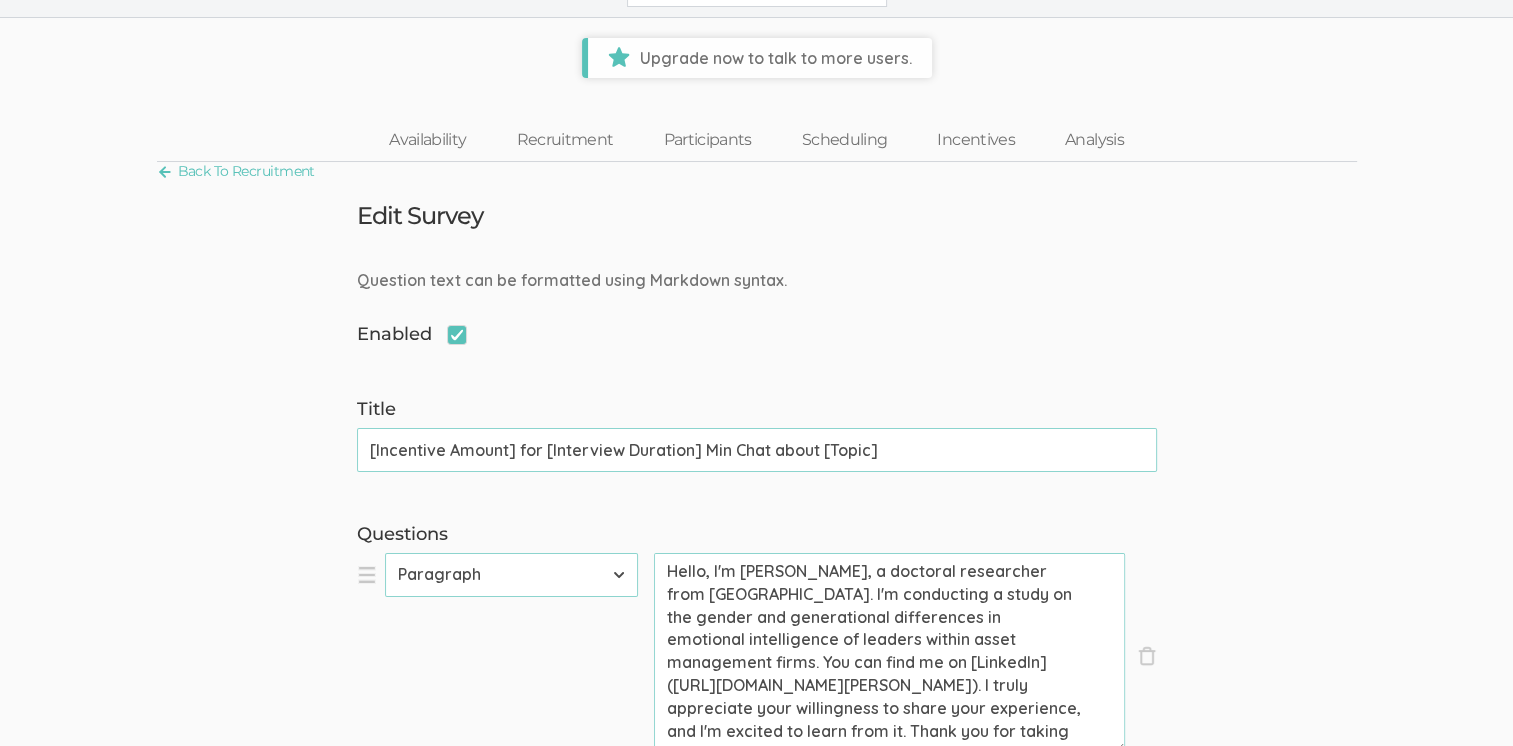 scroll, scrollTop: 0, scrollLeft: 0, axis: both 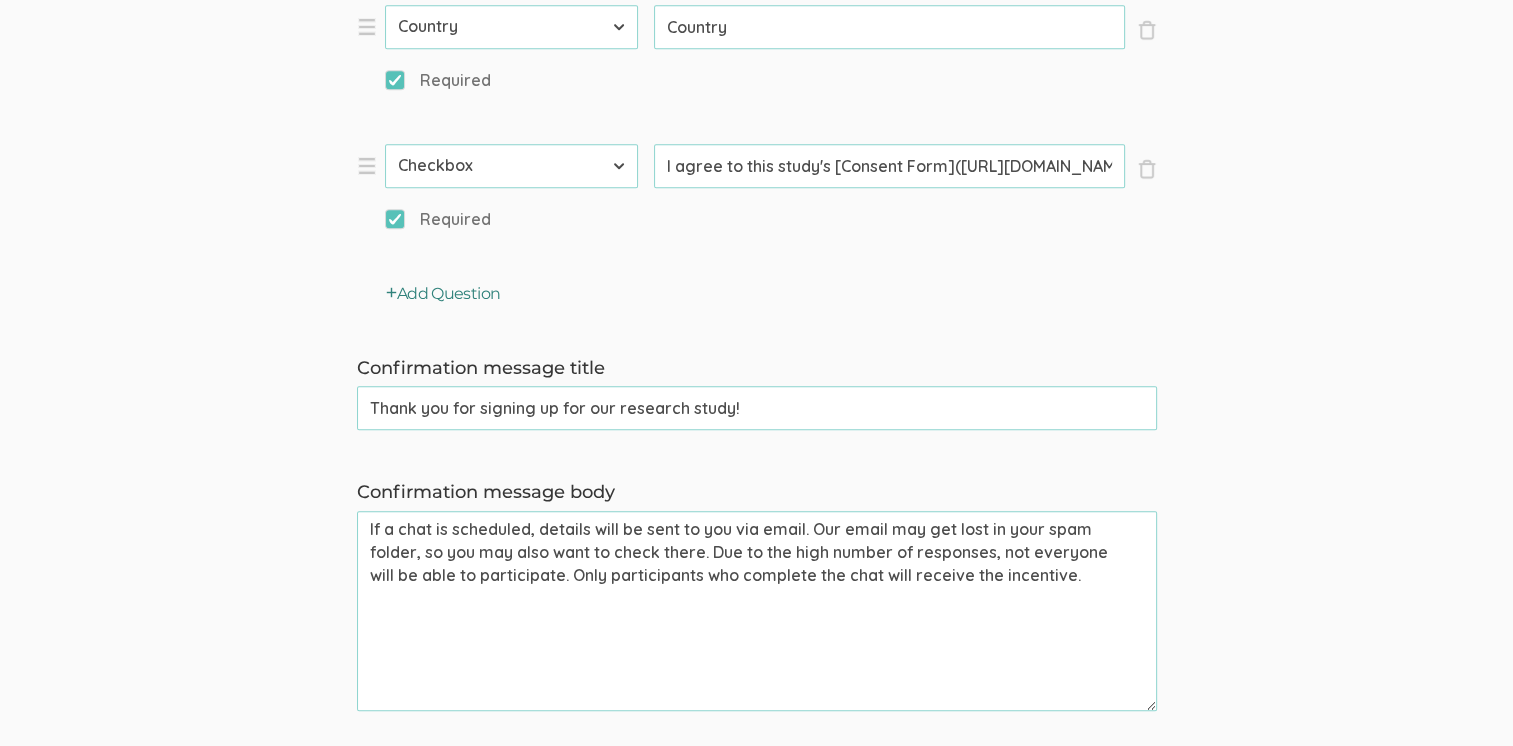click on "Add Question" at bounding box center (443, 294) 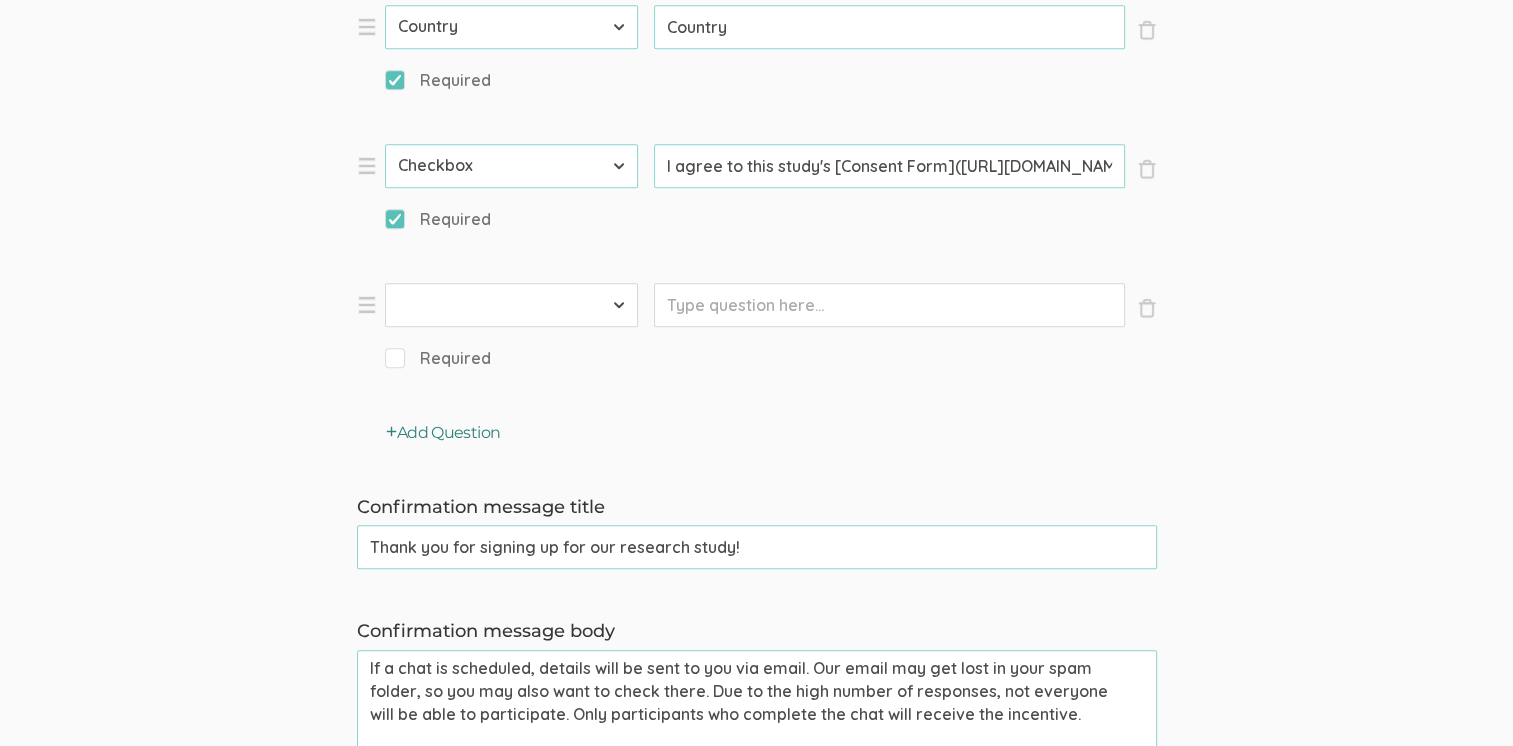 scroll, scrollTop: 1307, scrollLeft: 0, axis: vertical 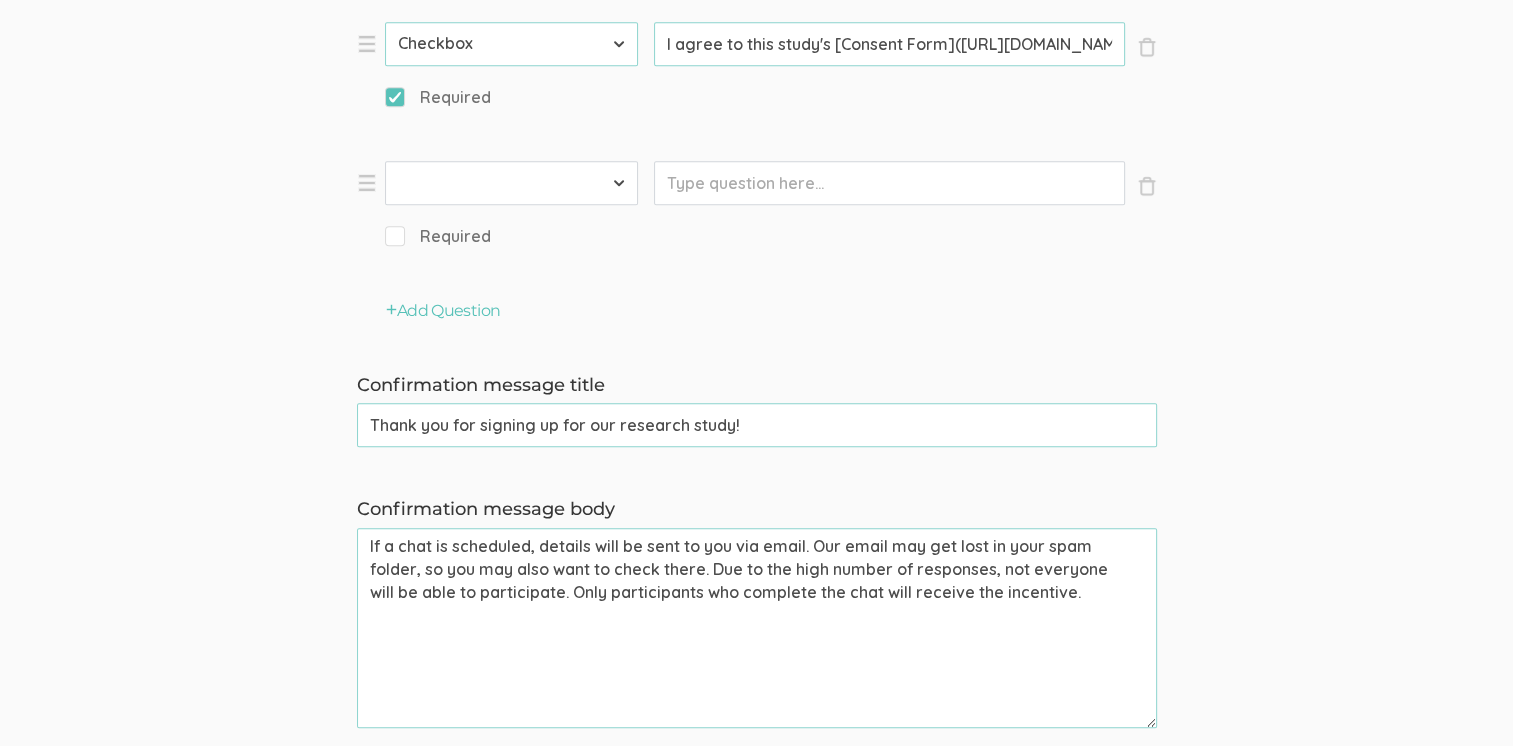 click on "First Name Last Name Email Phone Number LinkedIn Profile URL Country State Short Text Long Text Number Dropdown Checkbox Paragraph" at bounding box center (511, 183) 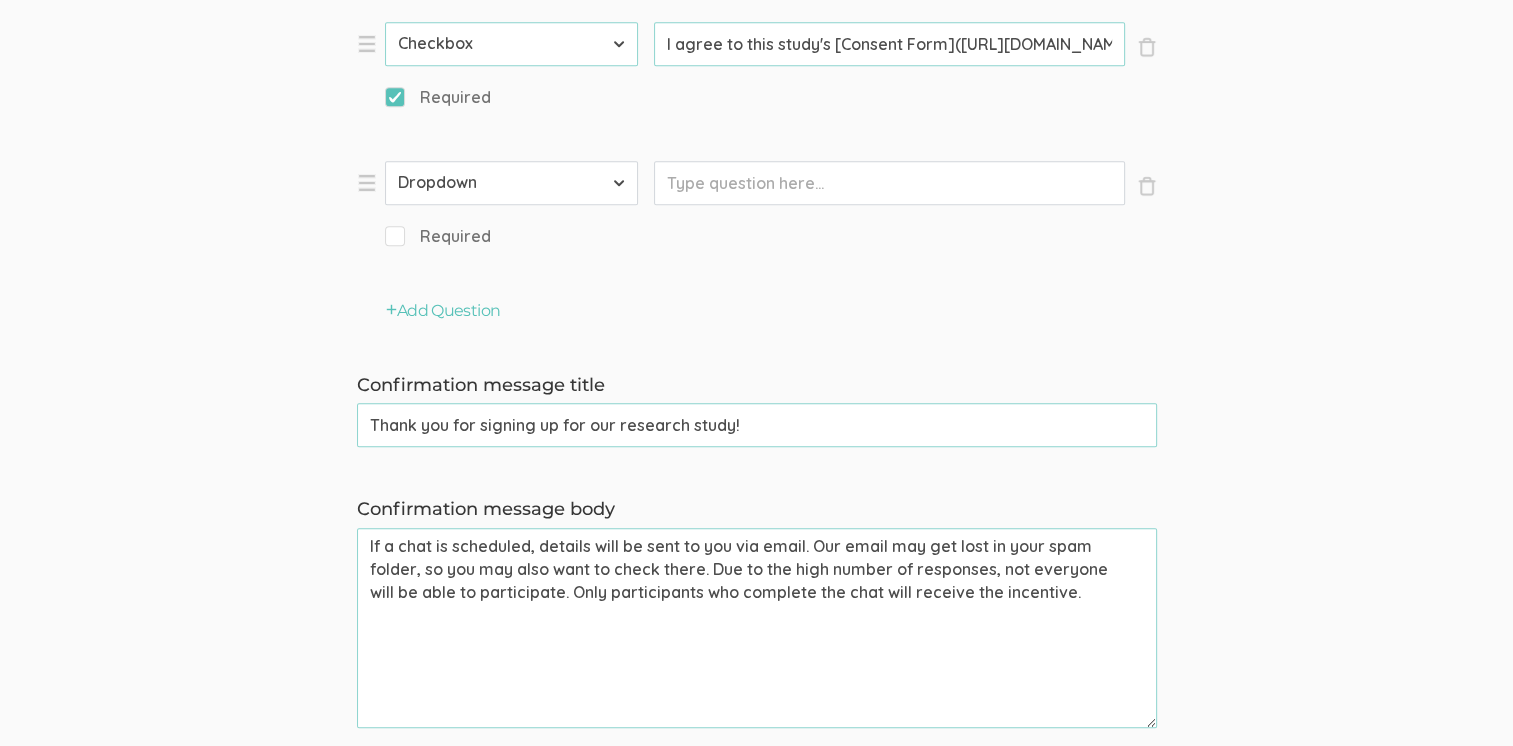 click on "First Name Last Name Email Phone Number LinkedIn Profile URL Country State Short Text Long Text Number Dropdown Checkbox Paragraph" at bounding box center [511, 183] 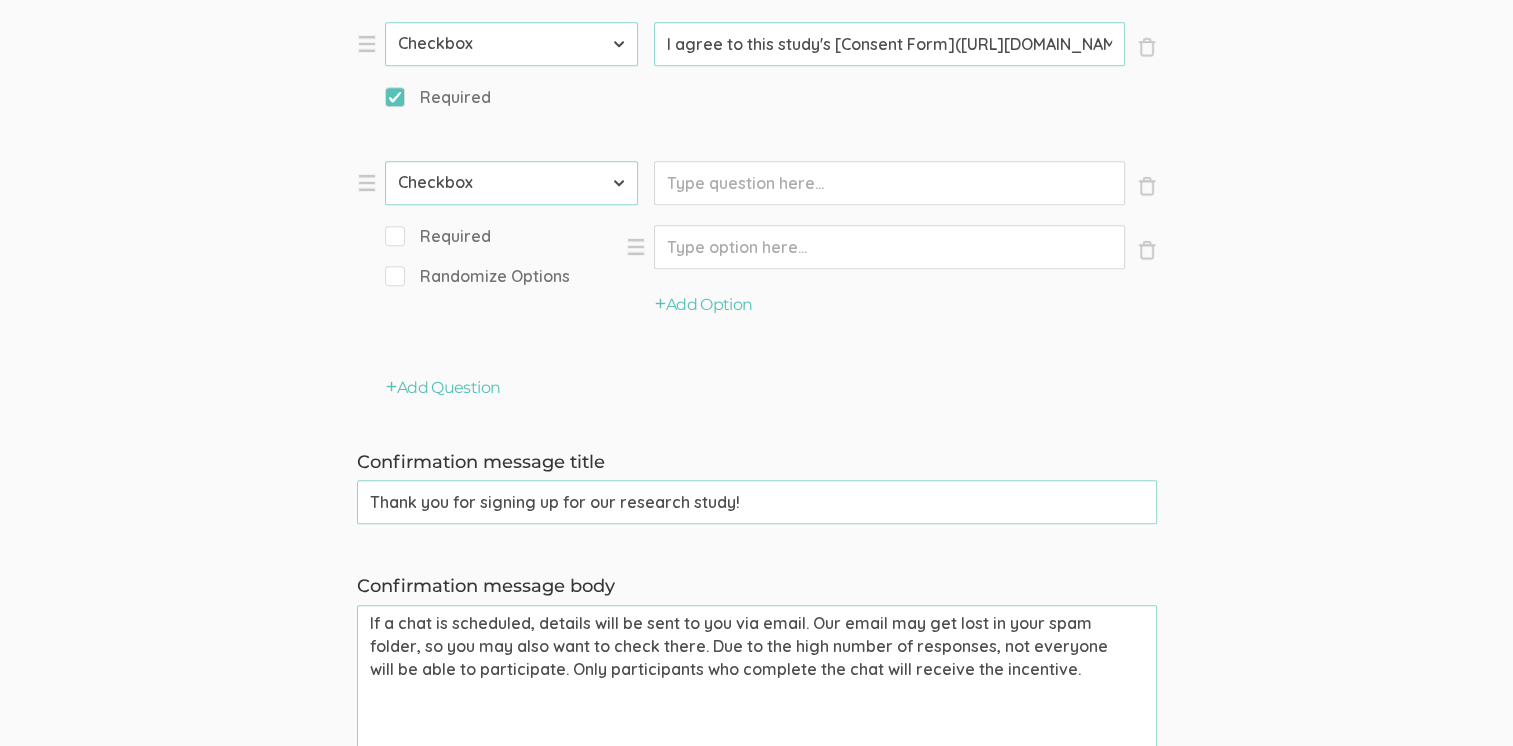 click on "First Name Last Name Email Phone Number LinkedIn Profile URL Country State Short Text Long Text Number Dropdown Checkbox Paragraph" at bounding box center (511, 183) 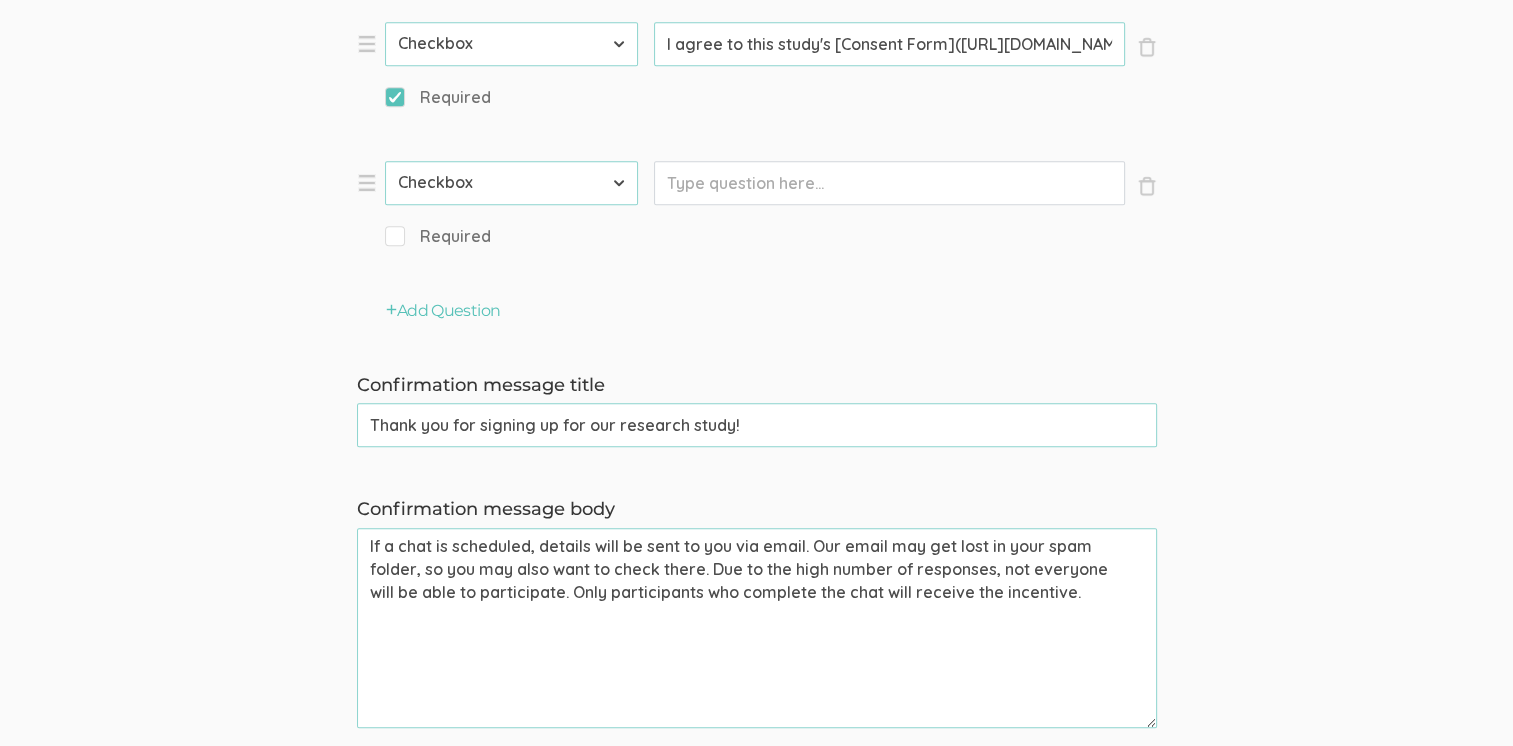 click on "First Name Last Name Email Phone Number LinkedIn Profile URL Country State Short Text Long Text Number Dropdown Checkbox Paragraph" at bounding box center [511, 183] 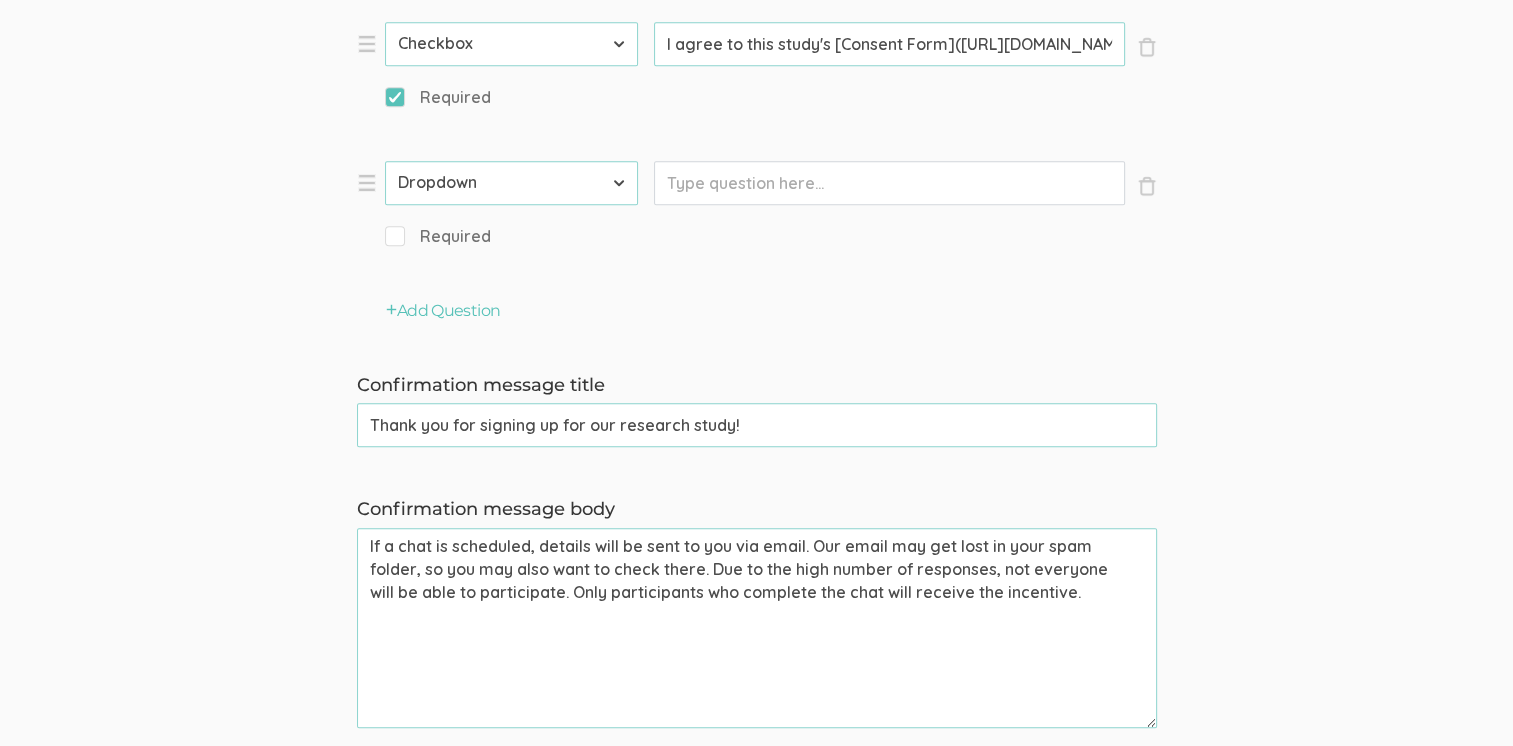 click on "First Name Last Name Email Phone Number LinkedIn Profile URL Country State Short Text Long Text Number Dropdown Checkbox Paragraph" at bounding box center [511, 183] 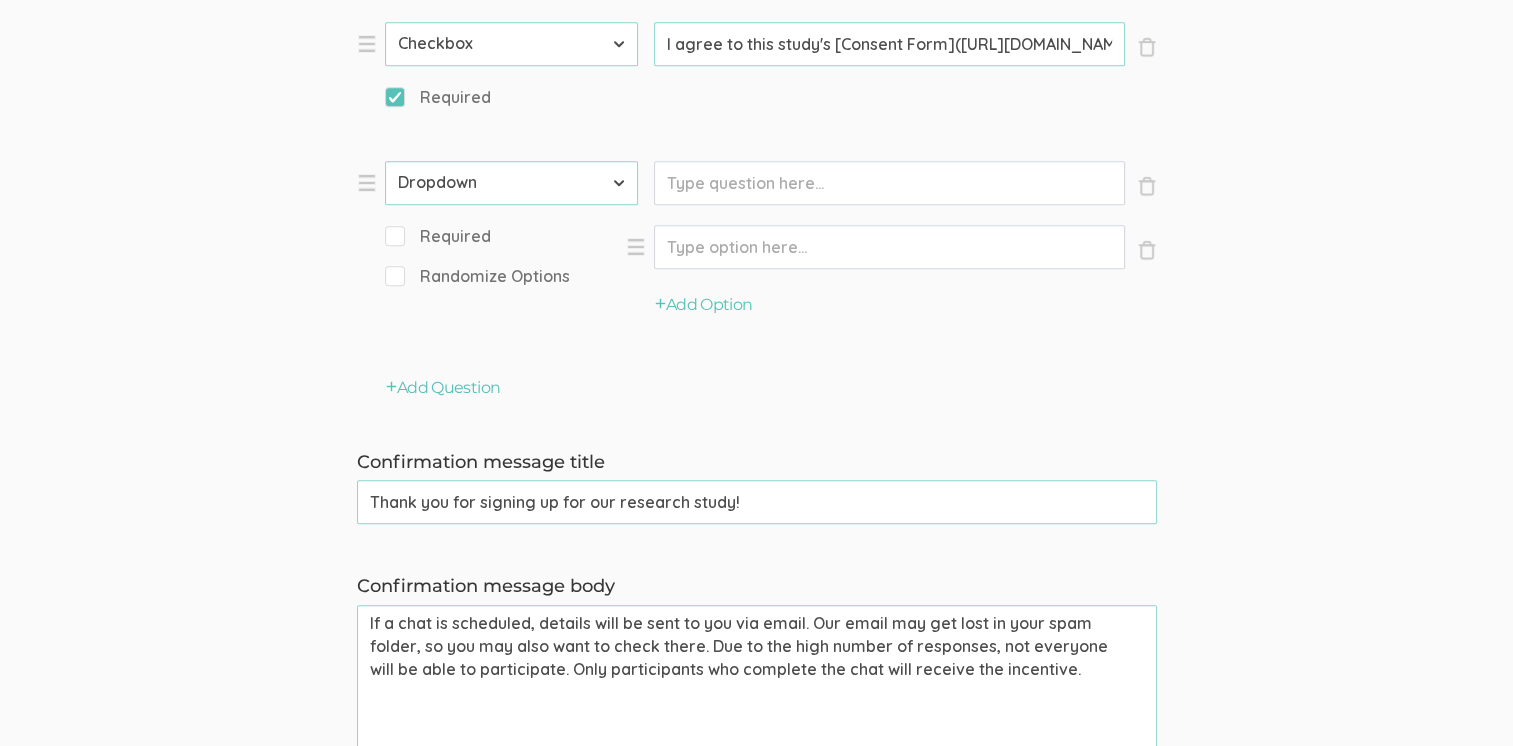 click on "Prompt" at bounding box center (889, -512) 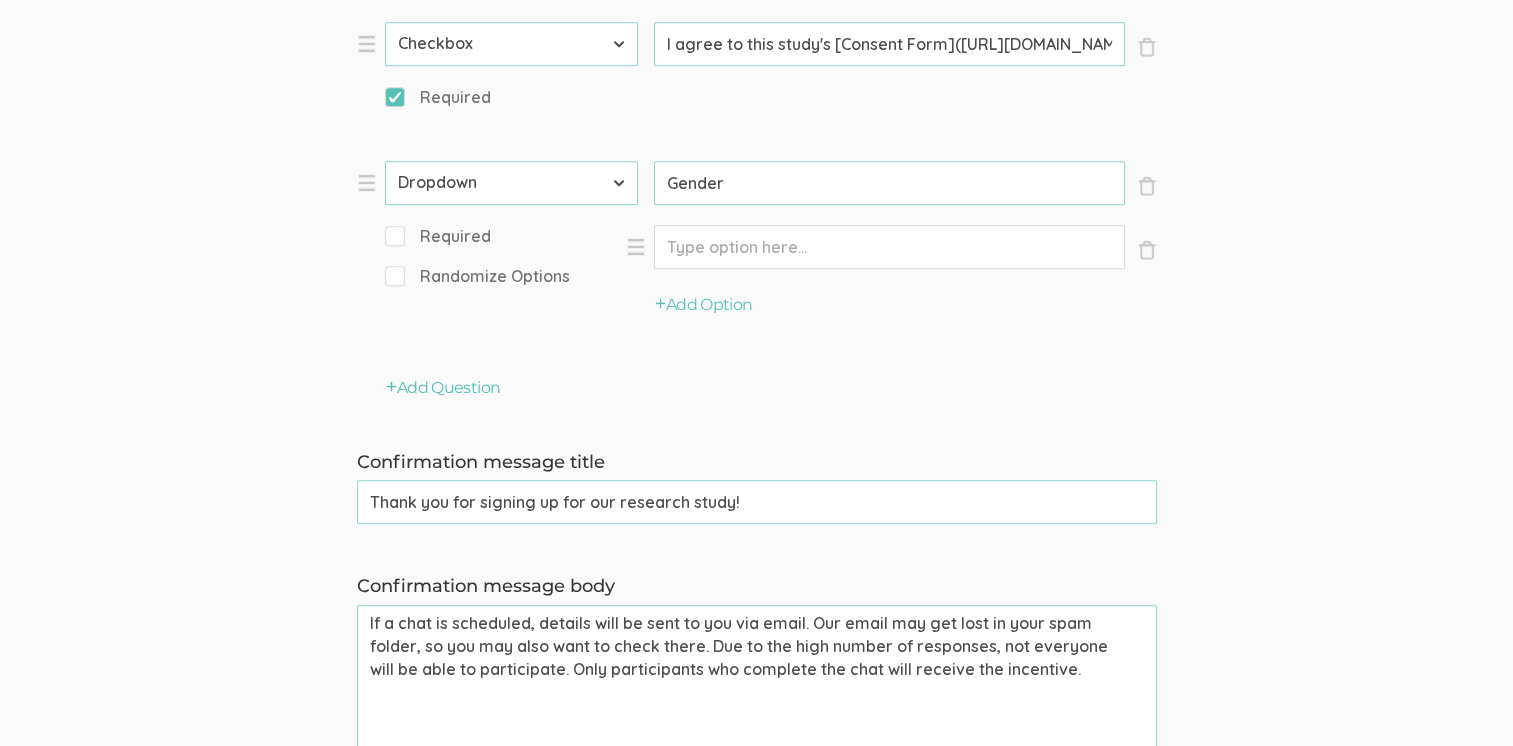 click on "Option" at bounding box center [889, 247] 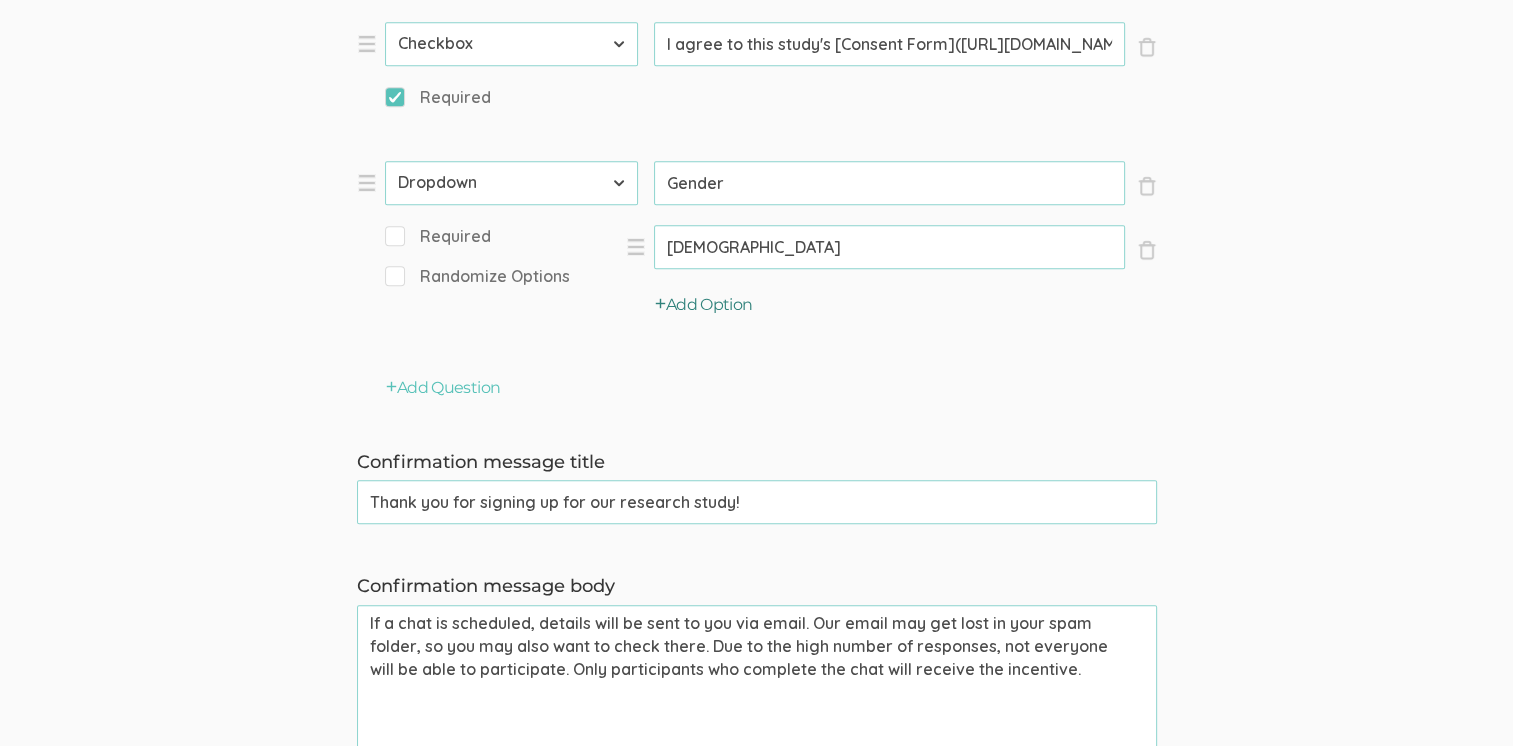 click on "Add Option" at bounding box center [704, 305] 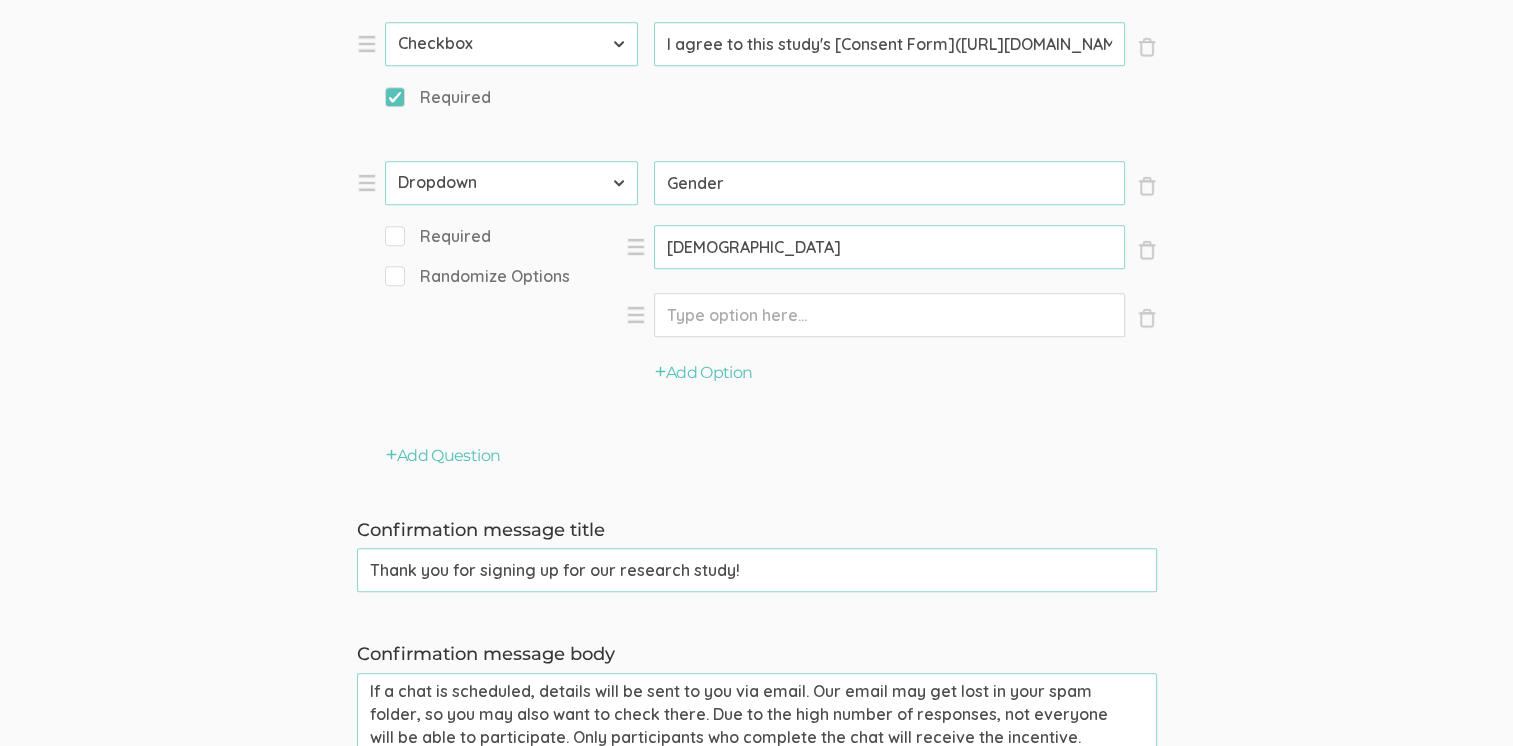 click on "Option" at bounding box center [889, 247] 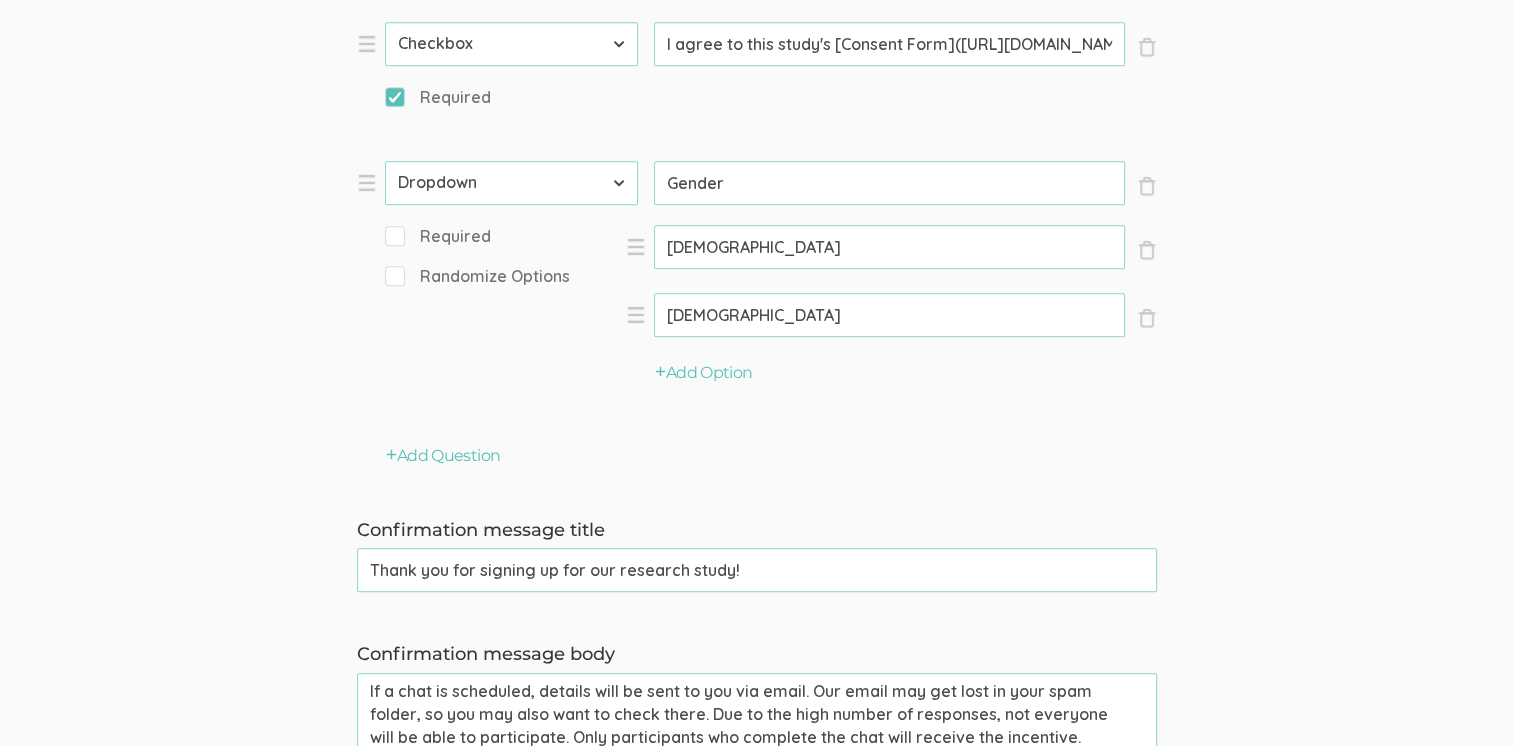 click on "Required" at bounding box center [438, 236] 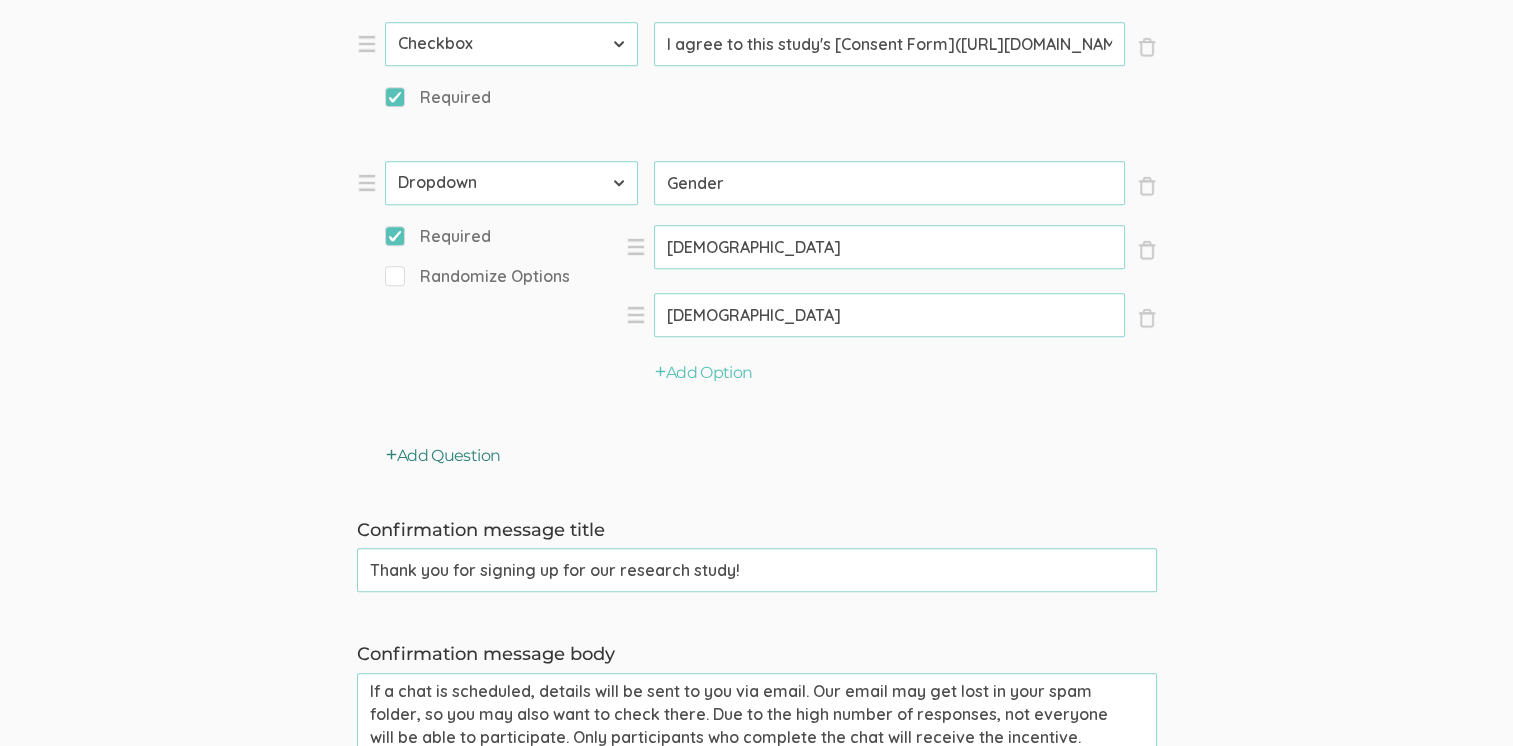 click on "Add Question" at bounding box center (443, 456) 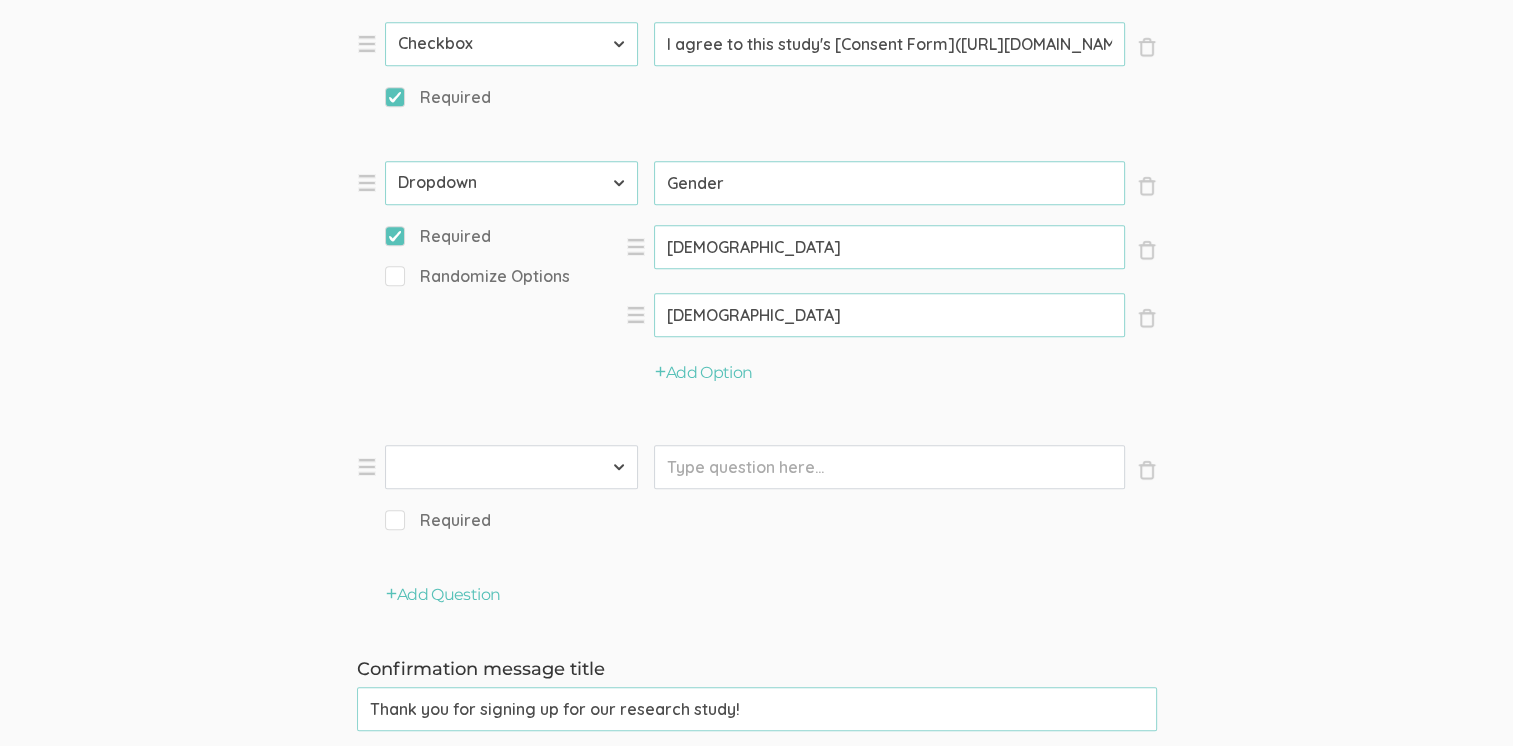 click on "First Name Last Name Email Phone Number LinkedIn Profile URL Country State Short Text Long Text Number Dropdown Checkbox Paragraph" at bounding box center (511, 467) 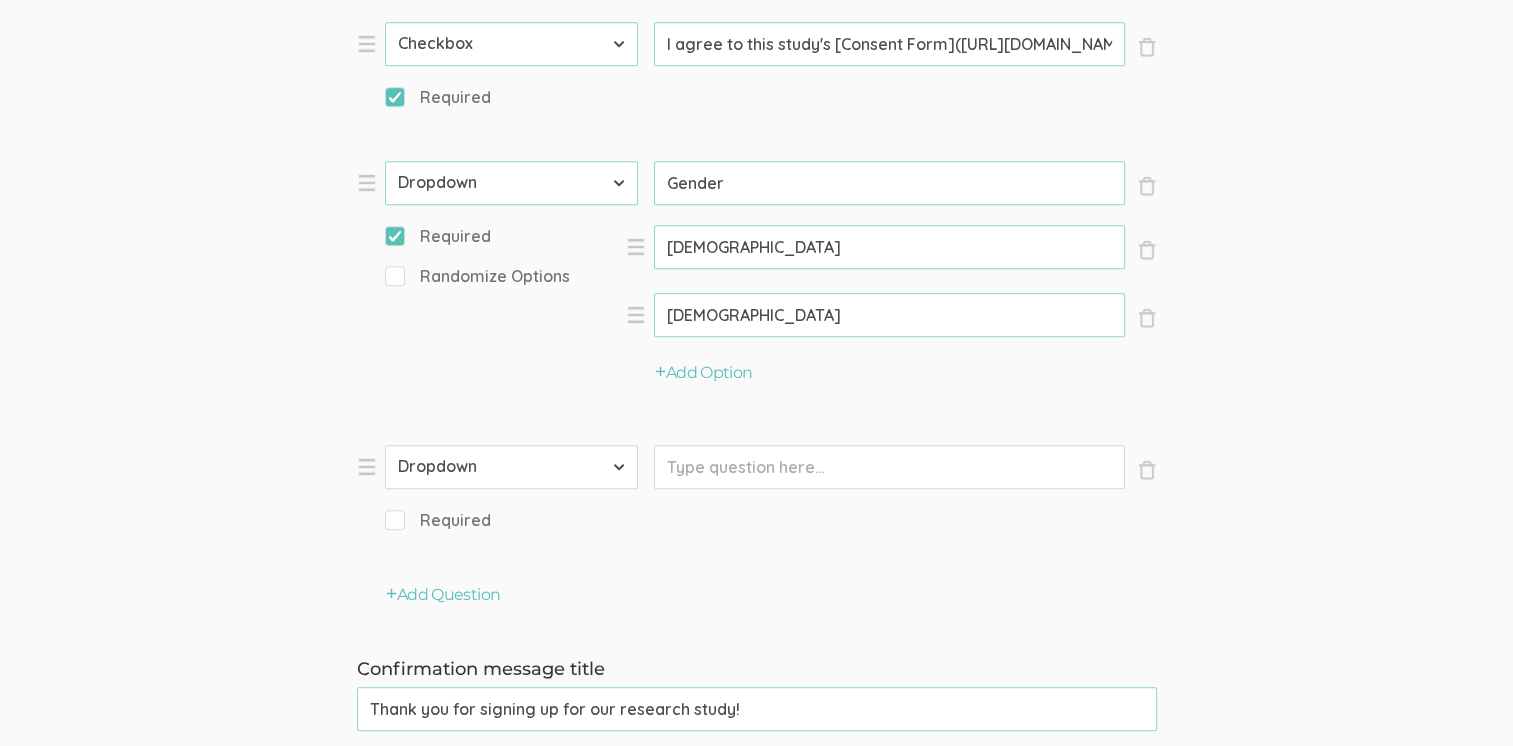 click on "First Name Last Name Email Phone Number LinkedIn Profile URL Country State Short Text Long Text Number Dropdown Checkbox Paragraph" at bounding box center (511, 467) 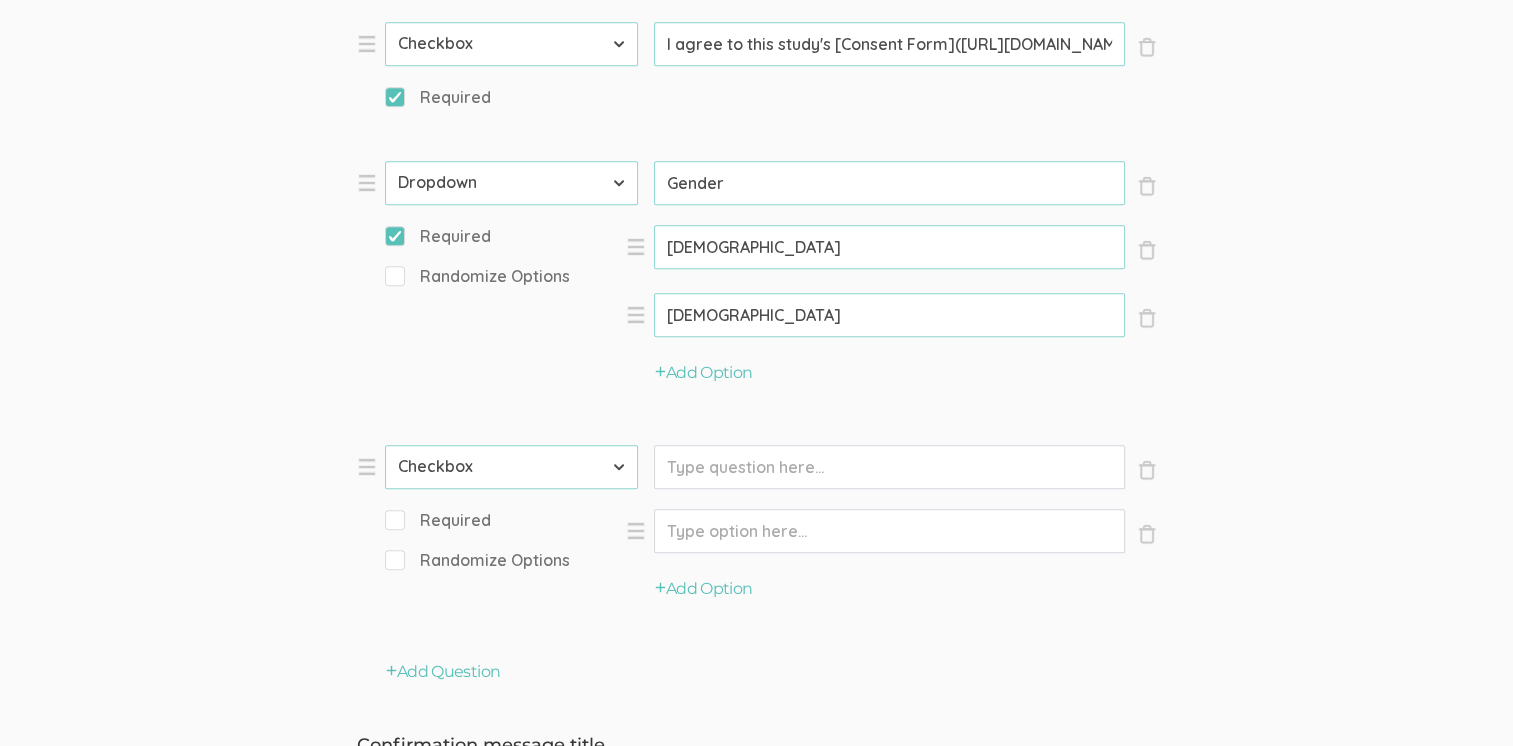 click on "Prompt" at bounding box center [889, -512] 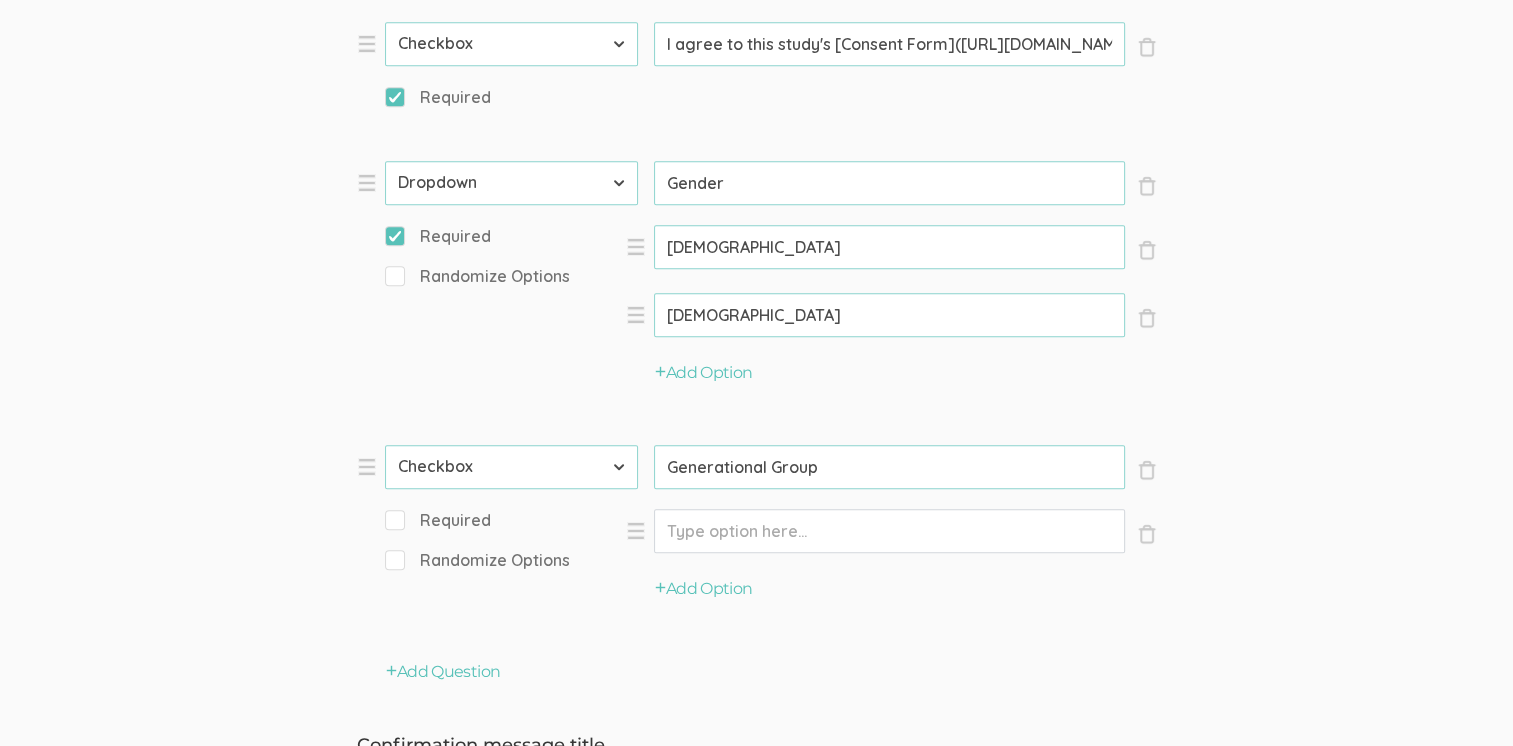 type on "Generational Group" 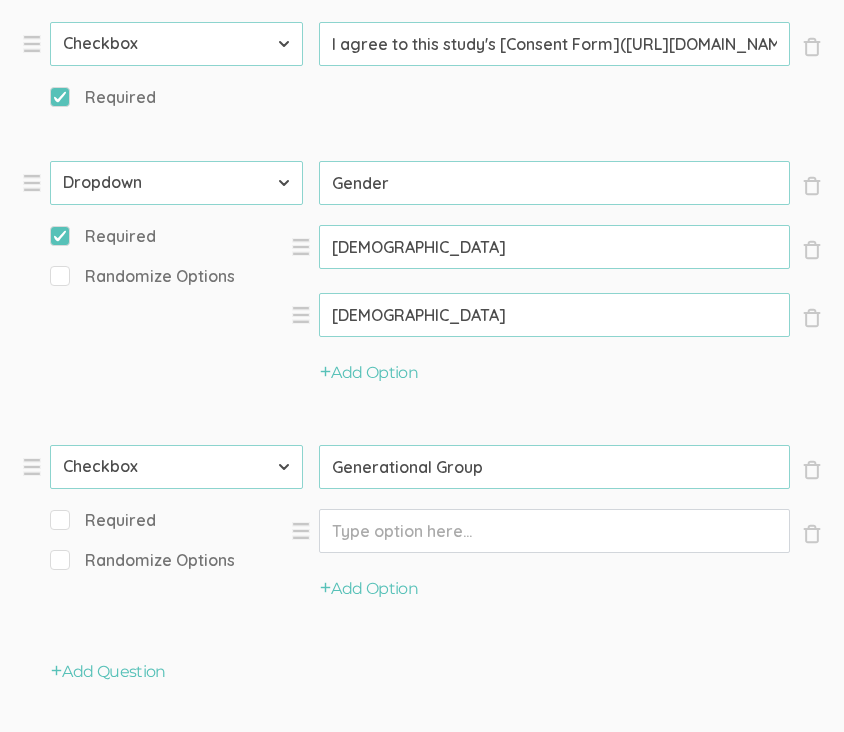 click on "Option" at bounding box center (554, 531) 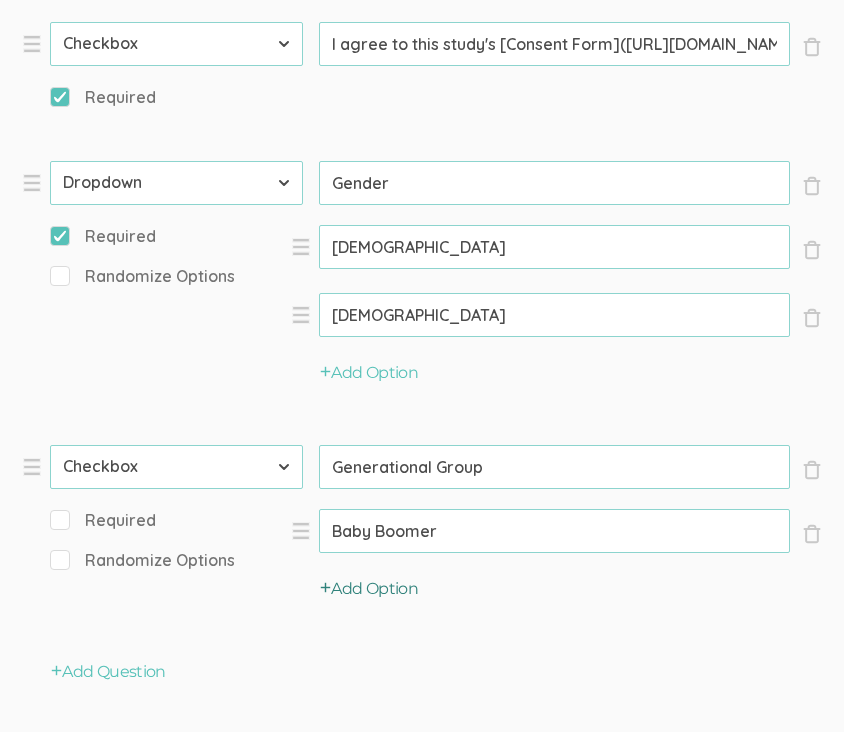 type on "Baby Boomer" 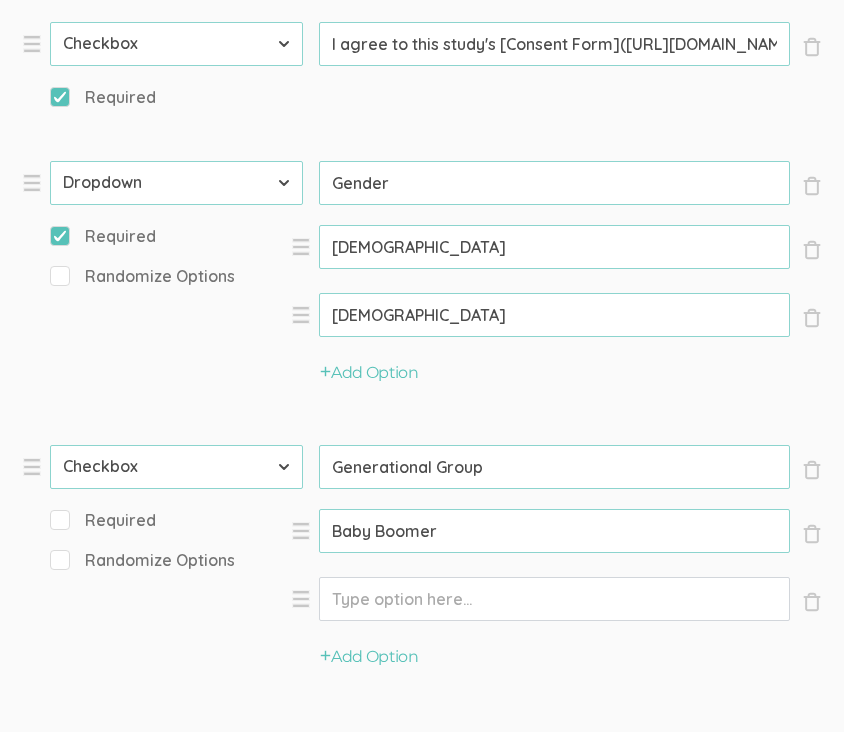 click on "Option" at bounding box center [554, 531] 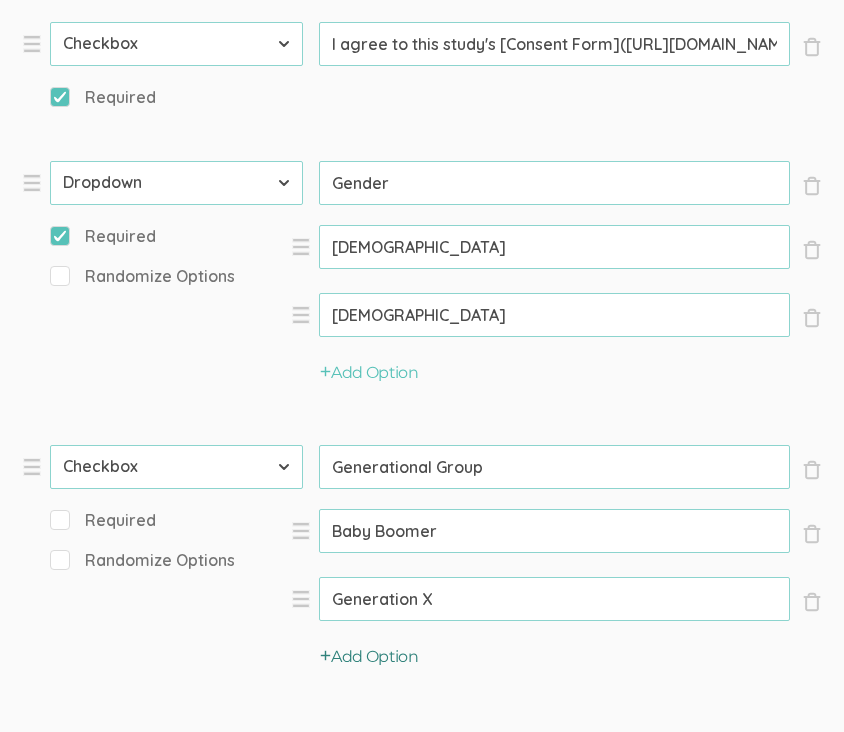 type on "Generation X" 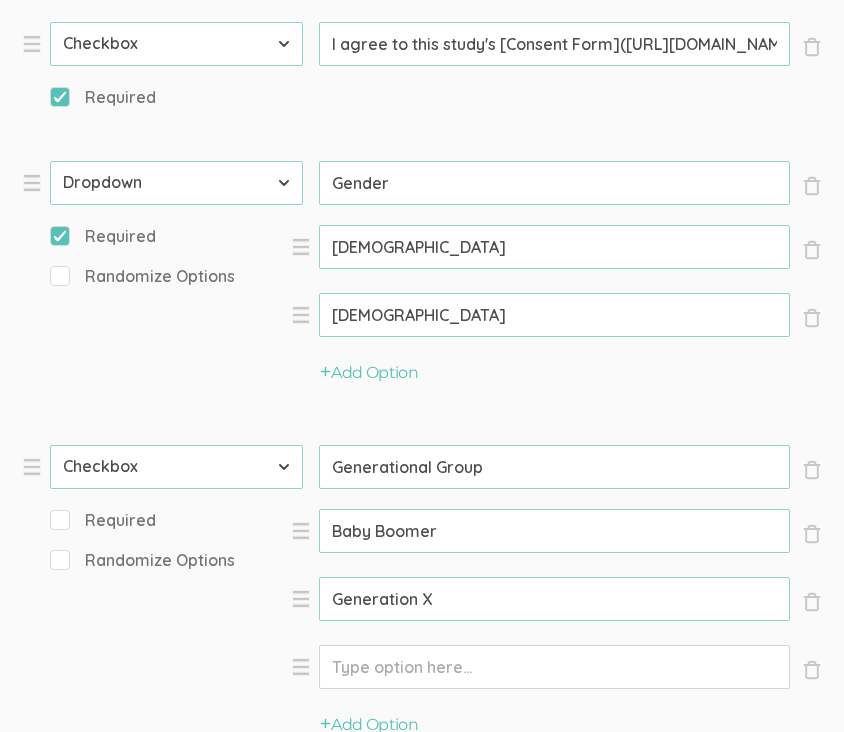 click on "Option" at bounding box center (554, 531) 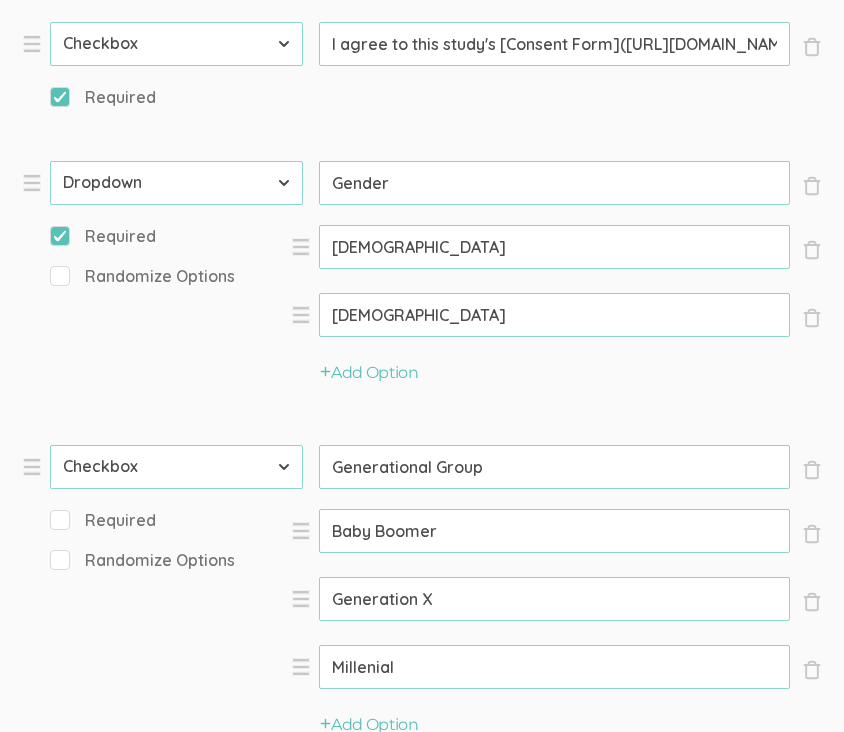 type on "Millenial" 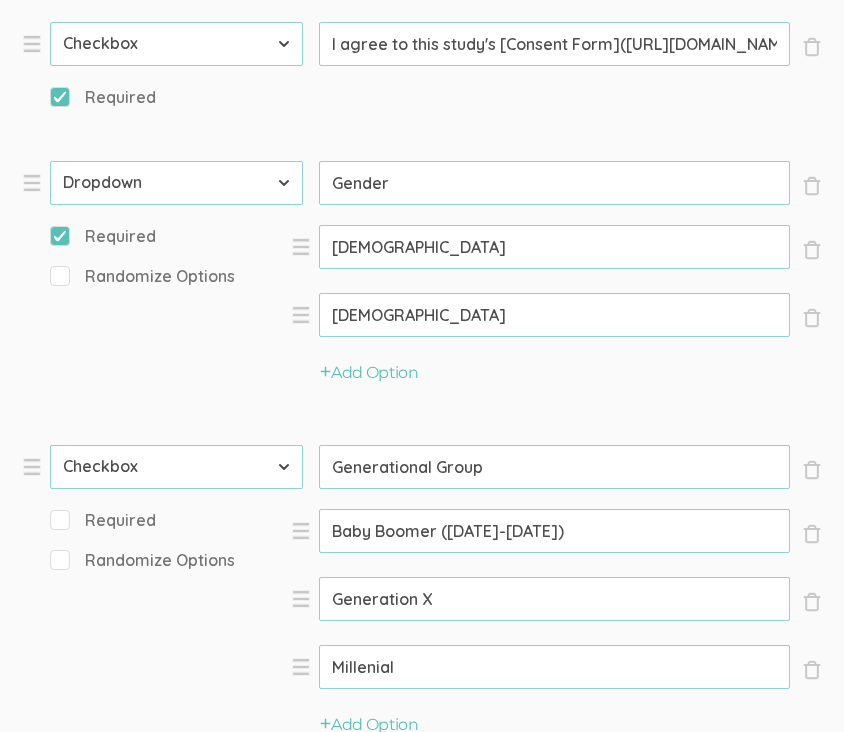 type on "Baby Boomer ([DATE]-[DATE])" 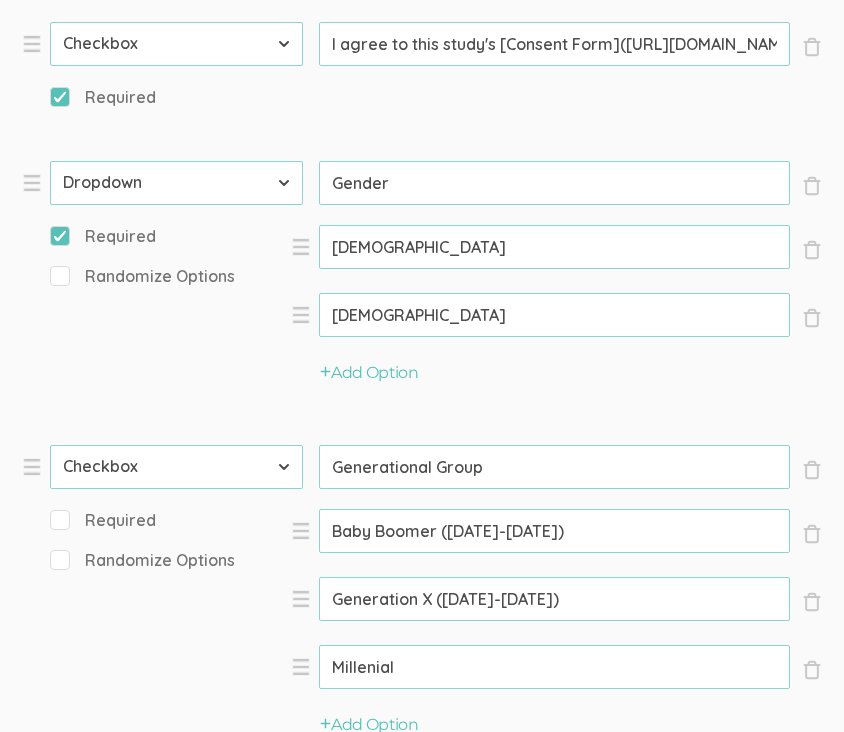 type on "Generation X ([DATE]-[DATE])" 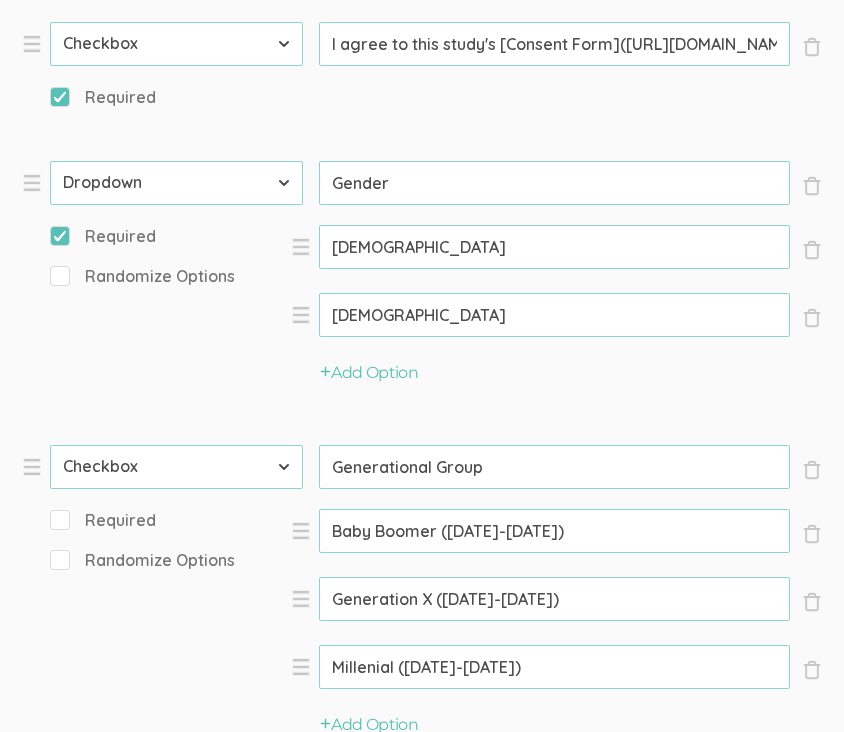 type on "Millenial ([DATE]-[DATE])" 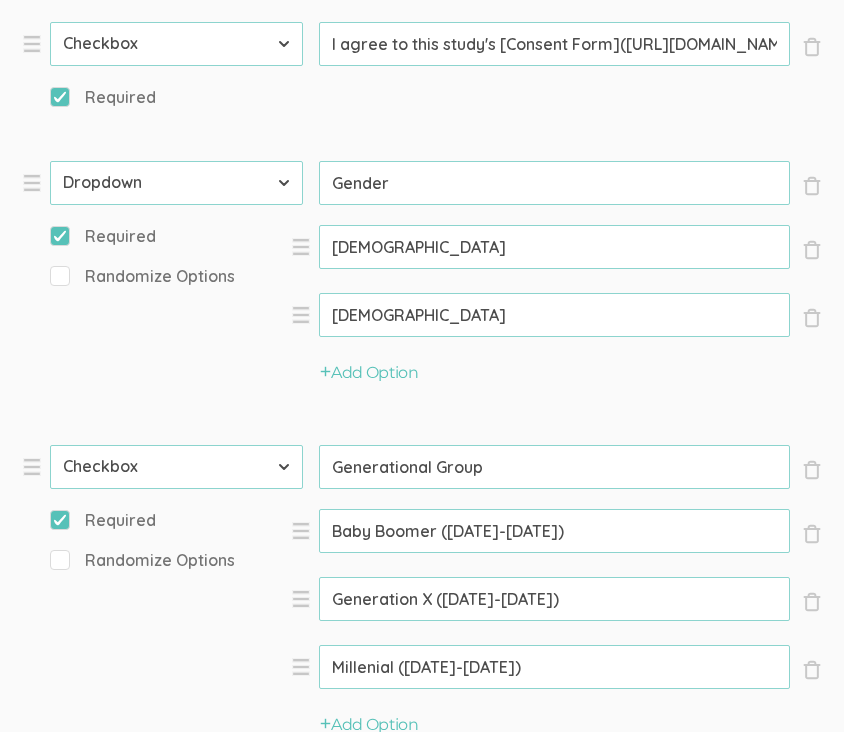 click on "Randomize Options" at bounding box center [176, 653] 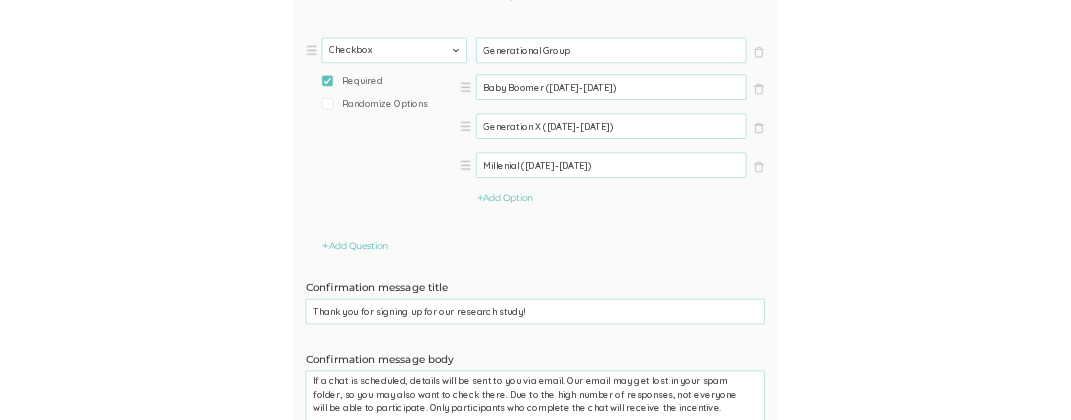 scroll, scrollTop: 1839, scrollLeft: 0, axis: vertical 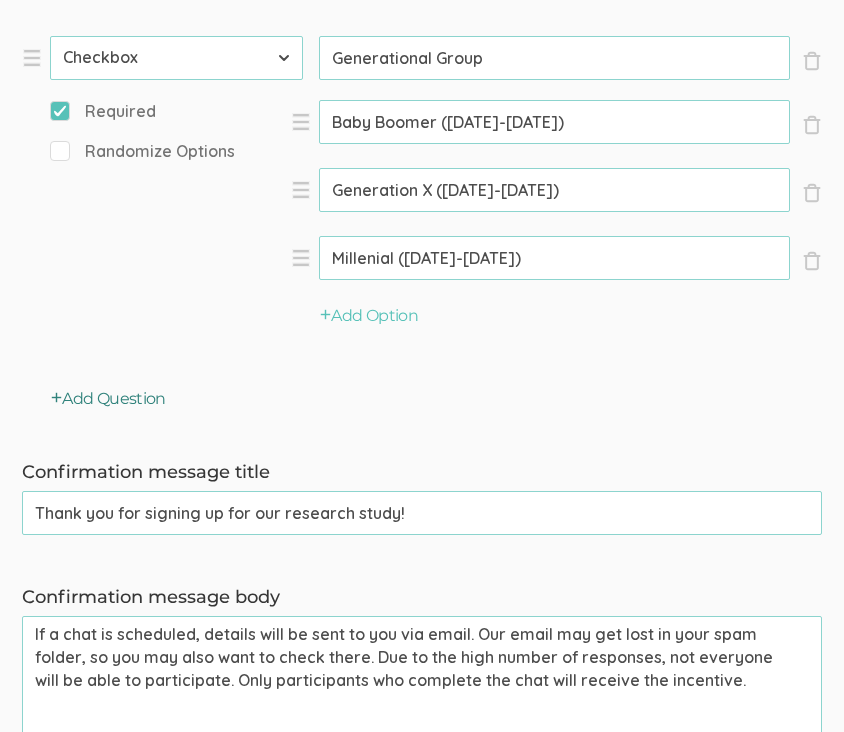 click on "Add Question" at bounding box center [108, 399] 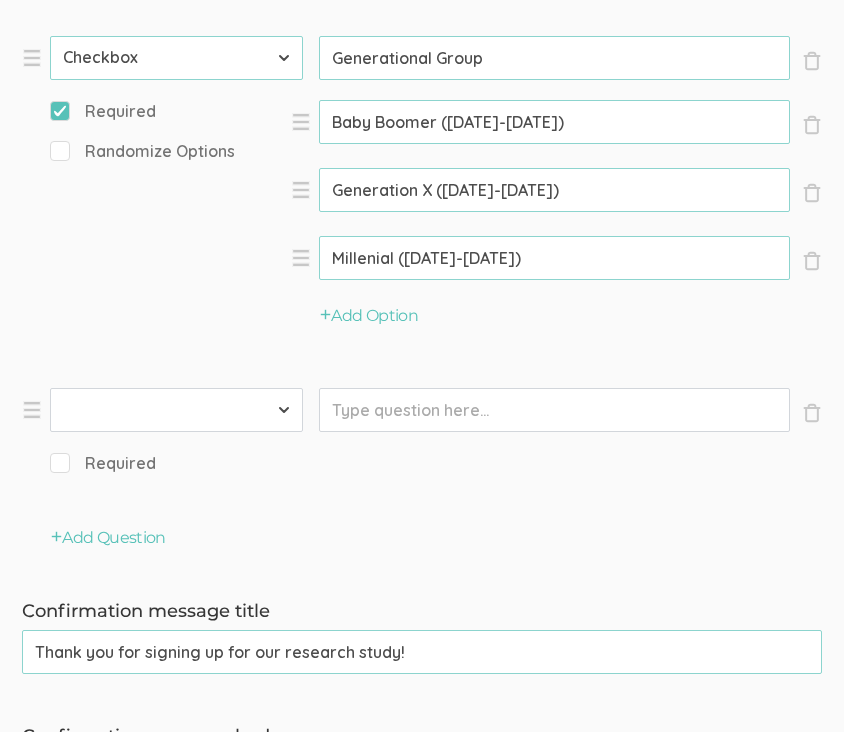 click on "Add Question" at bounding box center (322, 538) 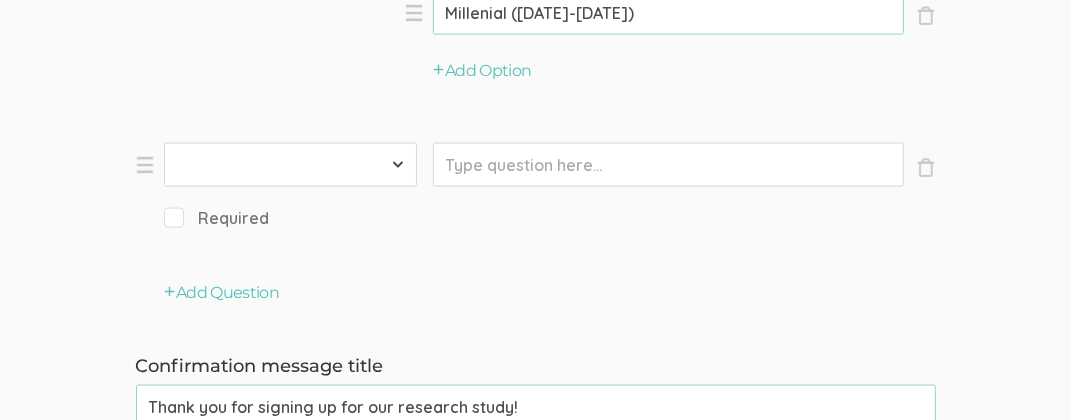 scroll, scrollTop: 2118, scrollLeft: 0, axis: vertical 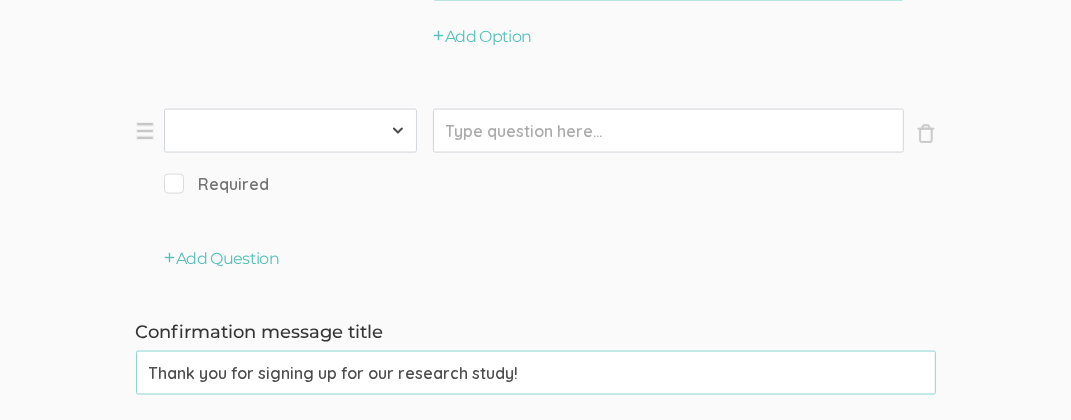 click on "First Name Last Name Email Phone Number LinkedIn Profile URL Country State Short Text Long Text Number Dropdown Checkbox Paragraph" at bounding box center (290, 131) 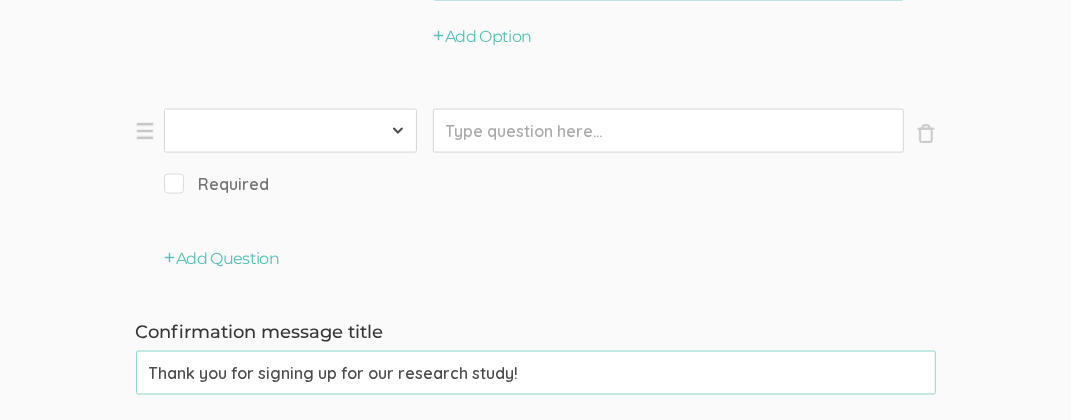 select on "10" 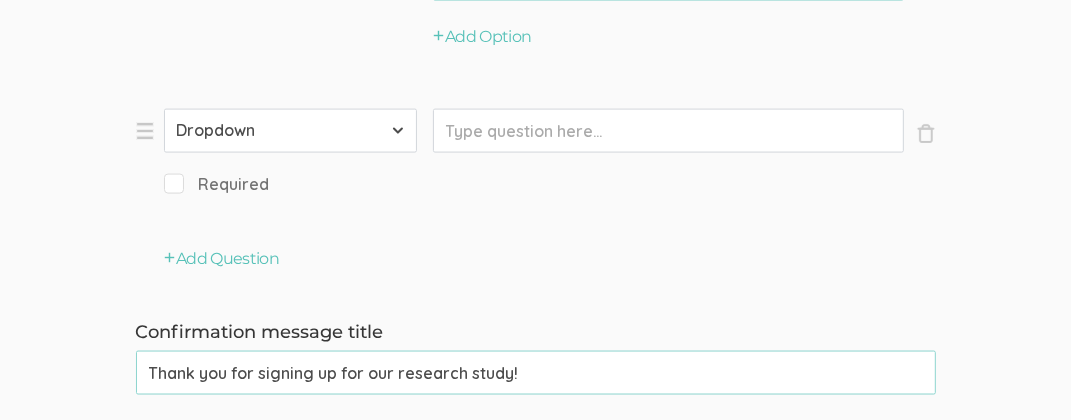 click on "First Name Last Name Email Phone Number LinkedIn Profile URL Country State Short Text Long Text Number Dropdown Checkbox Paragraph" at bounding box center (290, 131) 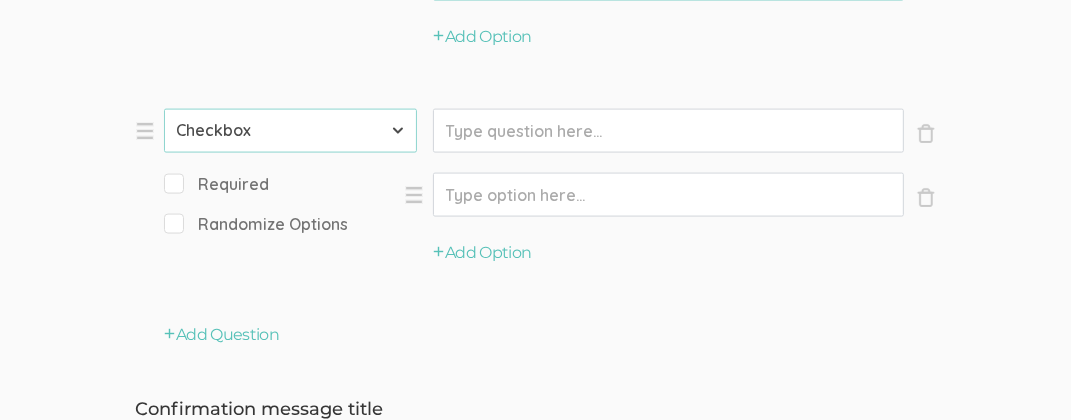 click on "Prompt" at bounding box center [668, -1200] 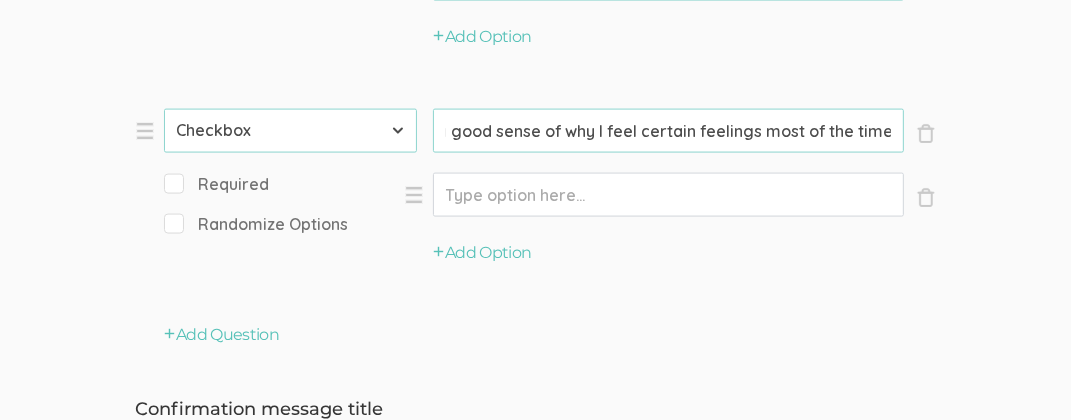 scroll, scrollTop: 0, scrollLeft: 63, axis: horizontal 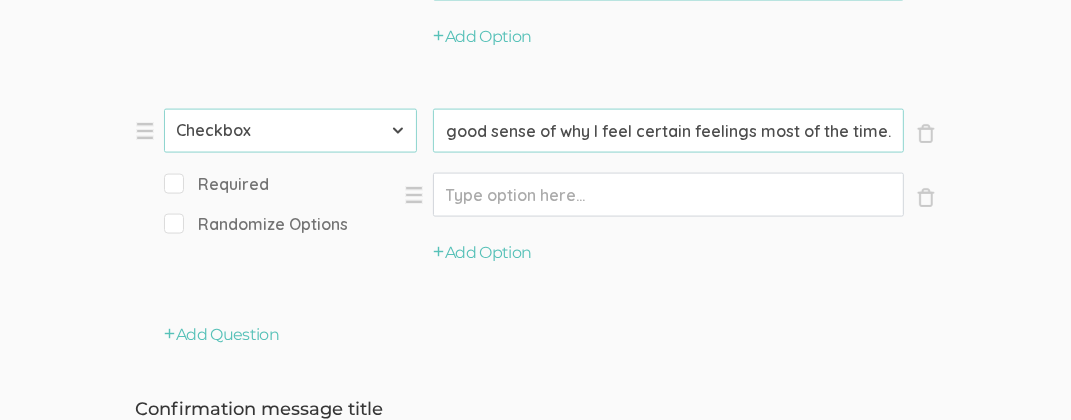 type on "I have a good sense of why I feel certain feelings most of the time." 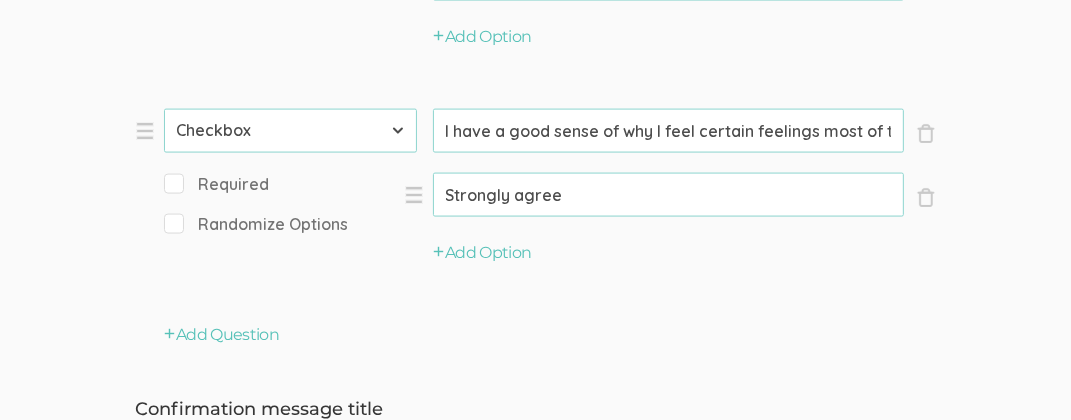 type on "Strongly agree" 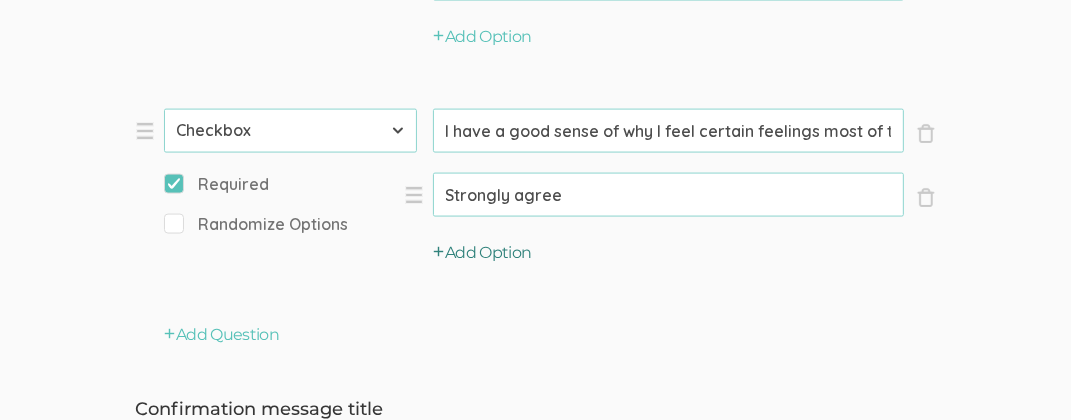 click on "Add Option" at bounding box center (483, 253) 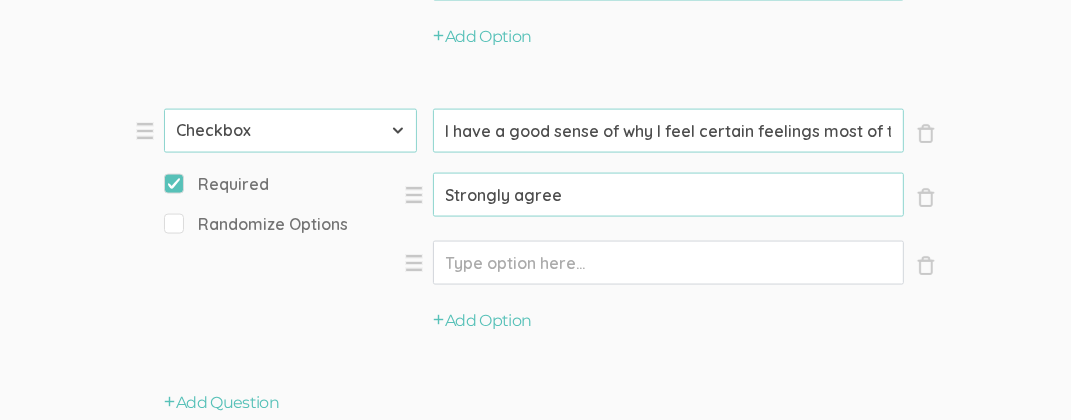 click on "Option" at bounding box center [668, 195] 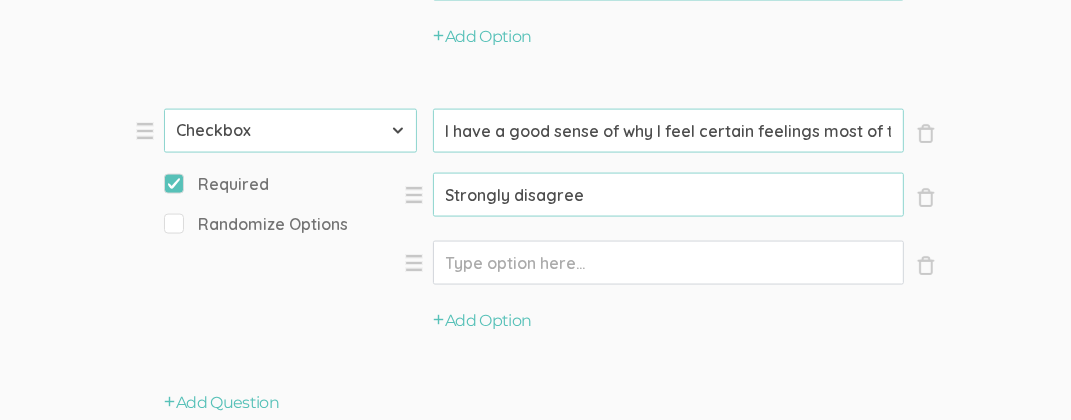 type on "Strongly disagree" 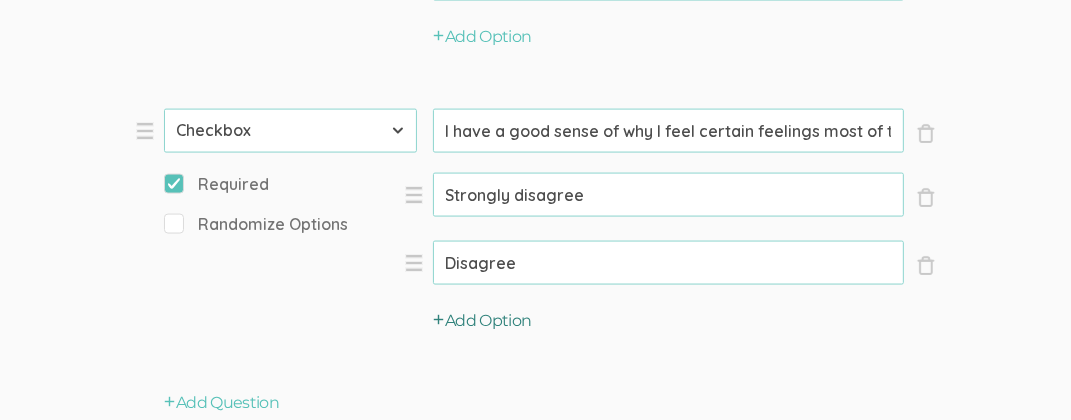 type on "Disagree" 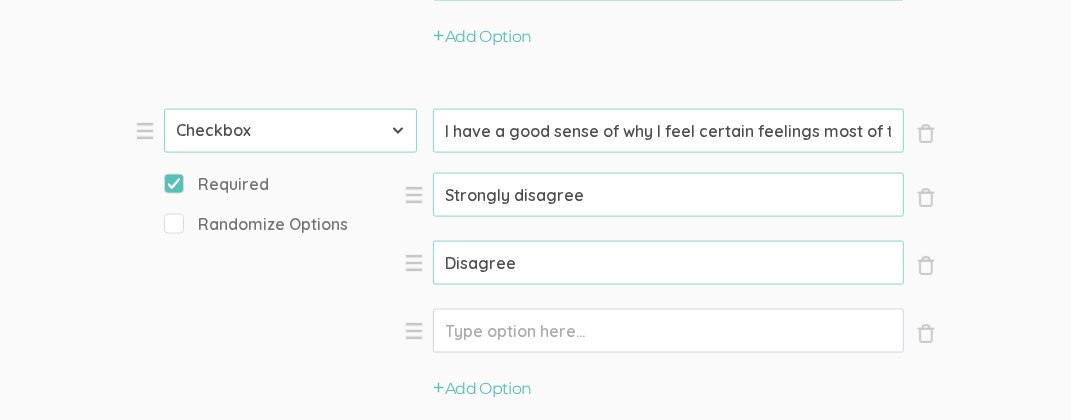 click on "Option" at bounding box center [668, 195] 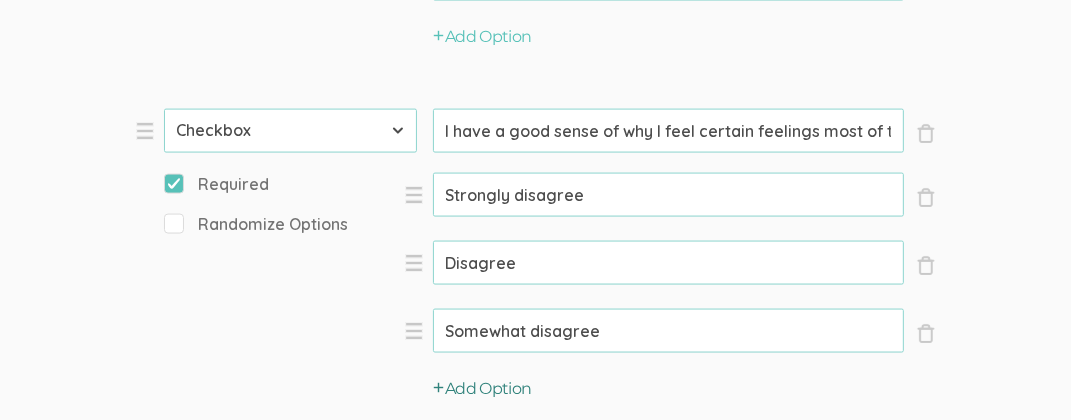 type on "Somewhat disagree" 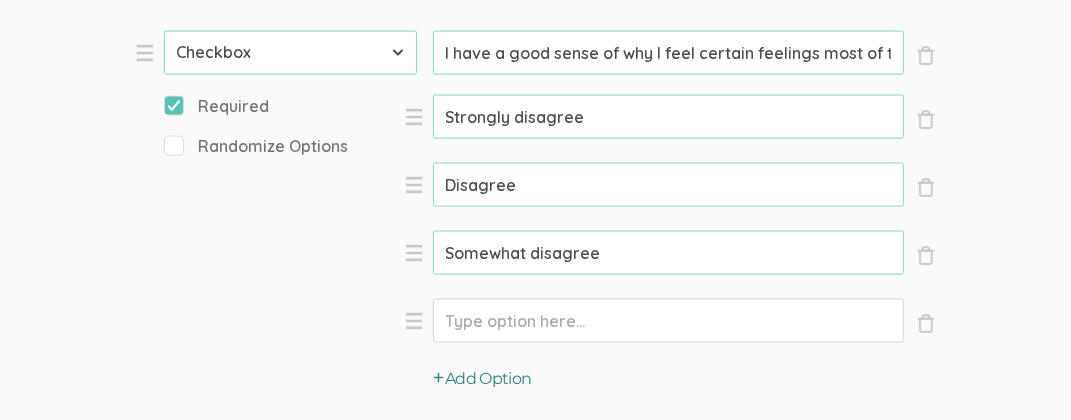 scroll, scrollTop: 2203, scrollLeft: 0, axis: vertical 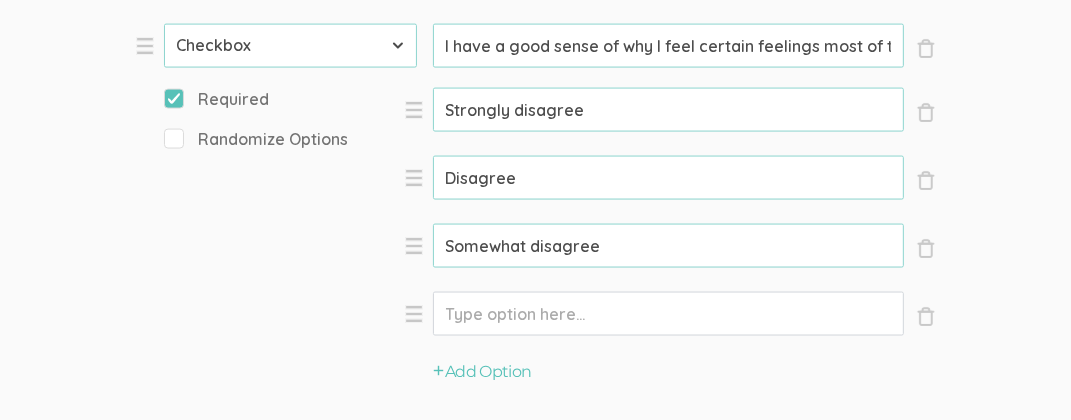 click on "Option" at bounding box center [668, 110] 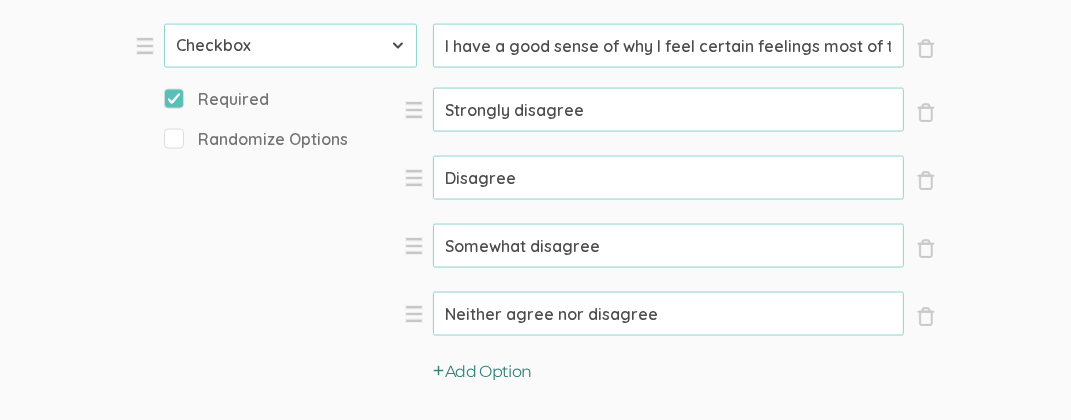 type on "Neither agree nor disagree" 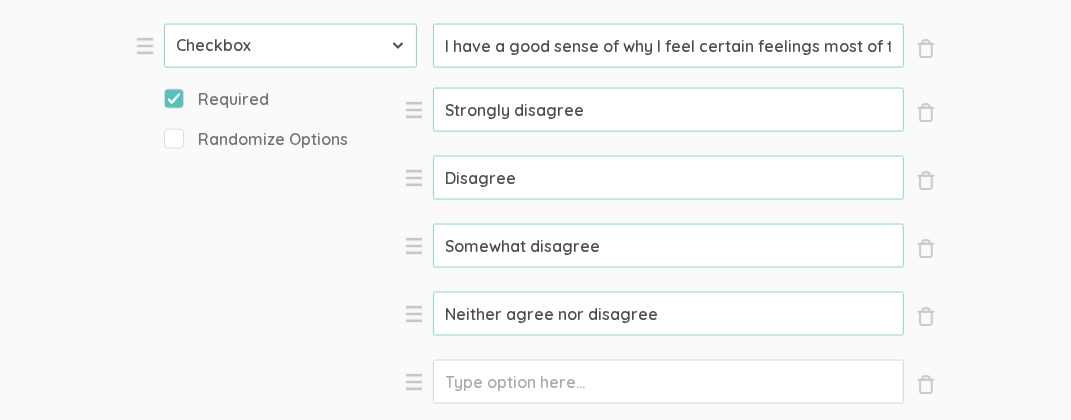 click on "Option" at bounding box center [668, 110] 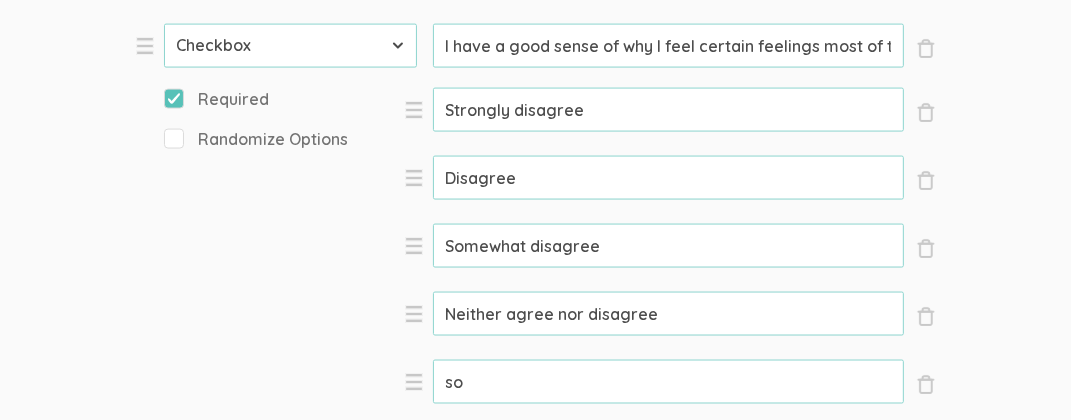 type on "s" 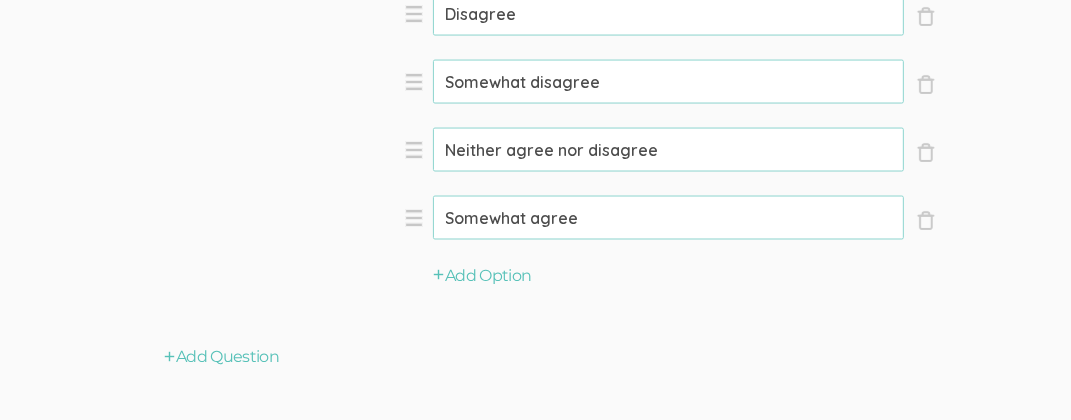 scroll, scrollTop: 2382, scrollLeft: 0, axis: vertical 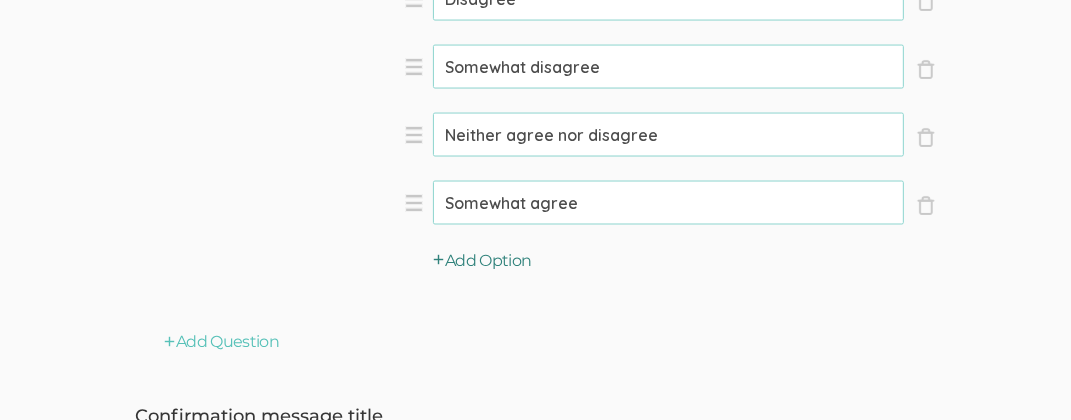 type on "Somewhat agree" 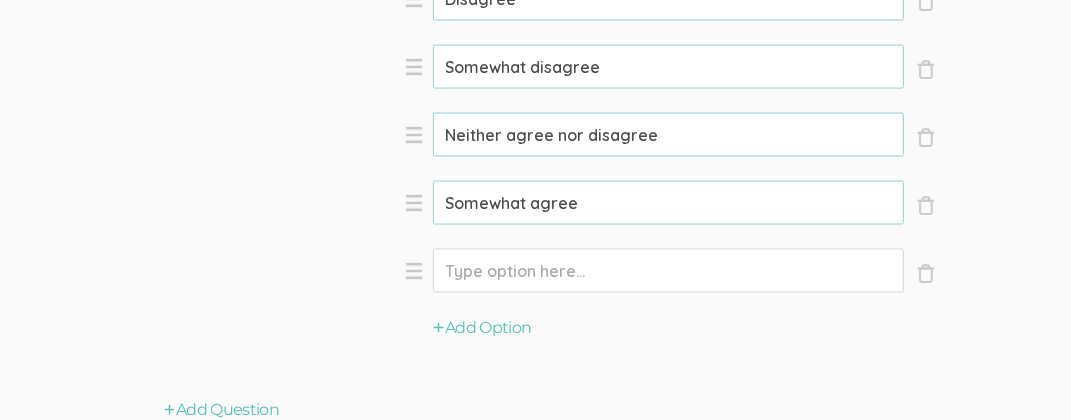 click on "Option" at bounding box center [668, -69] 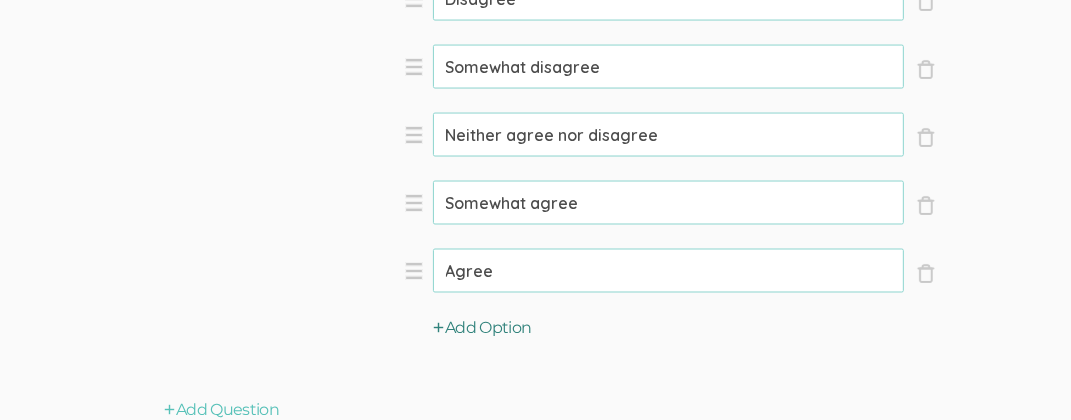 type on "Agree" 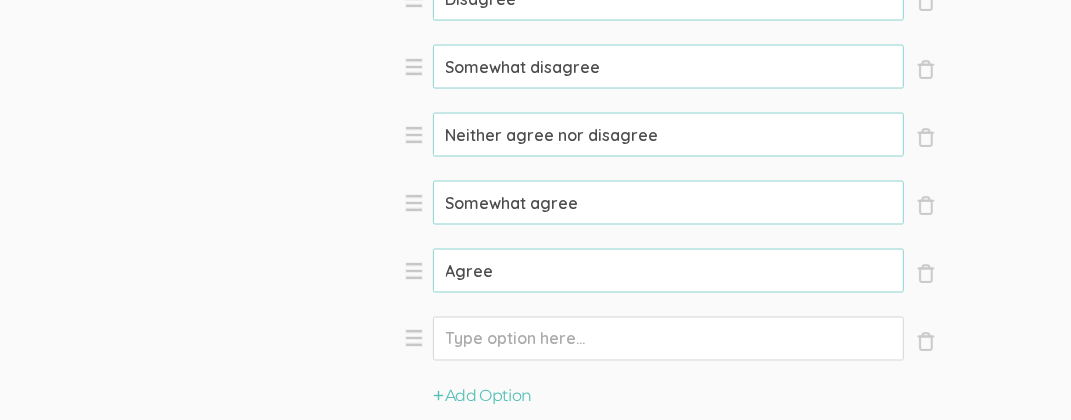 click on "Option" at bounding box center (668, -69) 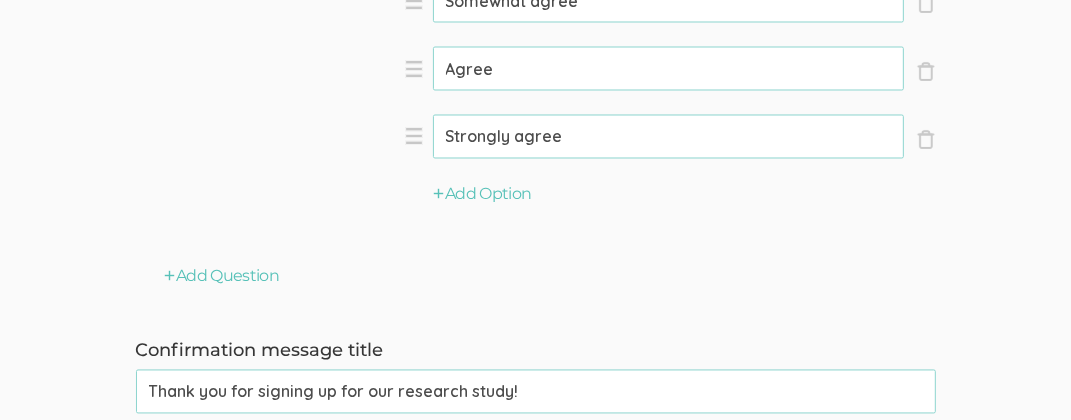 scroll, scrollTop: 2623, scrollLeft: 0, axis: vertical 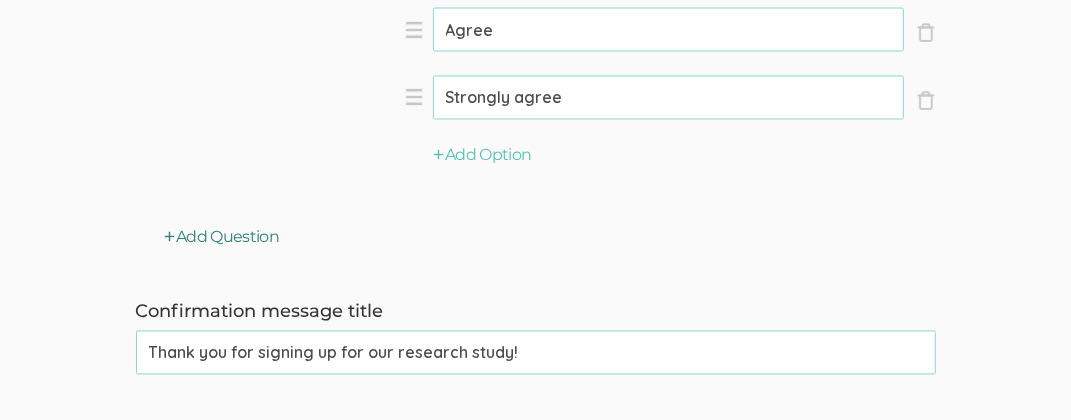 type on "Strongly agree" 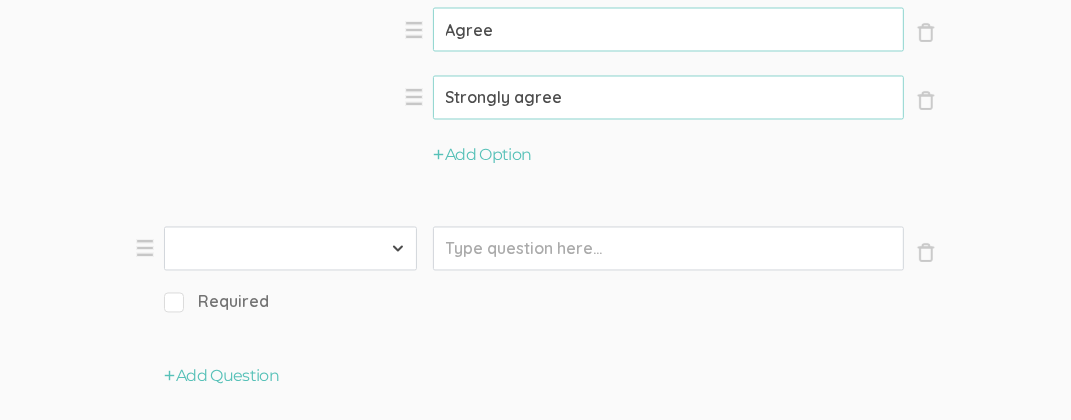 click on "First Name Last Name Email Phone Number LinkedIn Profile URL Country State Short Text Long Text Number Dropdown Checkbox Paragraph" at bounding box center [290, 249] 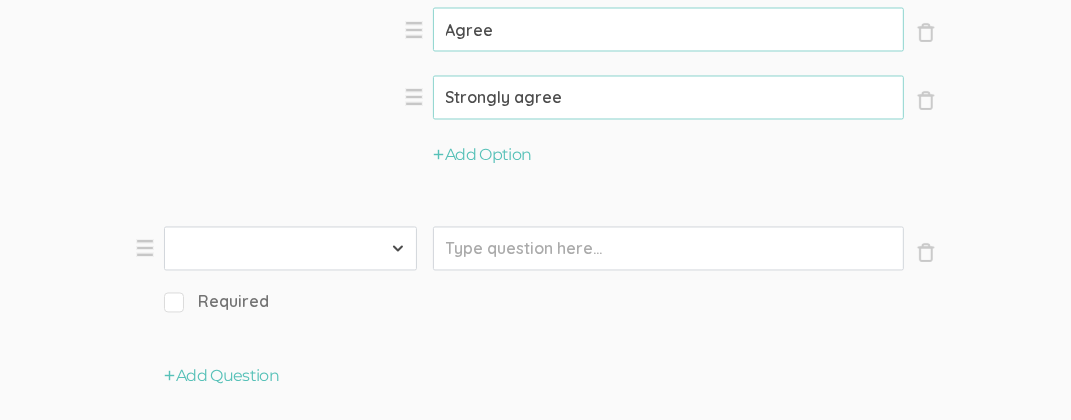 select on "10" 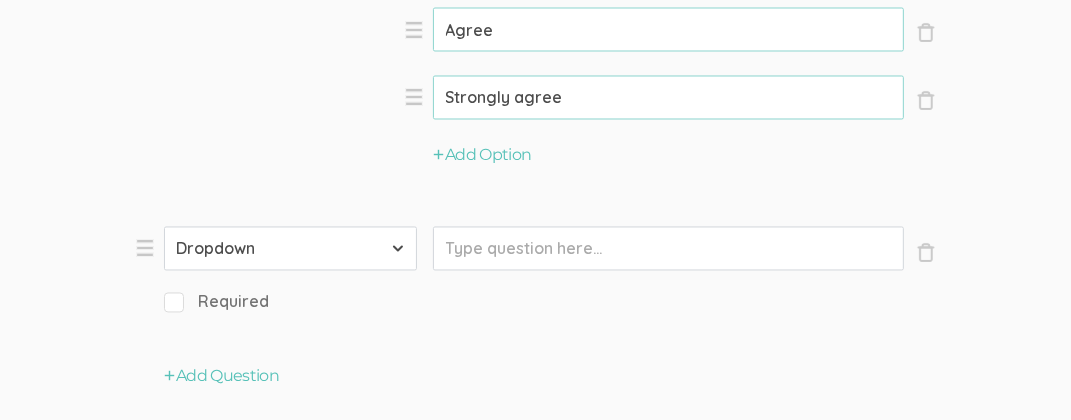 click on "First Name Last Name Email Phone Number LinkedIn Profile URL Country State Short Text Long Text Number Dropdown Checkbox Paragraph" at bounding box center (290, 249) 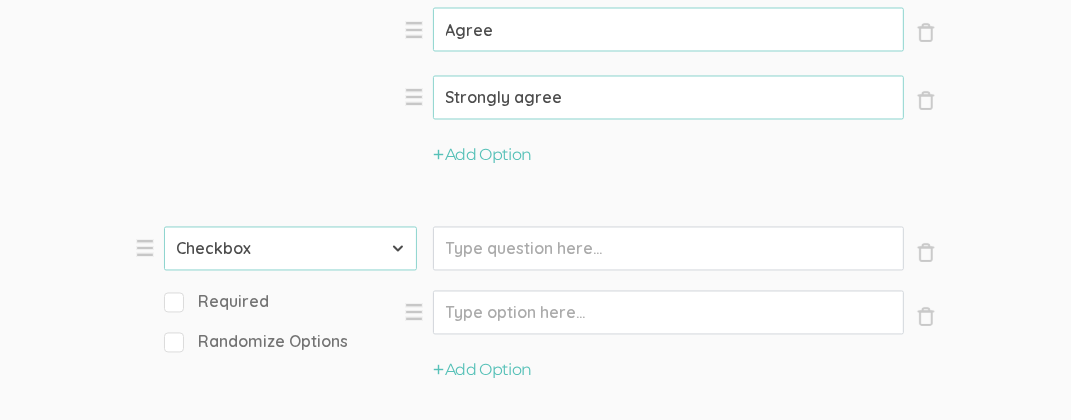 click on "Required" at bounding box center [170, 301] 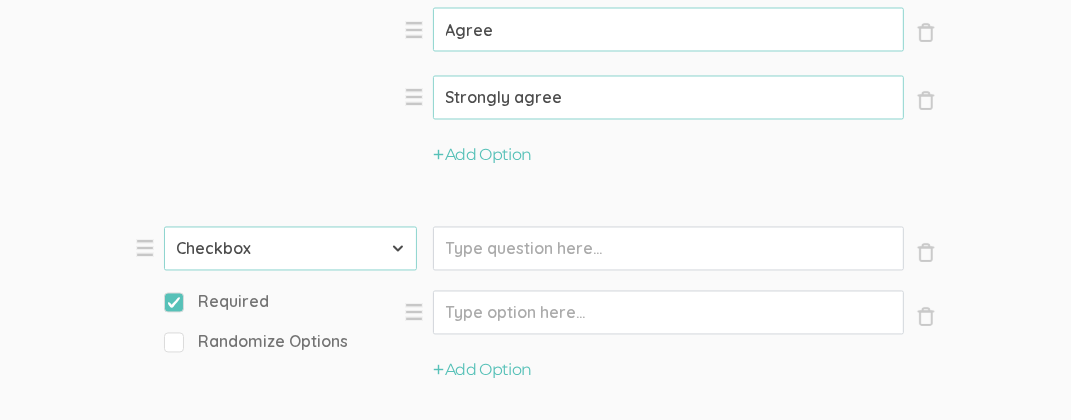 click on "Prompt" at bounding box center (668, -1705) 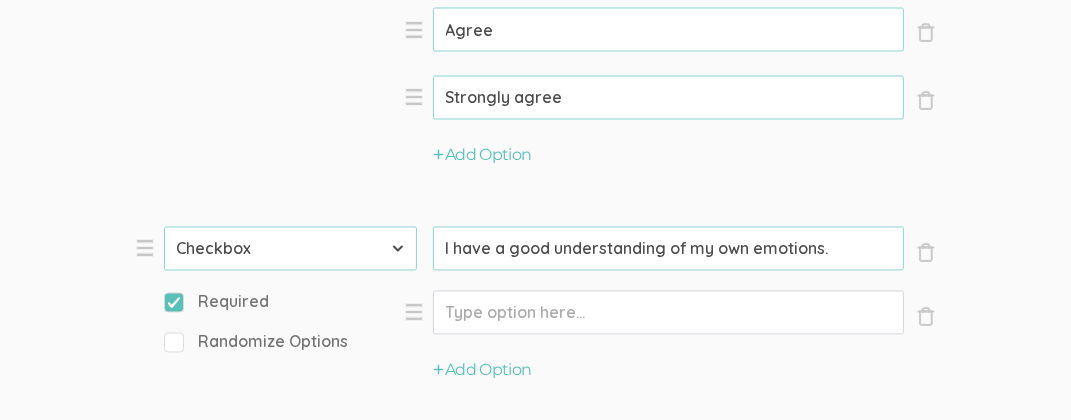 type on "I have a good understanding of my own emotions." 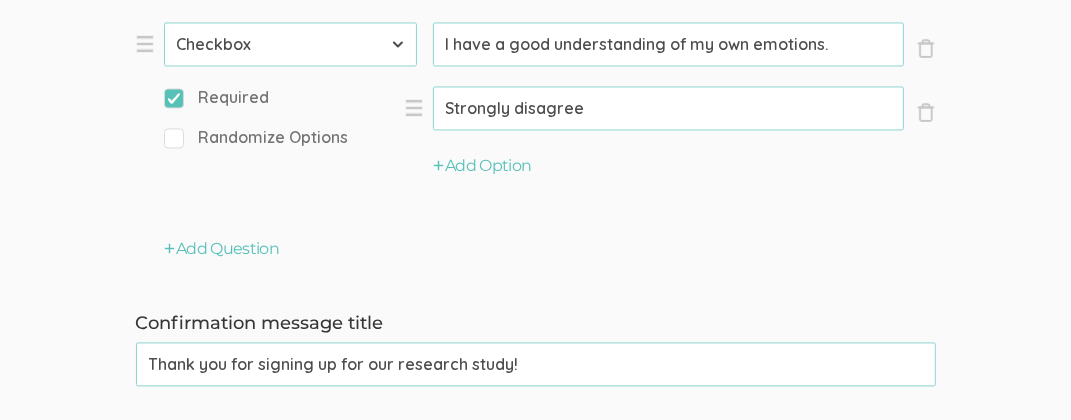scroll, scrollTop: 2852, scrollLeft: 0, axis: vertical 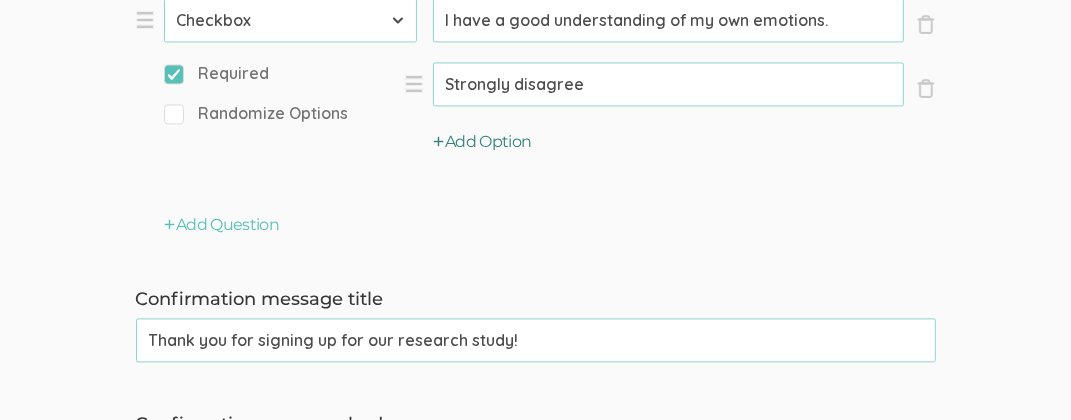 type on "Strongly disagree" 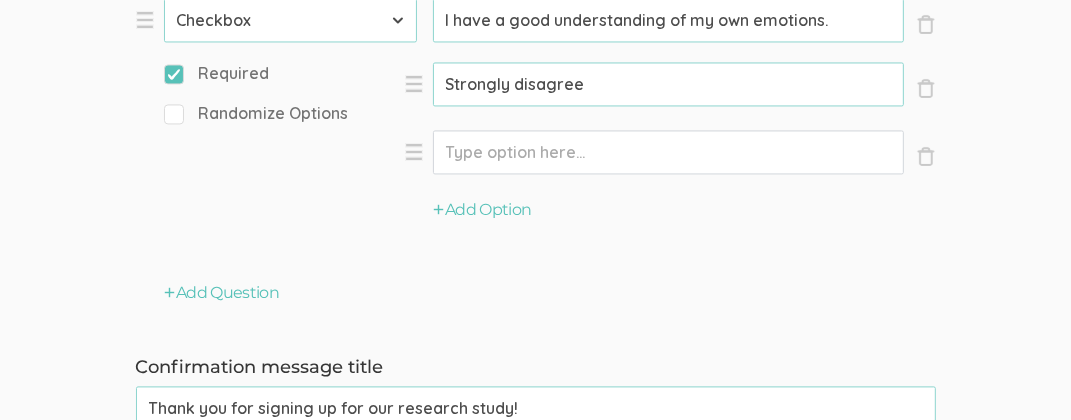 click on "Option" at bounding box center [668, 84] 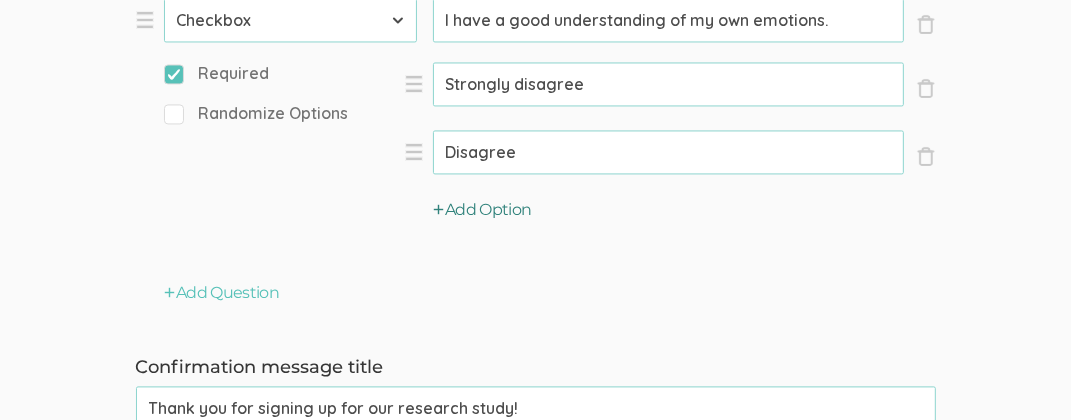 type on "Disagree" 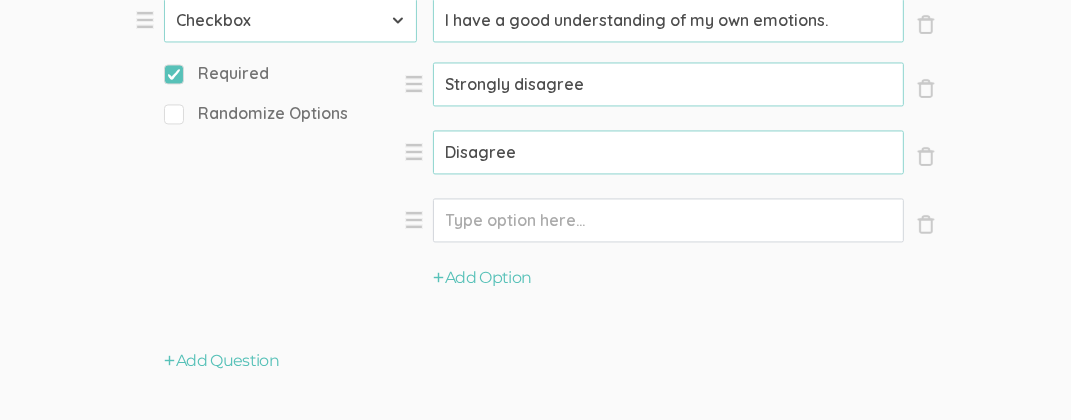 click on "Option" at bounding box center [668, 84] 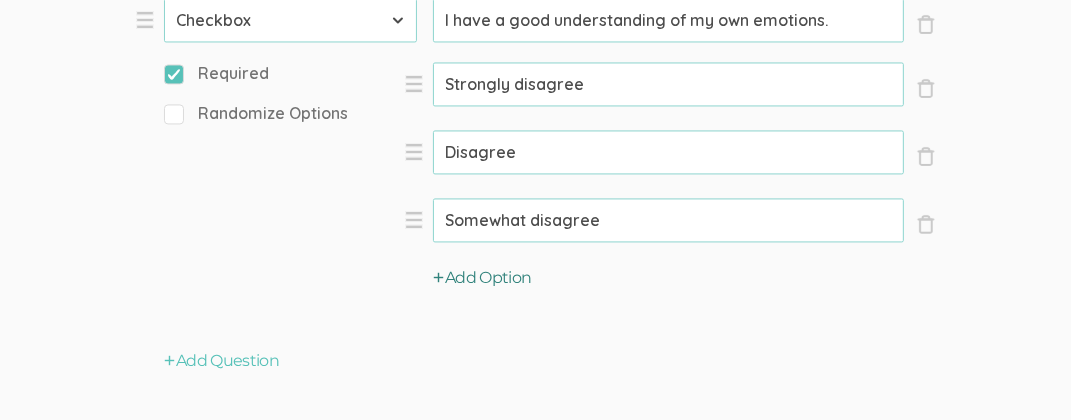 type on "Somewhat disagree" 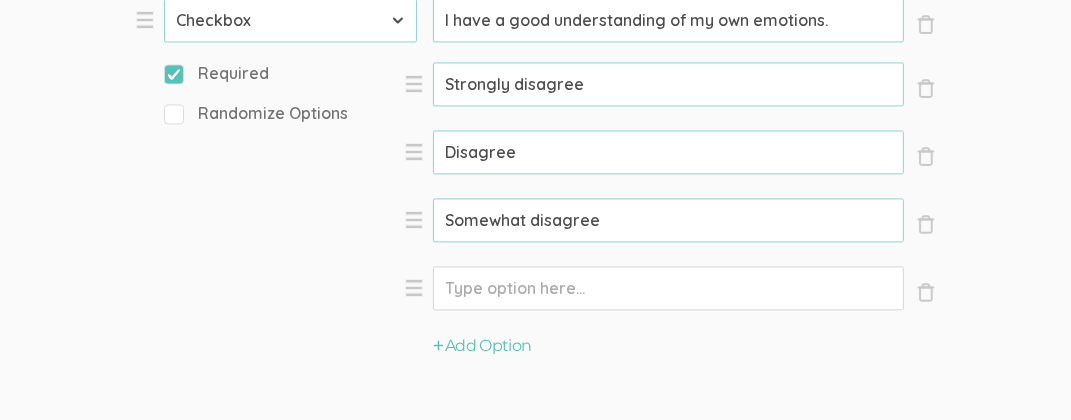 click on "Option" at bounding box center [668, 84] 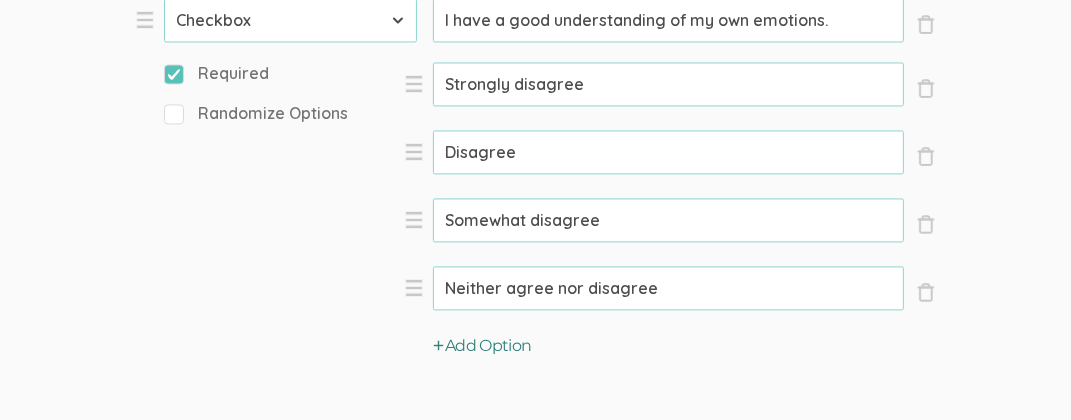 type on "Neither agree nor disagree" 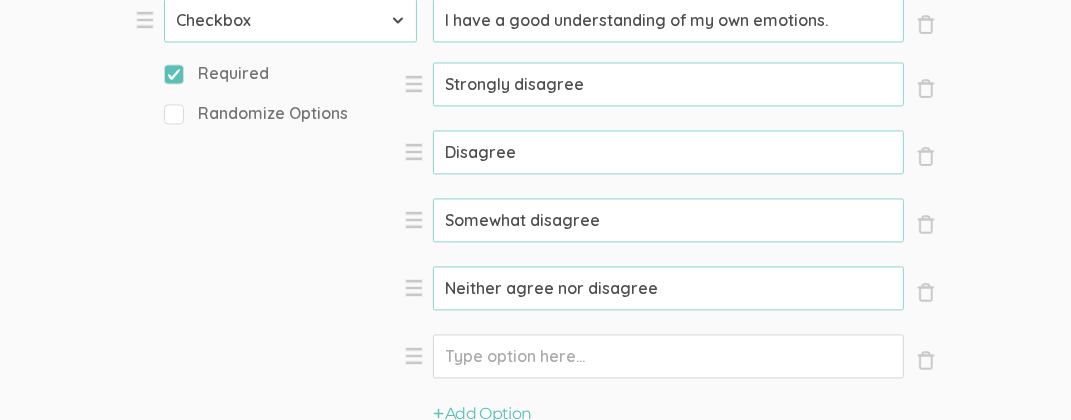 click on "Option" at bounding box center (668, 84) 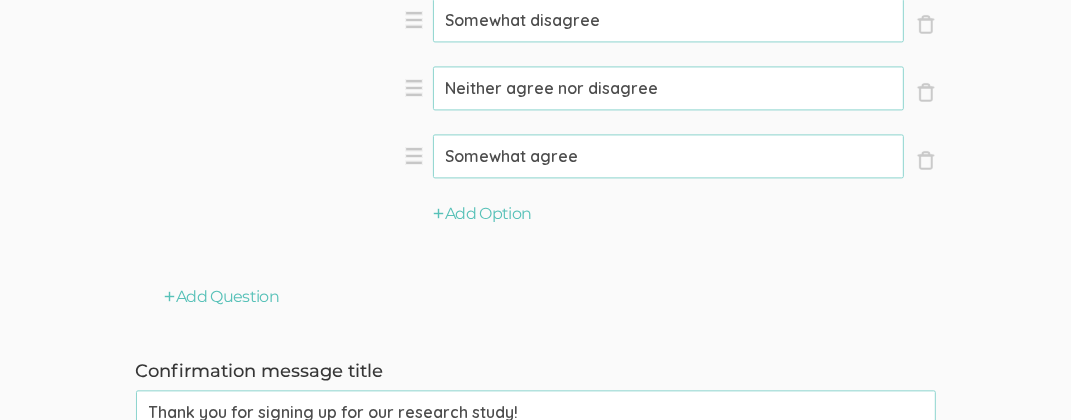 scroll, scrollTop: 3071, scrollLeft: 0, axis: vertical 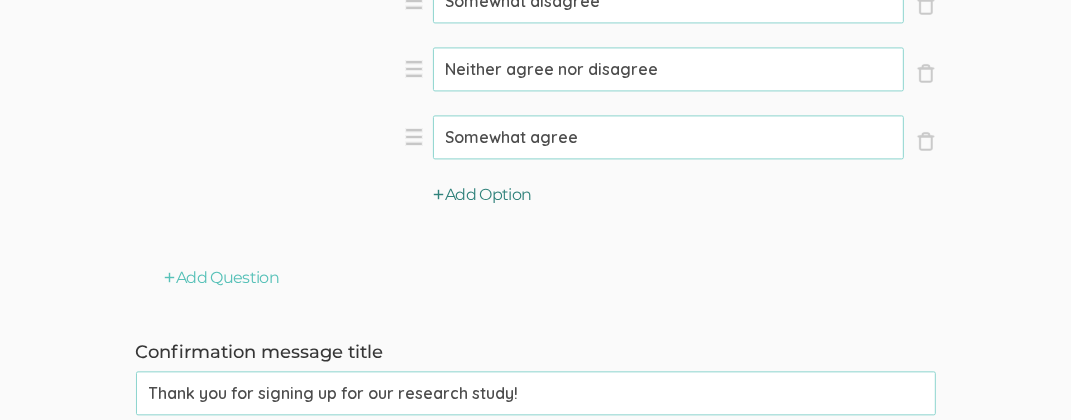 type on "Somewhat agree" 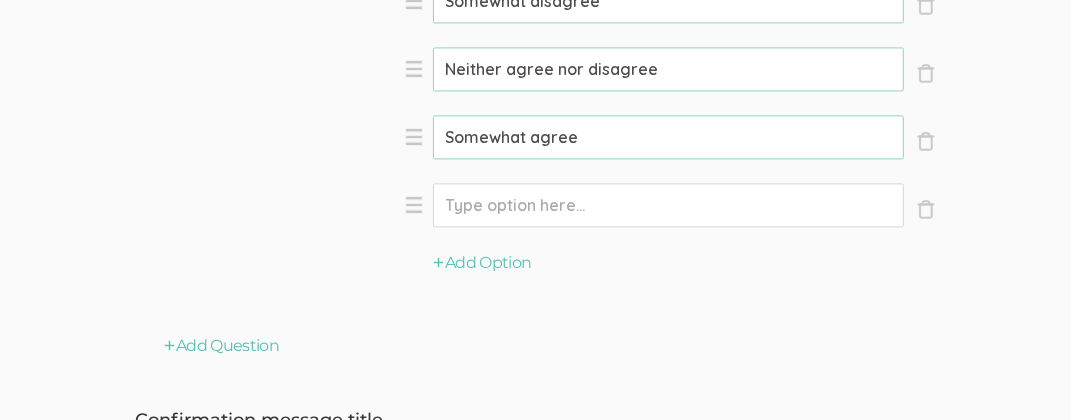 click on "Option" at bounding box center (668, -135) 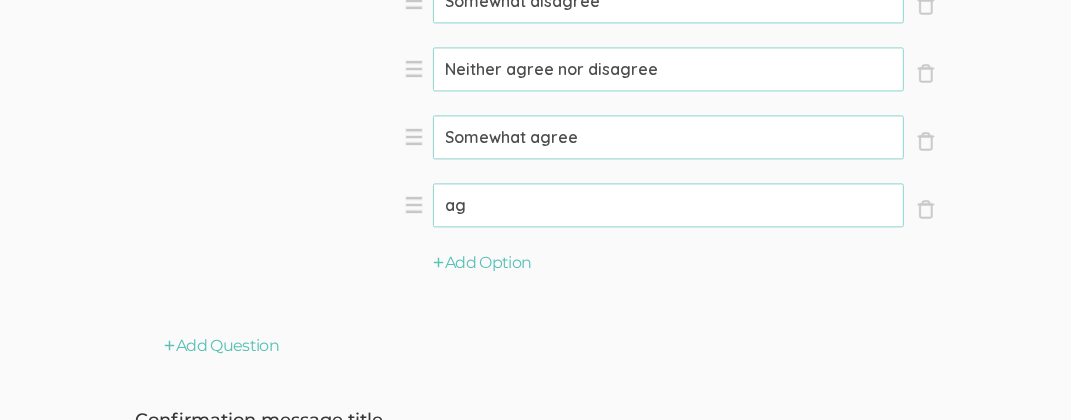 type on "a" 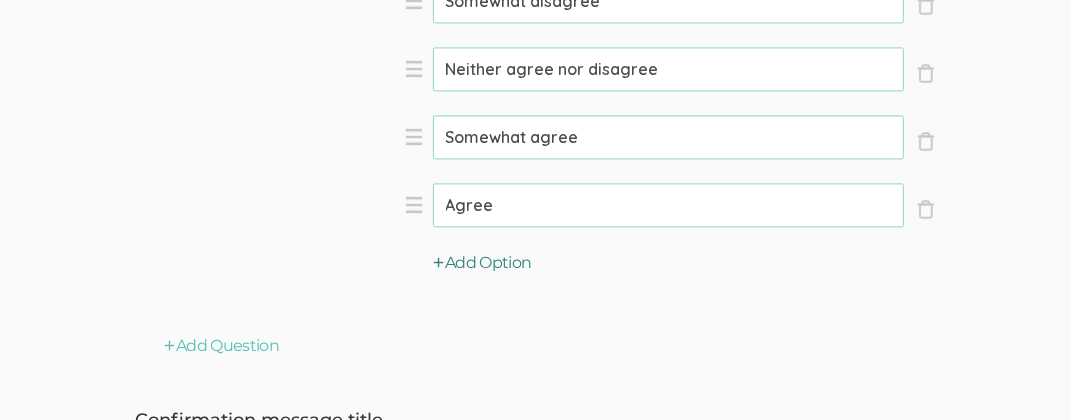 type on "Agree" 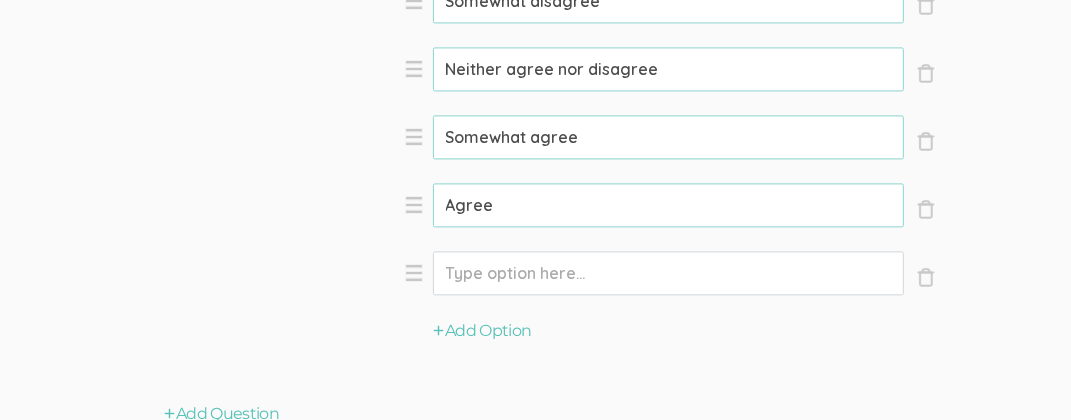 click on "Option" at bounding box center (668, -135) 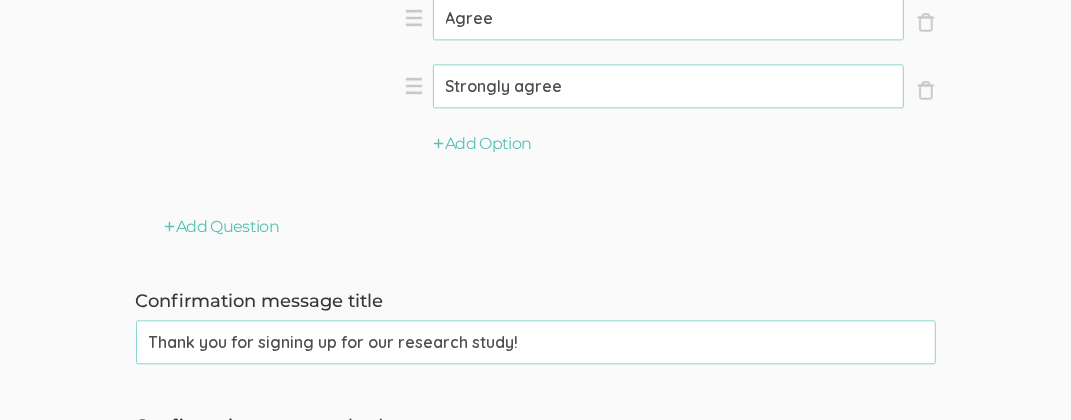 scroll, scrollTop: 3276, scrollLeft: 0, axis: vertical 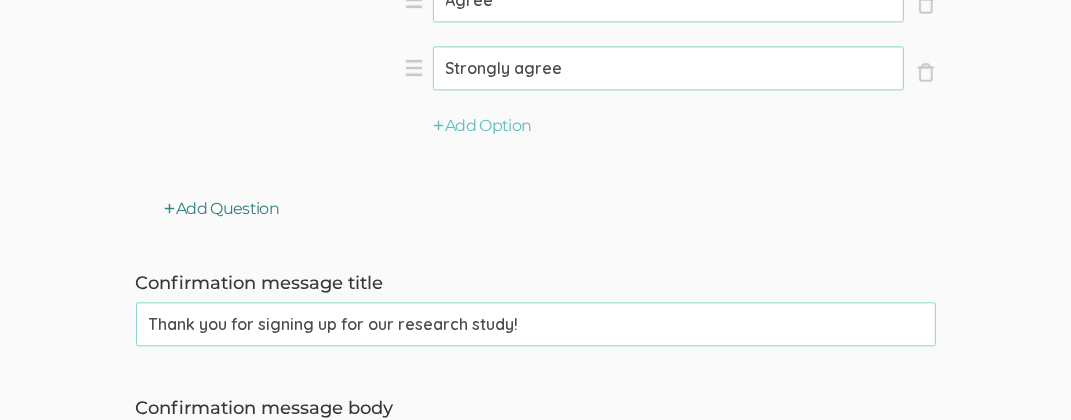 type on "Strongly agree" 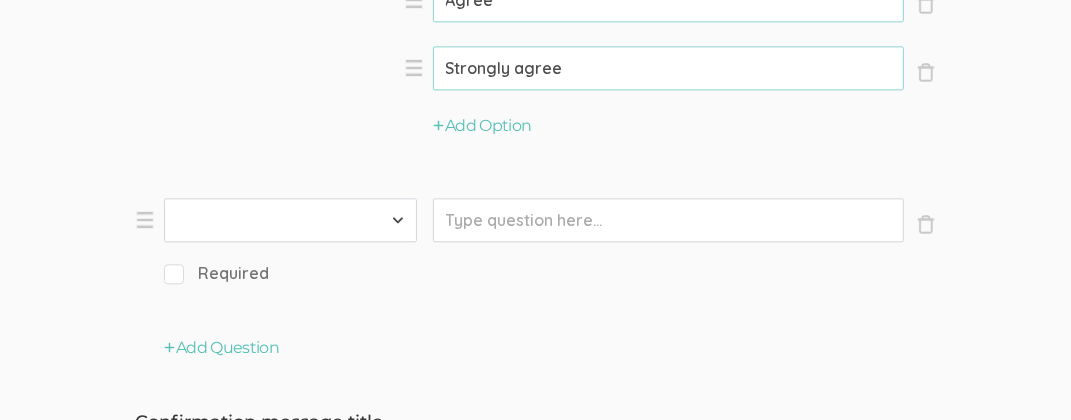 click on "First Name Last Name Email Phone Number LinkedIn Profile URL Country State Short Text Long Text Number Dropdown Checkbox Paragraph" at bounding box center (290, 220) 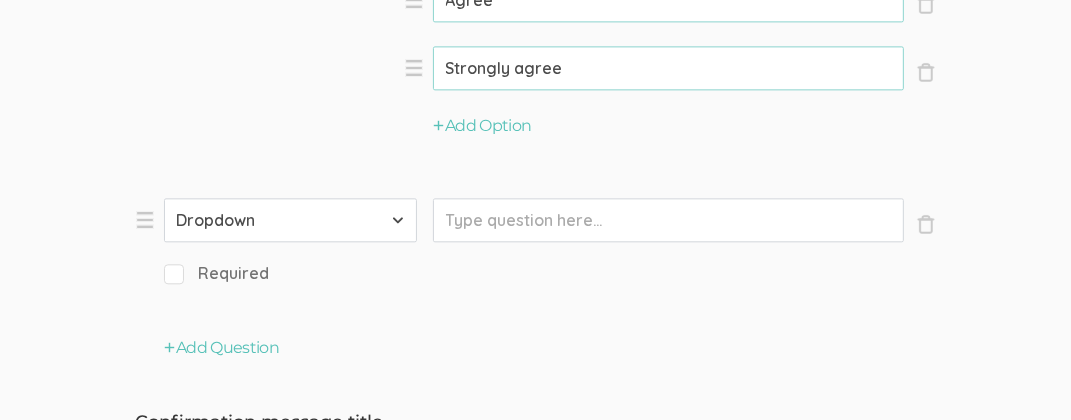 click on "First Name Last Name Email Phone Number LinkedIn Profile URL Country State Short Text Long Text Number Dropdown Checkbox Paragraph" at bounding box center [290, 220] 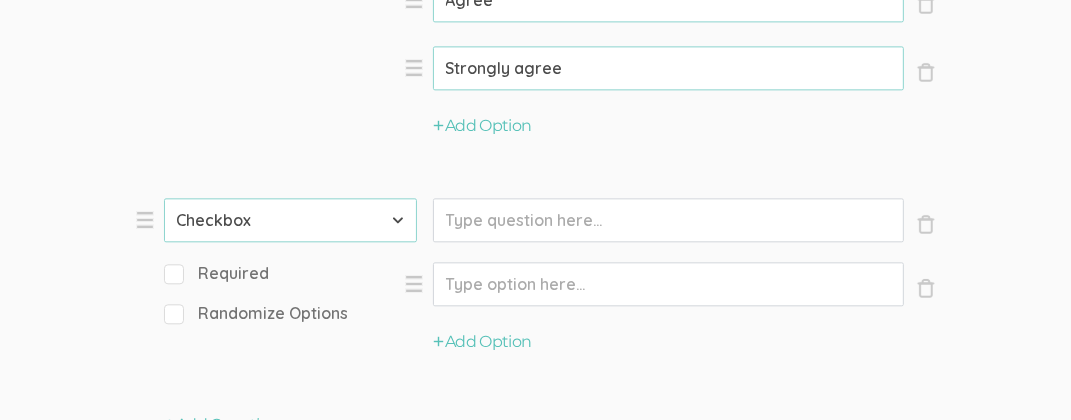 click on "Required" at bounding box center [217, 273] 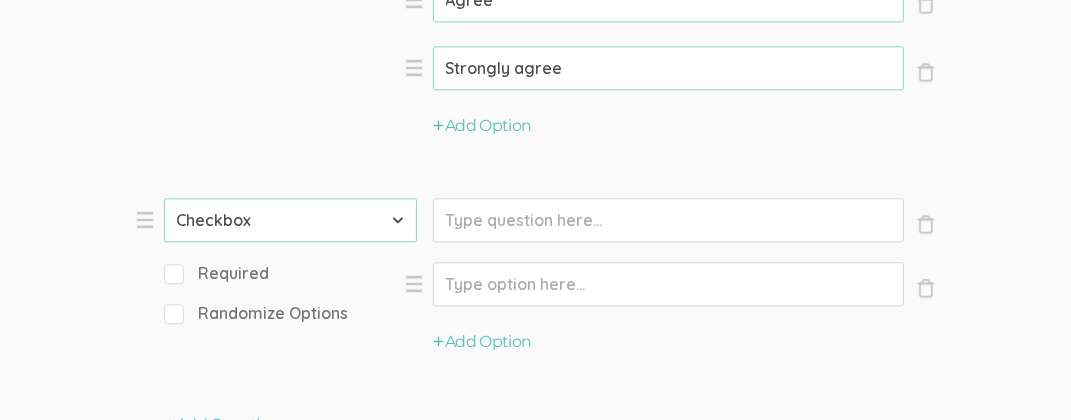 click on "Required" at bounding box center (170, 272) 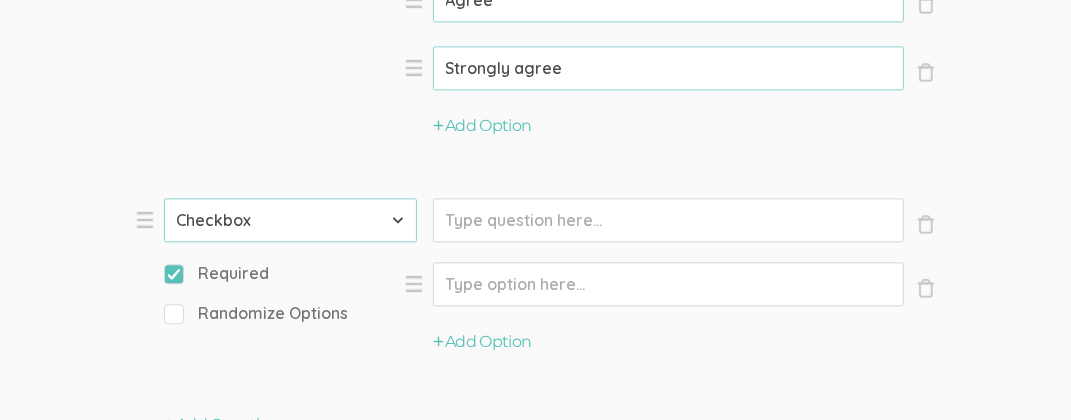 click on "Prompt" at bounding box center (668, -2358) 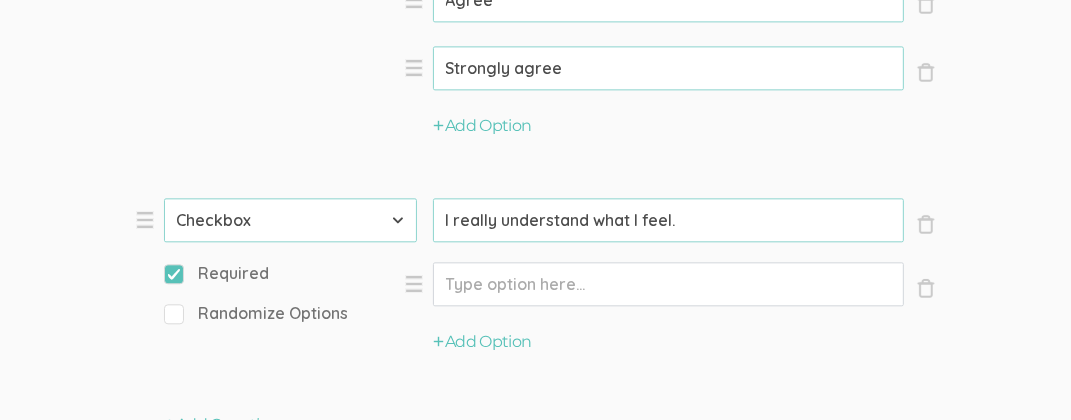 type on "I really understand what I feel." 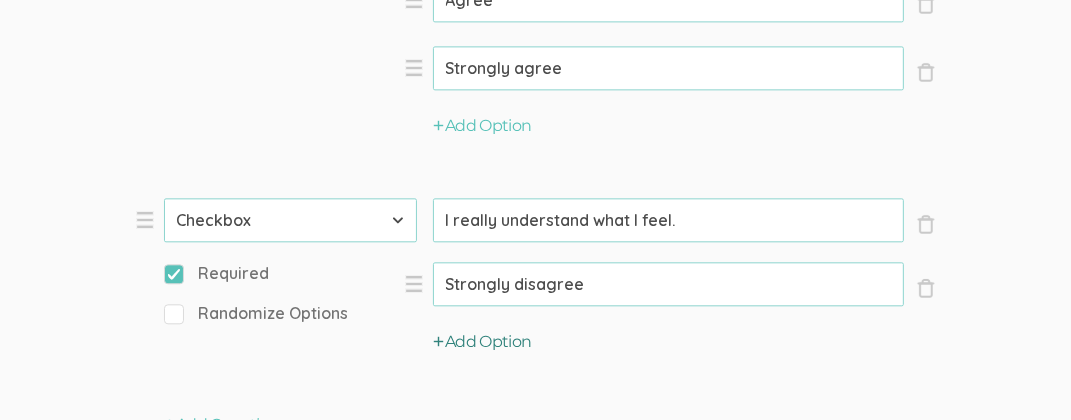 type on "Strongly disagree" 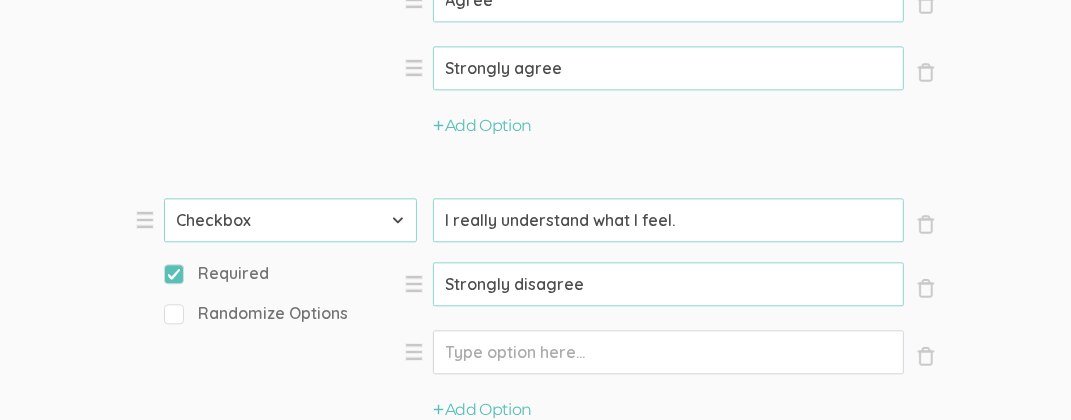 click on "Option" at bounding box center (668, 284) 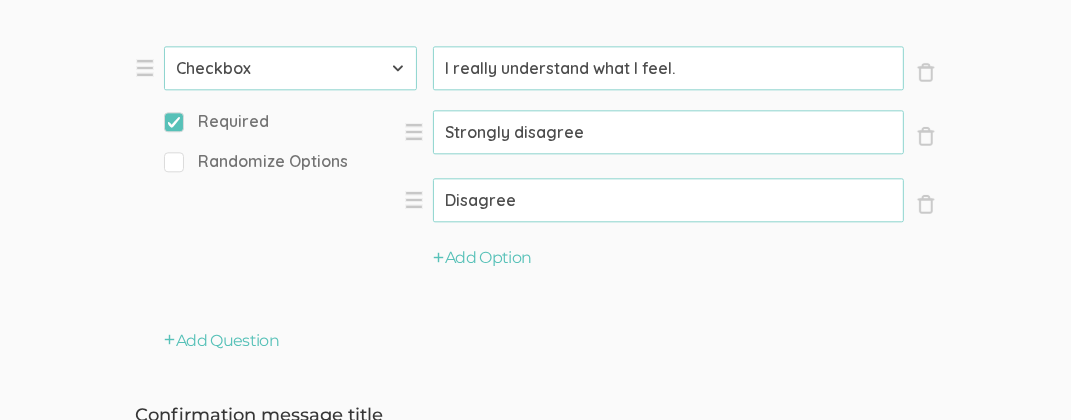 scroll, scrollTop: 3467, scrollLeft: 0, axis: vertical 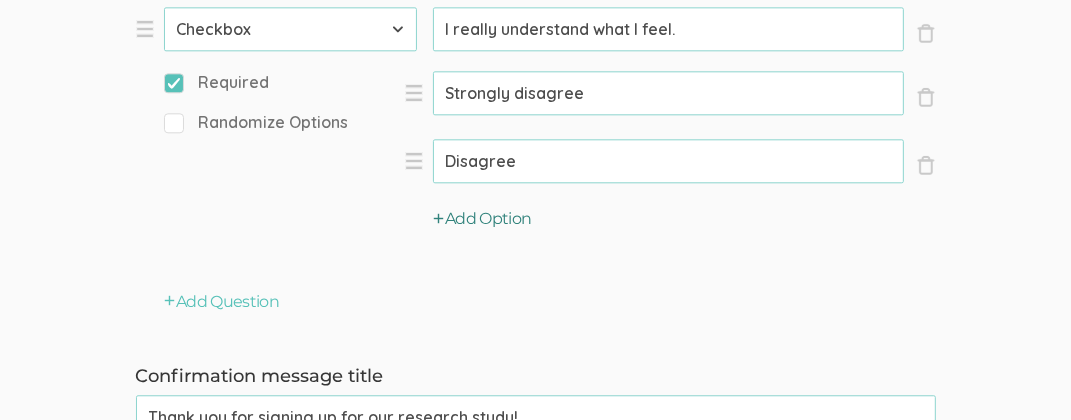 type on "Disagree" 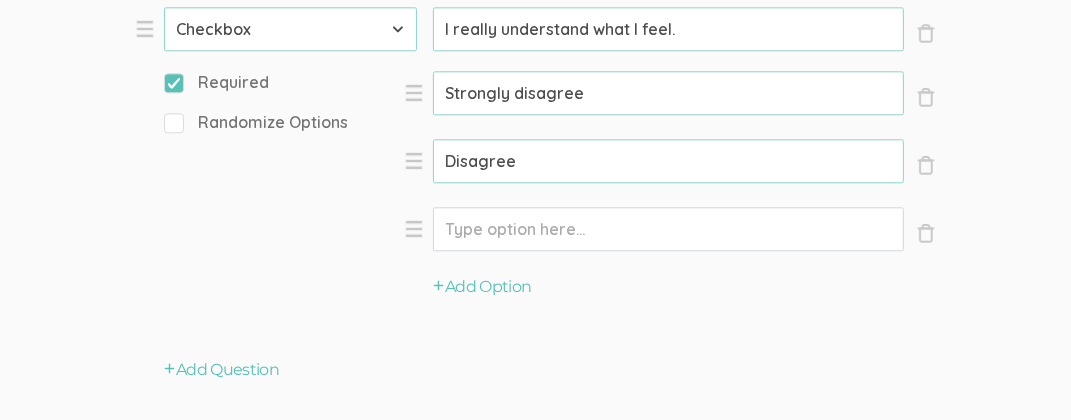 click on "Option" at bounding box center [668, 93] 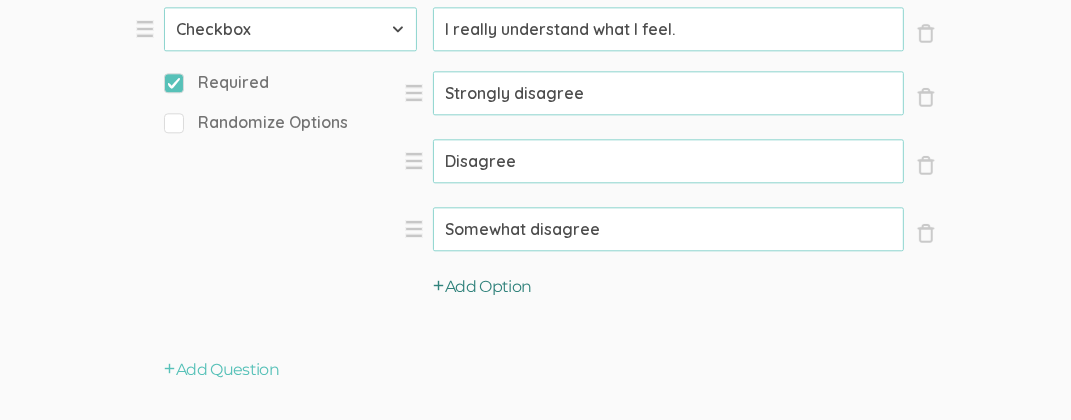 type on "Somewhat disagree" 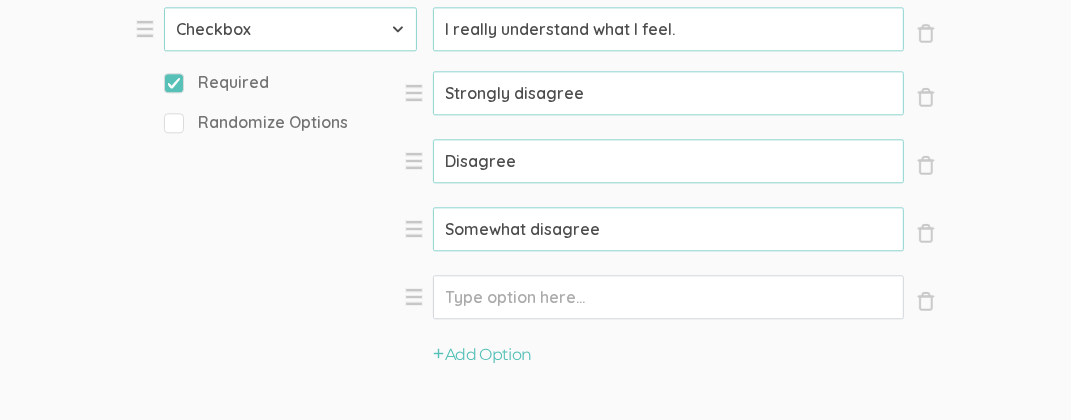 click on "Option" at bounding box center (668, 93) 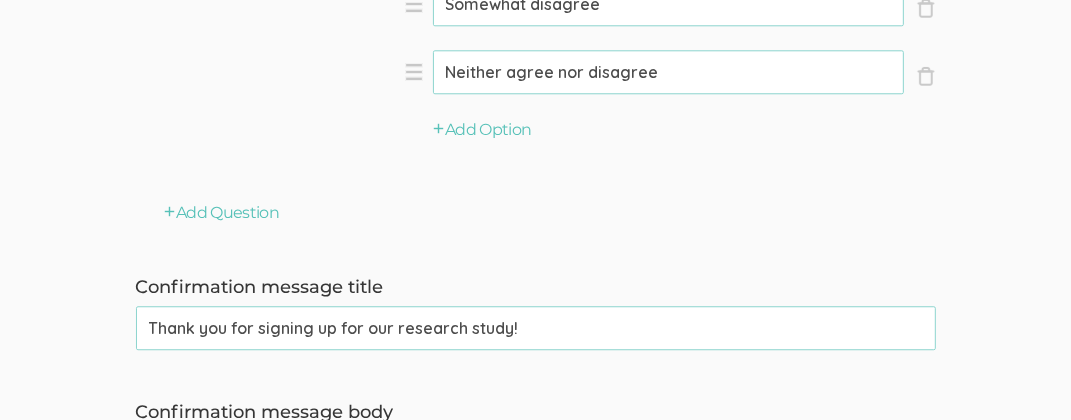 scroll, scrollTop: 3723, scrollLeft: 0, axis: vertical 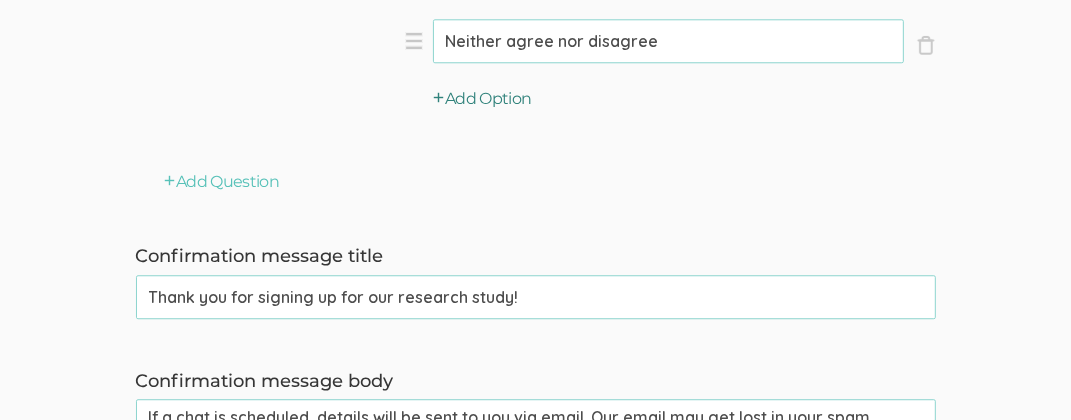 type on "Neither agree nor disagree" 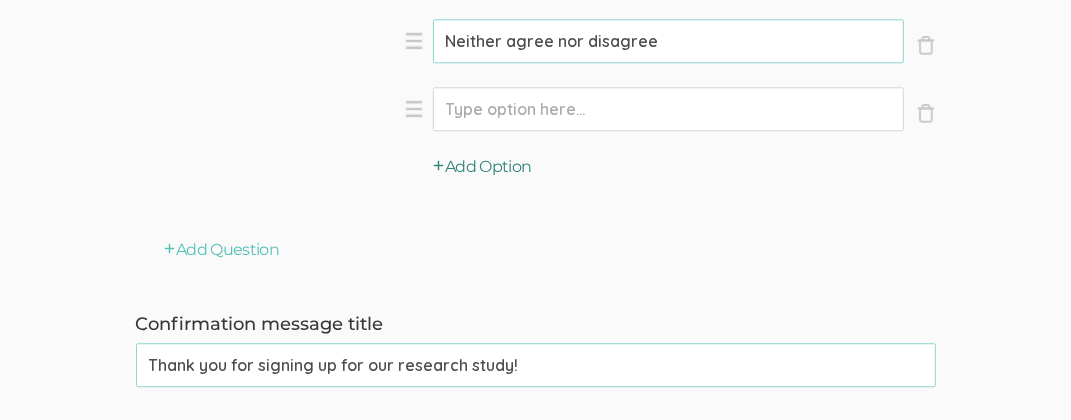 click on "Add Option" at bounding box center (483, 167) 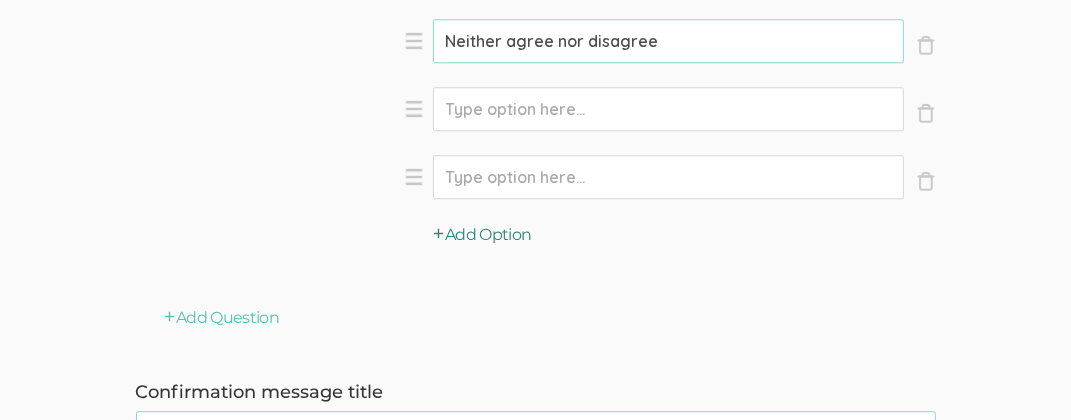 click on "Add Option" at bounding box center (483, 235) 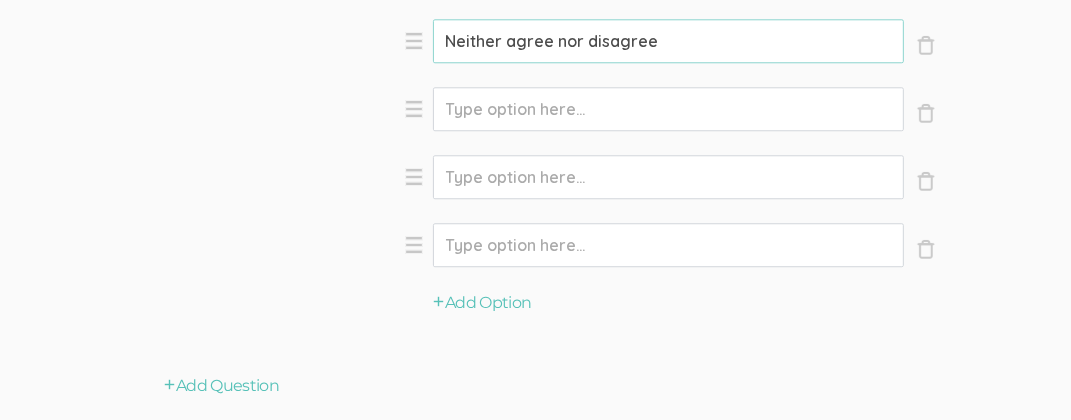 click on "Option" at bounding box center [668, -163] 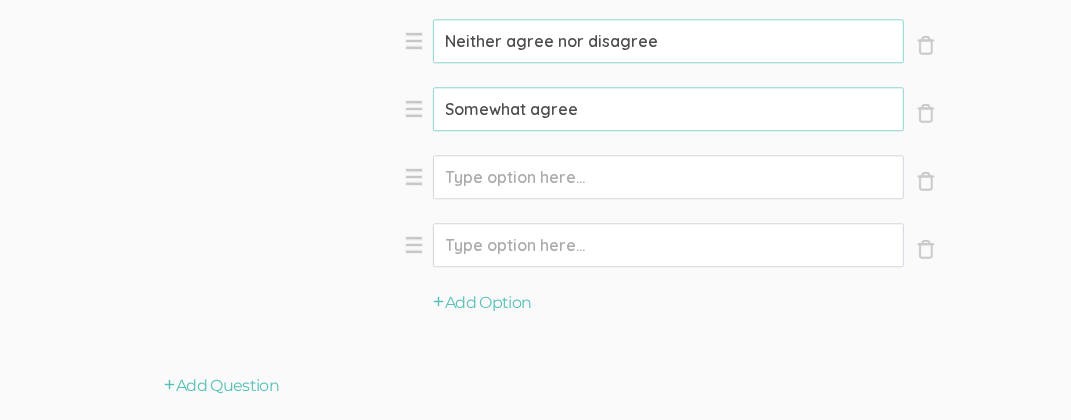 type on "Somewhat agree" 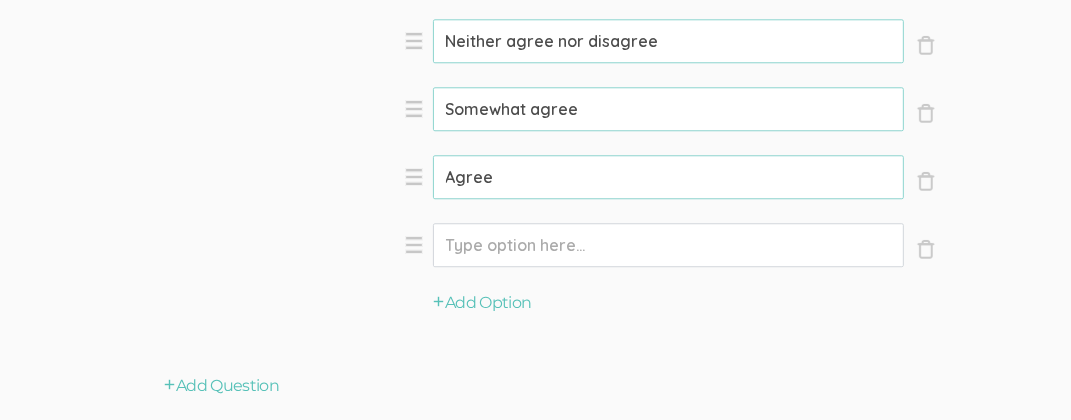 type on "Agree" 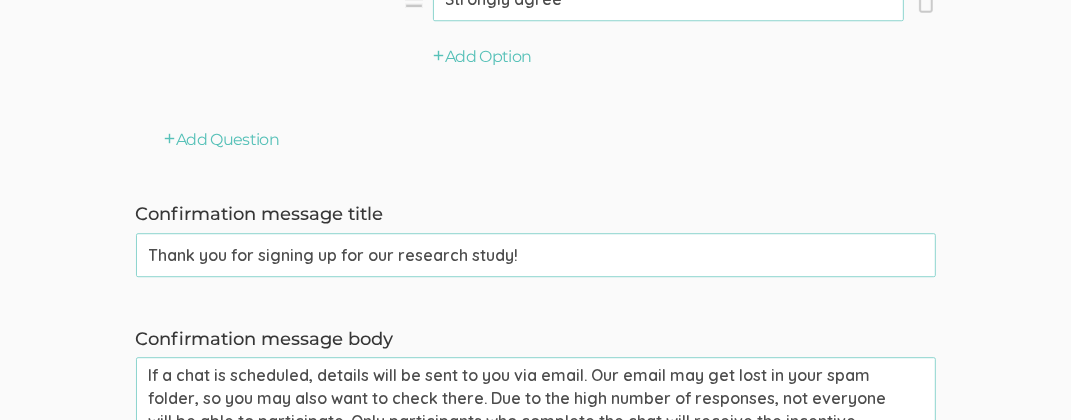 scroll, scrollTop: 3958, scrollLeft: 0, axis: vertical 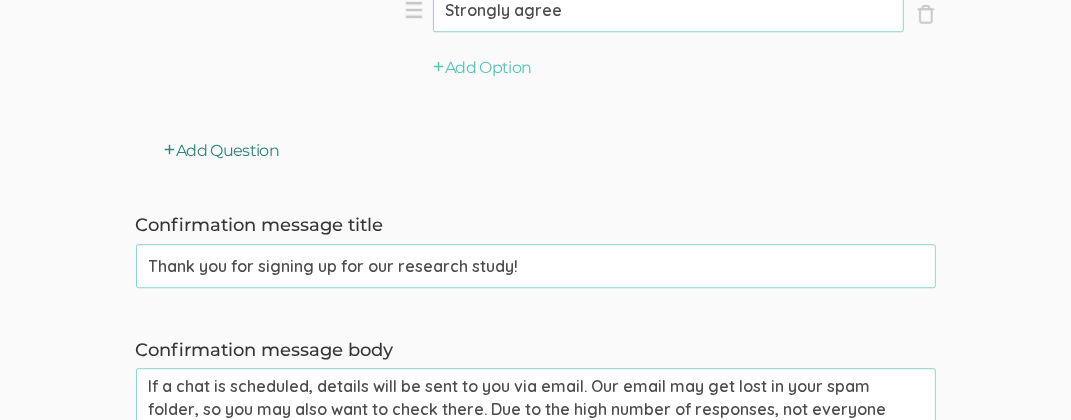 type on "Strongly agree" 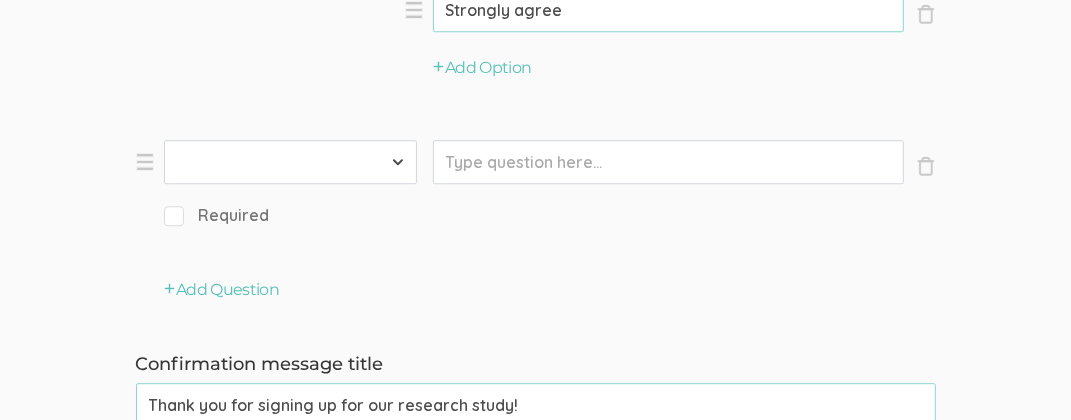 click on "First Name Last Name Email Phone Number LinkedIn Profile URL Country State Short Text Long Text Number Dropdown Checkbox Paragraph" at bounding box center [290, 162] 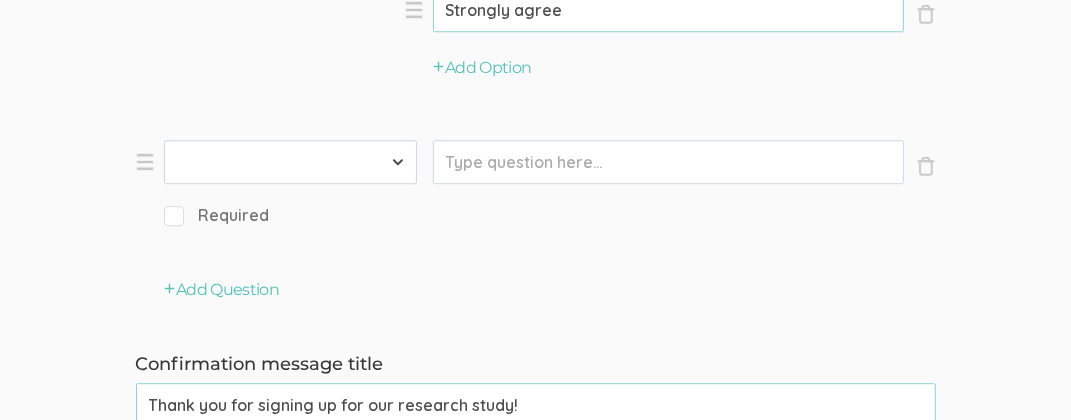 select on "10" 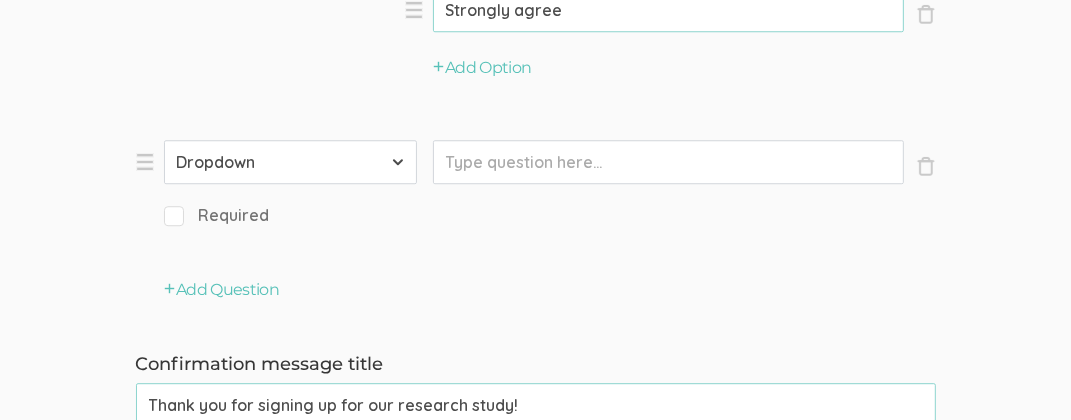 click on "First Name Last Name Email Phone Number LinkedIn Profile URL Country State Short Text Long Text Number Dropdown Checkbox Paragraph" at bounding box center [290, 162] 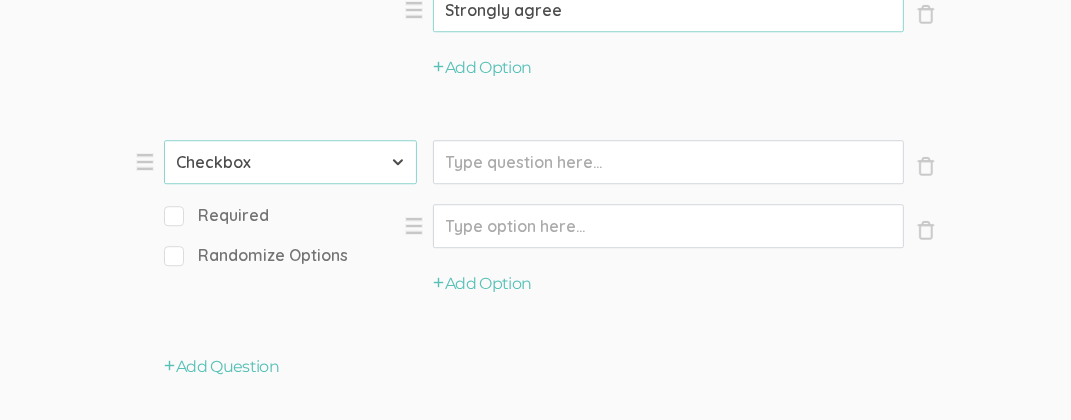 click on "Required" at bounding box center (217, 215) 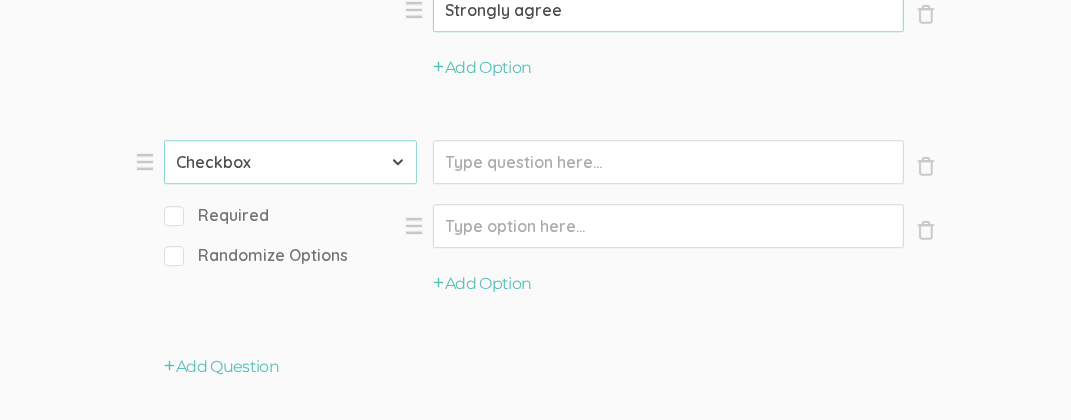 click on "Required" at bounding box center [170, 214] 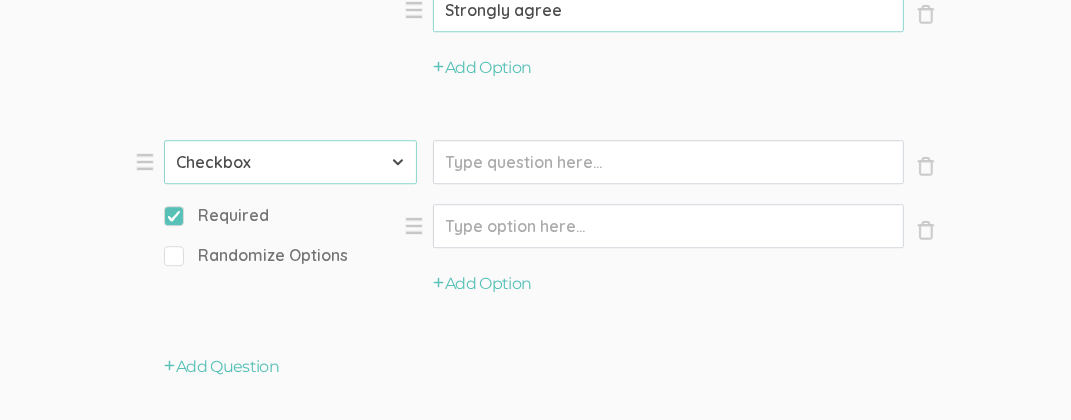 click on "Prompt" at bounding box center [668, -3040] 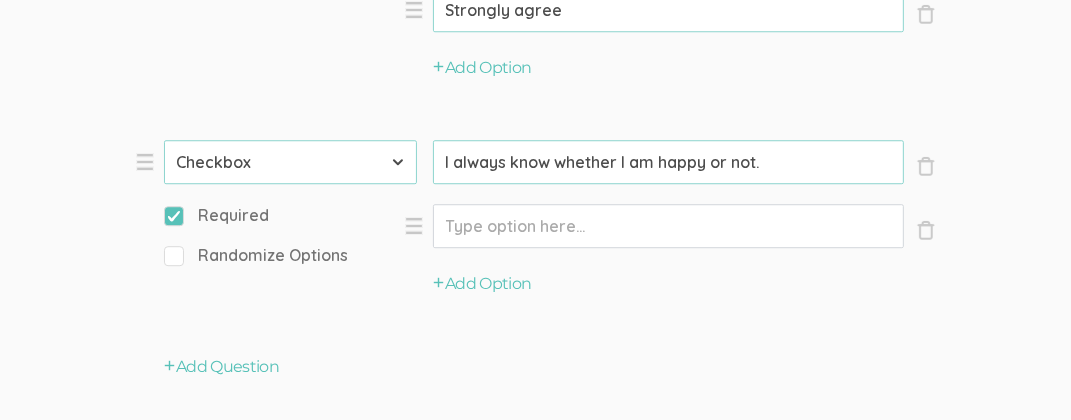 type on "I always know whether I am happy or not." 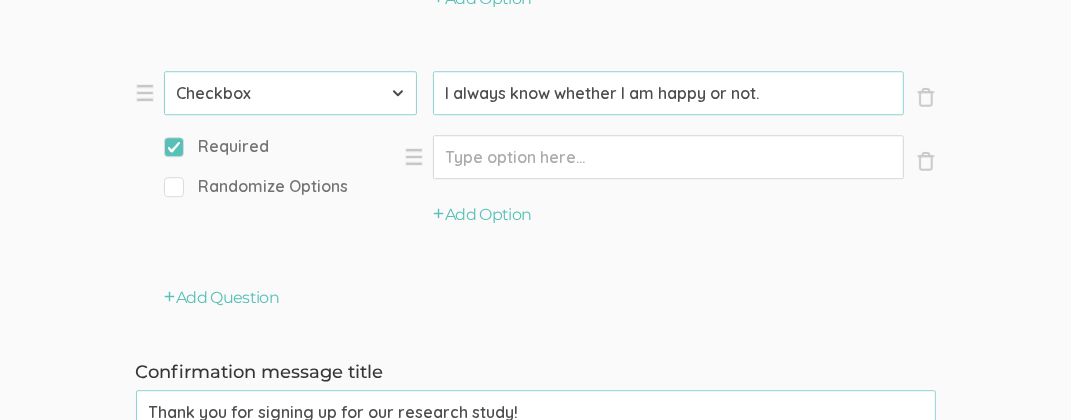 scroll, scrollTop: 4104, scrollLeft: 0, axis: vertical 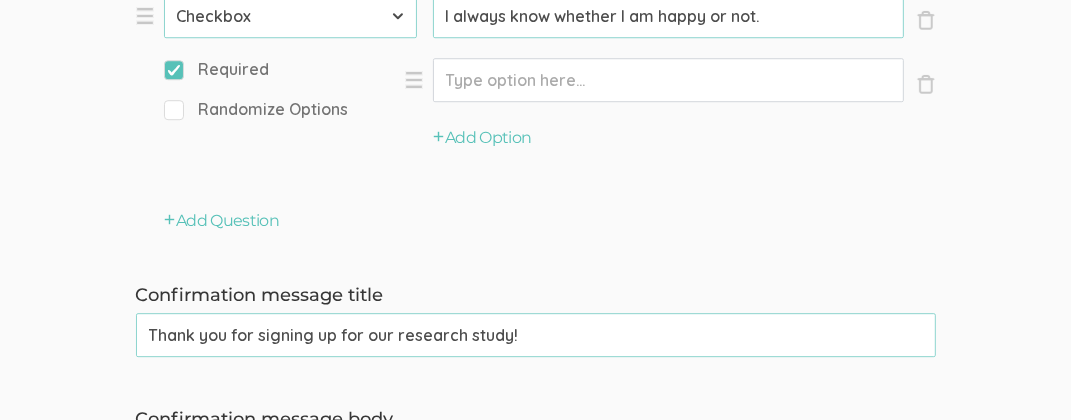 click on "Option" at bounding box center [668, 80] 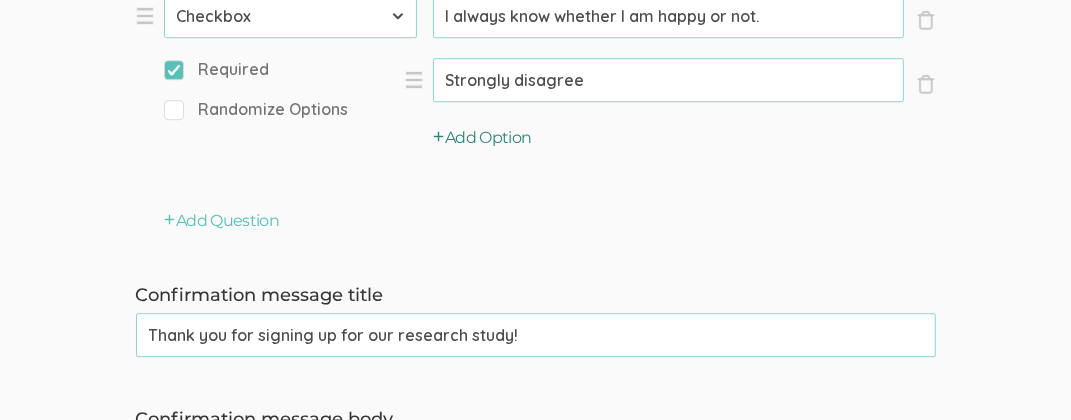 type on "Strongly disagree" 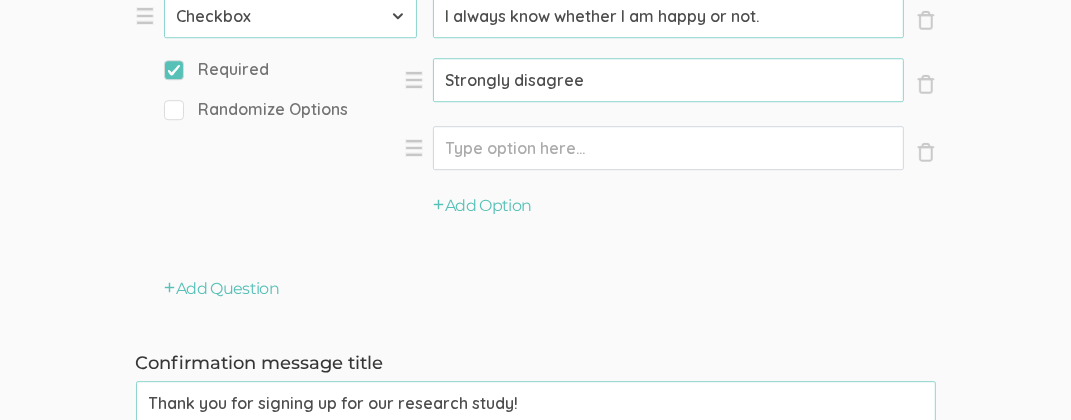 click on "Option" at bounding box center [668, 80] 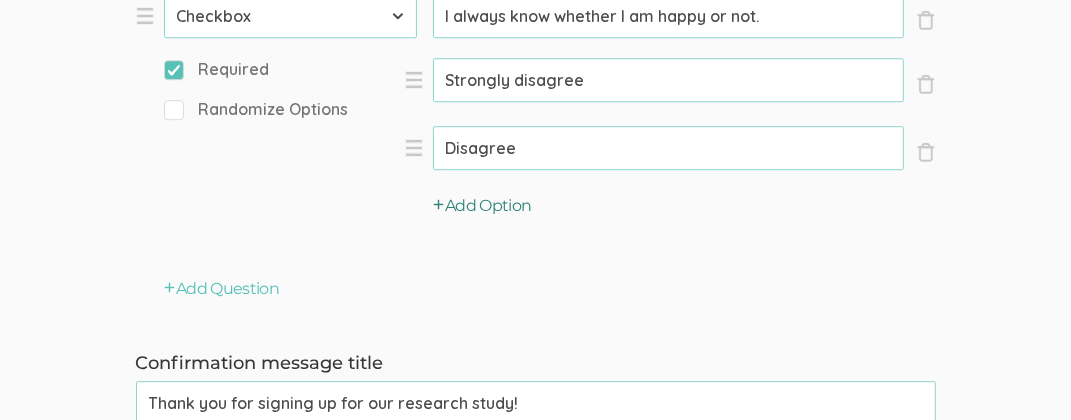 type on "Disagree" 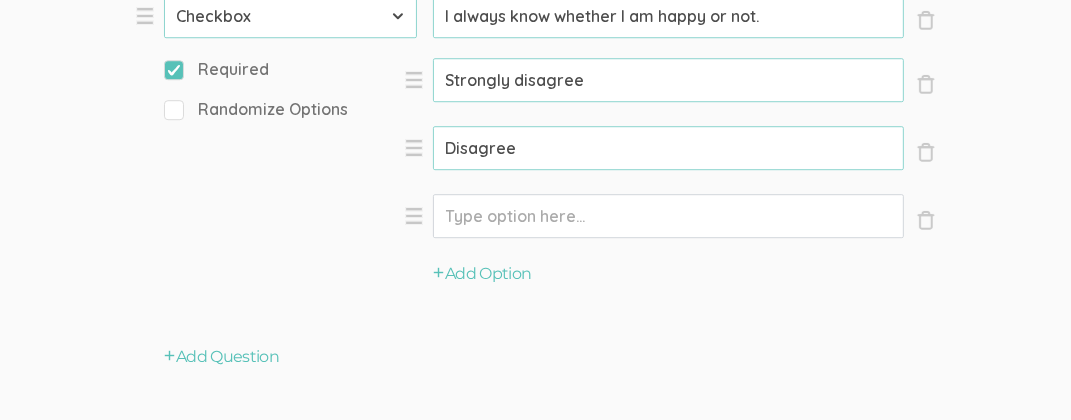 click on "Option" at bounding box center [668, 80] 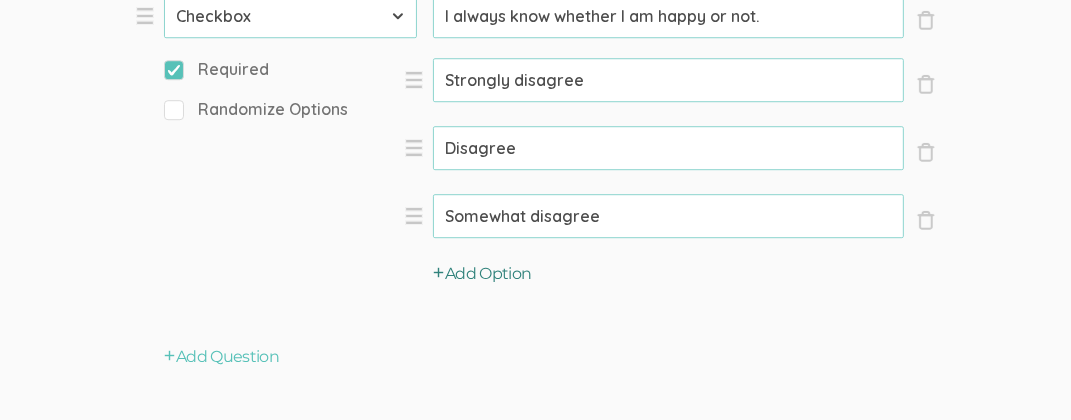 type on "Somewhat disagree" 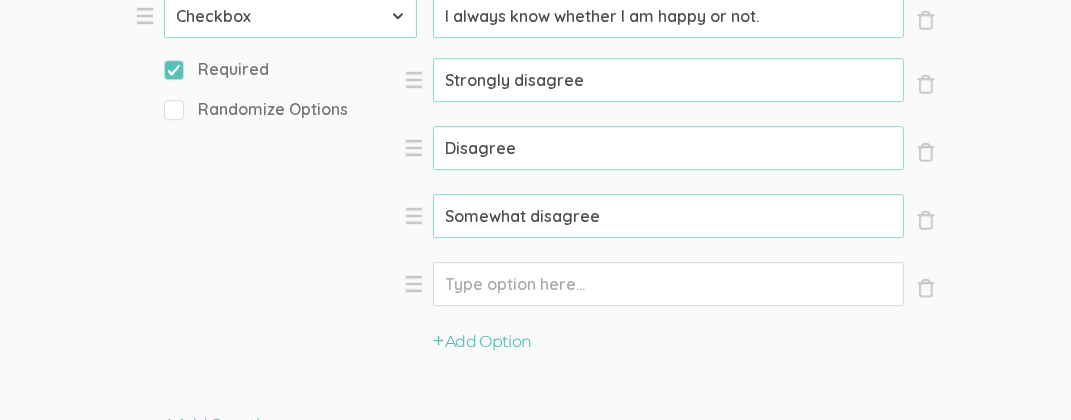 click on "Option" at bounding box center [668, 80] 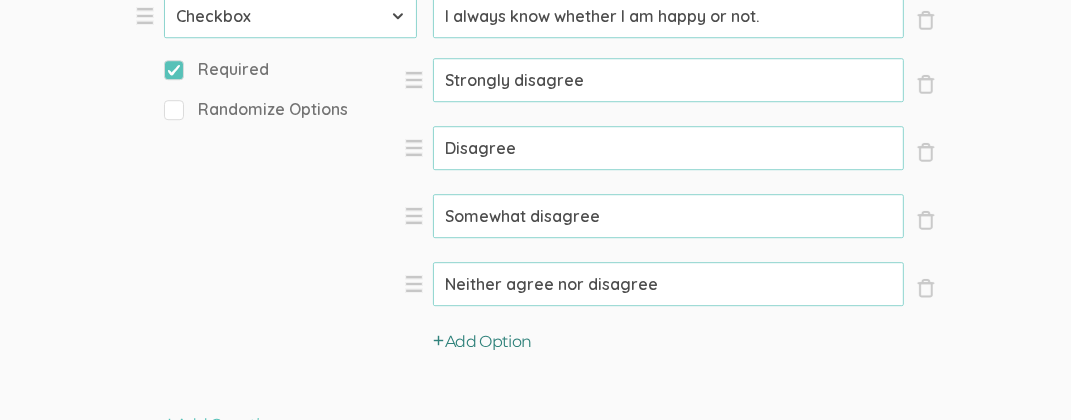 type on "Neither agree nor disagree" 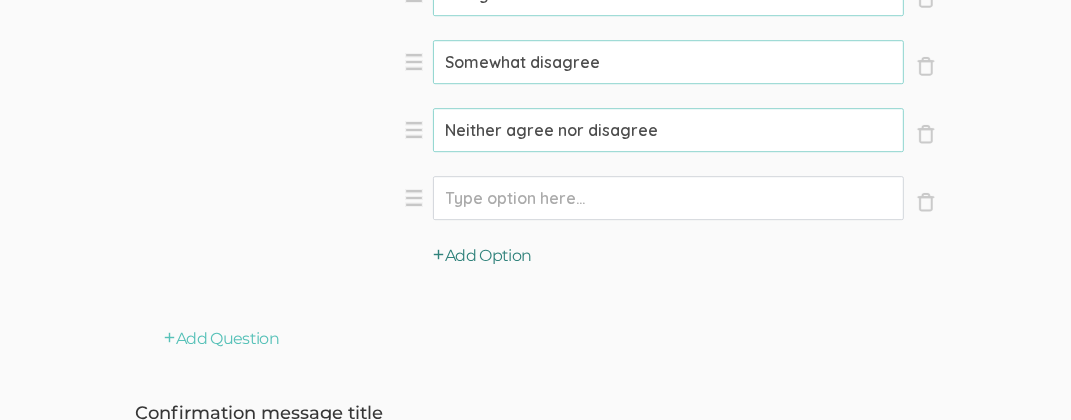 scroll, scrollTop: 4292, scrollLeft: 0, axis: vertical 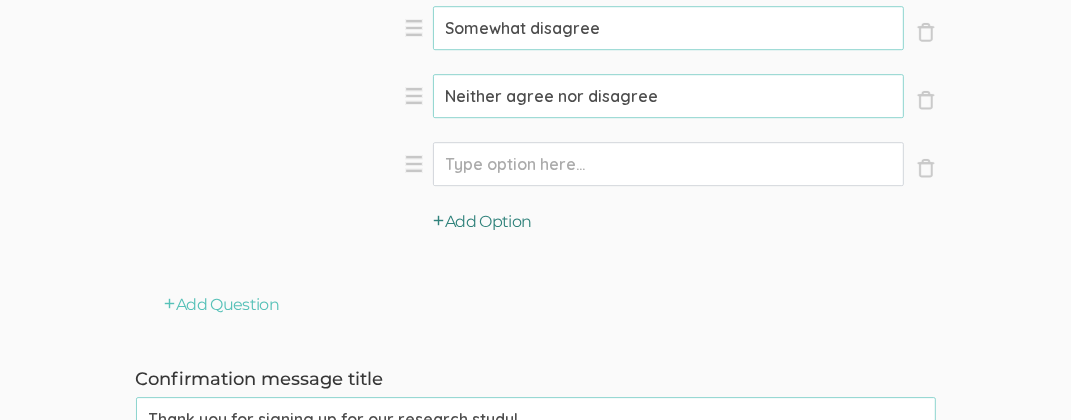 click on "Add Option" at bounding box center [483, 222] 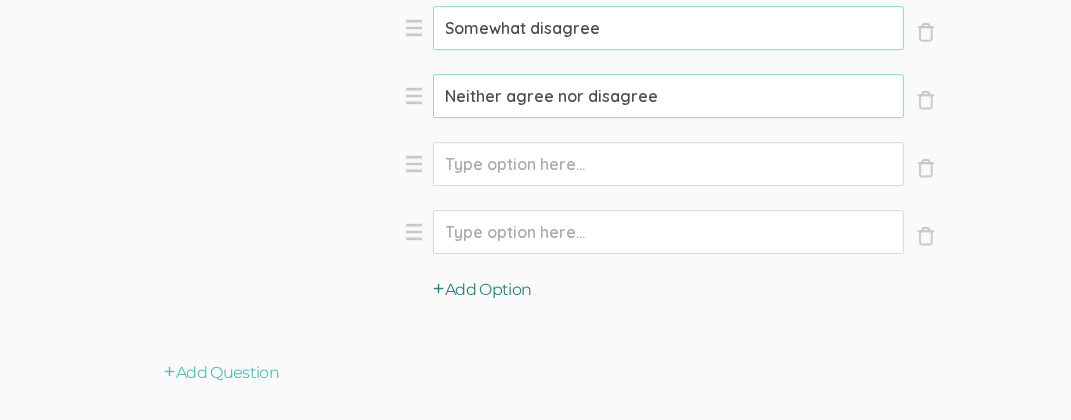 click on "Add Option" at bounding box center [483, 290] 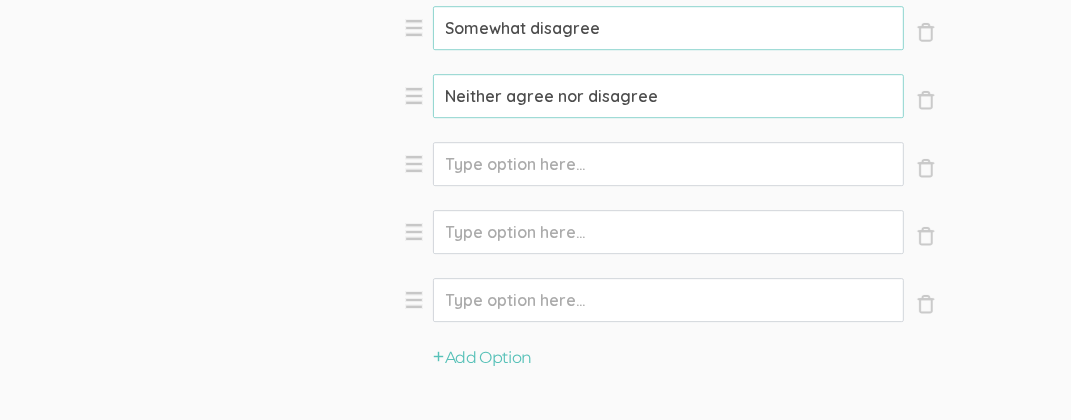 click on "Option" at bounding box center [668, -108] 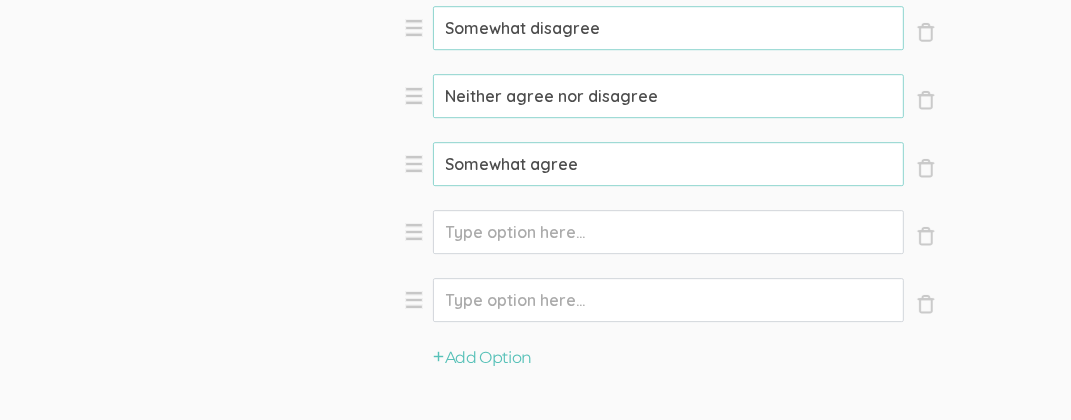 type on "Somewhat agree" 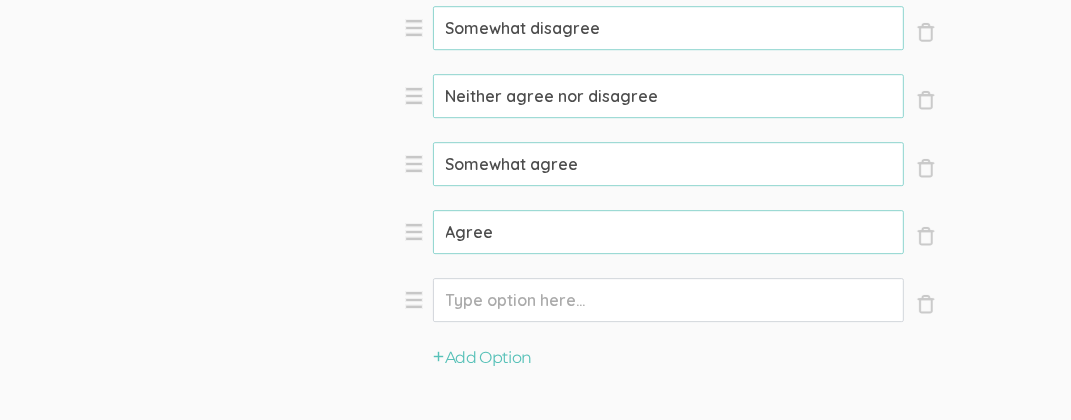 type on "Agree" 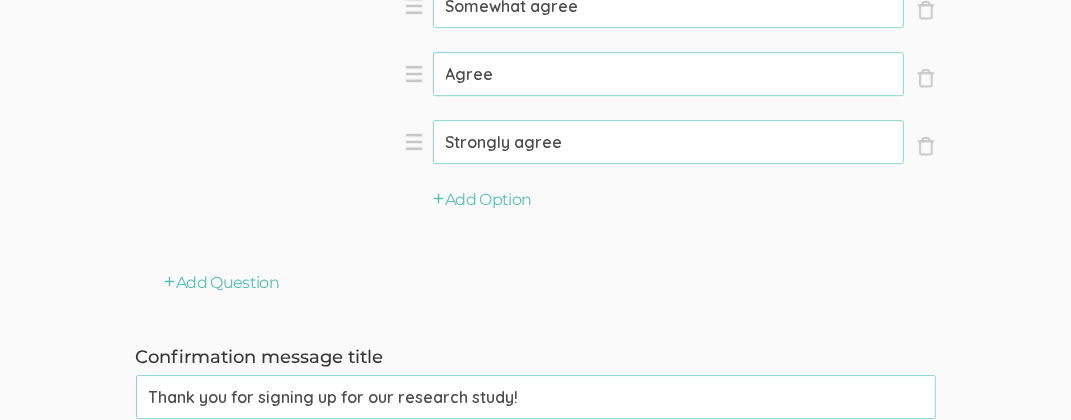 scroll, scrollTop: 4485, scrollLeft: 0, axis: vertical 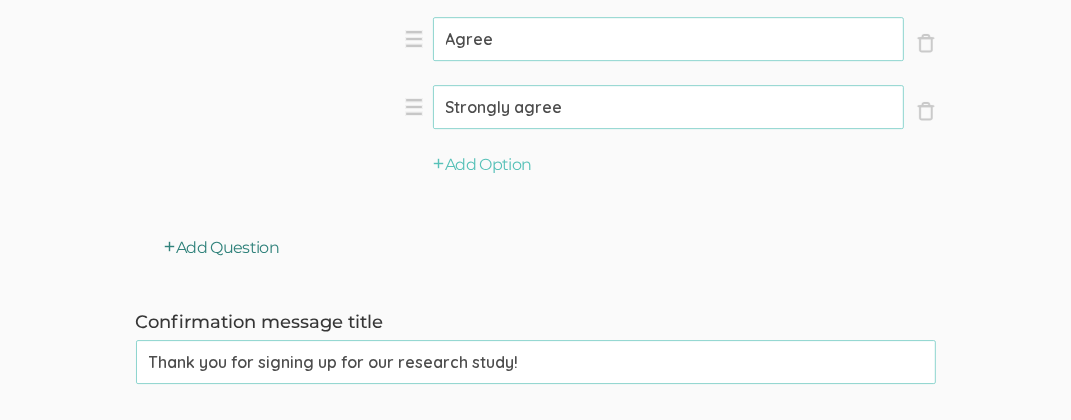 type on "Strongly agree" 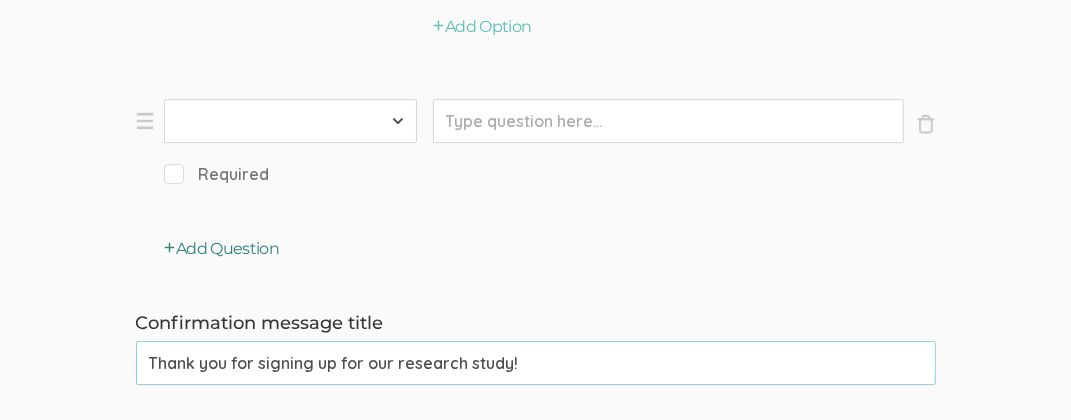 scroll, scrollTop: 4647, scrollLeft: 0, axis: vertical 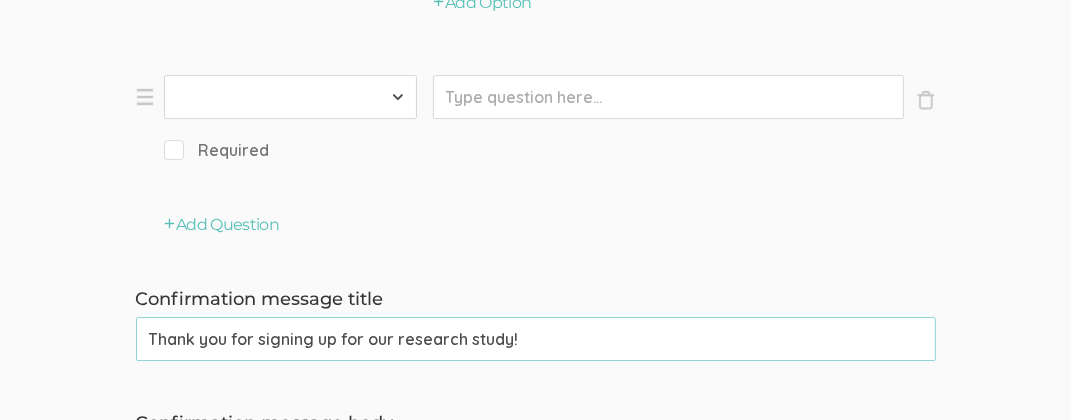 click on "First Name Last Name Email Phone Number LinkedIn Profile URL Country State Short Text Long Text Number Dropdown Checkbox Paragraph" at bounding box center [290, 97] 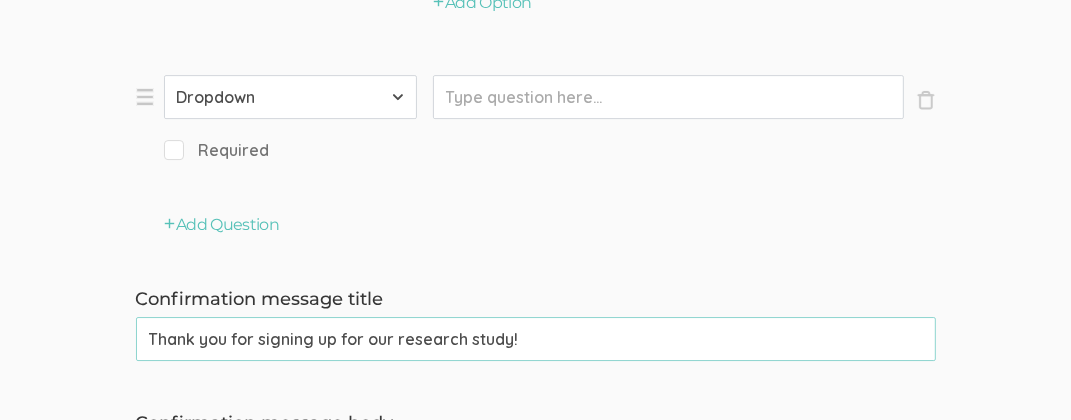 click on "First Name Last Name Email Phone Number LinkedIn Profile URL Country State Short Text Long Text Number Dropdown Checkbox Paragraph" at bounding box center (290, 97) 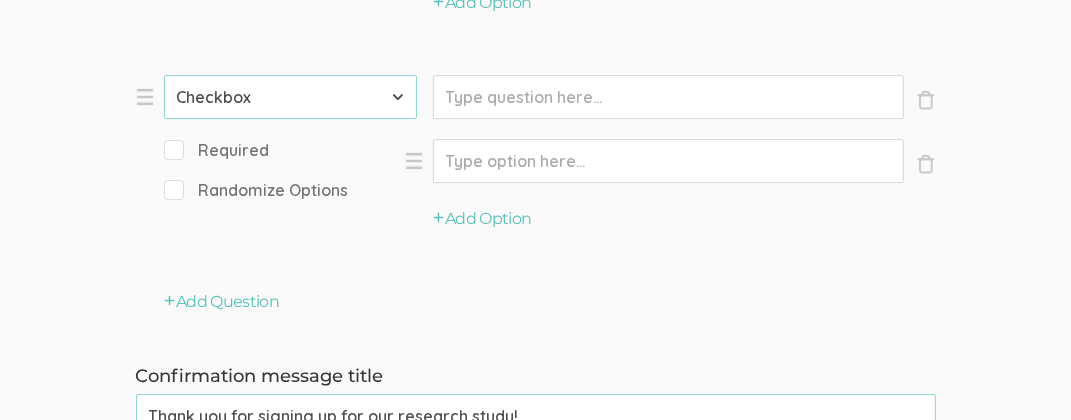 click on "Required" at bounding box center [217, 150] 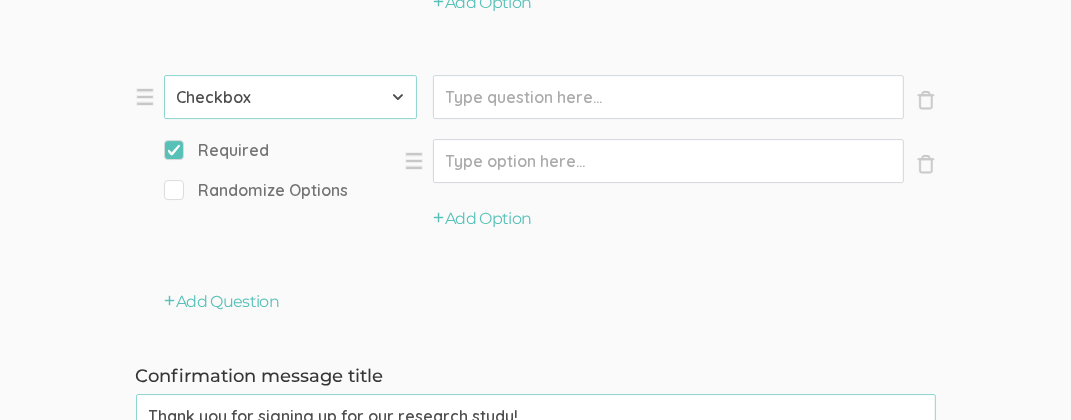 click on "Prompt" at bounding box center (668, -3729) 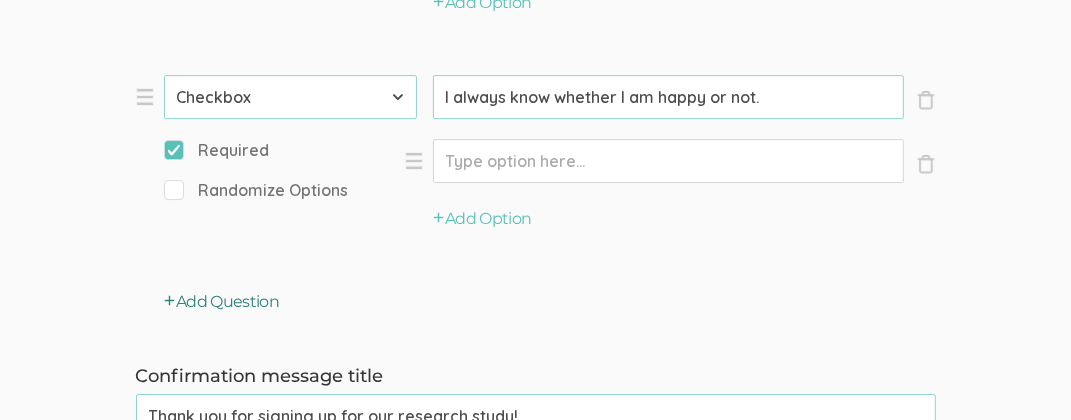 type on "I always know whether I am happy or not." 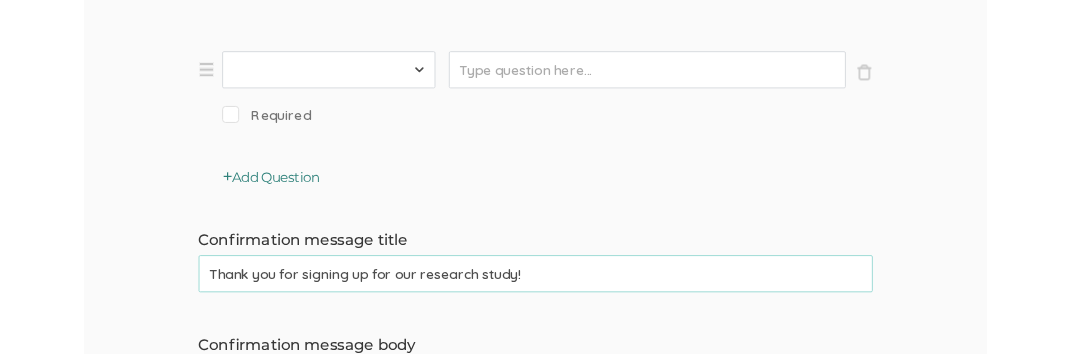 scroll, scrollTop: 4902, scrollLeft: 0, axis: vertical 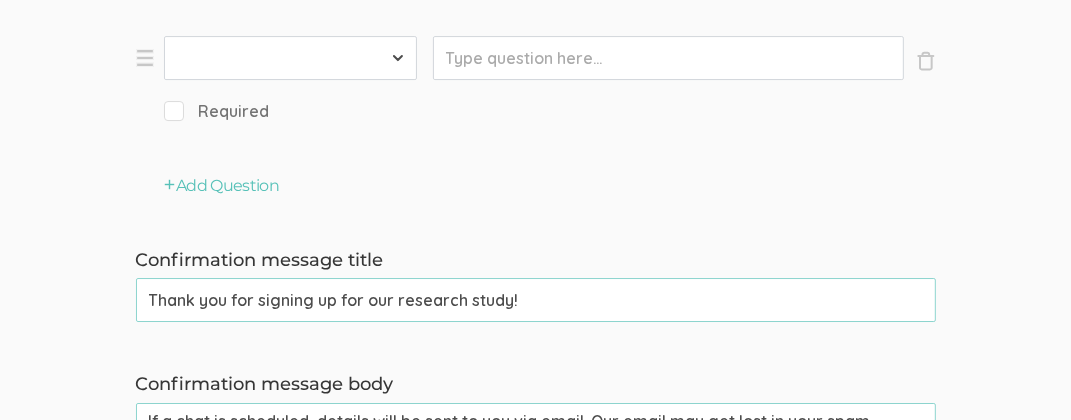 click on "First Name Last Name Email Phone Number LinkedIn Profile URL Country State Short Text Long Text Number Dropdown Checkbox Paragraph" at bounding box center [290, 58] 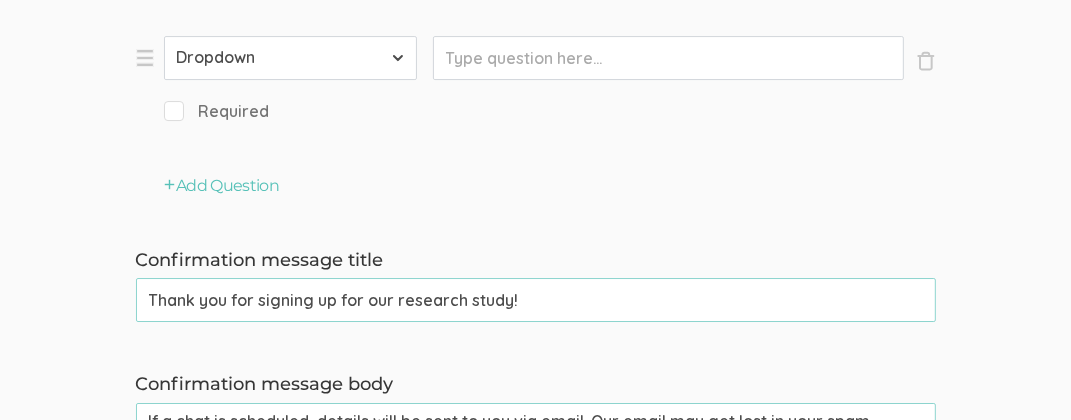 click on "First Name Last Name Email Phone Number LinkedIn Profile URL Country State Short Text Long Text Number Dropdown Checkbox Paragraph" at bounding box center (290, 58) 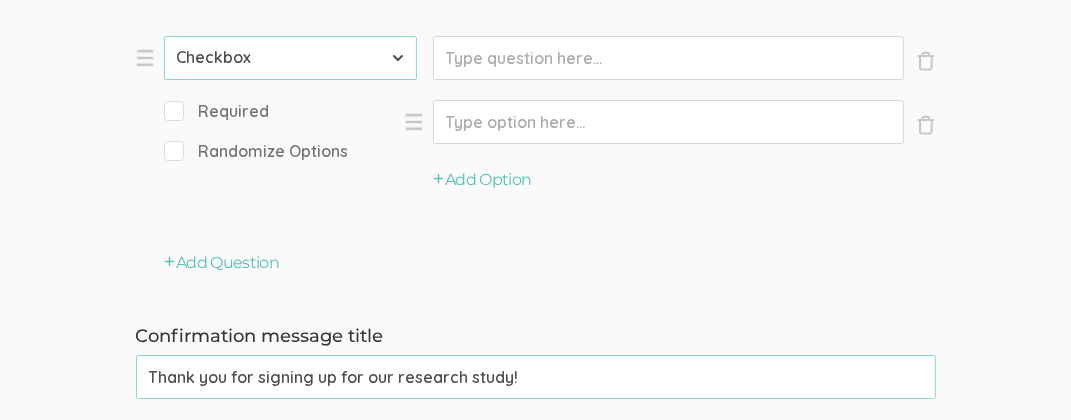 click on "Required" at bounding box center [217, 111] 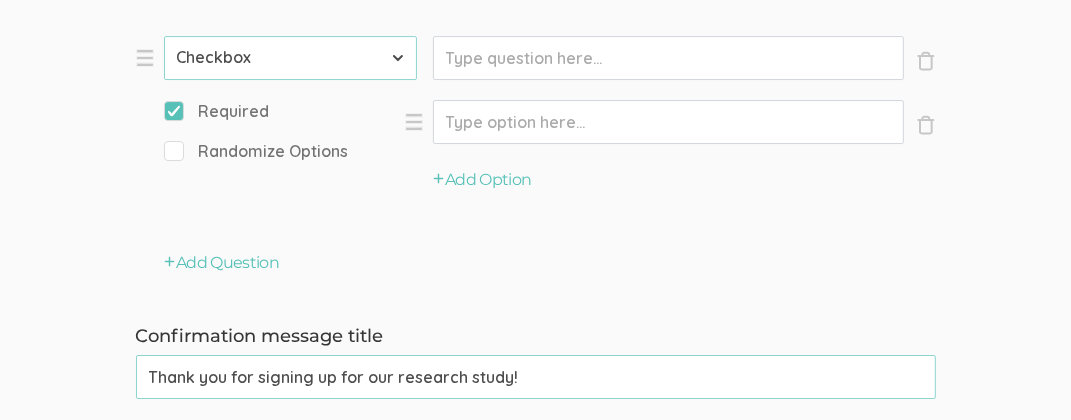 click on "Prompt" at bounding box center [668, -3984] 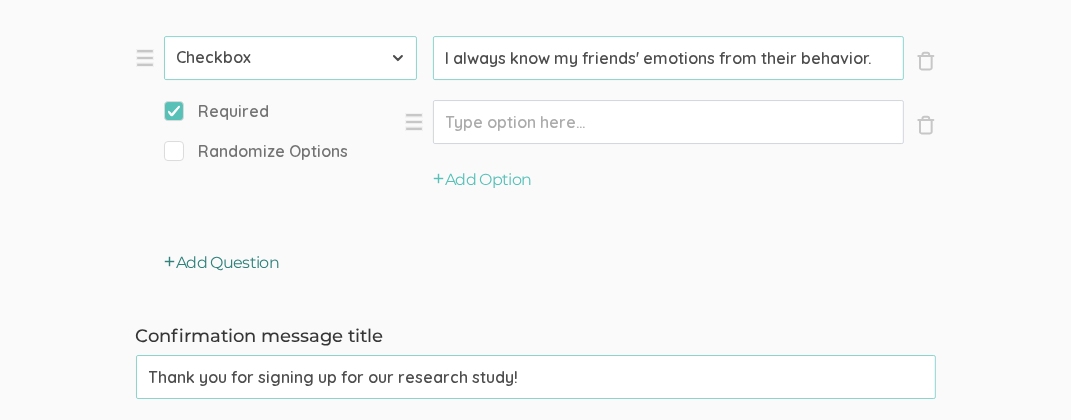 type on "I always know my friends' emotions from their behavior." 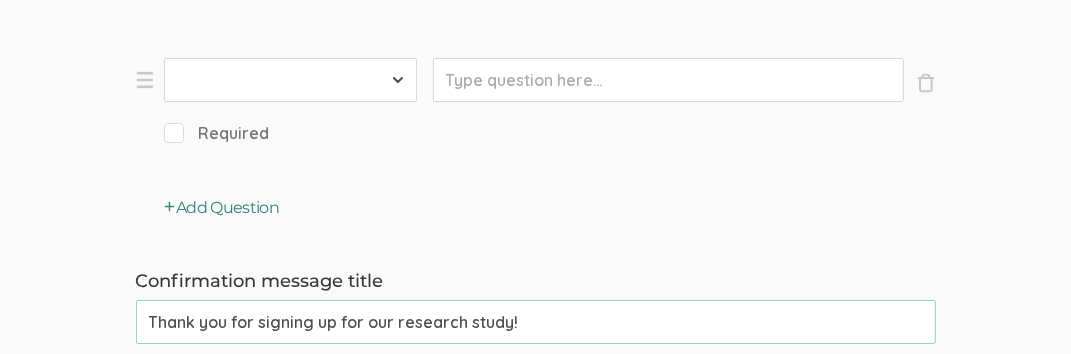scroll, scrollTop: 5112, scrollLeft: 0, axis: vertical 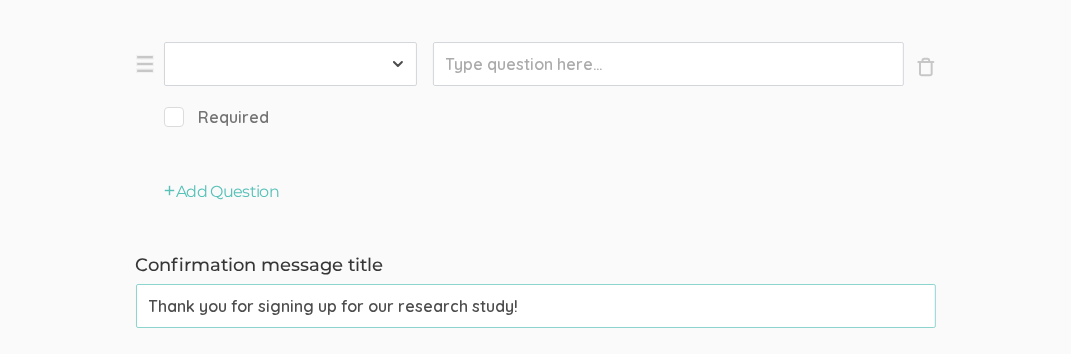 click on "First Name Last Name Email Phone Number LinkedIn Profile URL Country State Short Text Long Text Number Dropdown Checkbox Paragraph" at bounding box center (290, 64) 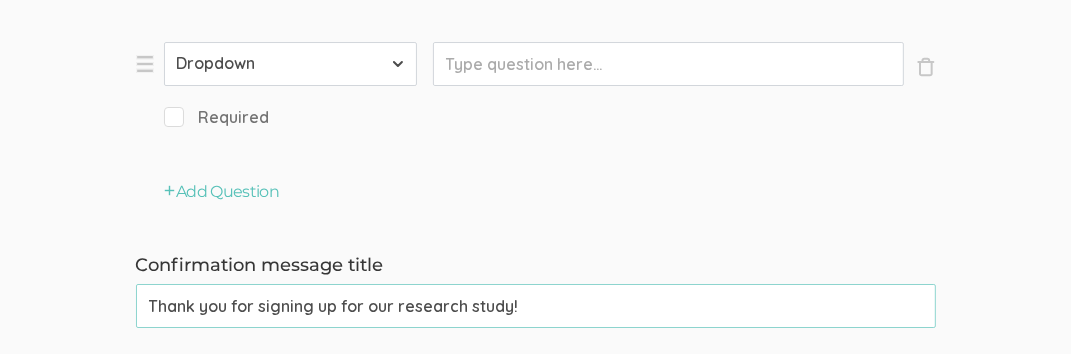 click on "First Name Last Name Email Phone Number LinkedIn Profile URL Country State Short Text Long Text Number Dropdown Checkbox Paragraph" at bounding box center (290, 64) 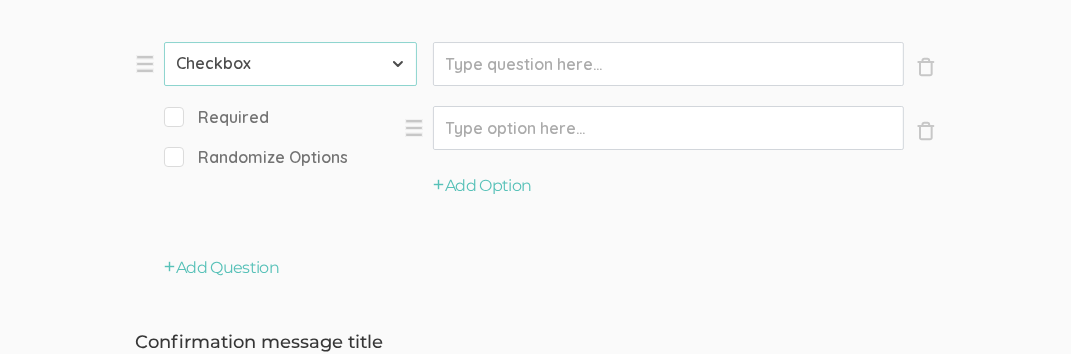 click on "Required" at bounding box center [217, 117] 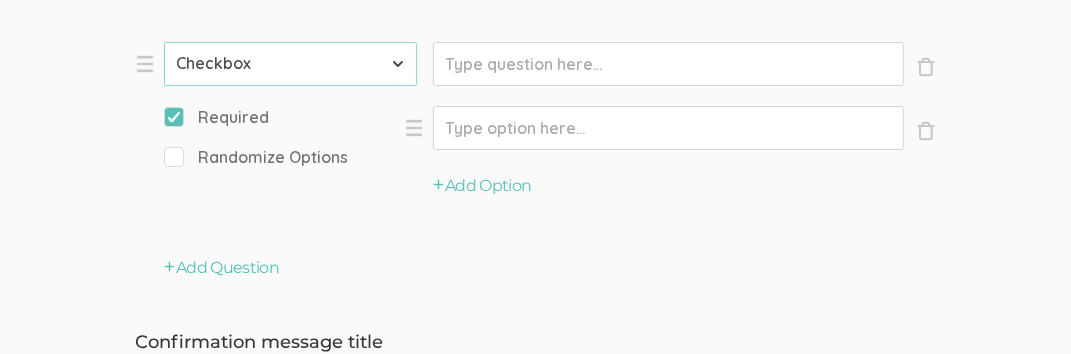 click on "Prompt" at bounding box center (668, -4194) 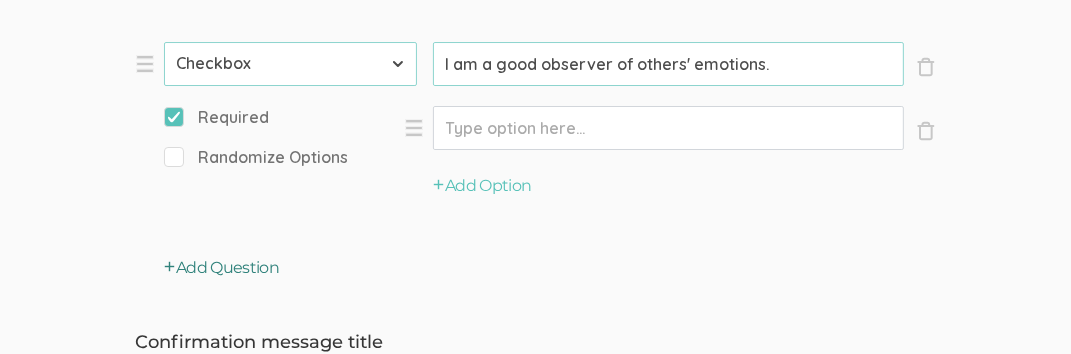 type on "I am a good observer of others' emotions." 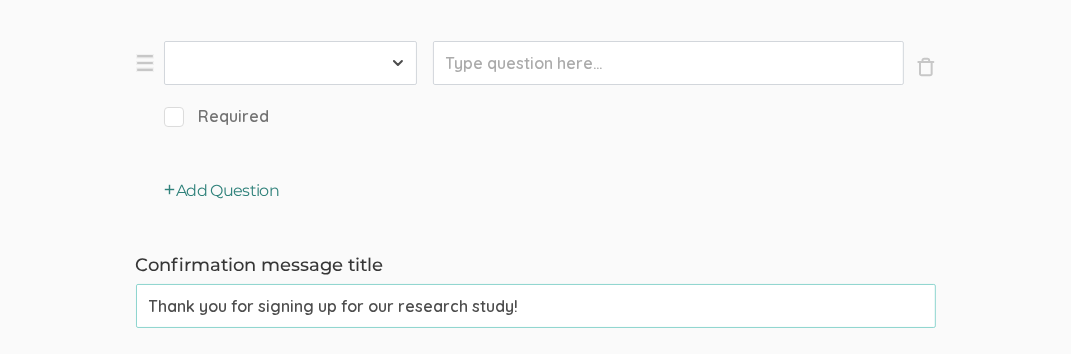 scroll, scrollTop: 5344, scrollLeft: 0, axis: vertical 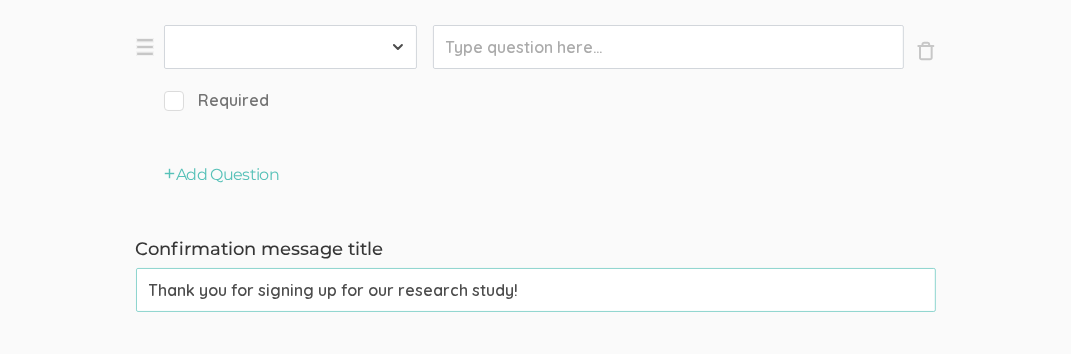 click on "First Name Last Name Email Phone Number LinkedIn Profile URL Country State Short Text Long Text Number Dropdown Checkbox Paragraph" at bounding box center [290, 47] 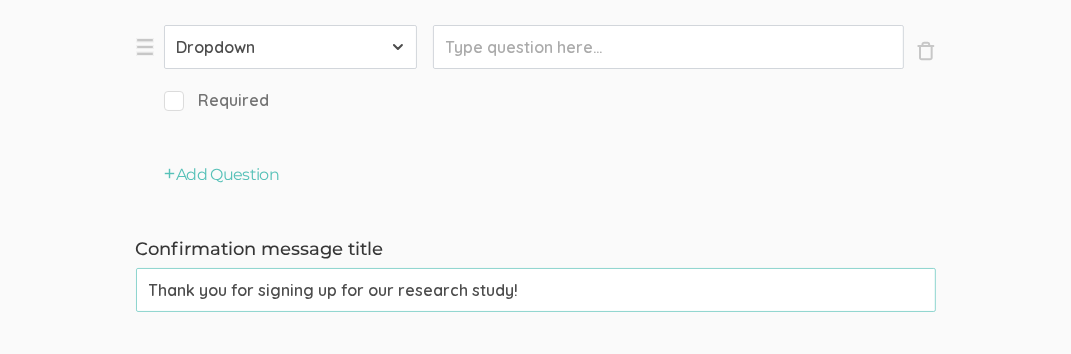 click on "First Name Last Name Email Phone Number LinkedIn Profile URL Country State Short Text Long Text Number Dropdown Checkbox Paragraph" at bounding box center [290, 47] 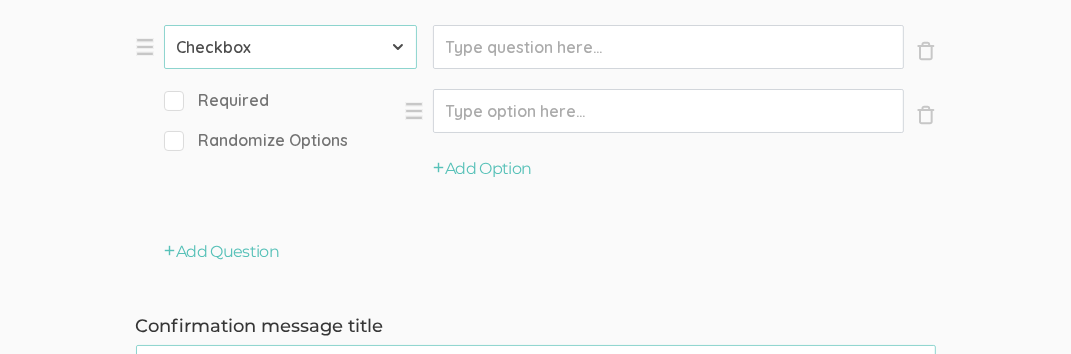 click on "Required" at bounding box center [170, 99] 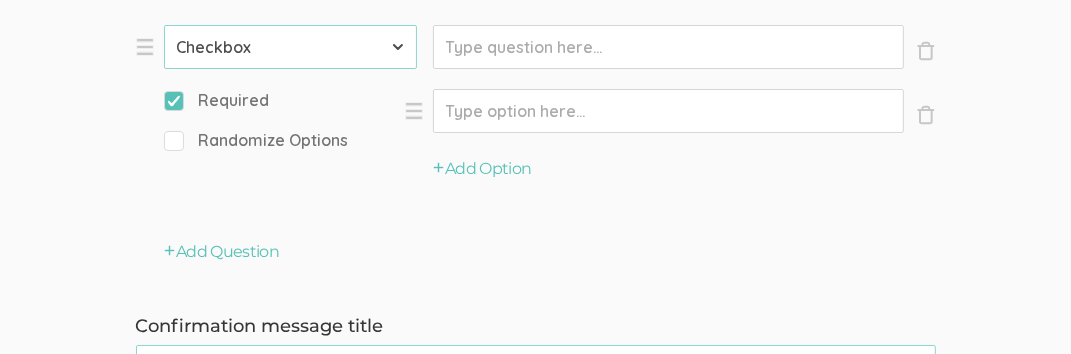 click on "Prompt" at bounding box center (668, -4426) 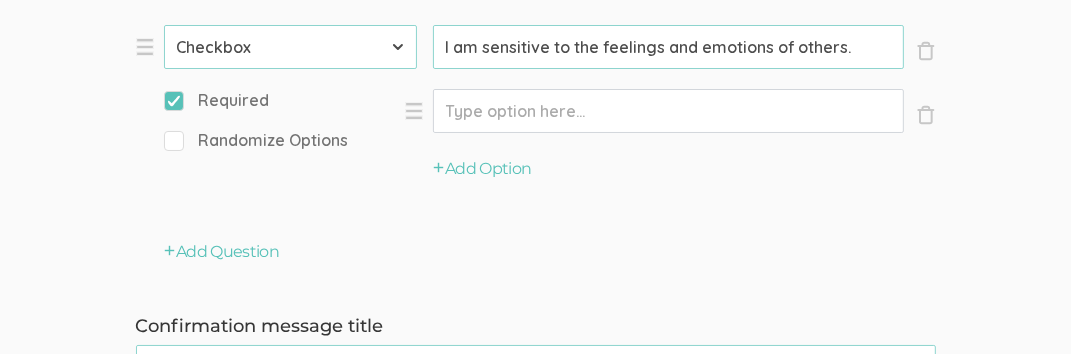 type on "I am sensitive to the feelings and emotions of others." 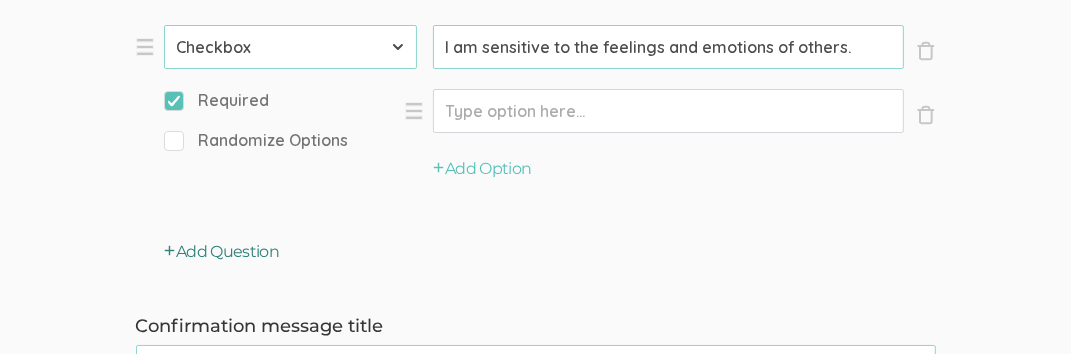 click on "Add Question" at bounding box center [222, 252] 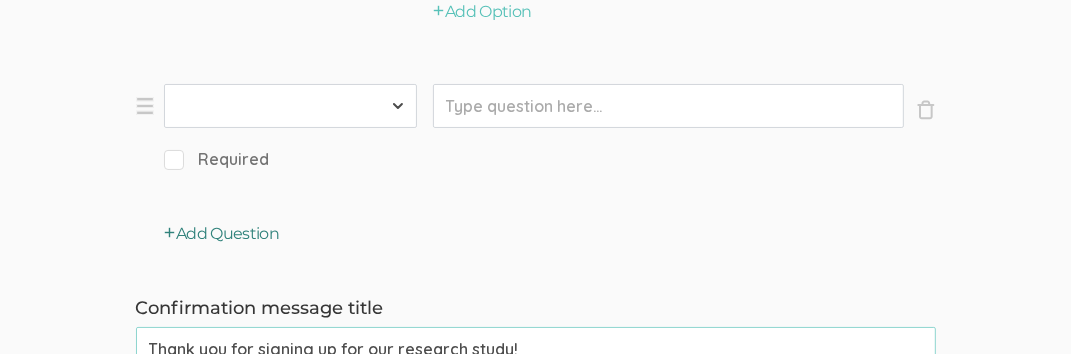 scroll, scrollTop: 5535, scrollLeft: 0, axis: vertical 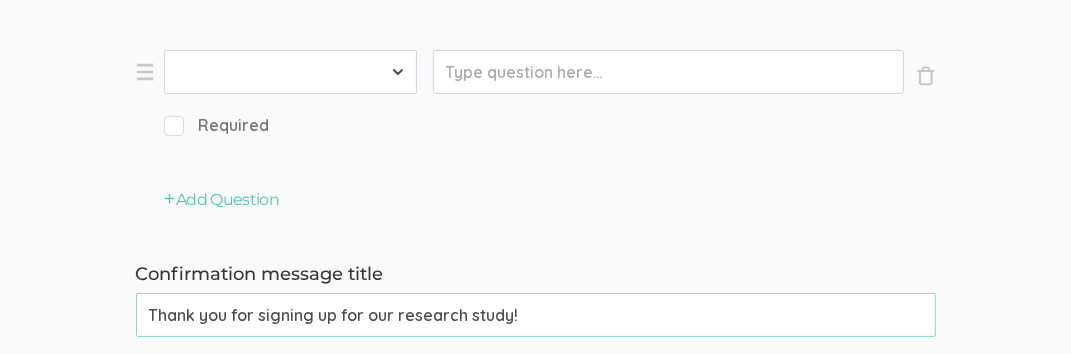 click on "First Name Last Name Email Phone Number LinkedIn Profile URL Country State Short Text Long Text Number Dropdown Checkbox Paragraph" at bounding box center (290, 72) 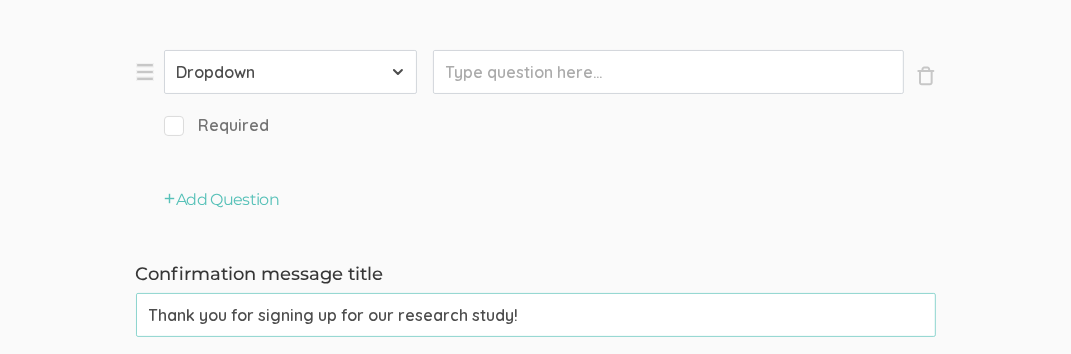 click on "First Name Last Name Email Phone Number LinkedIn Profile URL Country State Short Text Long Text Number Dropdown Checkbox Paragraph" at bounding box center [290, 72] 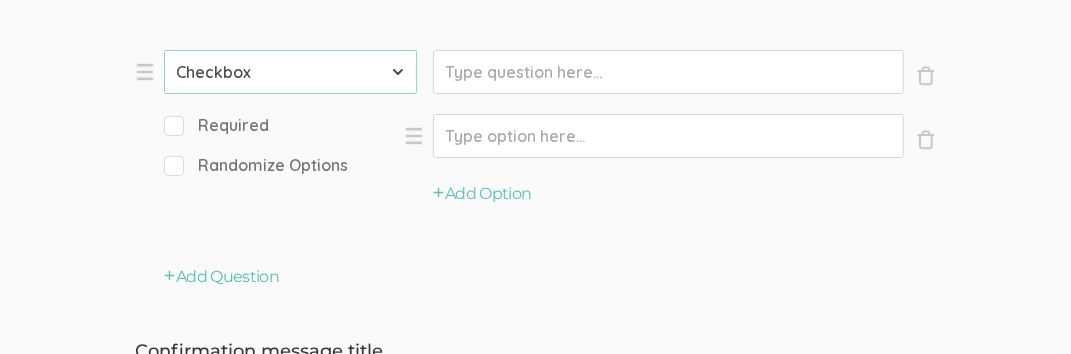 click on "Prompt" at bounding box center [668, -4617] 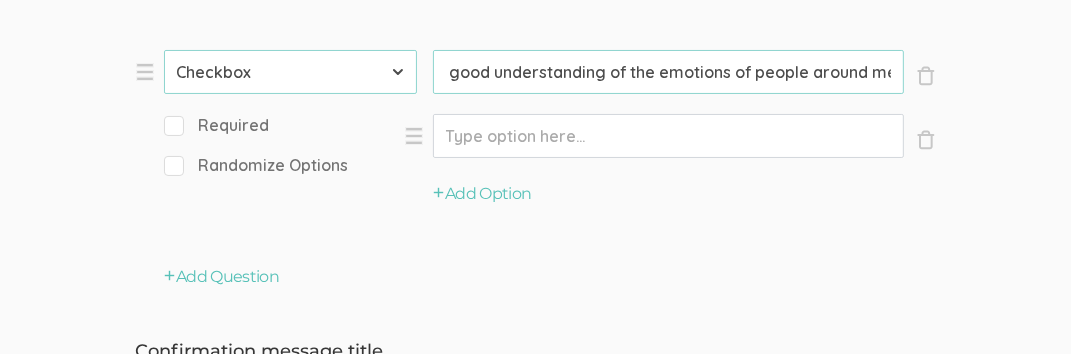 scroll, scrollTop: 0, scrollLeft: 68, axis: horizontal 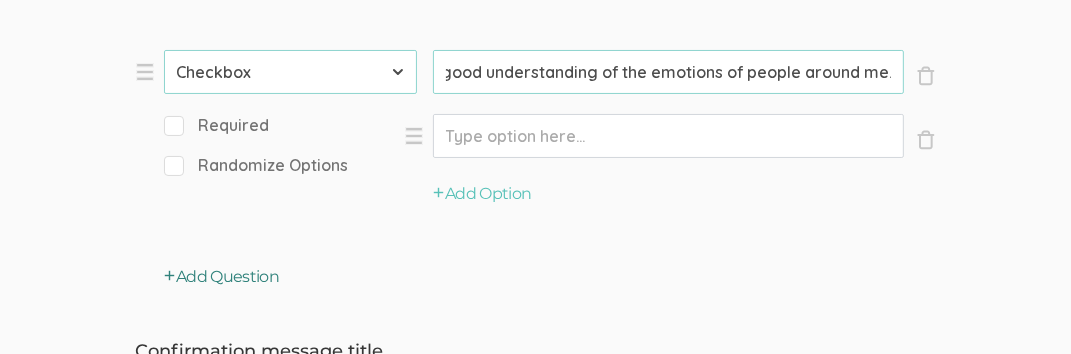 type on "I have a good understanding of the emotions of people around me." 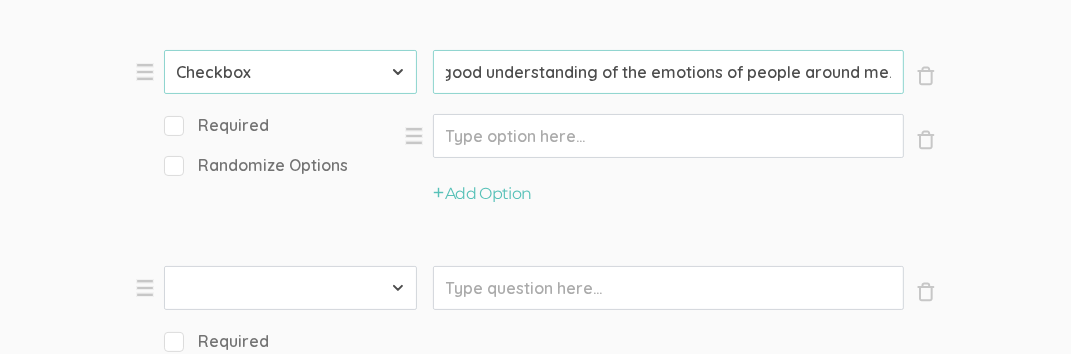 scroll, scrollTop: 0, scrollLeft: 0, axis: both 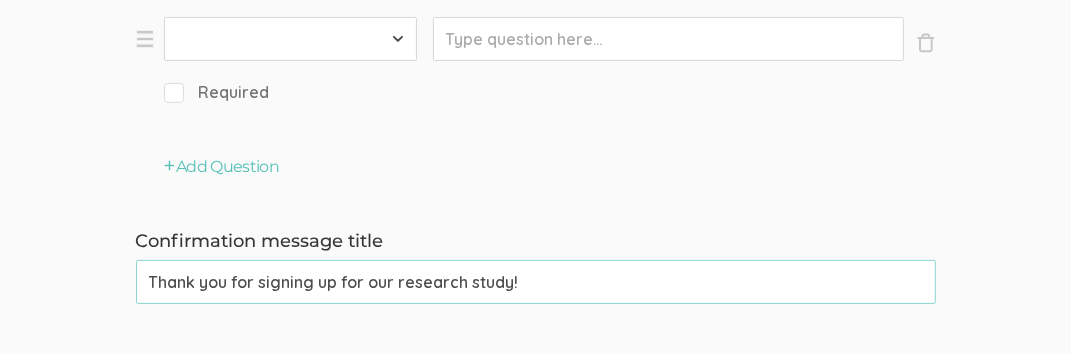 click on "First Name Last Name Email Phone Number LinkedIn Profile URL Country State Short Text Long Text Number Dropdown Checkbox Paragraph" at bounding box center [290, 39] 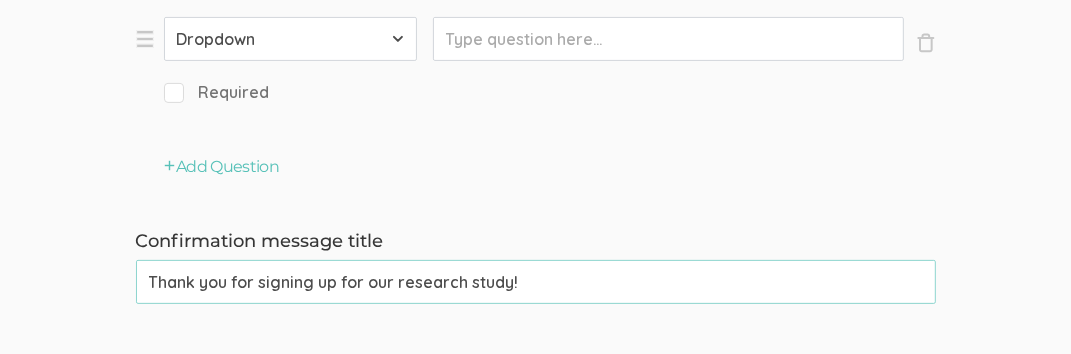 click on "First Name Last Name Email Phone Number LinkedIn Profile URL Country State Short Text Long Text Number Dropdown Checkbox Paragraph" at bounding box center (290, 39) 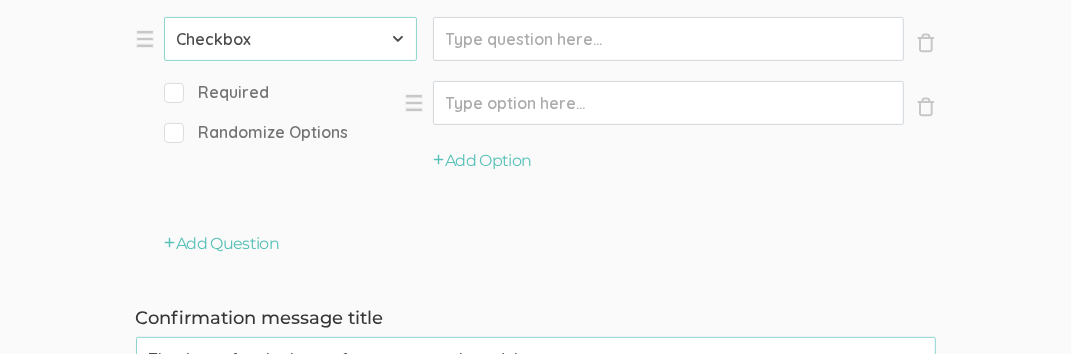 click on "Required" at bounding box center [217, 92] 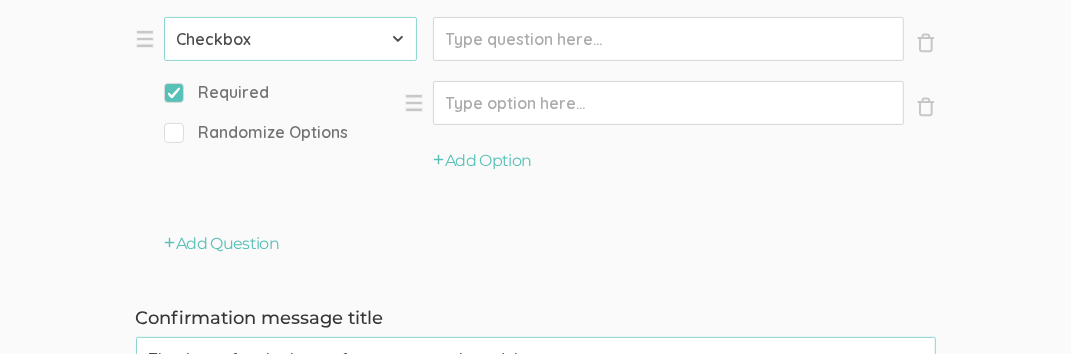 click on "Prompt" at bounding box center [668, -4866] 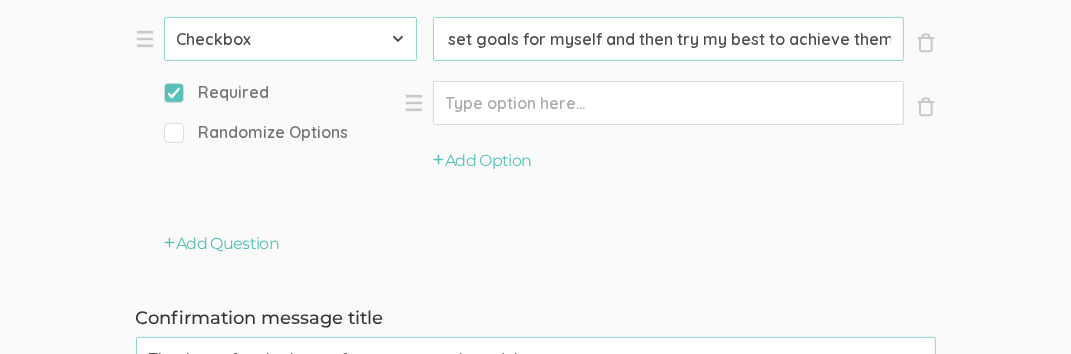 scroll, scrollTop: 0, scrollLeft: 70, axis: horizontal 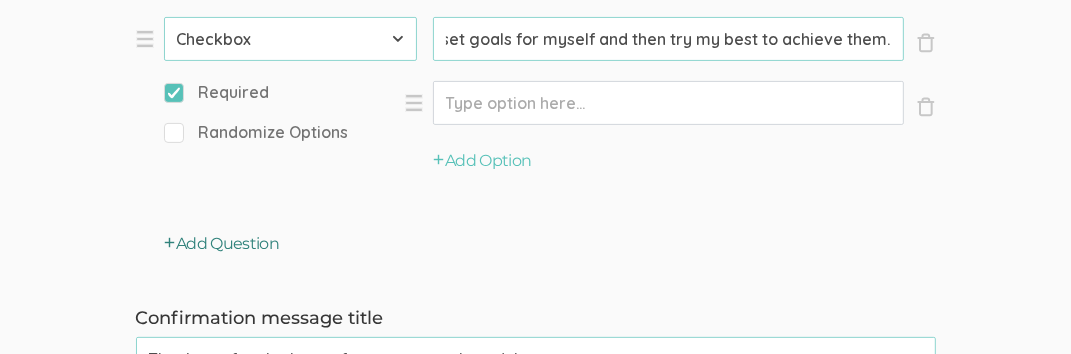 type on "I always set goals for myself and then try my best to achieve them." 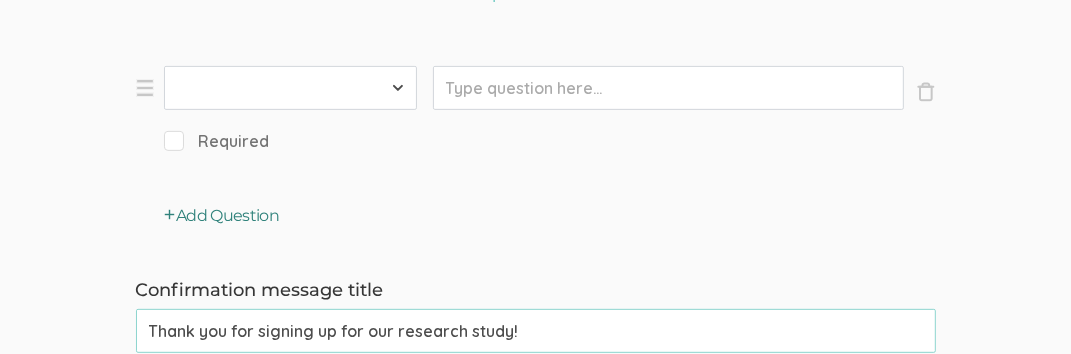 scroll, scrollTop: 6005, scrollLeft: 0, axis: vertical 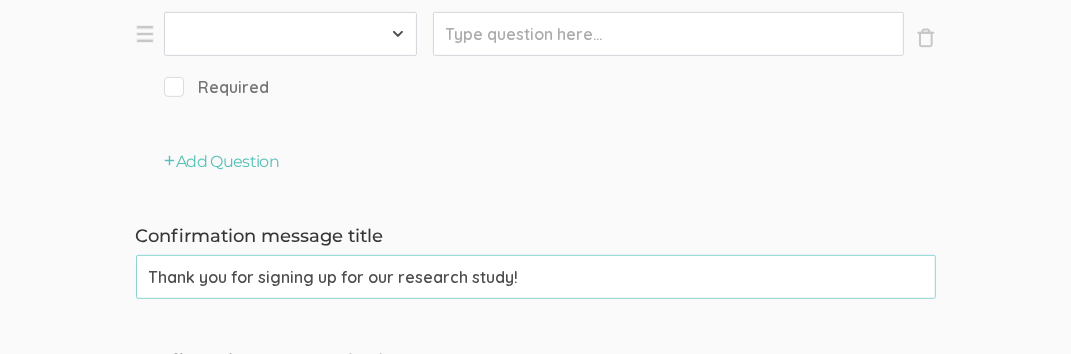 click on "First Name Last Name Email Phone Number LinkedIn Profile URL Country State Short Text Long Text Number Dropdown Checkbox Paragraph" at bounding box center (290, 34) 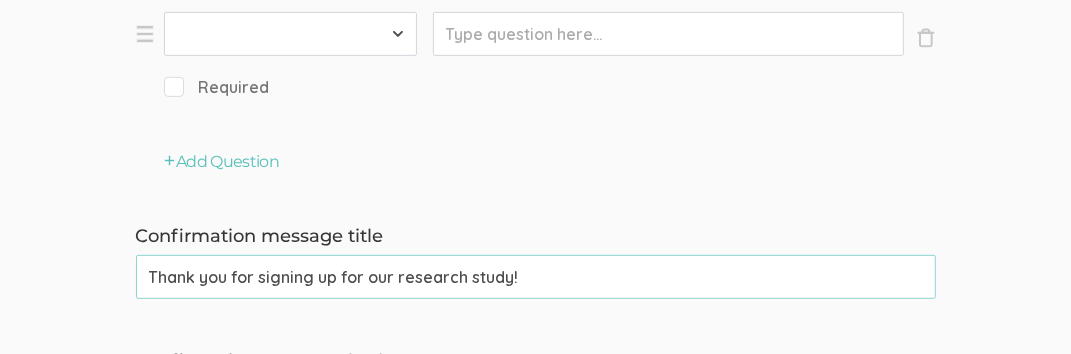 select on "10" 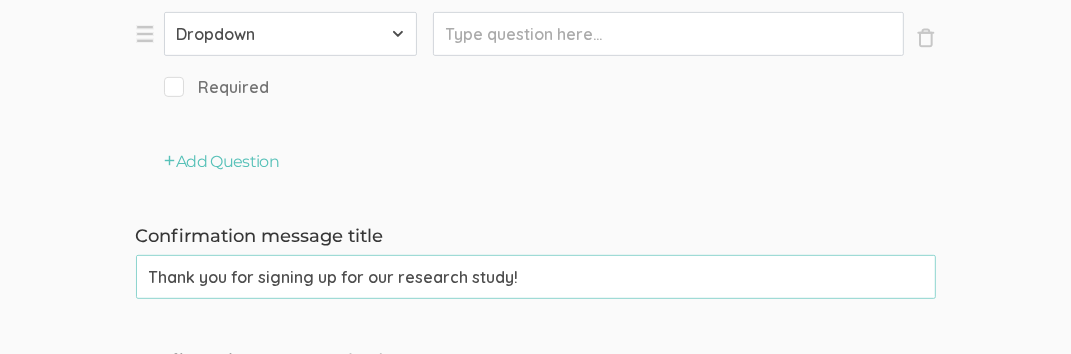 click on "First Name Last Name Email Phone Number LinkedIn Profile URL Country State Short Text Long Text Number Dropdown Checkbox Paragraph" at bounding box center (290, 34) 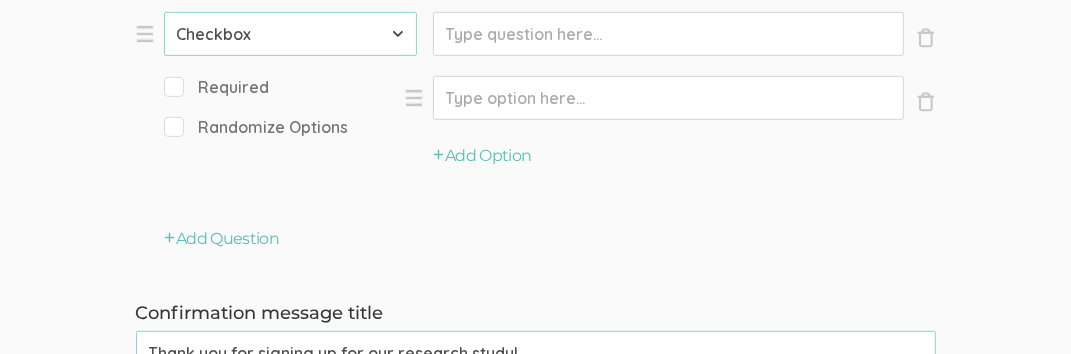 click on "Required" at bounding box center [217, 87] 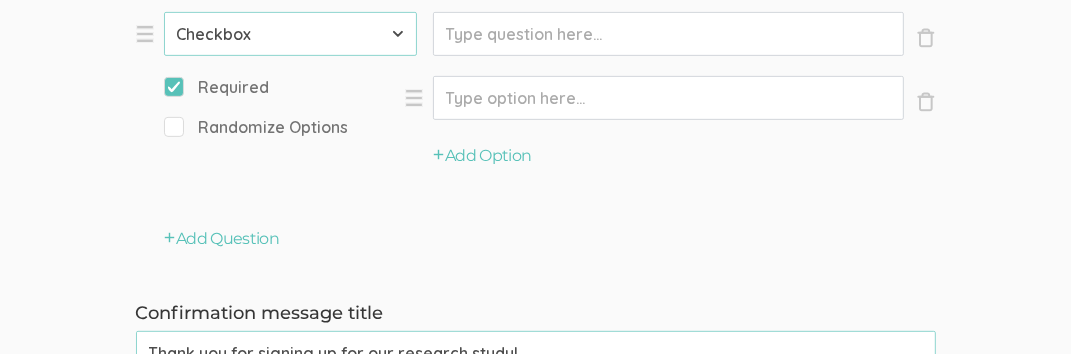 click on "Prompt" at bounding box center (668, -5087) 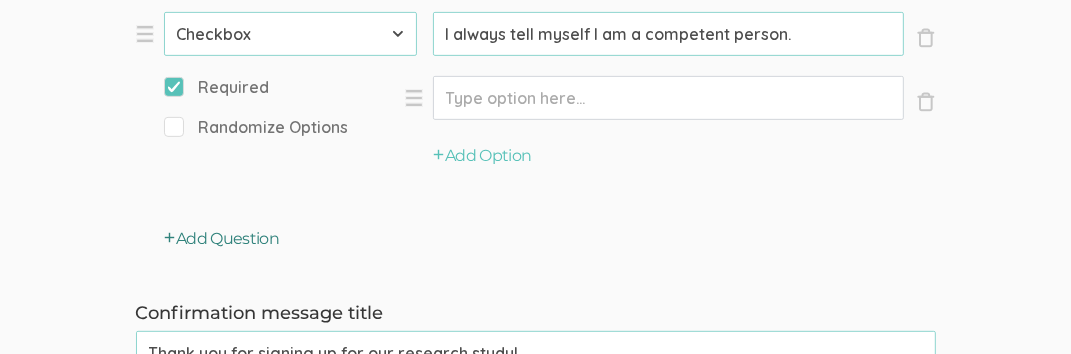 type on "I always tell myself I am a competent person." 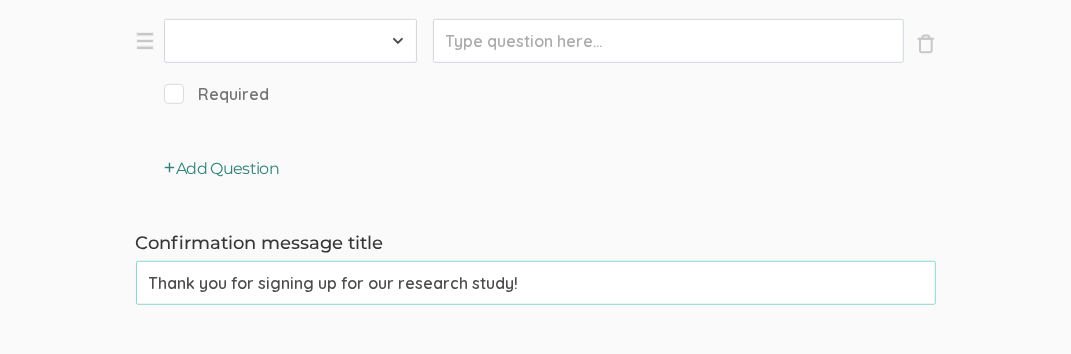 scroll, scrollTop: 6233, scrollLeft: 0, axis: vertical 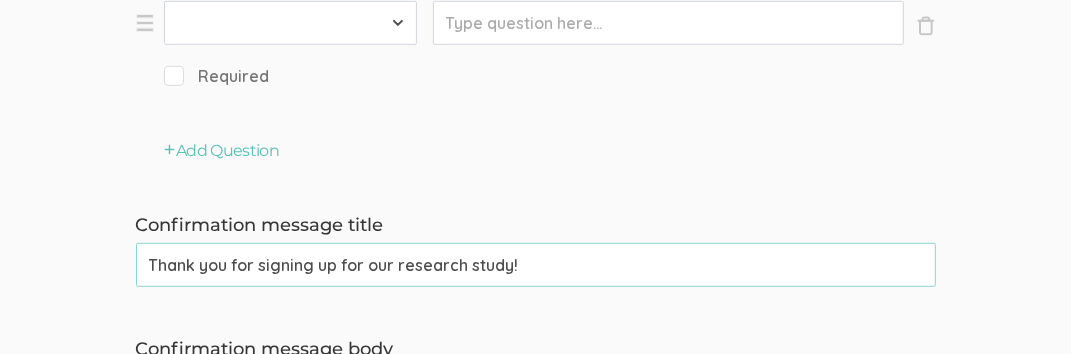 click on "First Name Last Name Email Phone Number LinkedIn Profile URL Country State Short Text Long Text Number Dropdown Checkbox Paragraph" at bounding box center [290, 23] 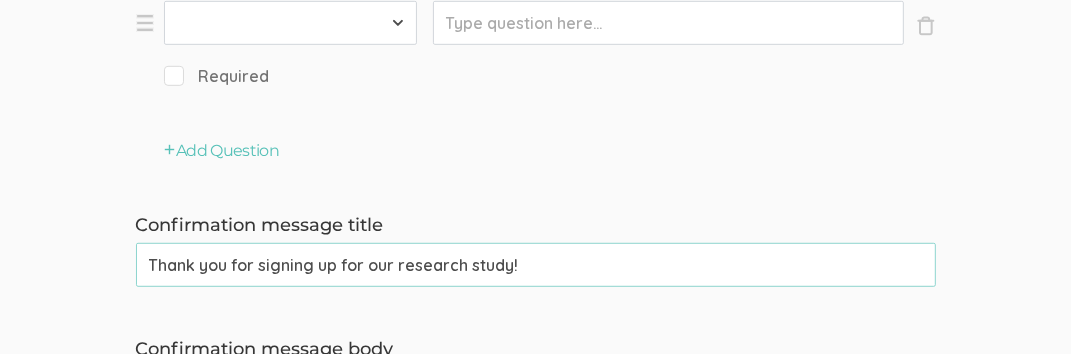 select on "10" 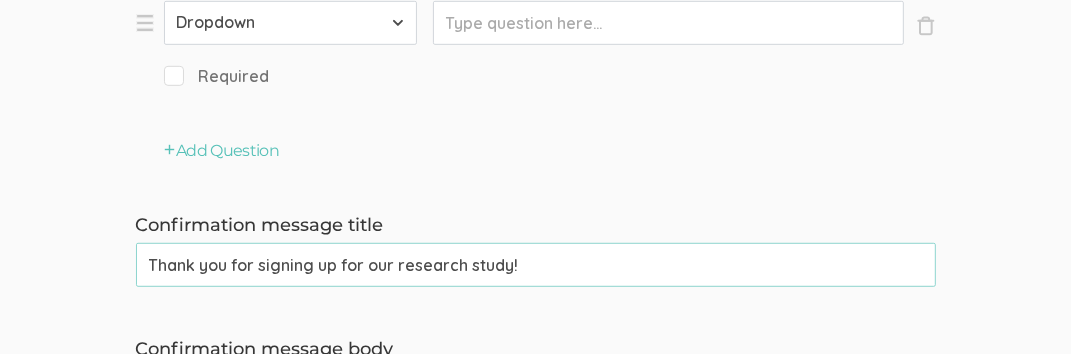 click on "First Name Last Name Email Phone Number LinkedIn Profile URL Country State Short Text Long Text Number Dropdown Checkbox Paragraph" at bounding box center (290, 23) 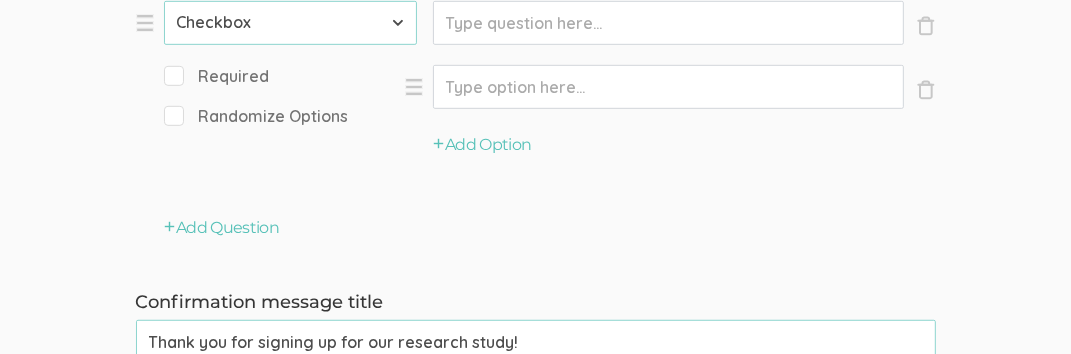 click on "Required" at bounding box center (217, 76) 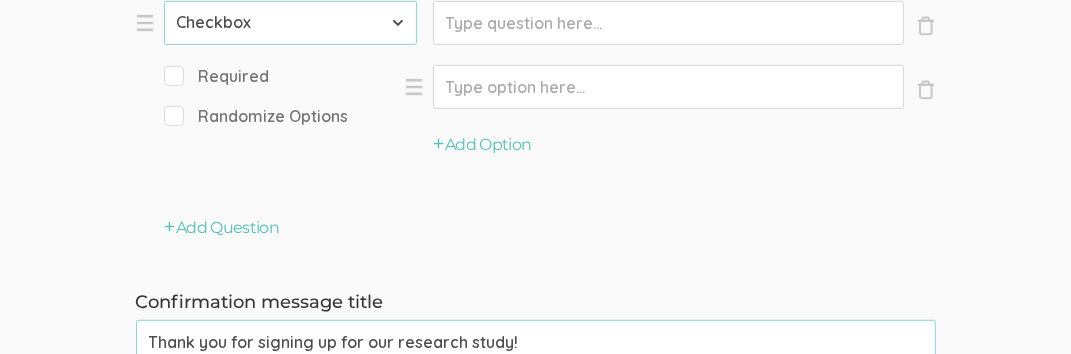 click on "Required" at bounding box center [170, 75] 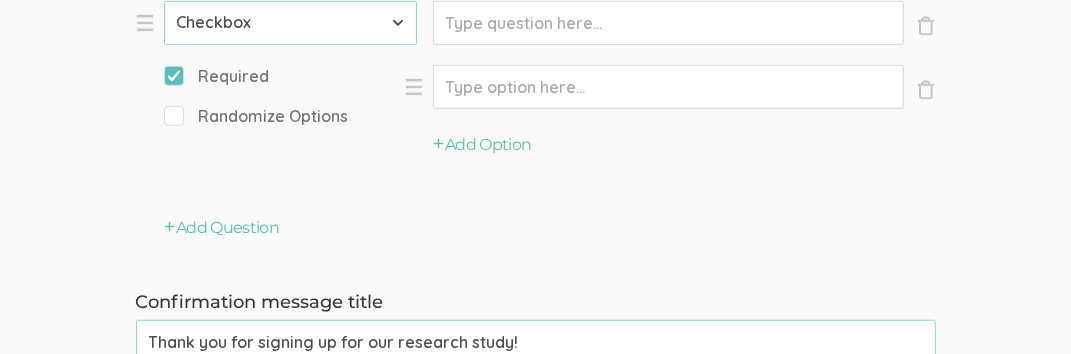 click on "Prompt" at bounding box center [668, -5314] 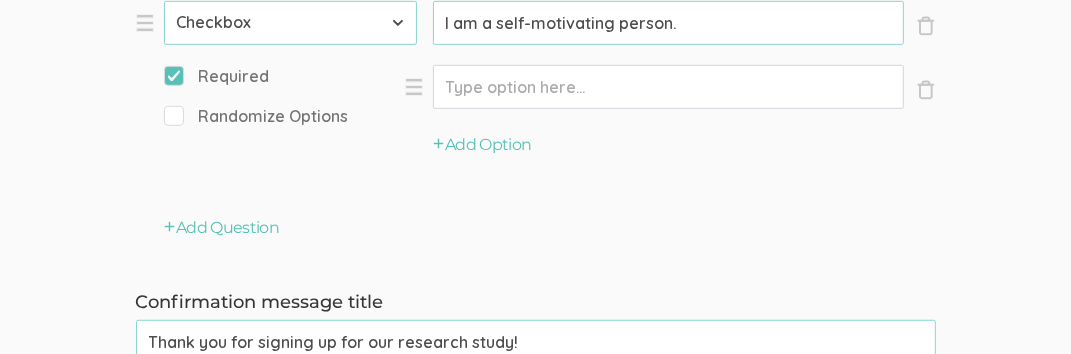 type on "I am a self-motivating person." 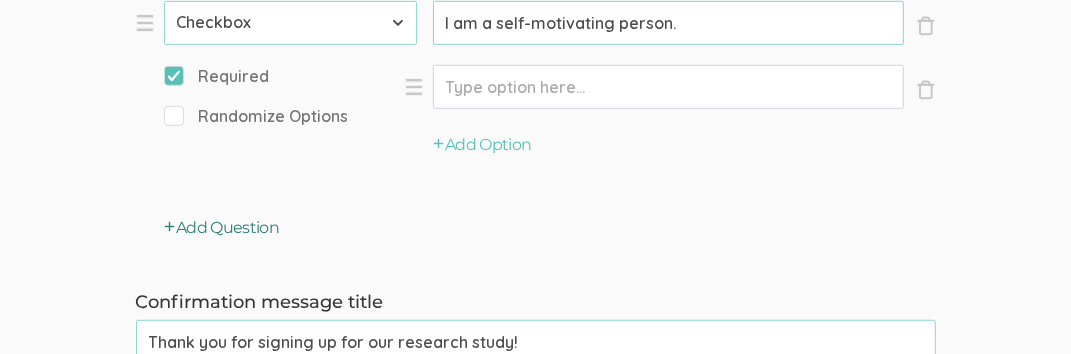 click on "Add Question" at bounding box center [222, 228] 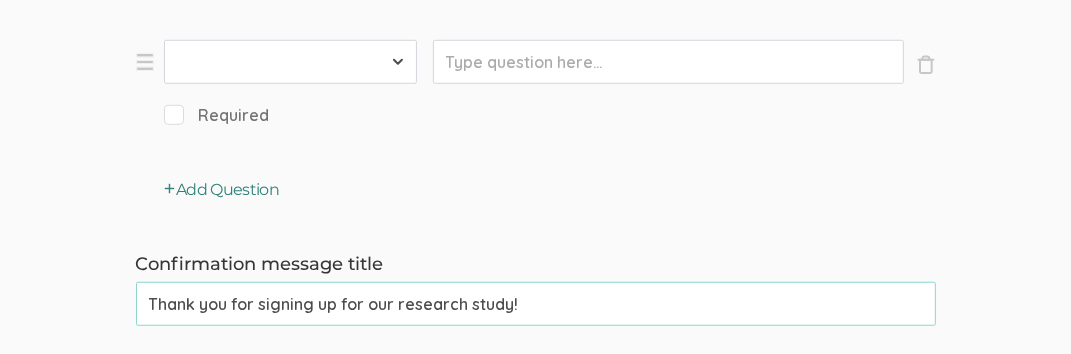 scroll, scrollTop: 6428, scrollLeft: 0, axis: vertical 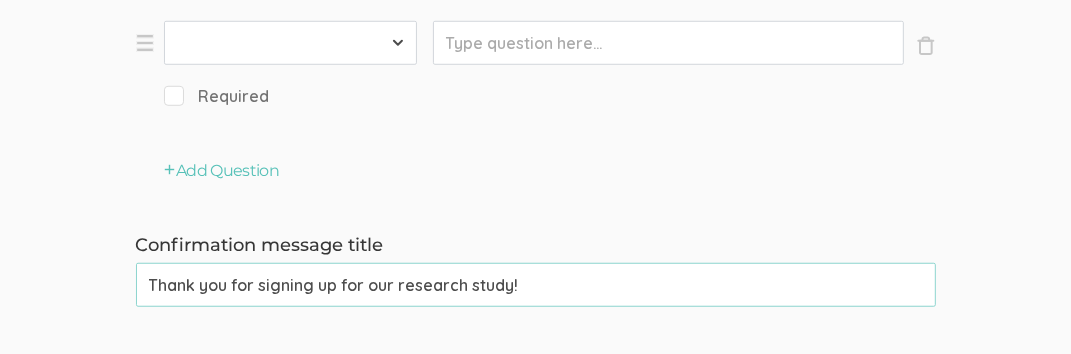 click on "First Name Last Name Email Phone Number LinkedIn Profile URL Country State Short Text Long Text Number Dropdown Checkbox Paragraph" at bounding box center (290, 43) 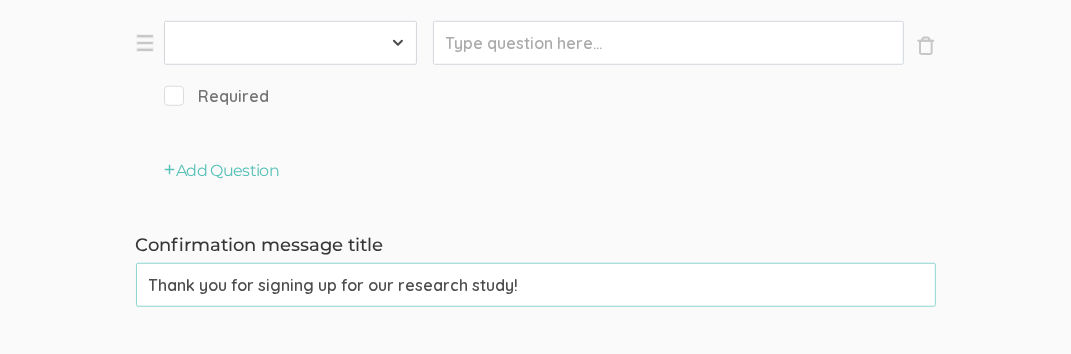 select on "10" 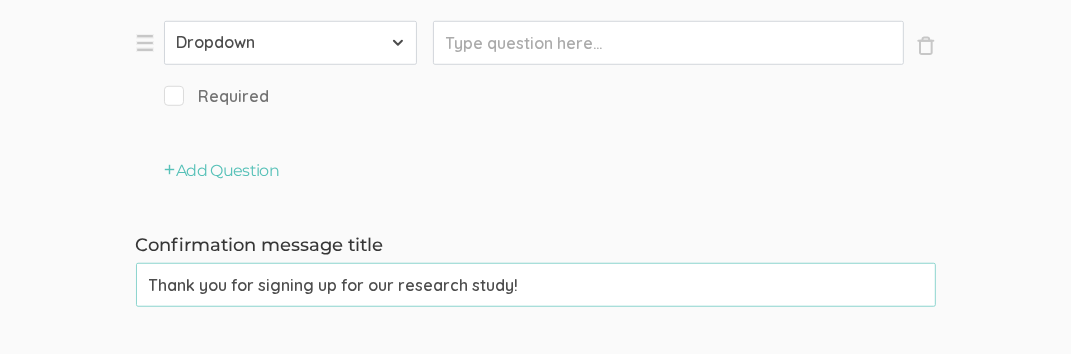click on "First Name Last Name Email Phone Number LinkedIn Profile URL Country State Short Text Long Text Number Dropdown Checkbox Paragraph" at bounding box center [290, 43] 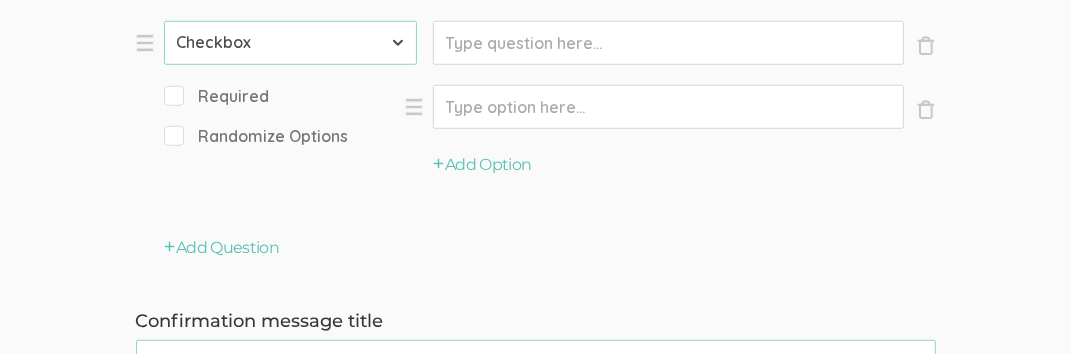 click on "Required" at bounding box center [170, 95] 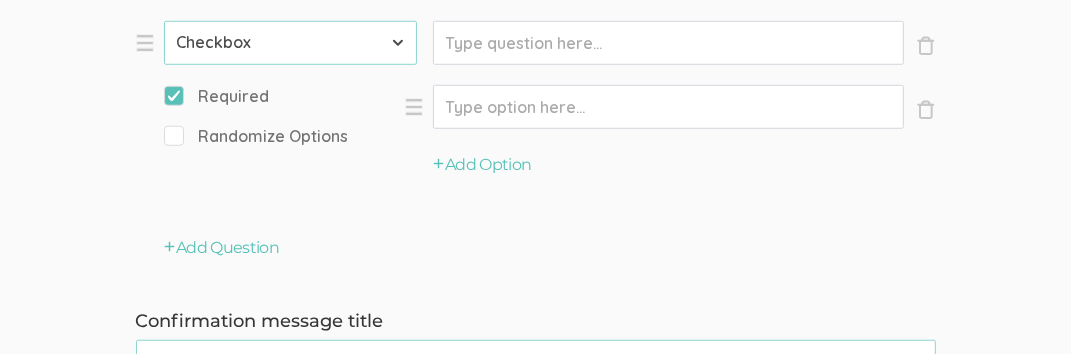 click on "Prompt" at bounding box center [668, -5510] 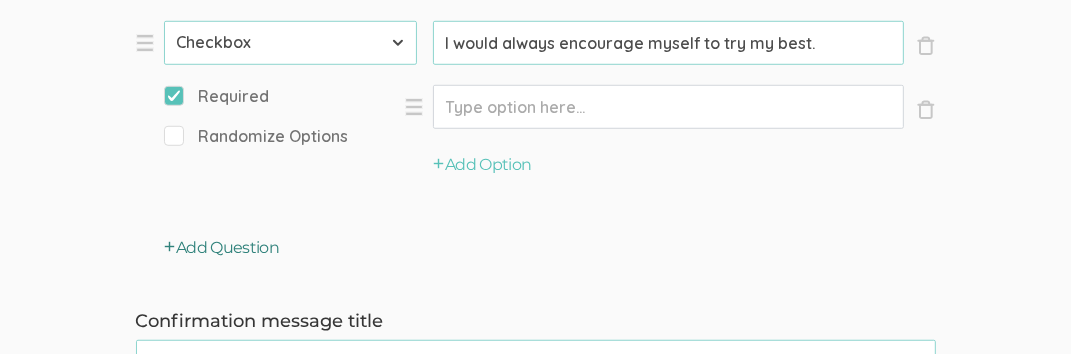 type on "I would always encourage myself to try my best." 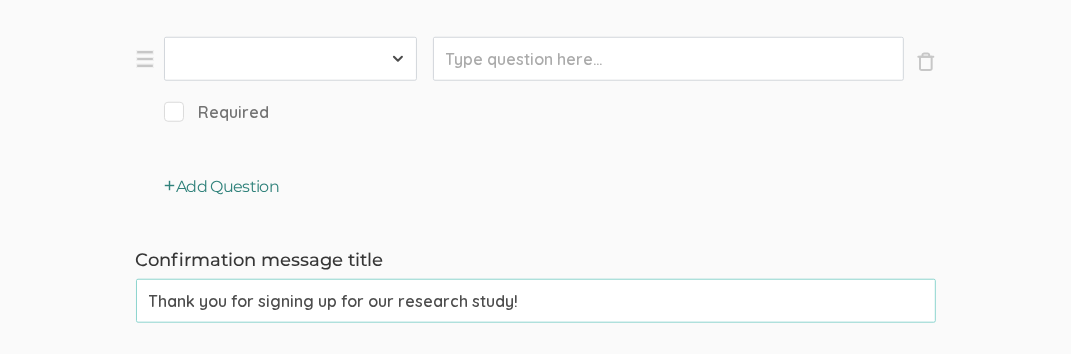 scroll, scrollTop: 6668, scrollLeft: 0, axis: vertical 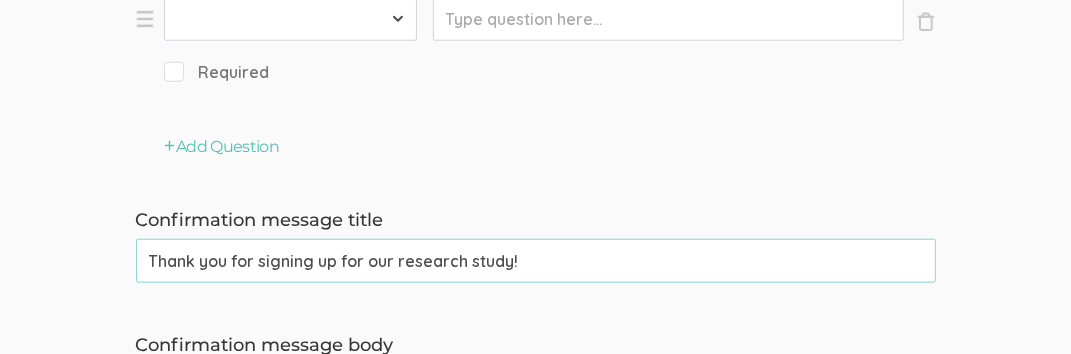 click on "First Name Last Name Email Phone Number LinkedIn Profile URL Country State Short Text Long Text Number Dropdown Checkbox Paragraph" at bounding box center (290, 19) 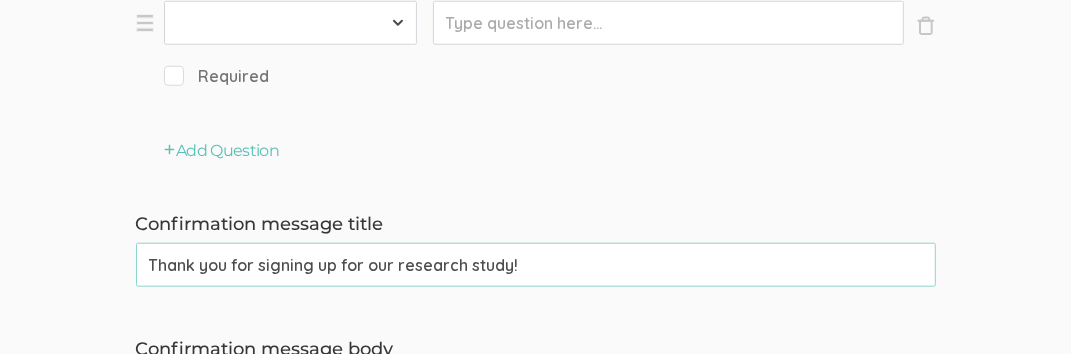 select on "10" 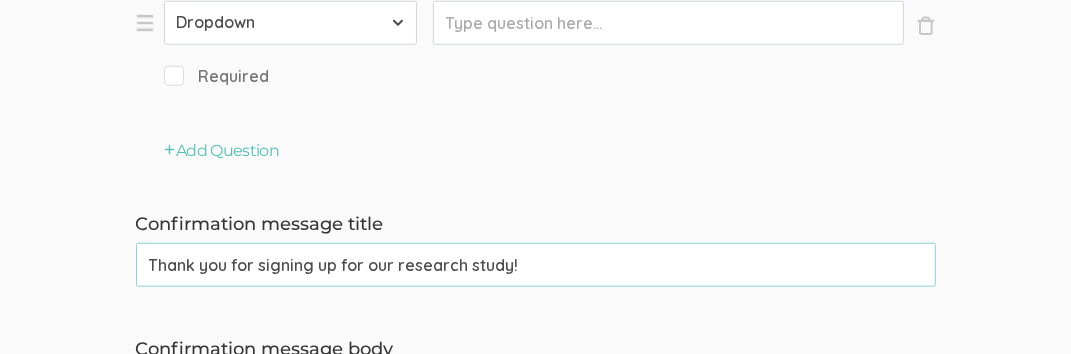 click on "First Name Last Name Email Phone Number LinkedIn Profile URL Country State Short Text Long Text Number Dropdown Checkbox Paragraph" at bounding box center [290, 23] 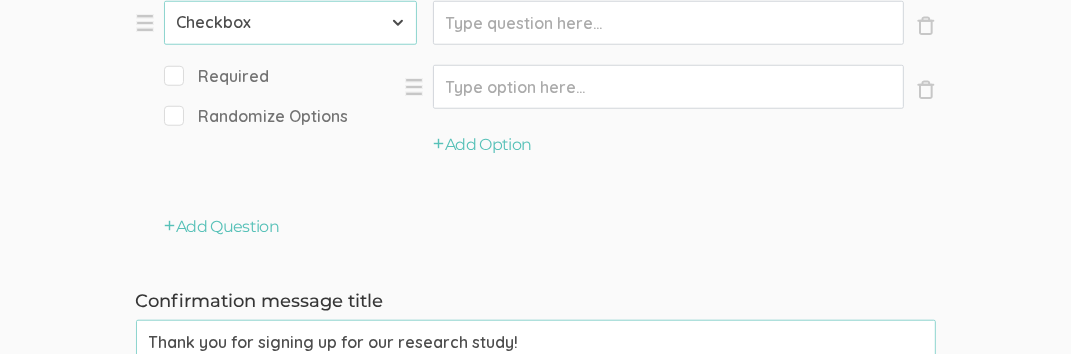 click on "Required" at bounding box center [170, 75] 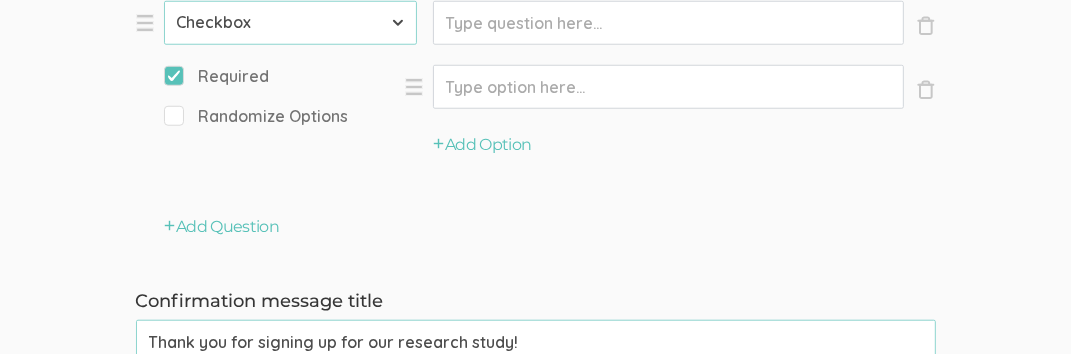 click on "Prompt" at bounding box center (668, -5746) 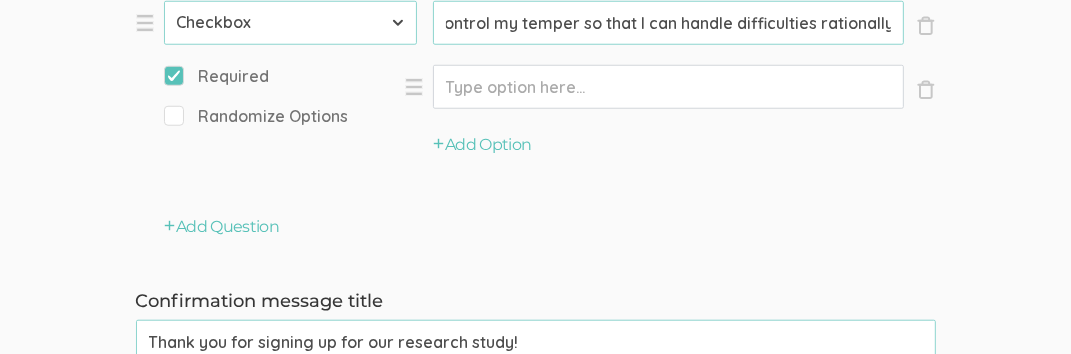 scroll, scrollTop: 0, scrollLeft: 113, axis: horizontal 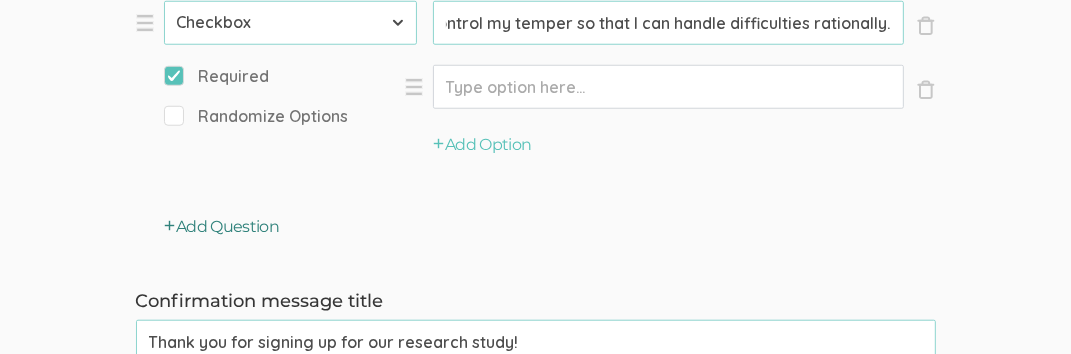 type on "I am able to control my temper so that I can handle difficulties rationally." 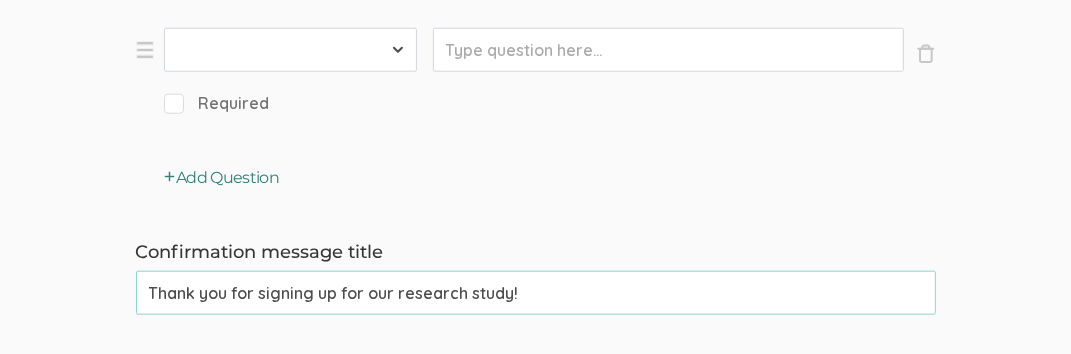 scroll, scrollTop: 6832, scrollLeft: 0, axis: vertical 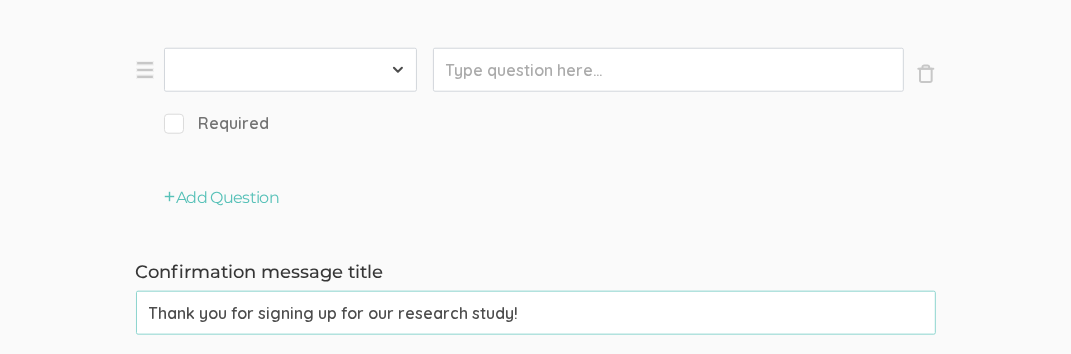 click on "First Name Last Name Email Phone Number LinkedIn Profile URL Country State Short Text Long Text Number Dropdown Checkbox Paragraph" at bounding box center [290, 70] 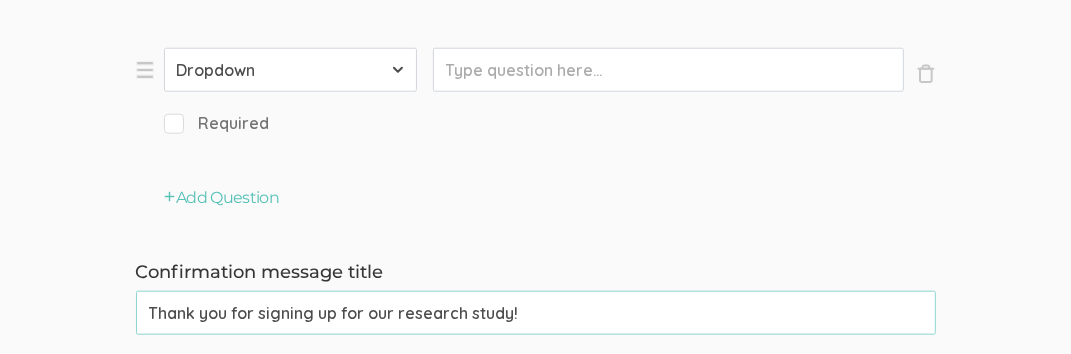 click on "First Name Last Name Email Phone Number LinkedIn Profile URL Country State Short Text Long Text Number Dropdown Checkbox Paragraph" at bounding box center [290, 70] 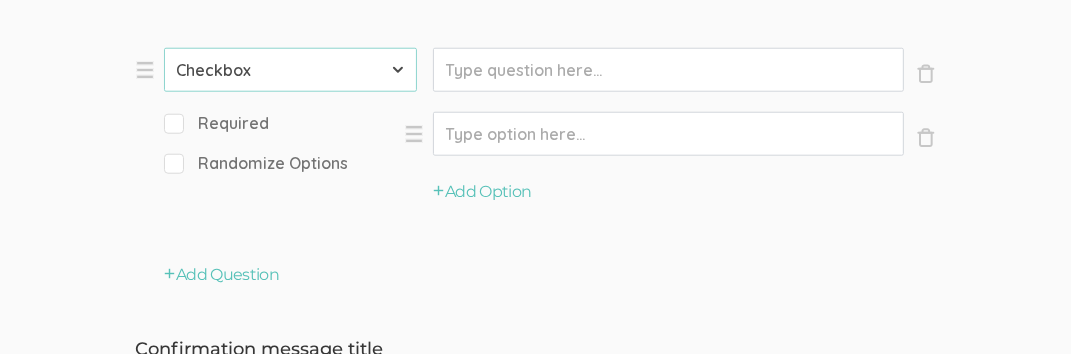 click on "Prompt" at bounding box center (668, -5914) 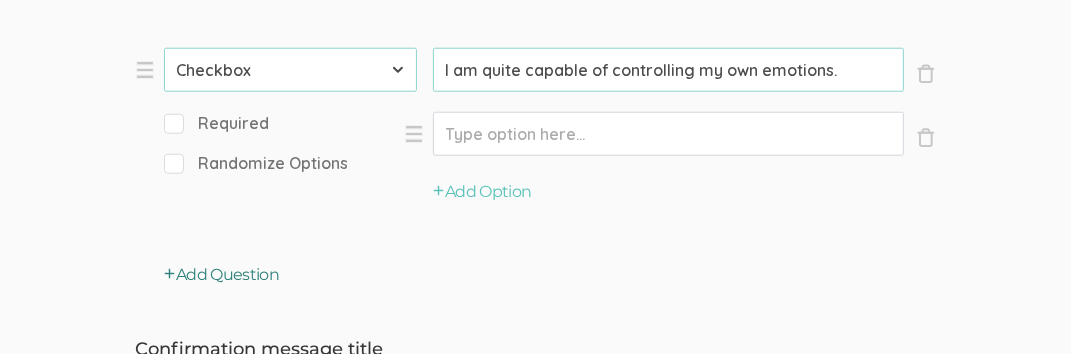 type on "I am quite capable of controlling my own emotions." 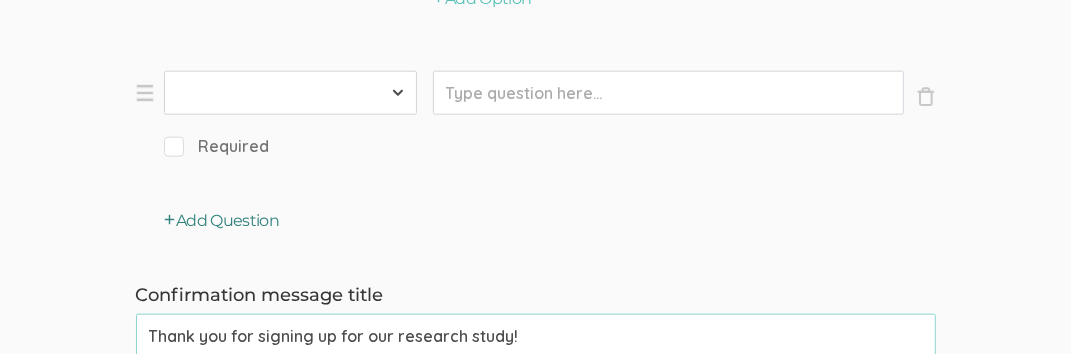 scroll, scrollTop: 7067, scrollLeft: 0, axis: vertical 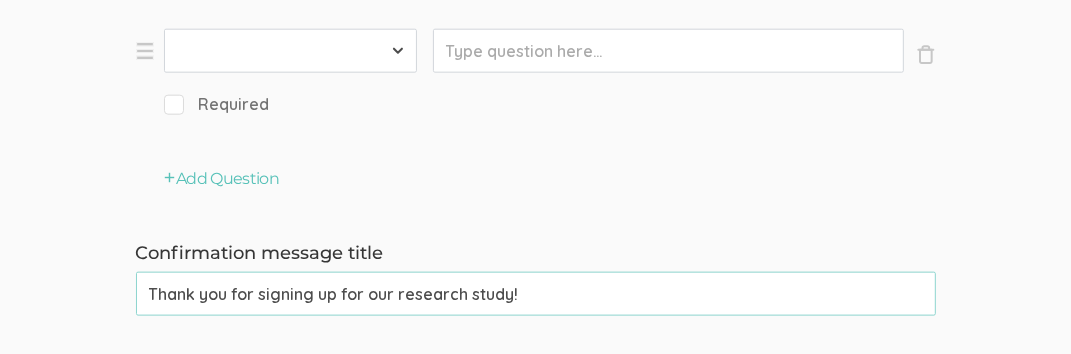 click on "First Name Last Name Email Phone Number LinkedIn Profile URL Country State Short Text Long Text Number Dropdown Checkbox Paragraph" at bounding box center [290, 51] 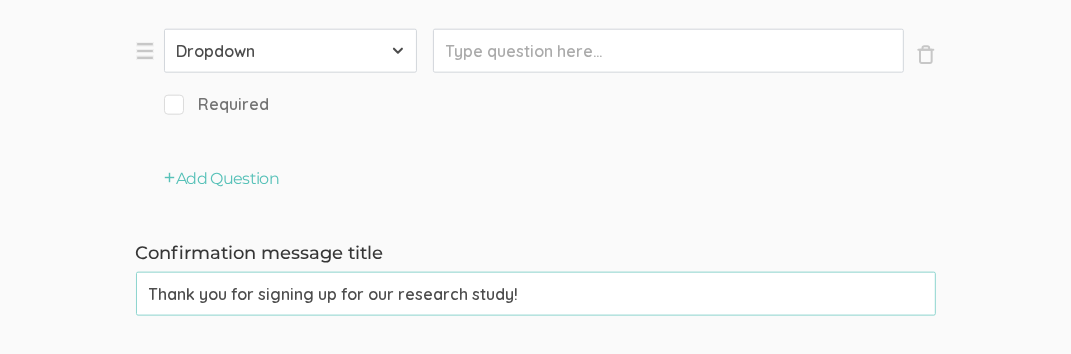 click on "First Name Last Name Email Phone Number LinkedIn Profile URL Country State Short Text Long Text Number Dropdown Checkbox Paragraph" at bounding box center (290, 51) 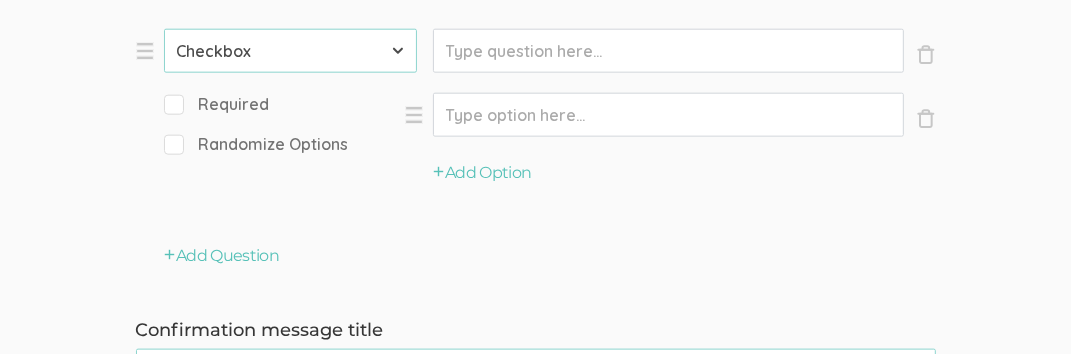 click on "Prompt" at bounding box center [668, -6149] 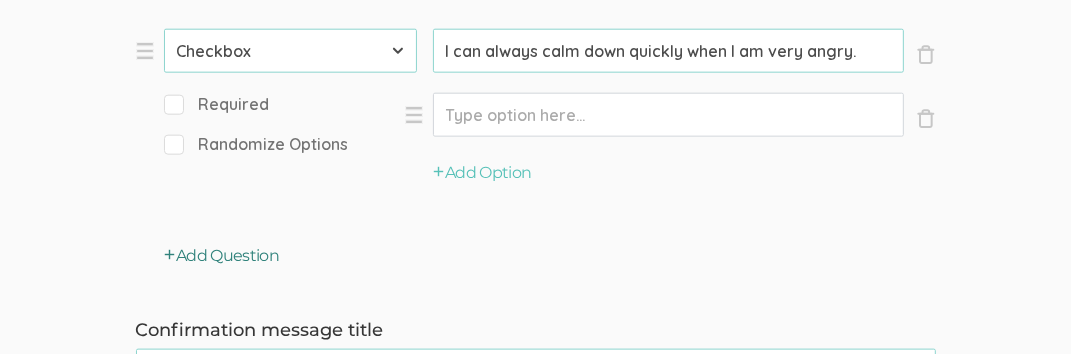 type on "I can always calm down quickly when I am very angry." 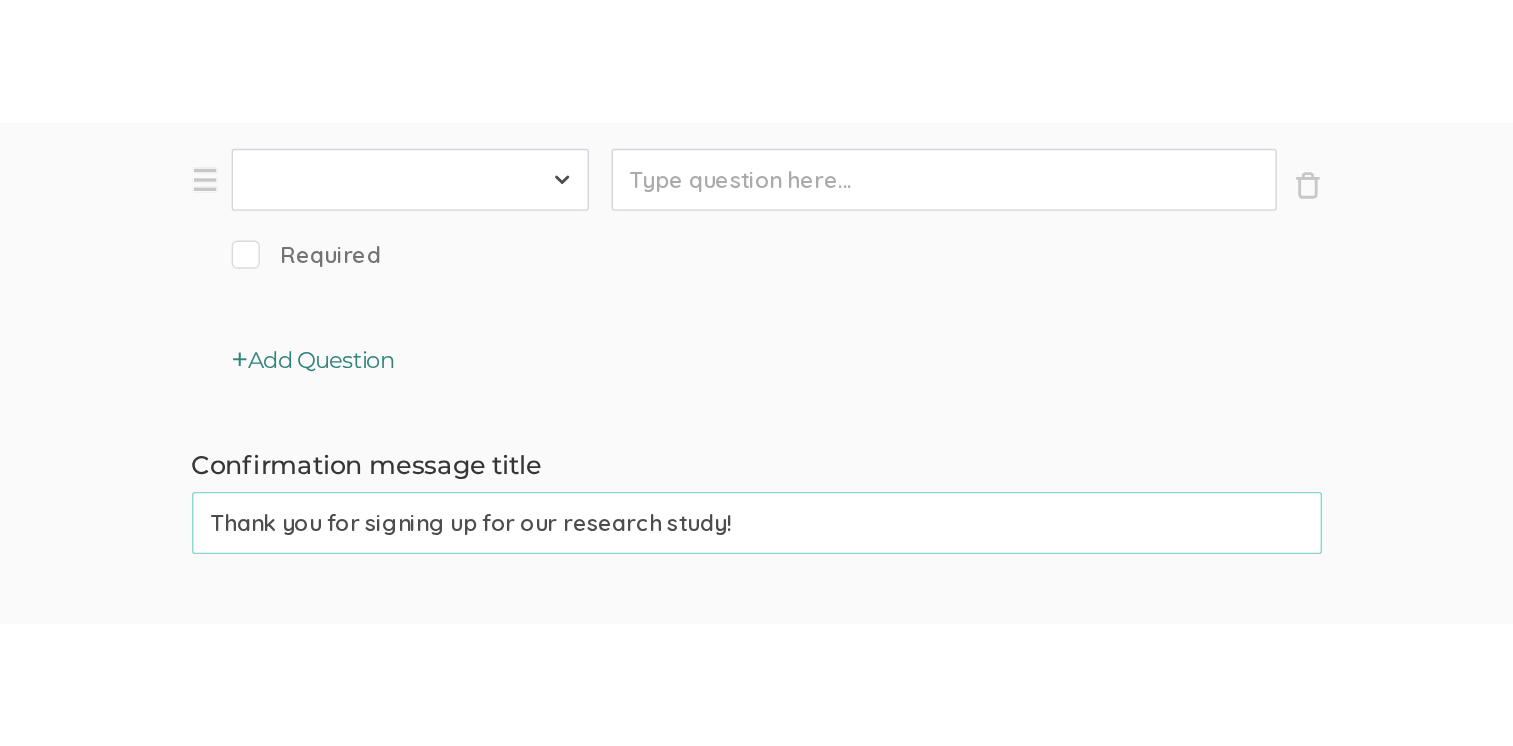 scroll, scrollTop: 7307, scrollLeft: 0, axis: vertical 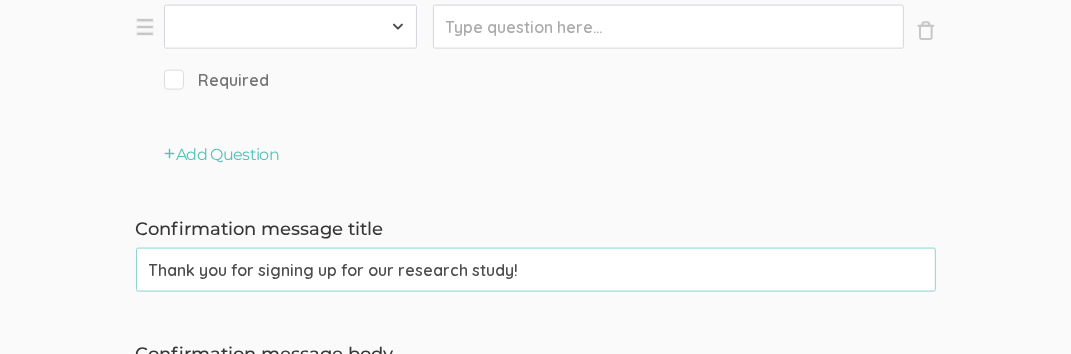 click on "First Name Last Name Email Phone Number LinkedIn Profile URL Country State Short Text Long Text Number Dropdown Checkbox Paragraph" at bounding box center [290, 27] 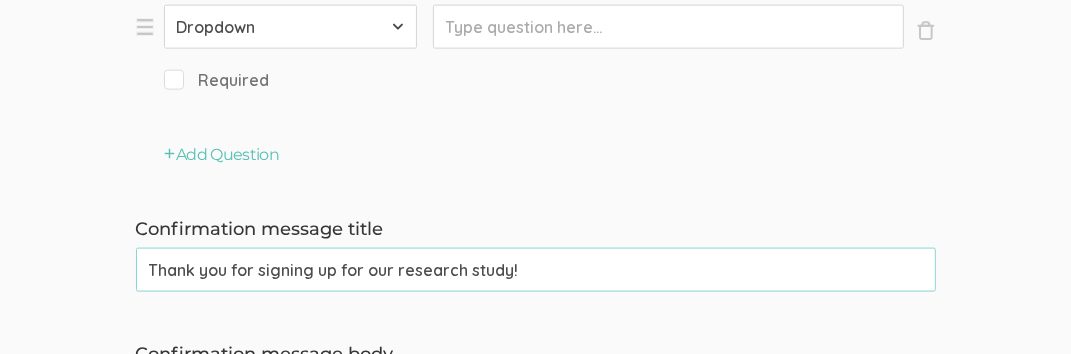 click on "First Name Last Name Email Phone Number LinkedIn Profile URL Country State Short Text Long Text Number Dropdown Checkbox Paragraph" at bounding box center (290, 27) 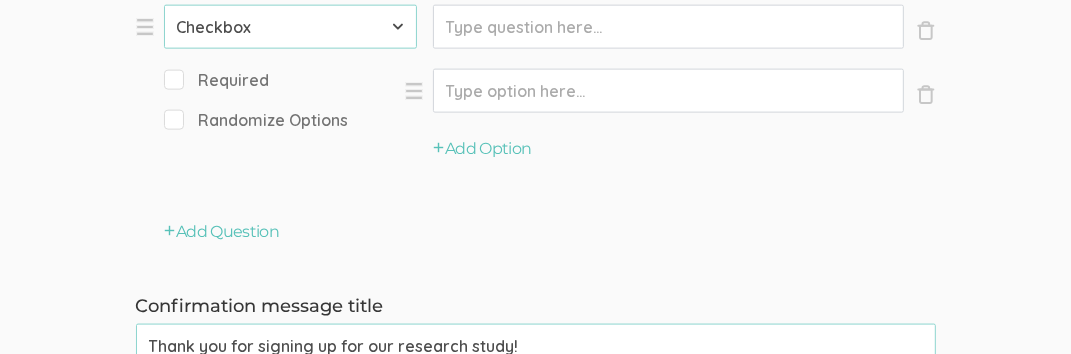 click on "Required" at bounding box center [170, 79] 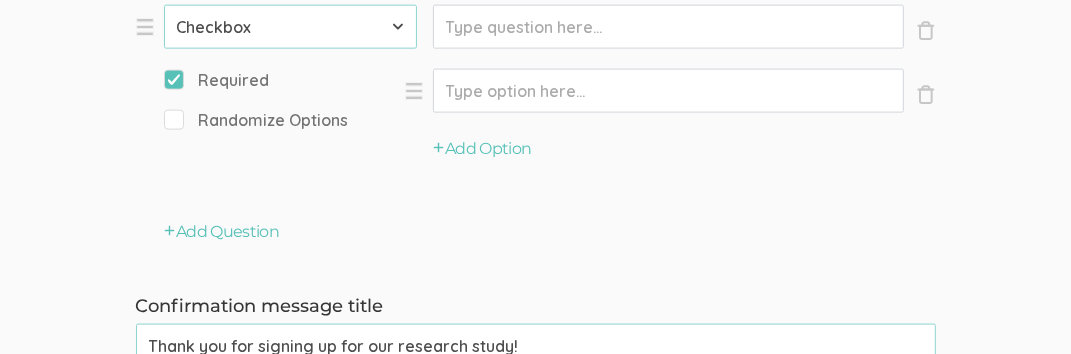 click on "Prompt" at bounding box center (668, -6389) 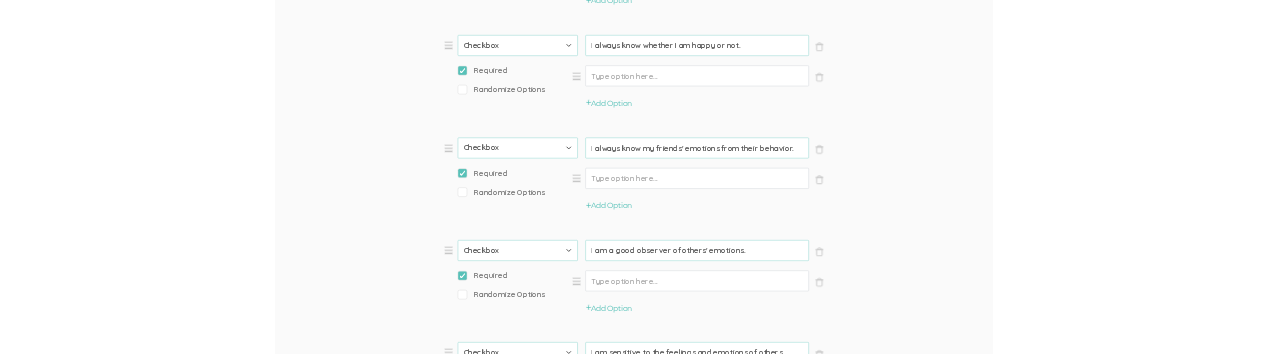 scroll, scrollTop: 4659, scrollLeft: 0, axis: vertical 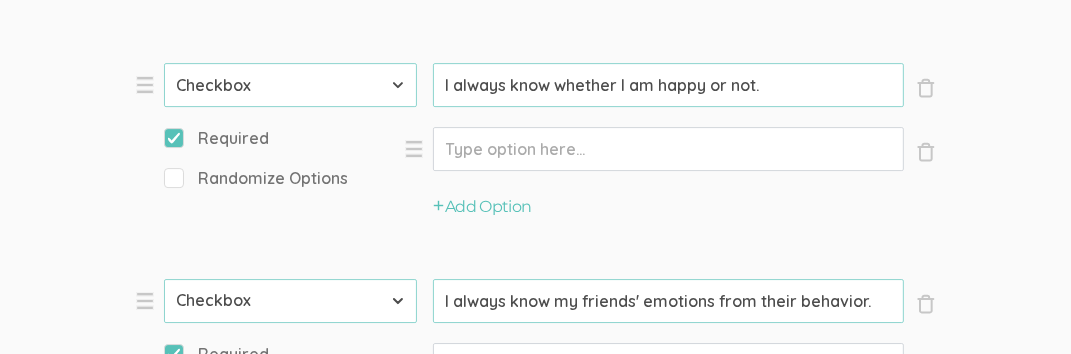 type on "I have good control of my emotions." 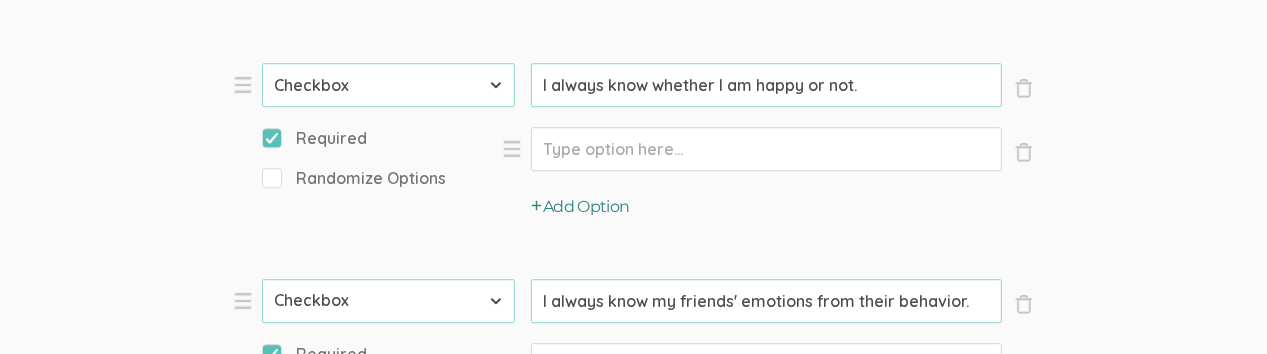 click on "Add Option" at bounding box center (581, 207) 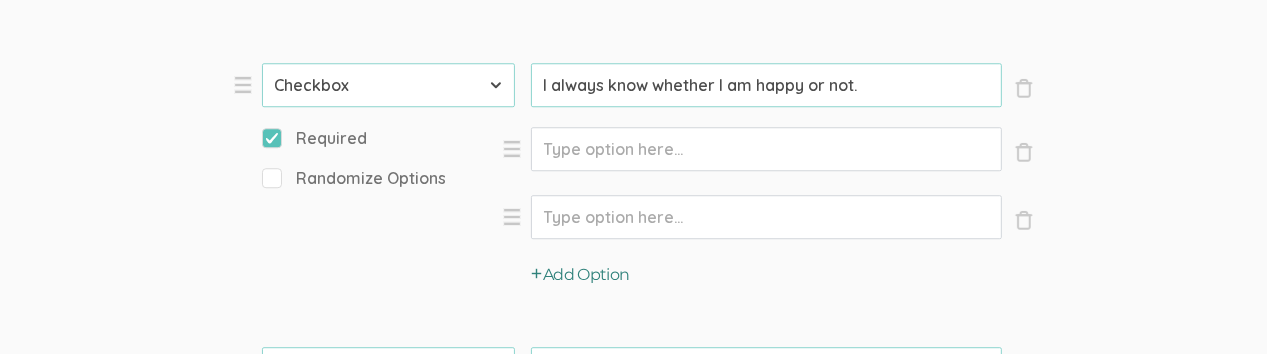click on "Add Option" at bounding box center (581, 275) 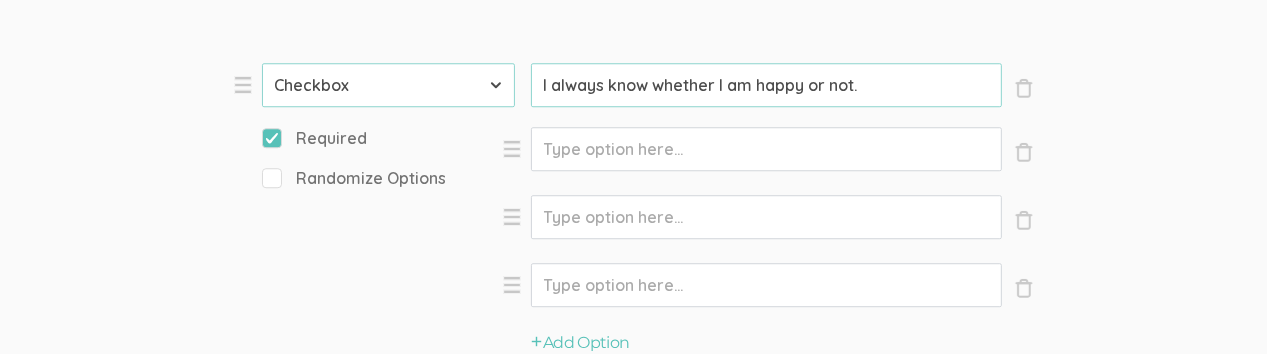 click on "Option" at bounding box center [766, 149] 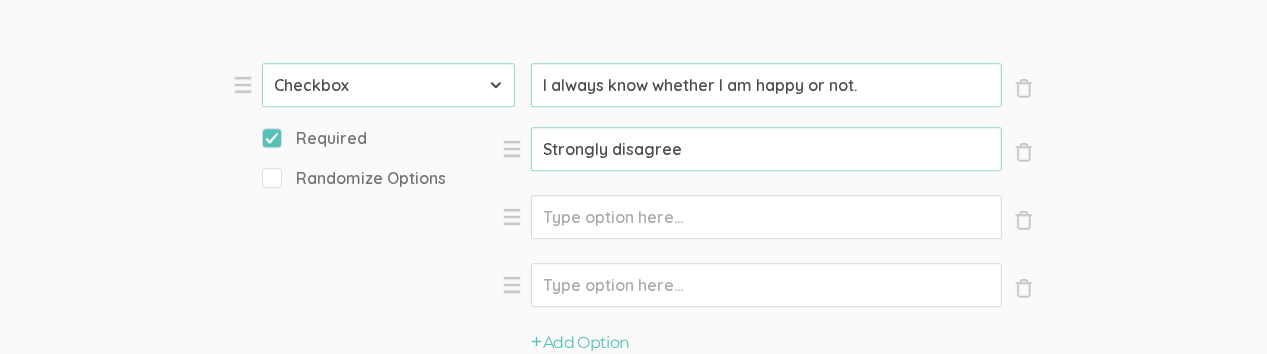 type on "Strongly disagree" 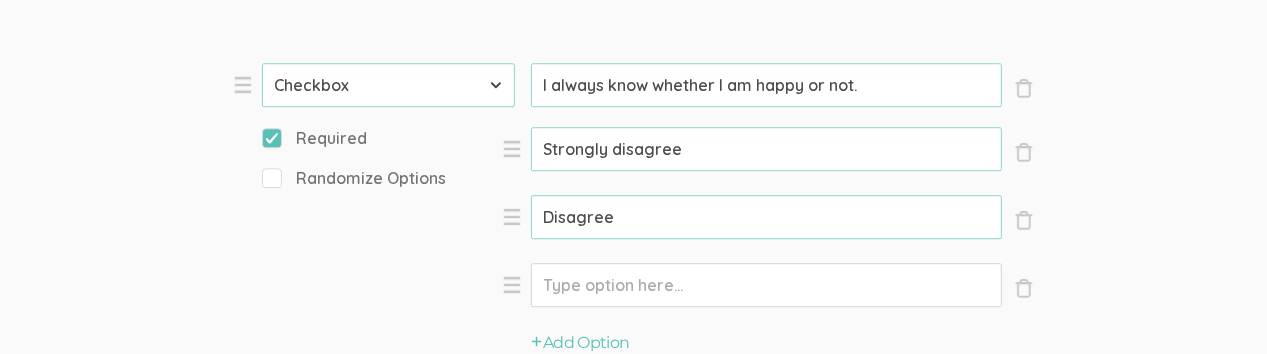 type on "Disagree" 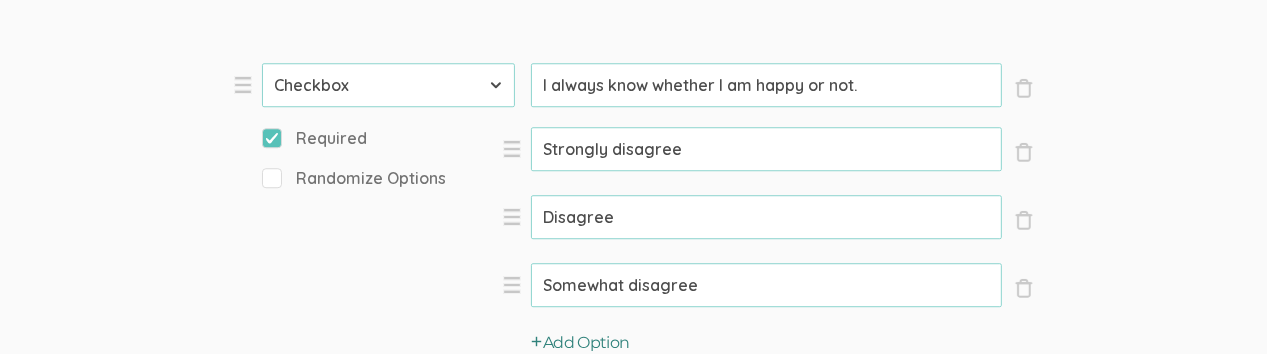 type on "Somewhat disagree" 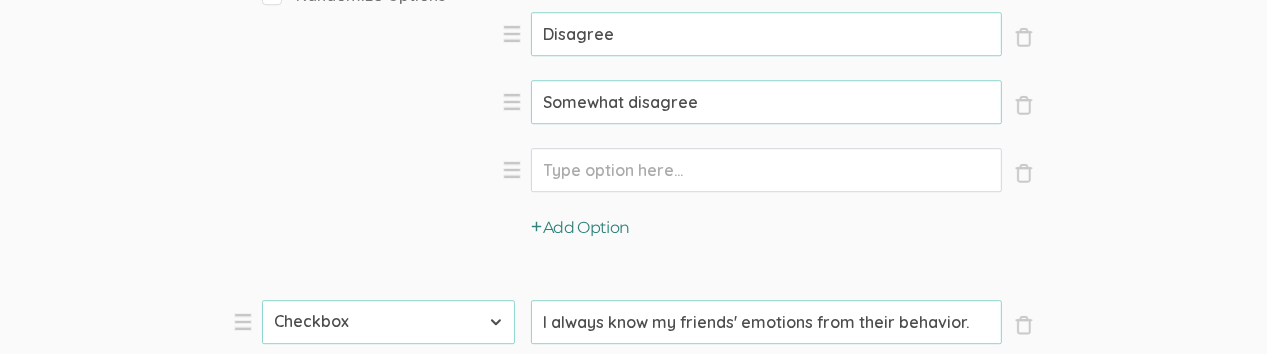 scroll, scrollTop: 4864, scrollLeft: 0, axis: vertical 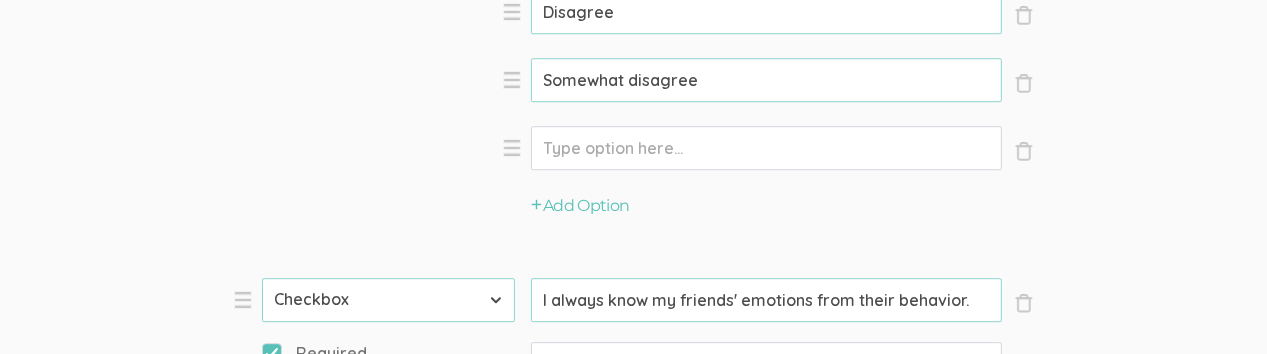 click on "Option" at bounding box center [766, -56] 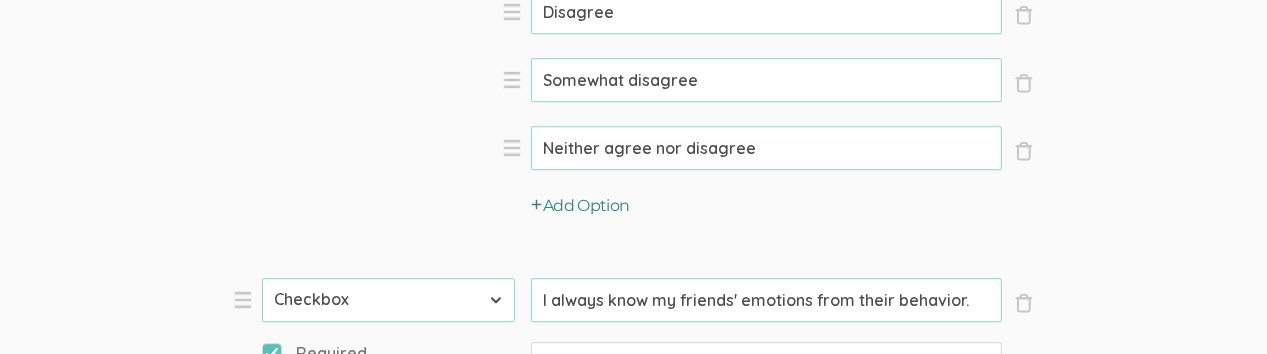 type on "Neither agree nor disagree" 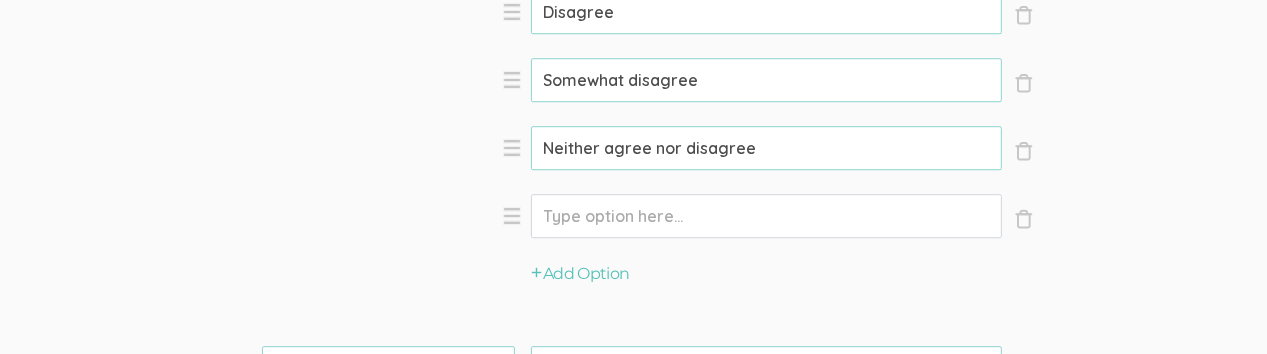 click on "Option" at bounding box center (766, -56) 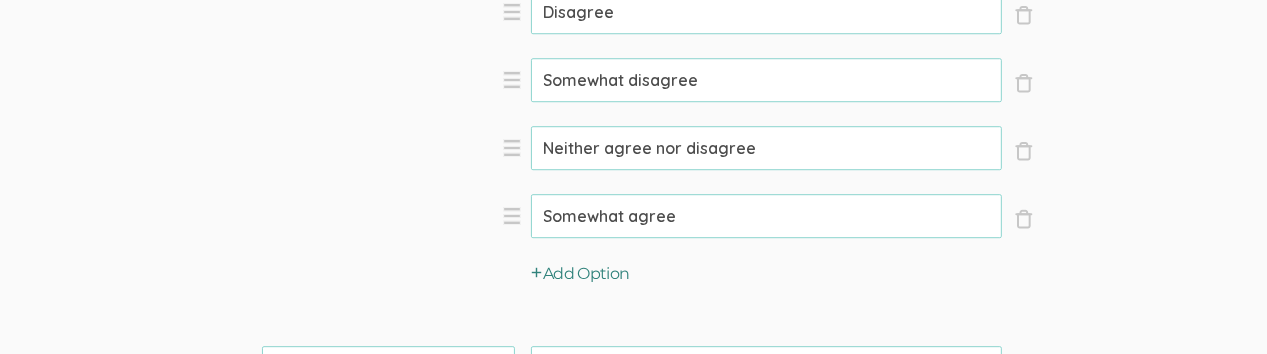 type on "Somewhat agree" 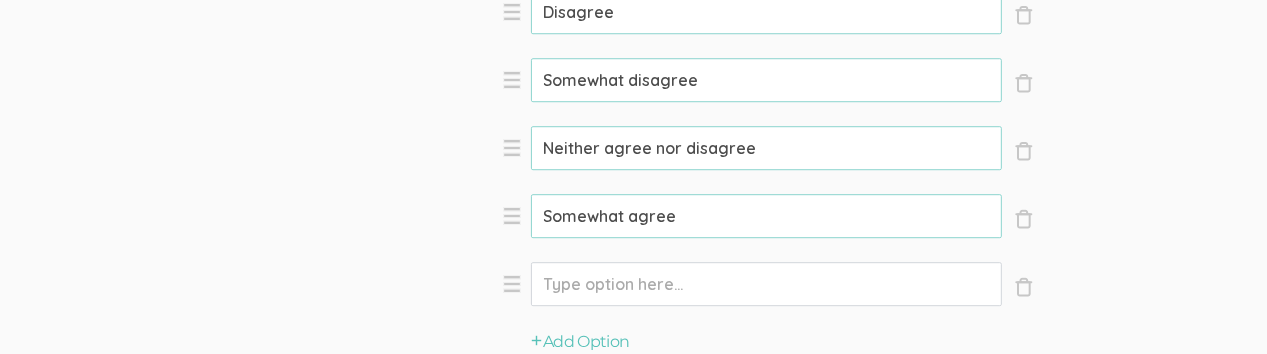 click on "Option" at bounding box center (766, -56) 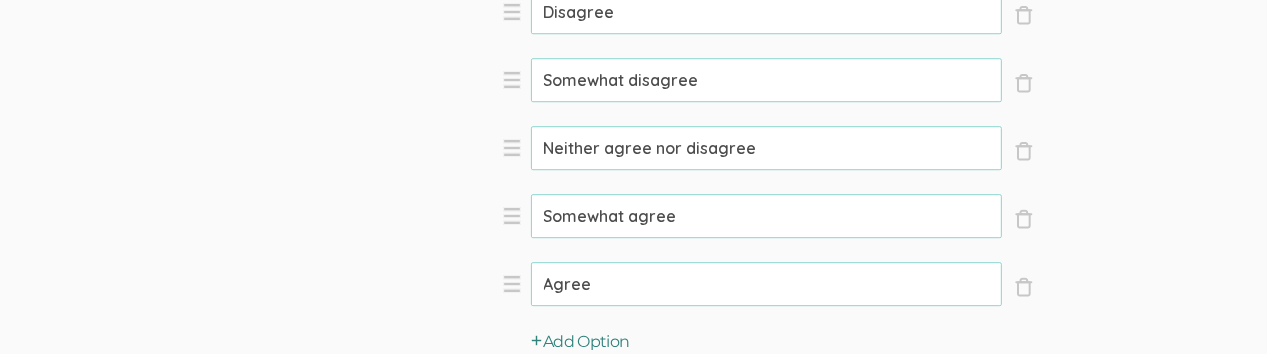 type on "Agree" 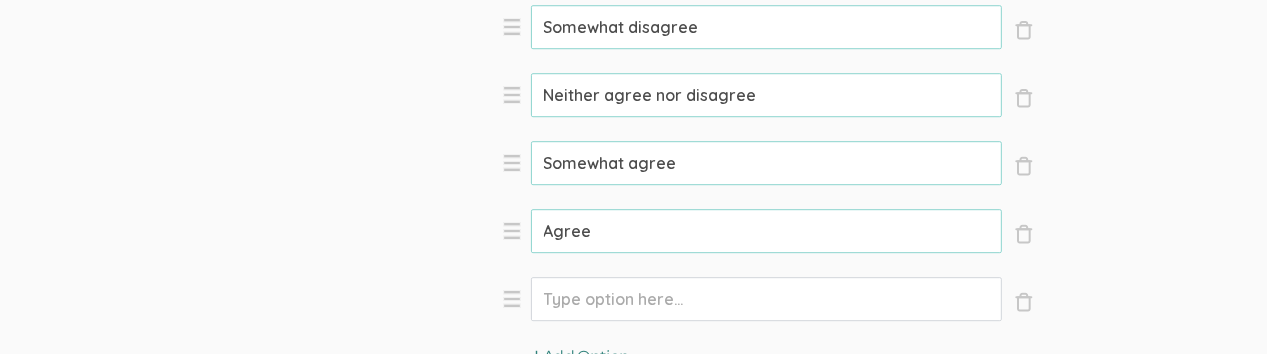 scroll, scrollTop: 4944, scrollLeft: 0, axis: vertical 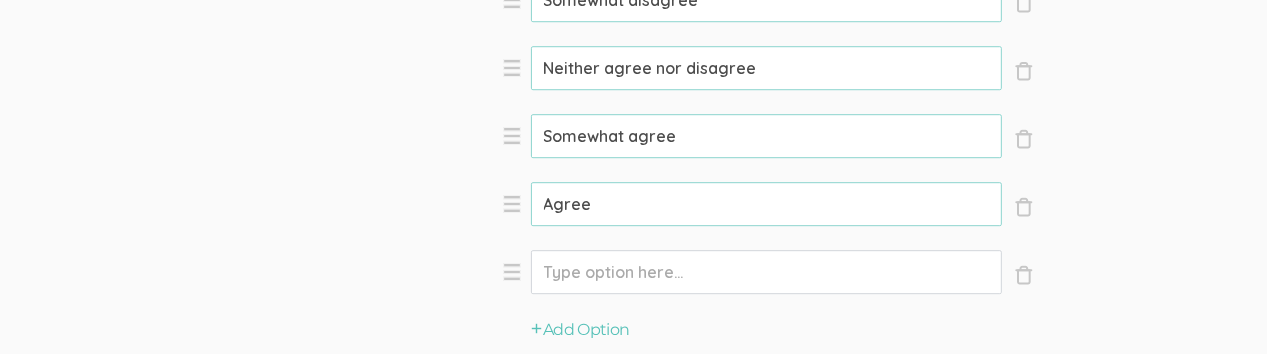 click on "Option" at bounding box center (766, -136) 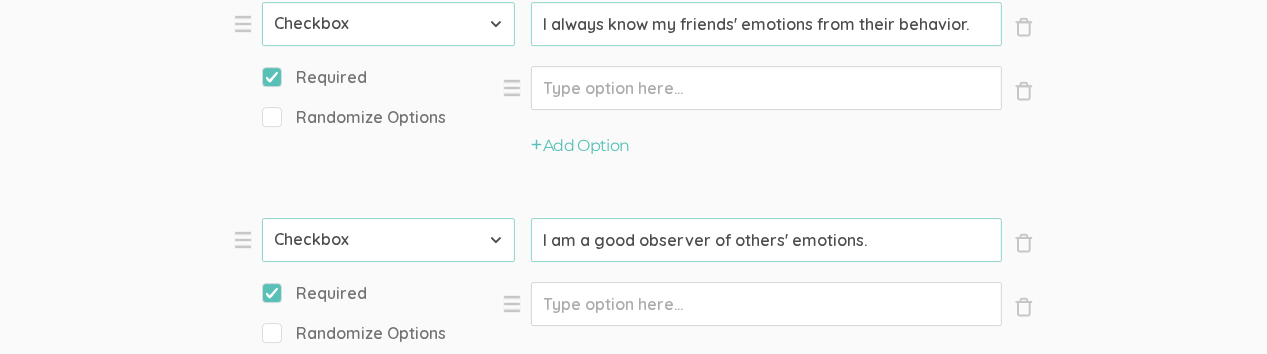 scroll, scrollTop: 5384, scrollLeft: 0, axis: vertical 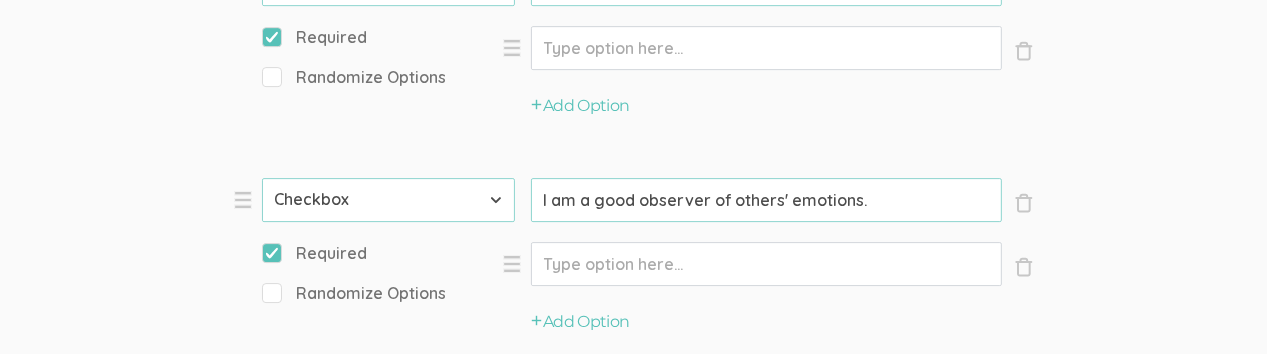 type on "Strongly agree" 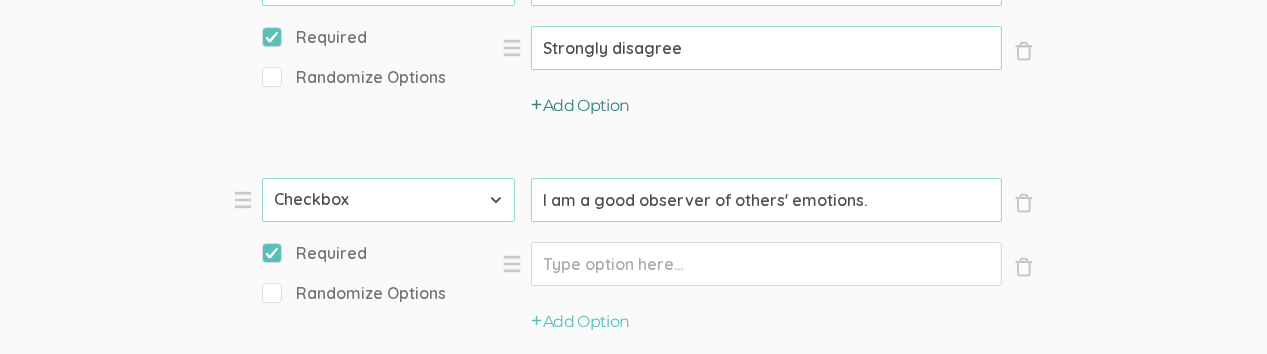 type on "Strongly disagree" 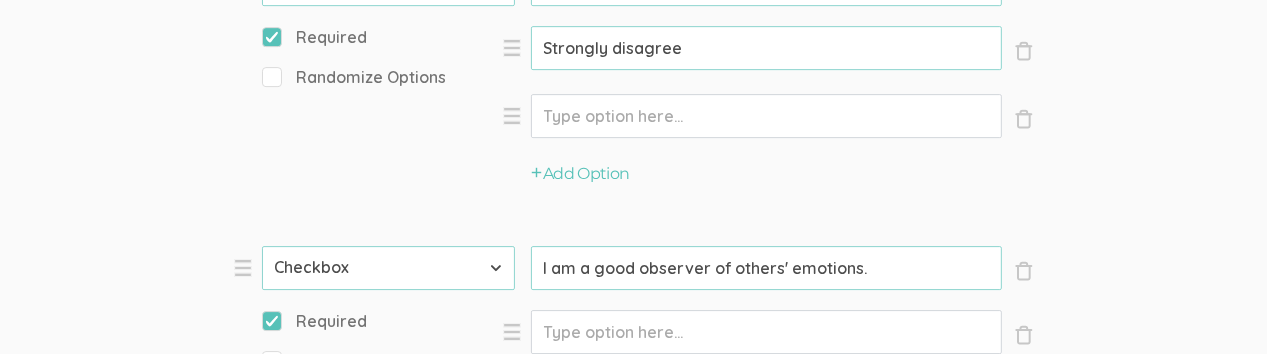 click on "Option" at bounding box center [766, -576] 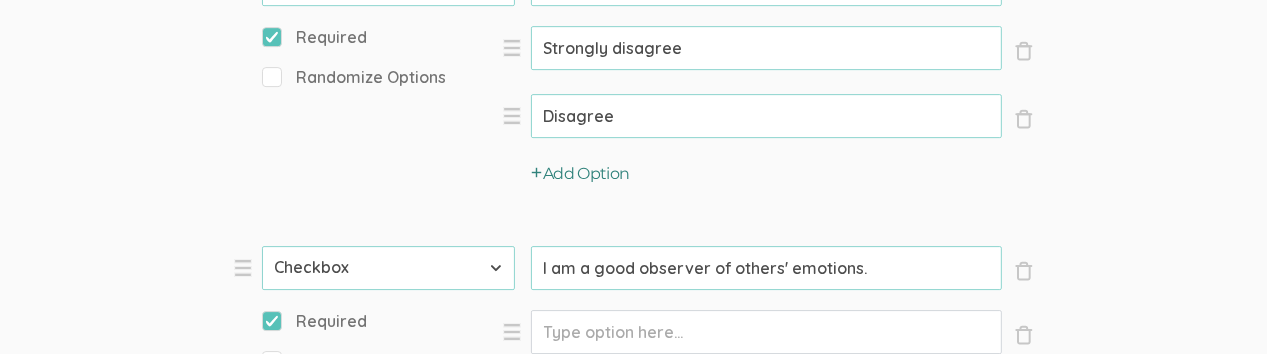 type on "Disagree" 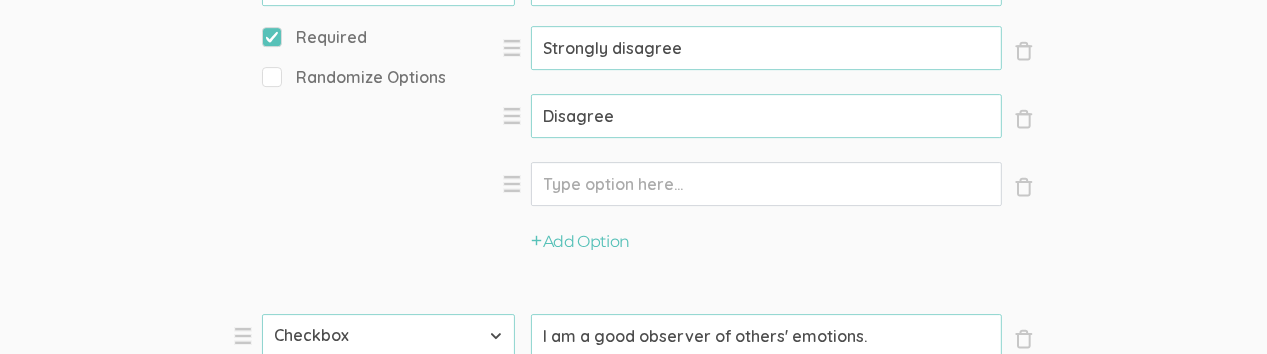 click on "Option" at bounding box center [766, -576] 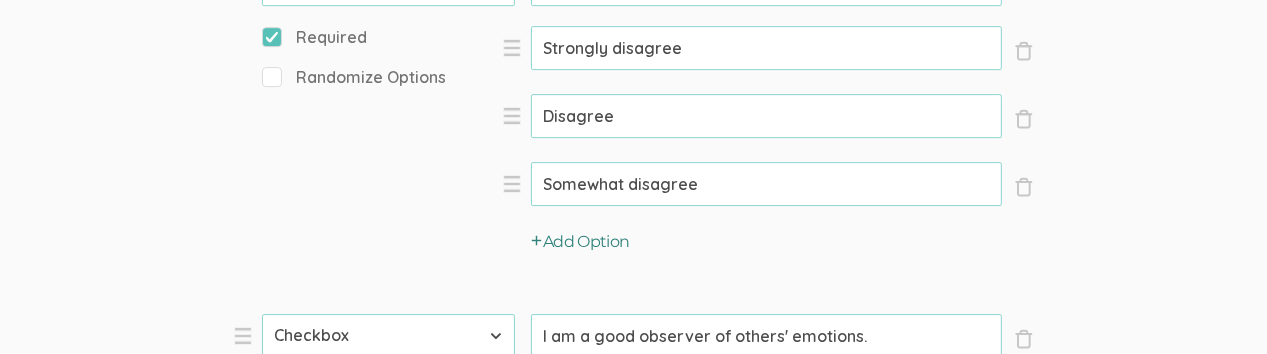 type on "Somewhat disagree" 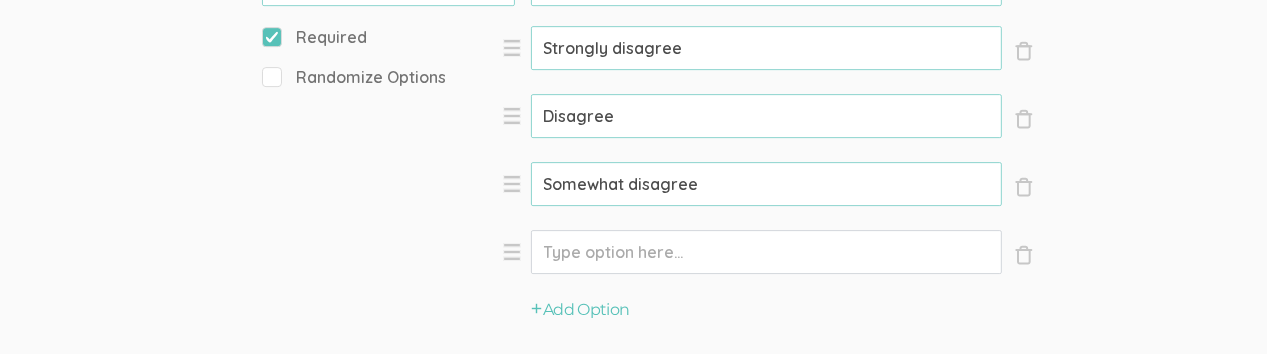 click on "Option" at bounding box center [766, -576] 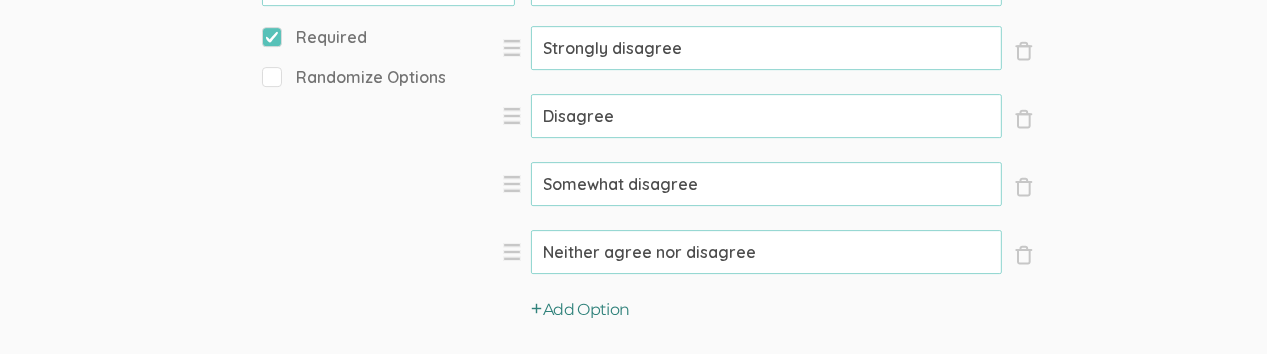 type on "Neither agree nor disagree" 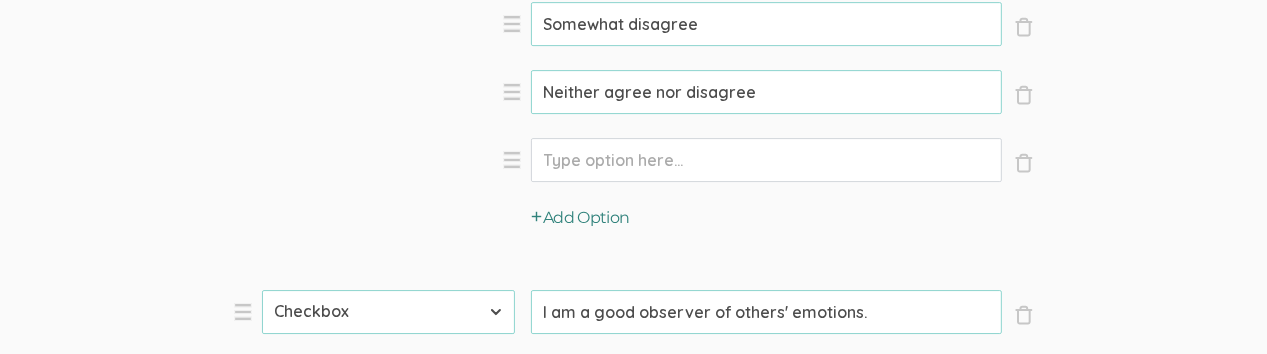 scroll, scrollTop: 5584, scrollLeft: 0, axis: vertical 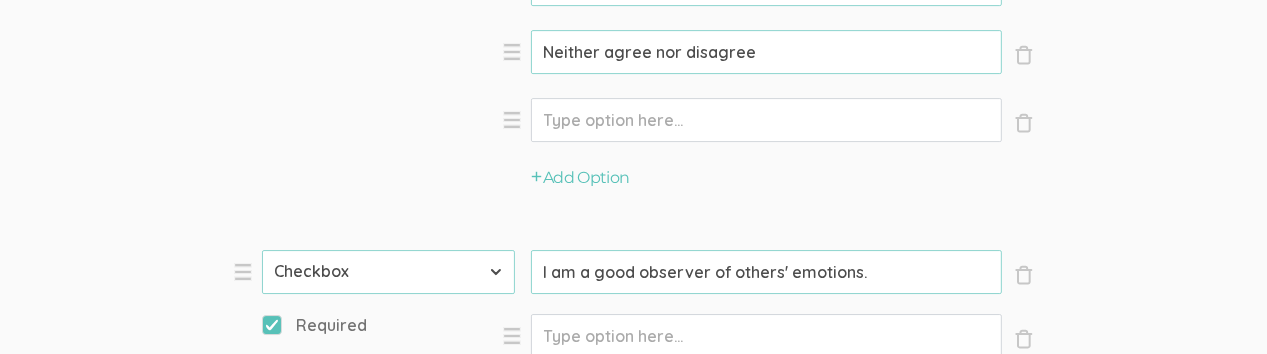click on "Option" at bounding box center (766, -776) 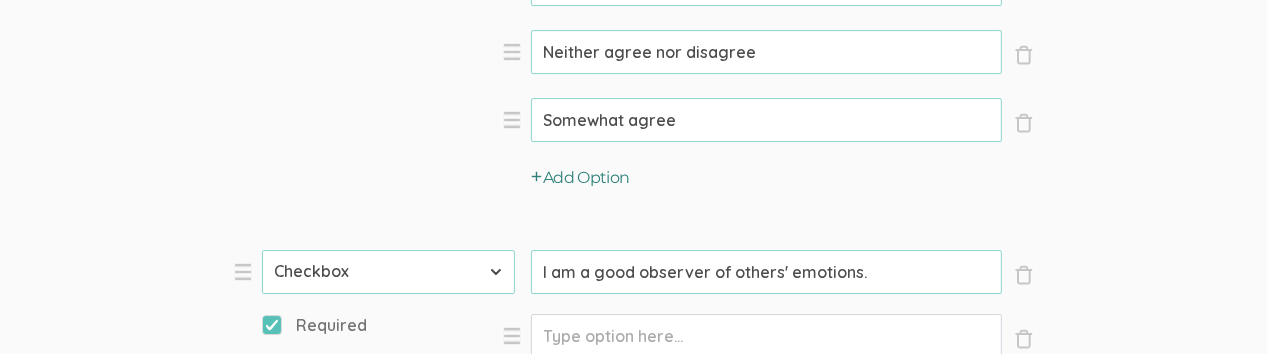 type on "Somewhat agree" 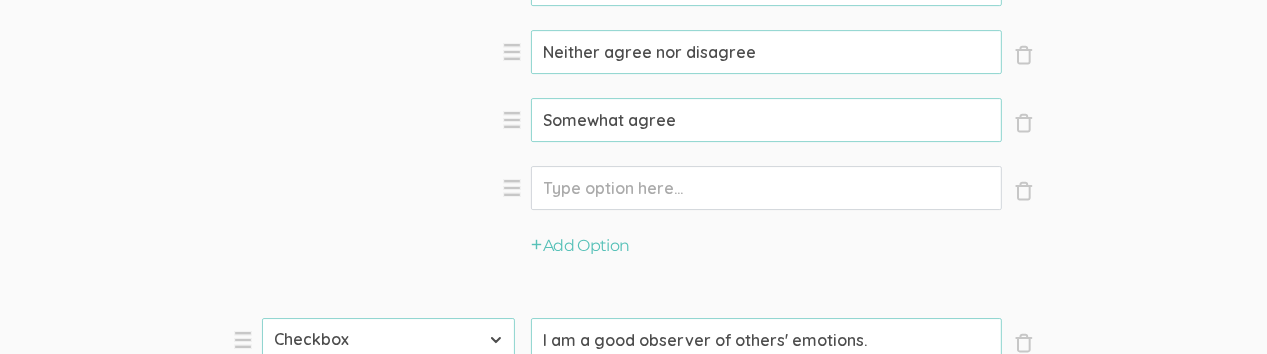 click on "Option" at bounding box center [766, -776] 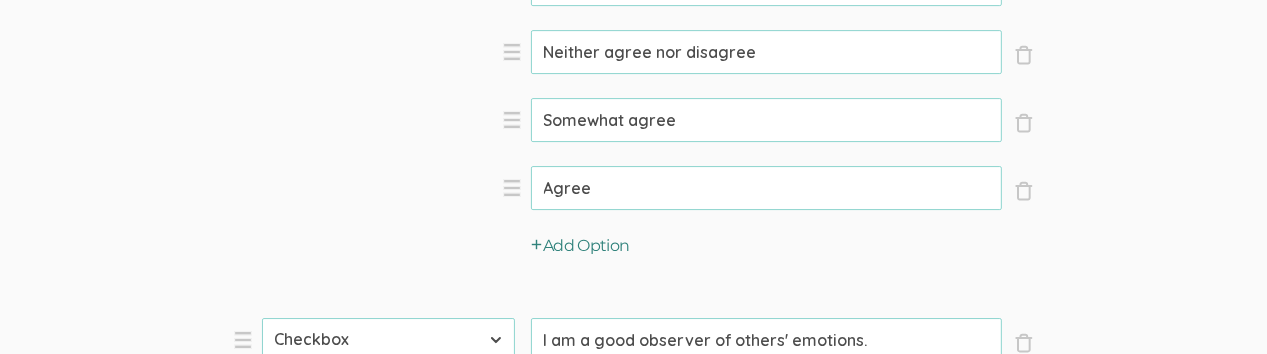 type on "Agree" 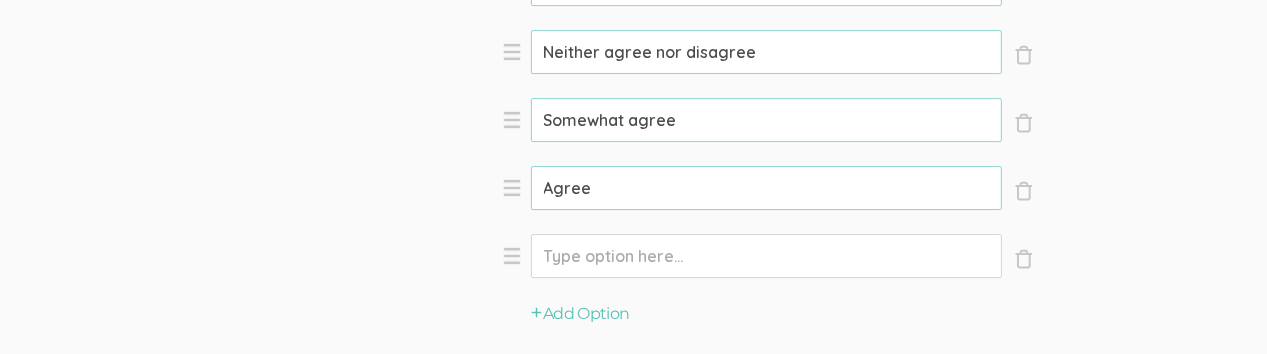 click on "Option" at bounding box center (766, -776) 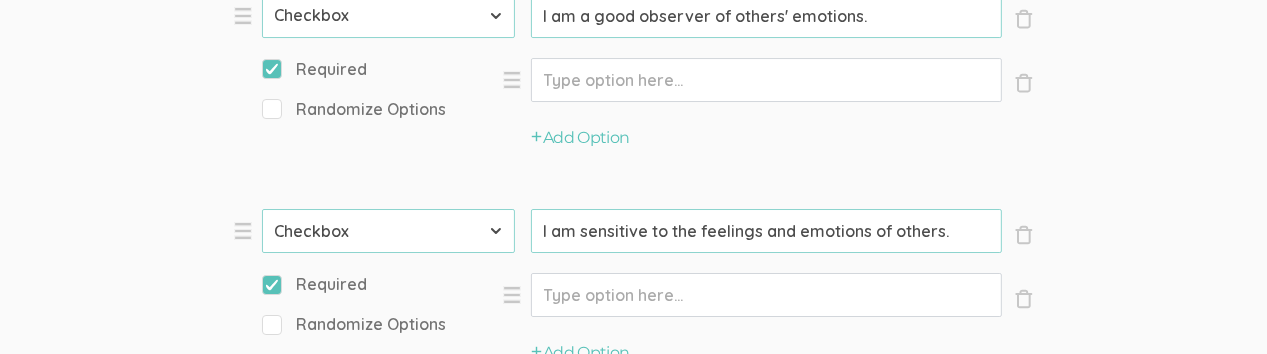 scroll, scrollTop: 6000, scrollLeft: 0, axis: vertical 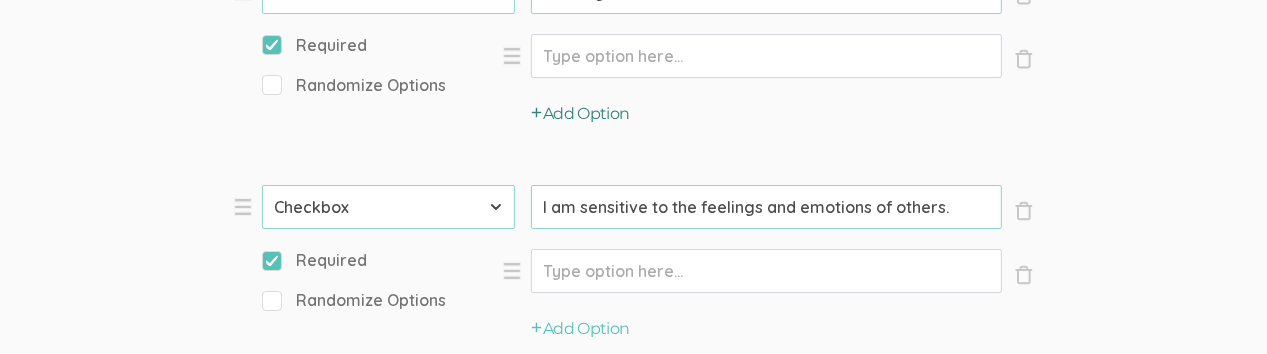 type on "Strongly agree" 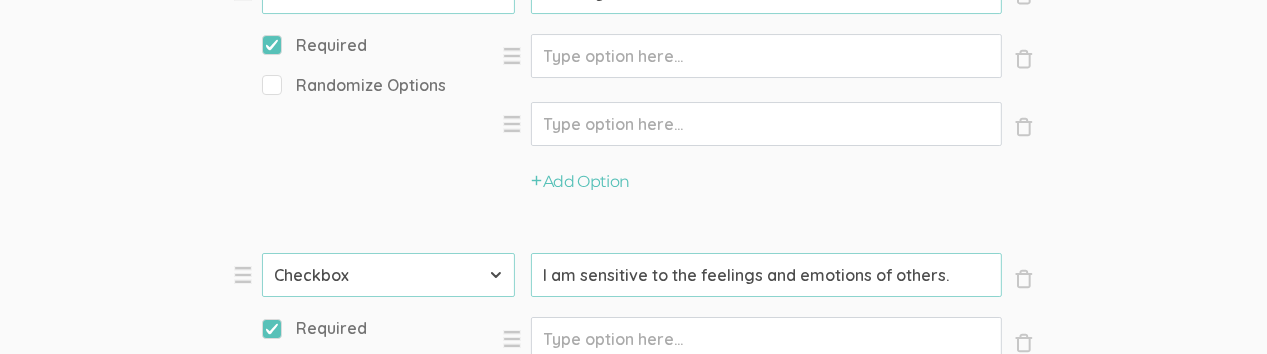 click on "Option" at bounding box center [766, -1192] 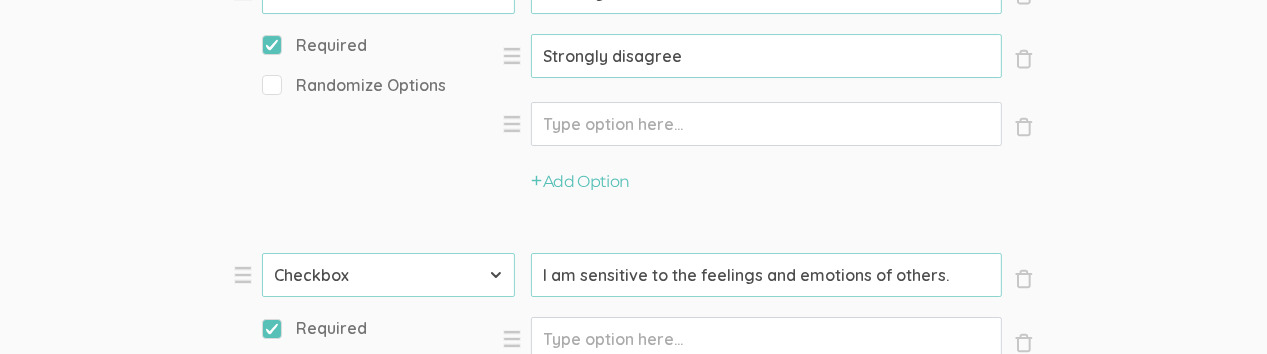 type on "Strongly disagree" 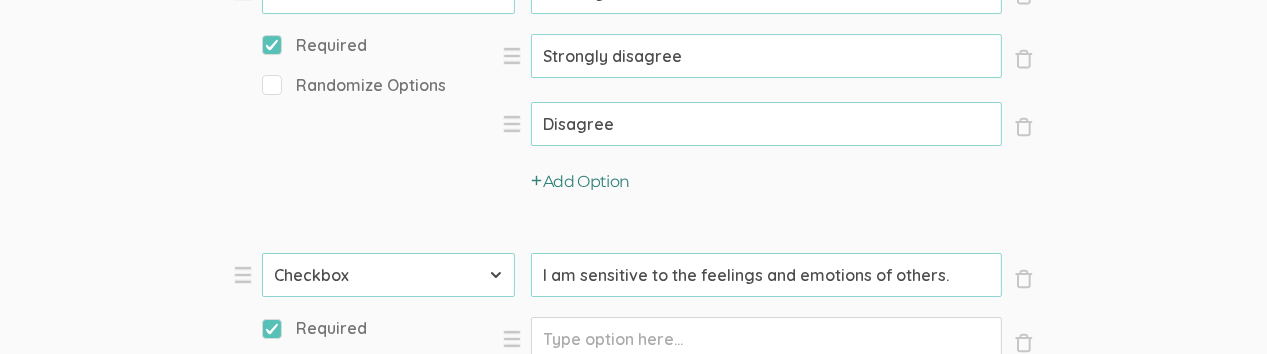 type on "Disagree" 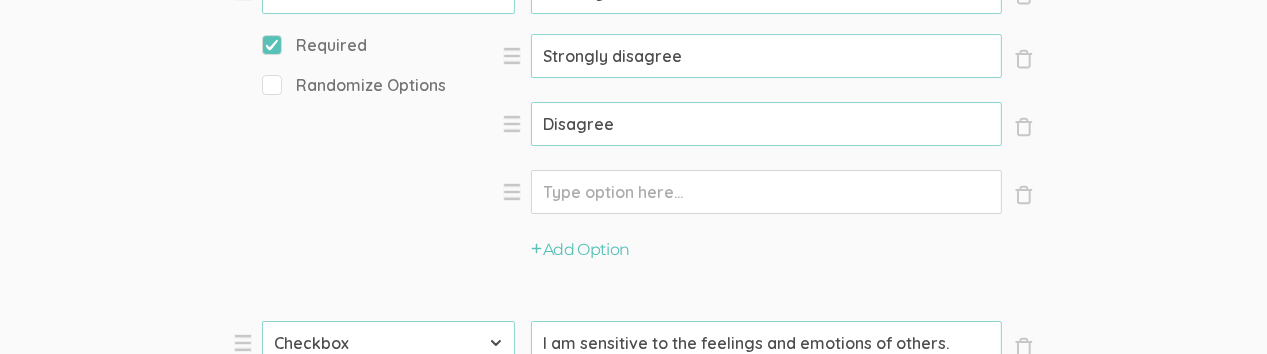 click on "Option" at bounding box center (766, -1192) 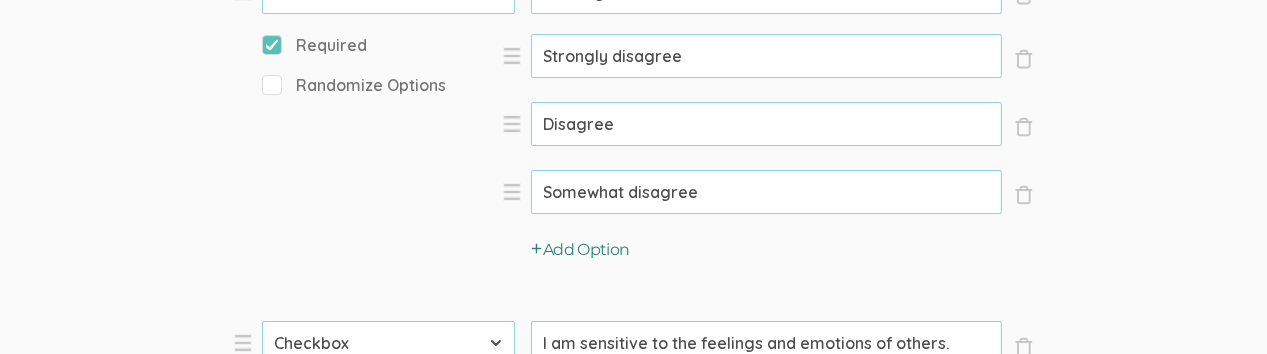 type on "Somewhat disagree" 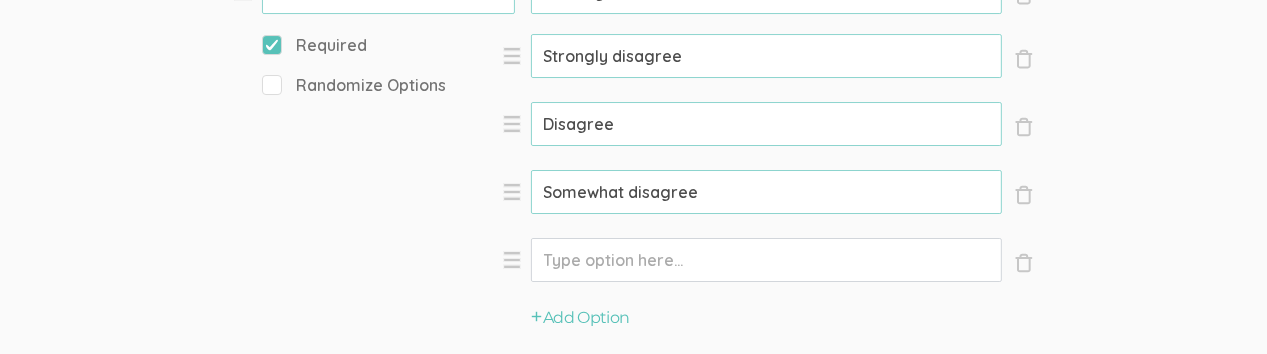 click on "Option" at bounding box center [766, -1192] 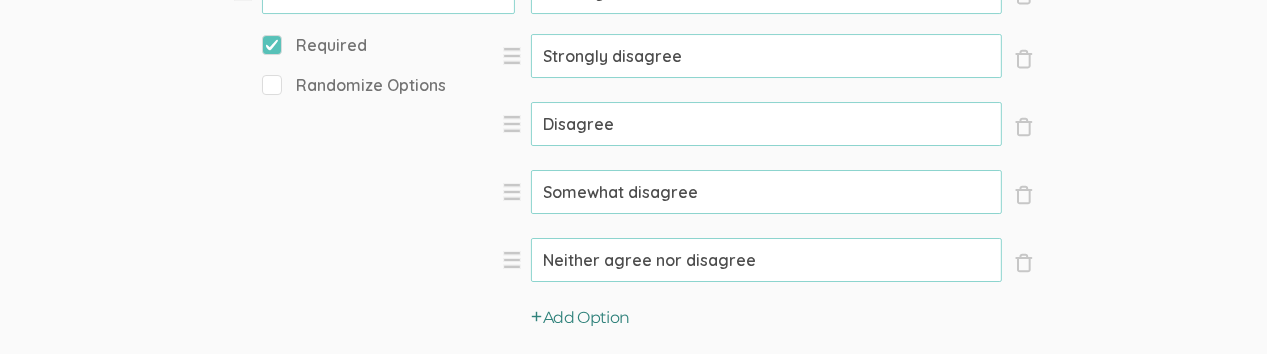 type on "Neither agree nor disagree" 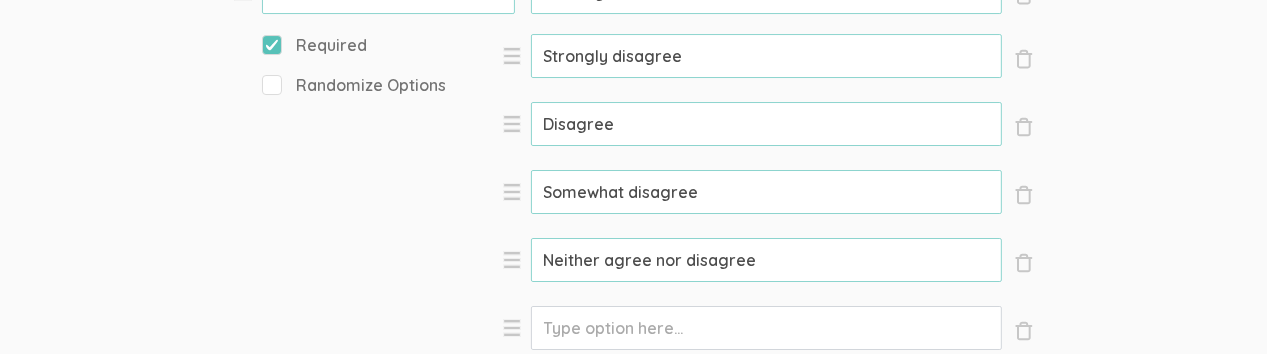 click on "Option" at bounding box center [766, -1192] 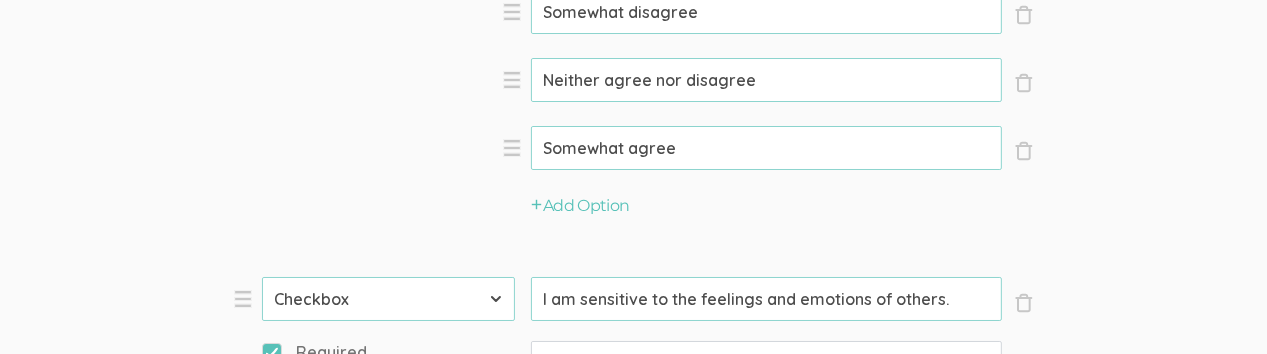 scroll, scrollTop: 6229, scrollLeft: 0, axis: vertical 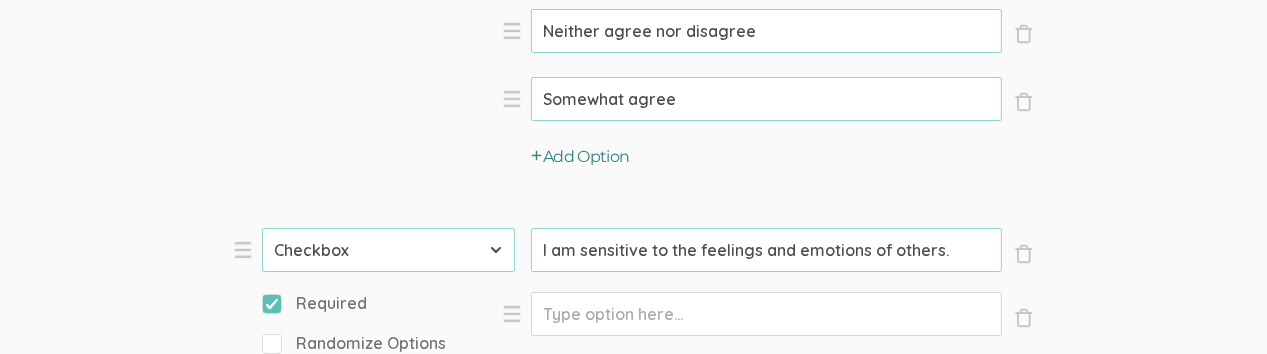 type on "Somewhat agree" 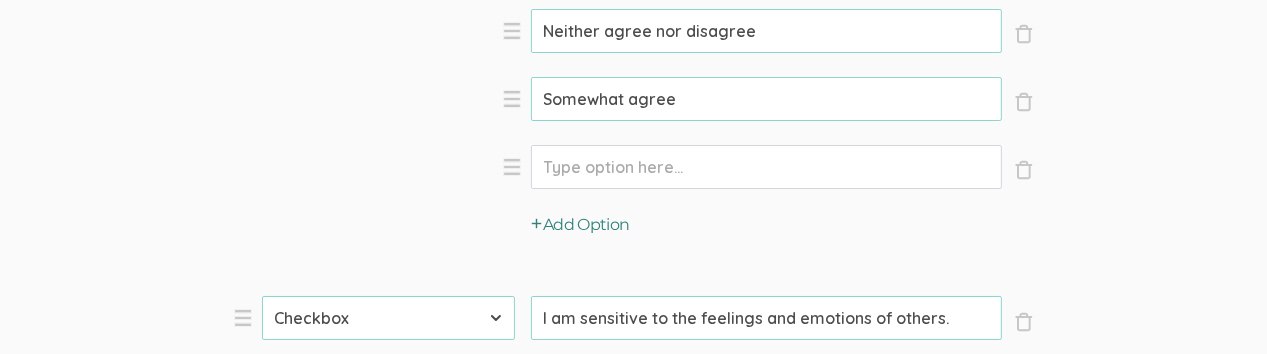 click on "Add Option" at bounding box center [581, 225] 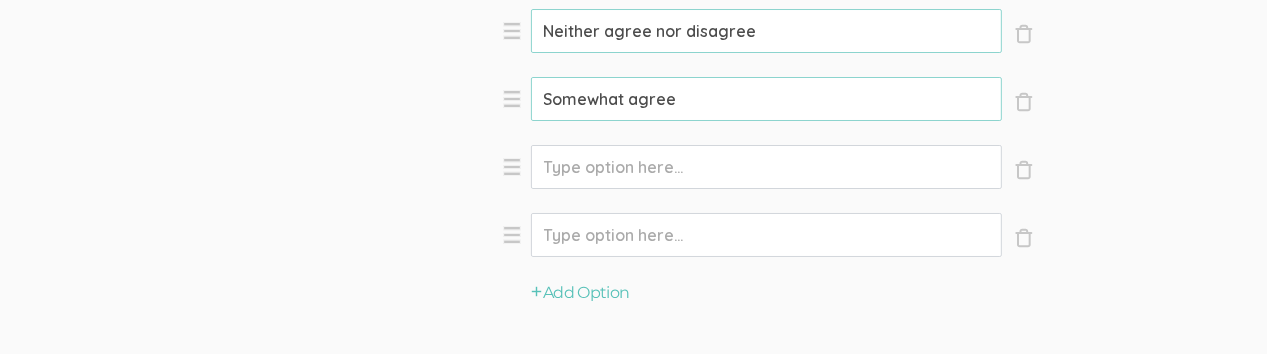 click on "Option" at bounding box center [766, -1421] 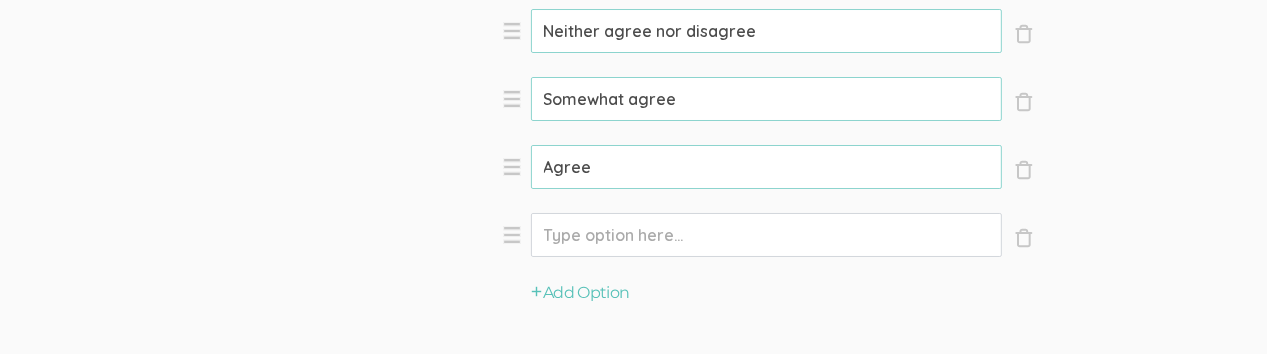 type on "Agree" 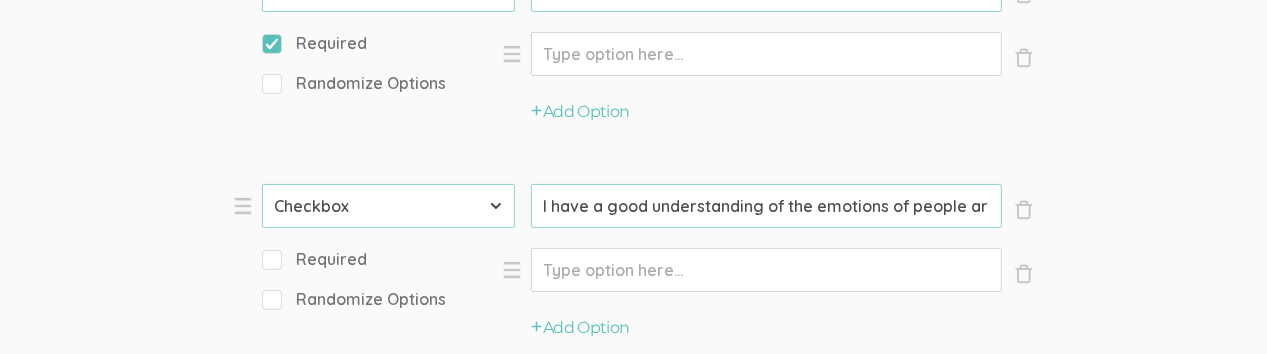 scroll, scrollTop: 6642, scrollLeft: 0, axis: vertical 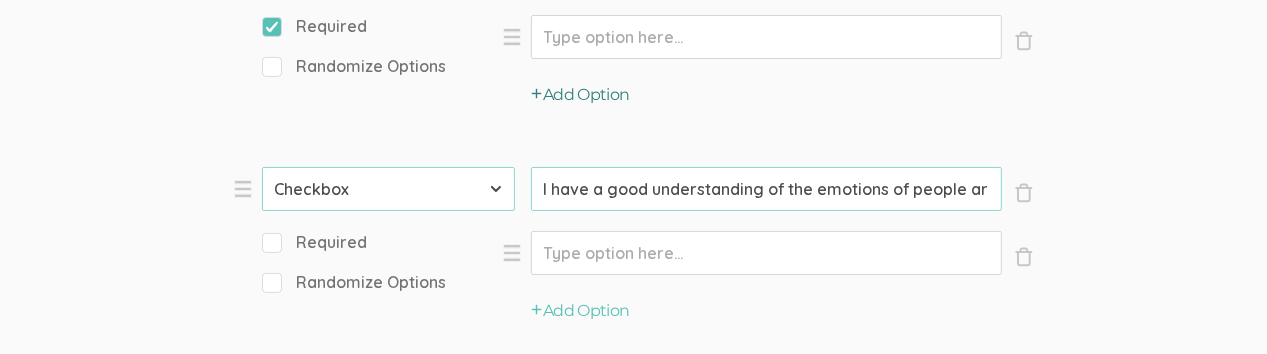 type on "Strongly agree" 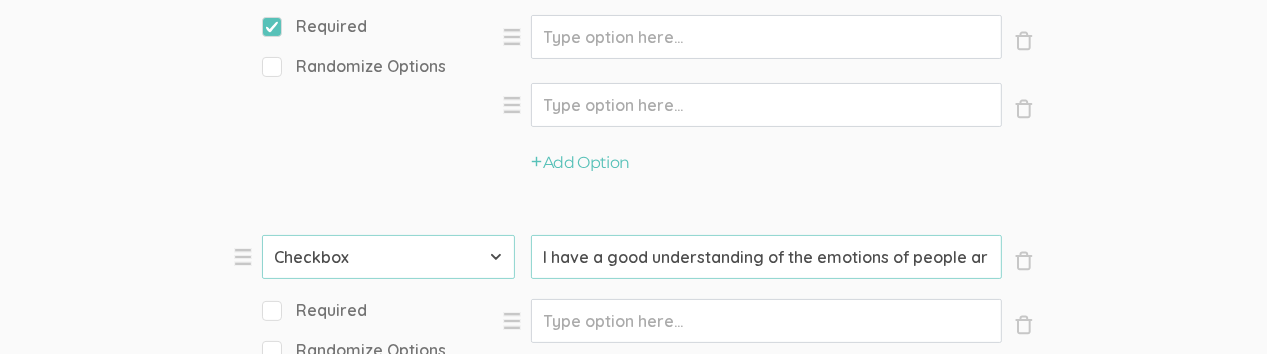 click on "Option" at bounding box center (766, -1834) 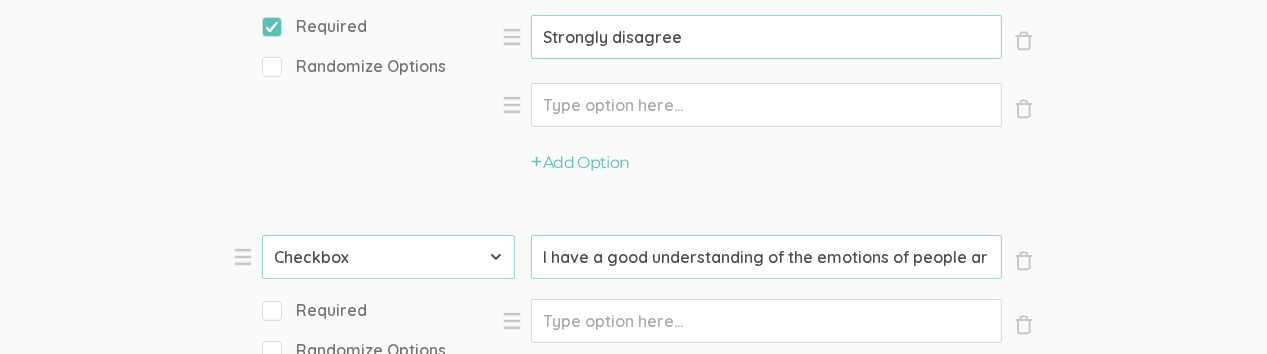 type on "Strongly disagree" 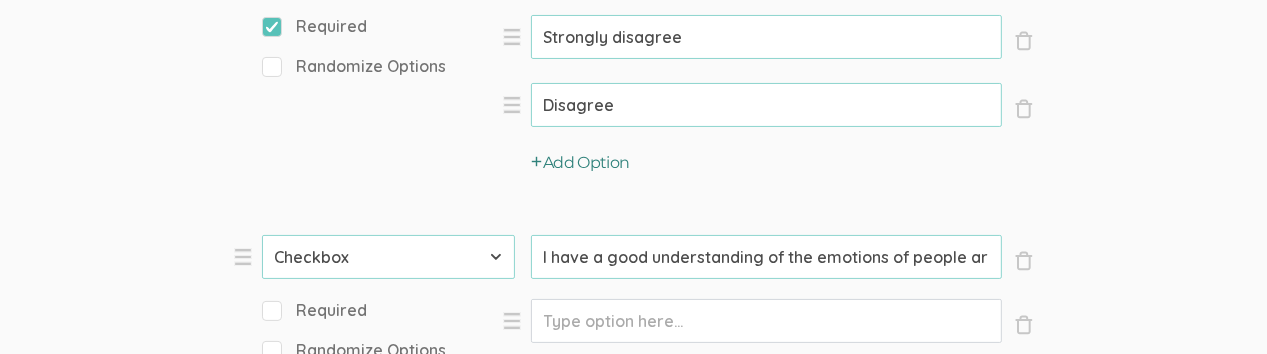 type on "Disagree" 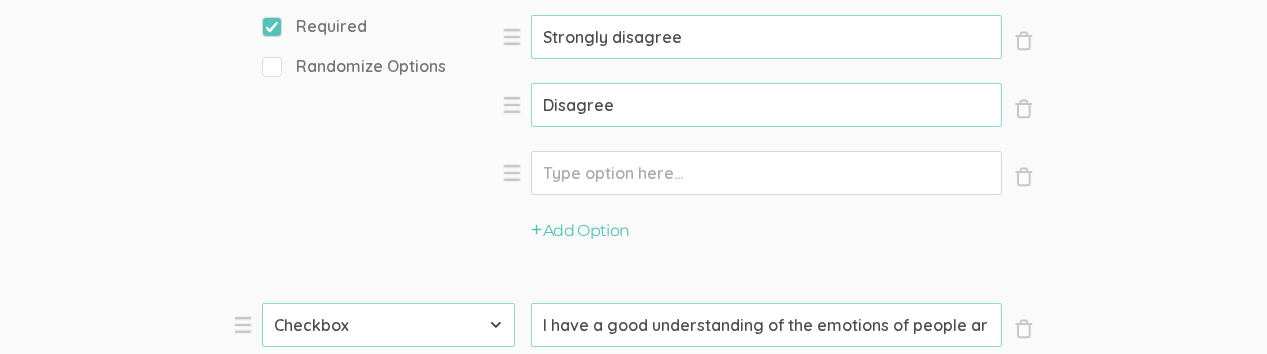 click on "Option" at bounding box center [766, -1834] 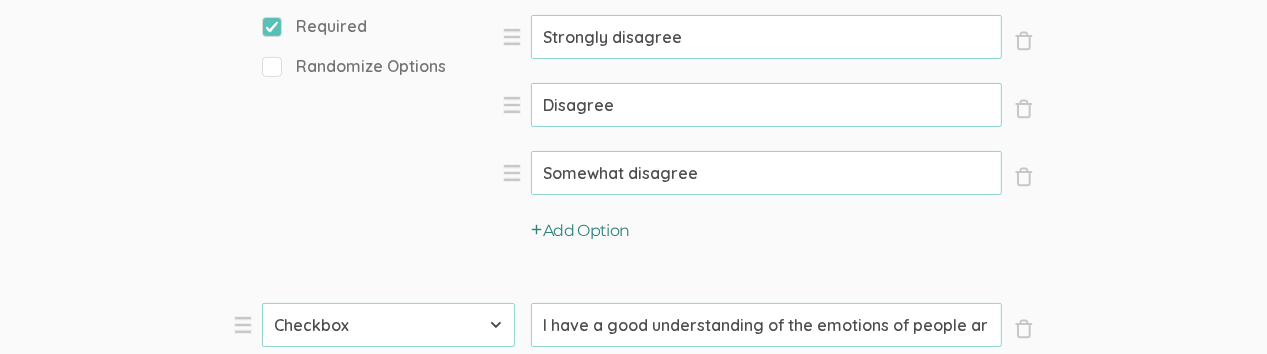 type on "Somewhat disagree" 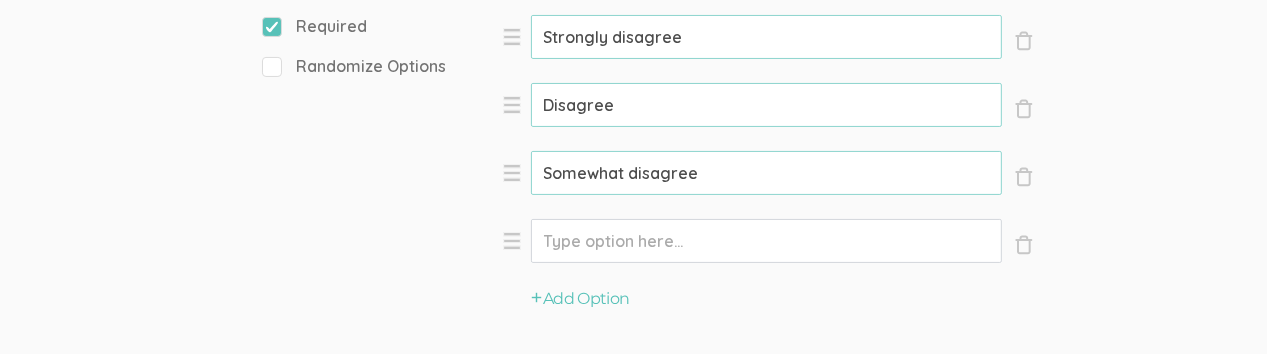 click on "Option" at bounding box center (766, -1834) 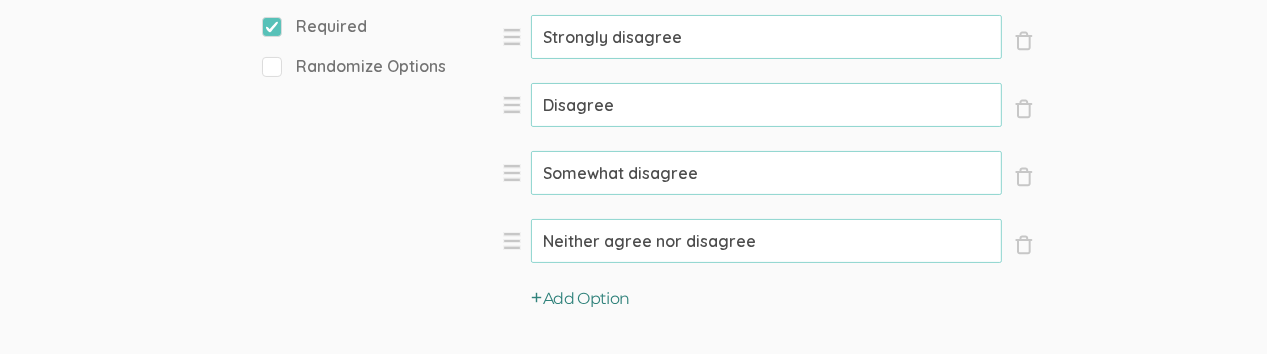 type on "Neither agree nor disagree" 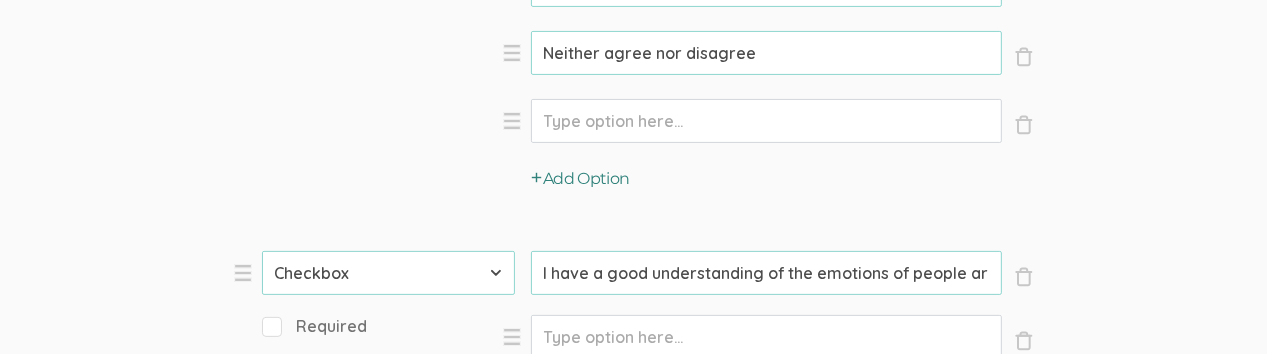 scroll, scrollTop: 6856, scrollLeft: 0, axis: vertical 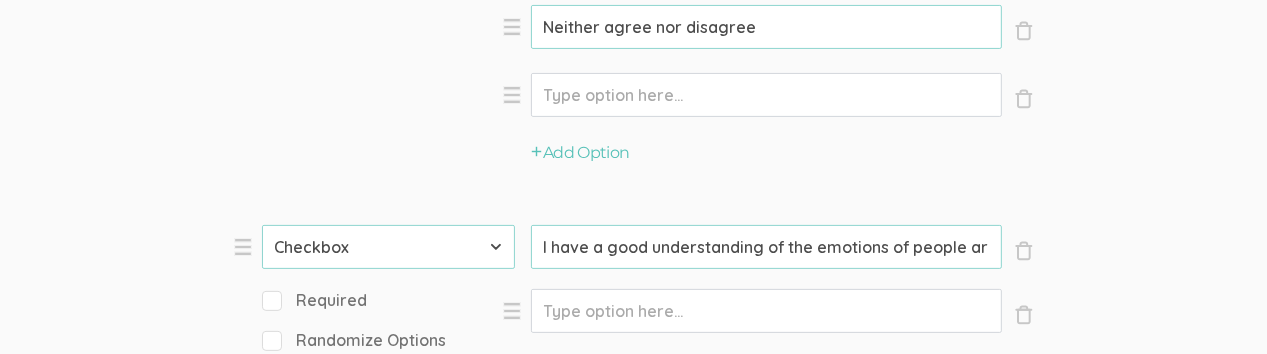 click on "Option" at bounding box center [766, -2048] 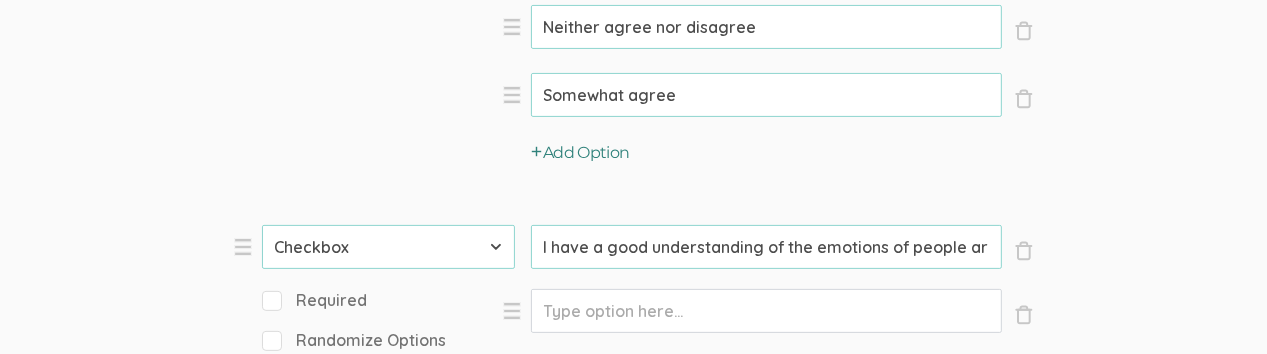 type on "Somewhat agree" 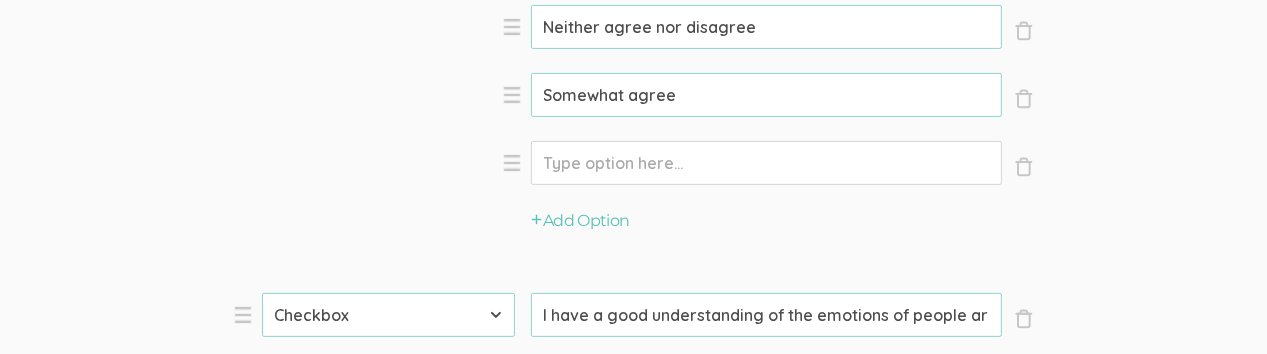 click on "Option" at bounding box center (766, -2048) 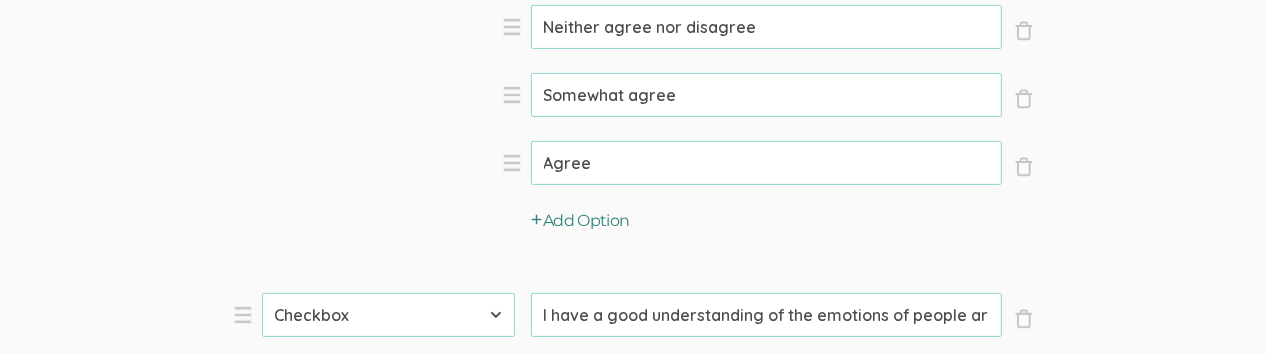 type on "Agree" 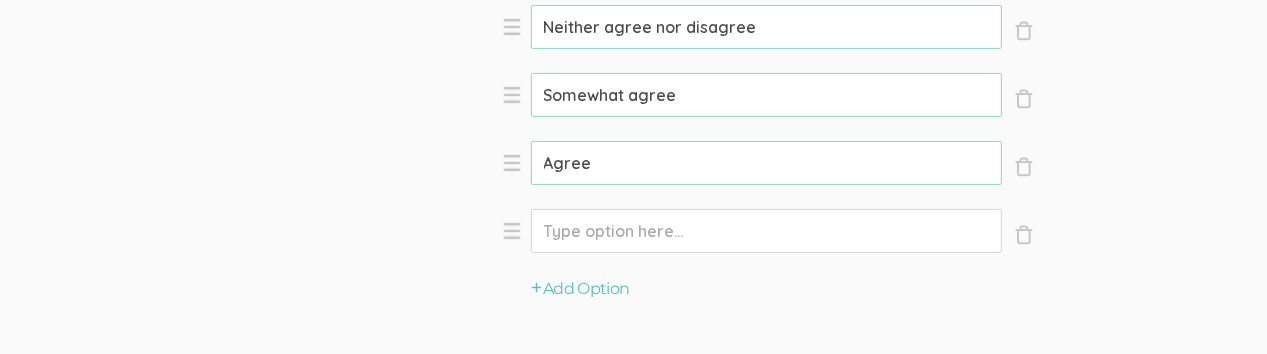 click on "Option" at bounding box center (766, -2048) 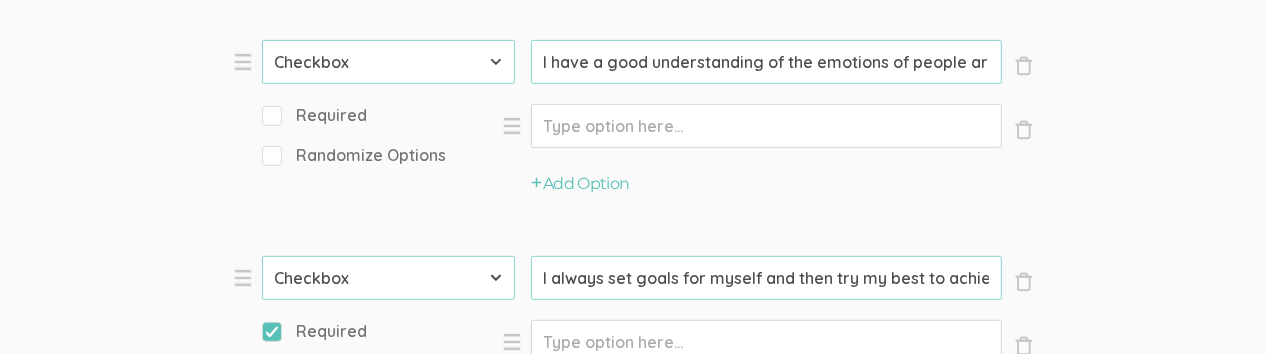 scroll, scrollTop: 7230, scrollLeft: 0, axis: vertical 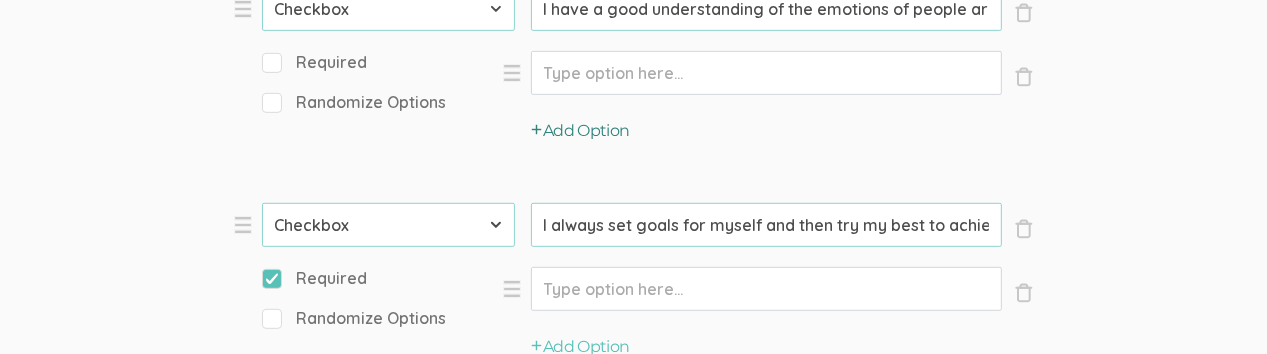 type on "Strongly agree" 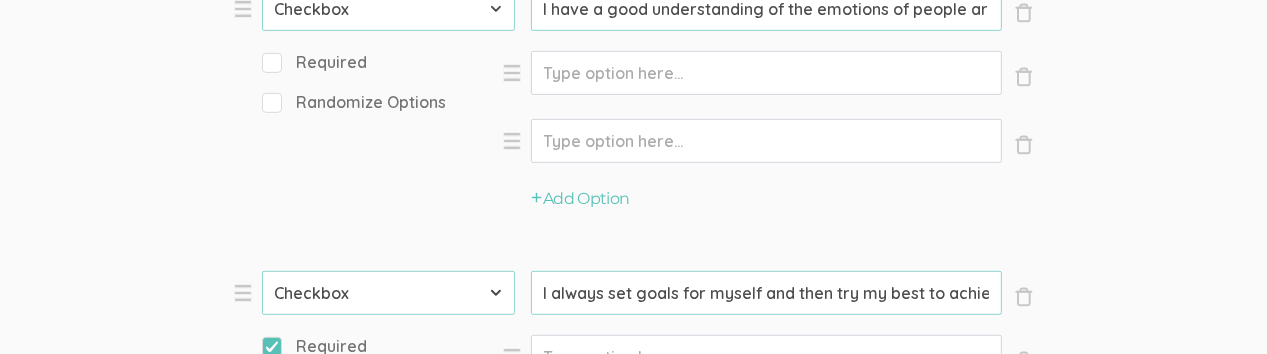 click on "Option" at bounding box center (766, -2422) 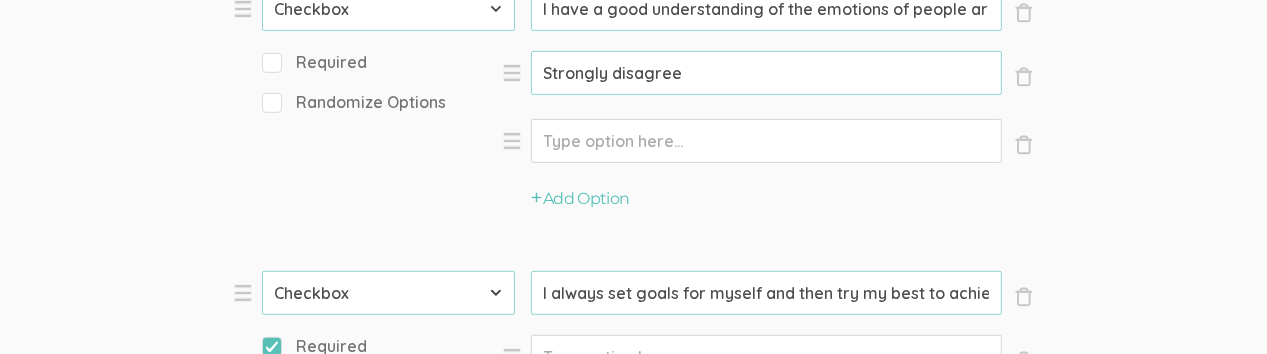 type on "Strongly disagree" 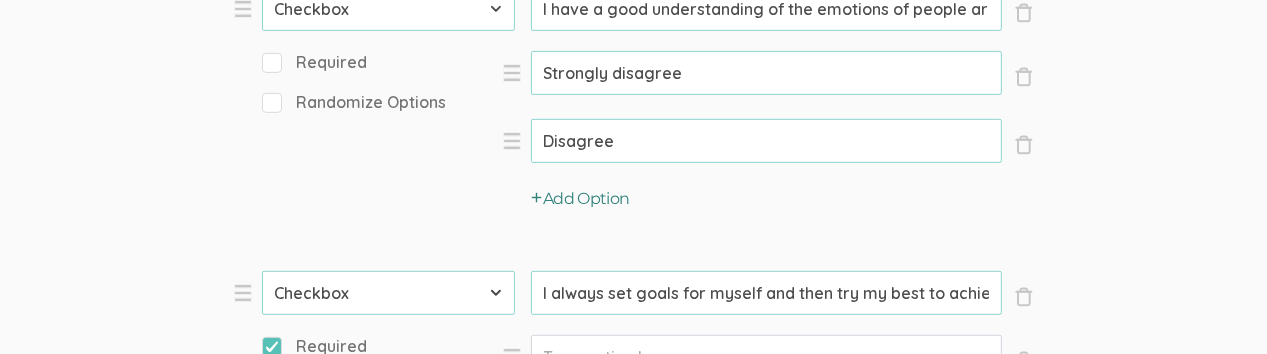 type on "Disagree" 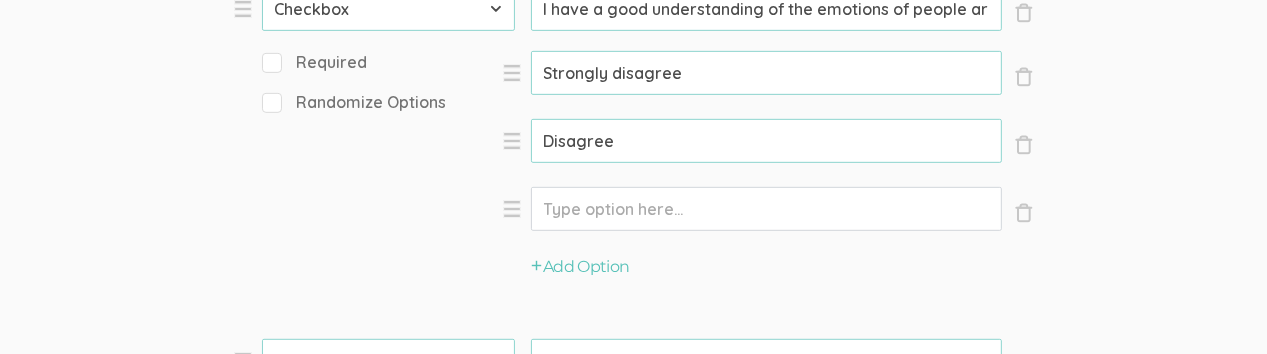click on "Option" at bounding box center [766, -2422] 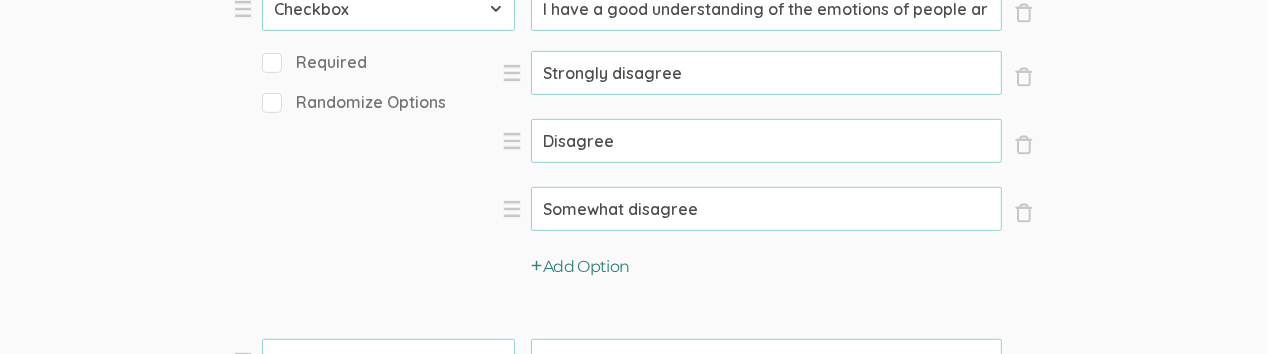 type on "Somewhat disagree" 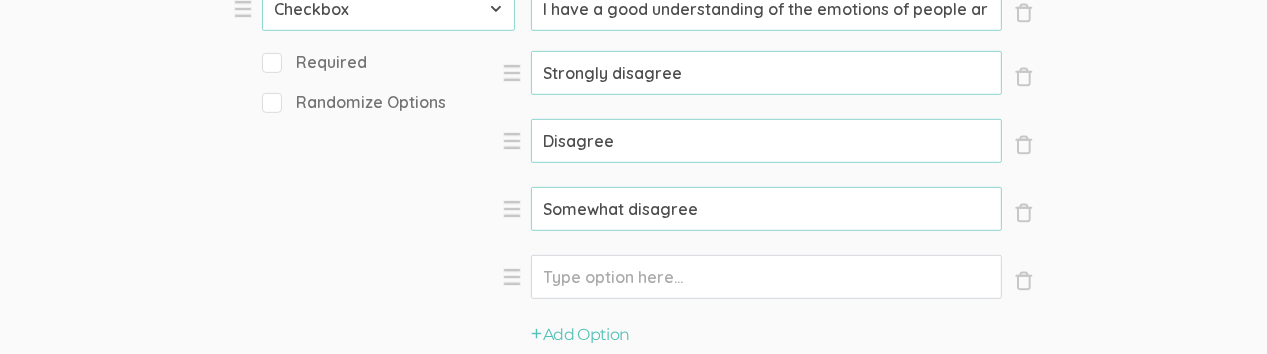 click on "Option" at bounding box center (766, -2422) 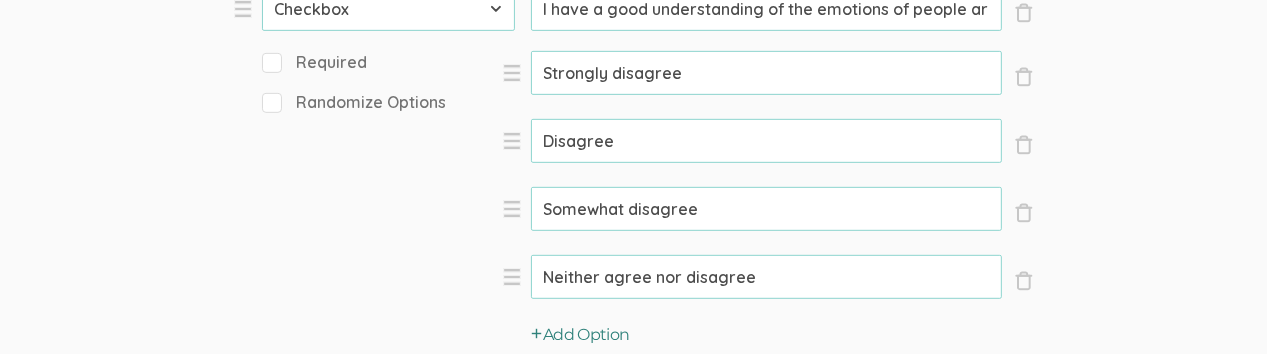 type on "Neither agree nor disagree" 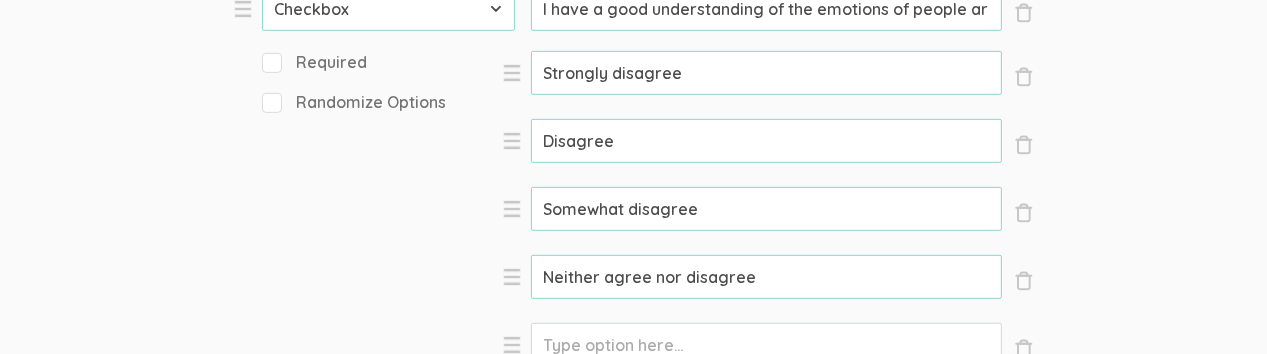 scroll, scrollTop: 7372, scrollLeft: 0, axis: vertical 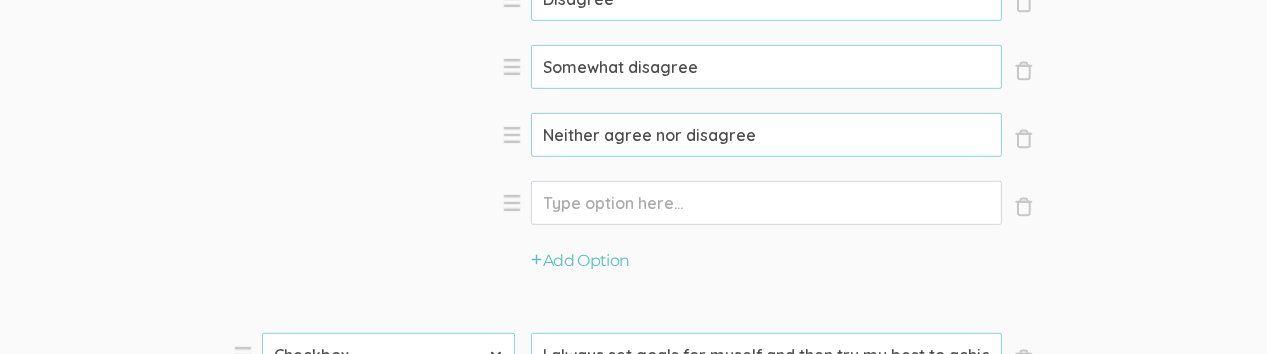 click on "Option" at bounding box center (766, -2564) 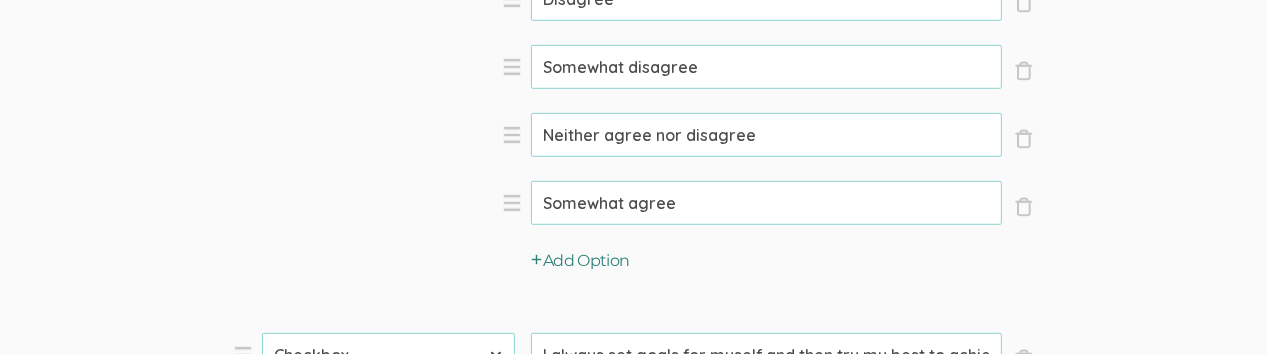 type on "Somewhat agree" 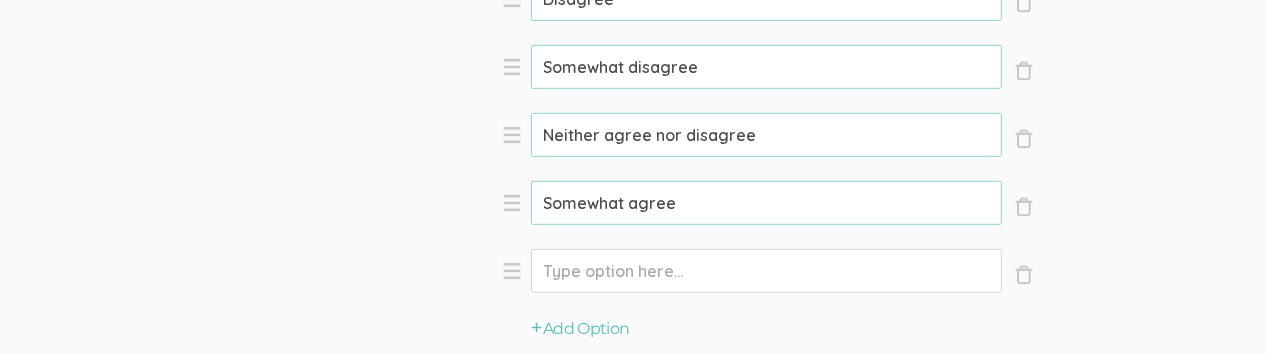 click on "Option" at bounding box center (766, -2564) 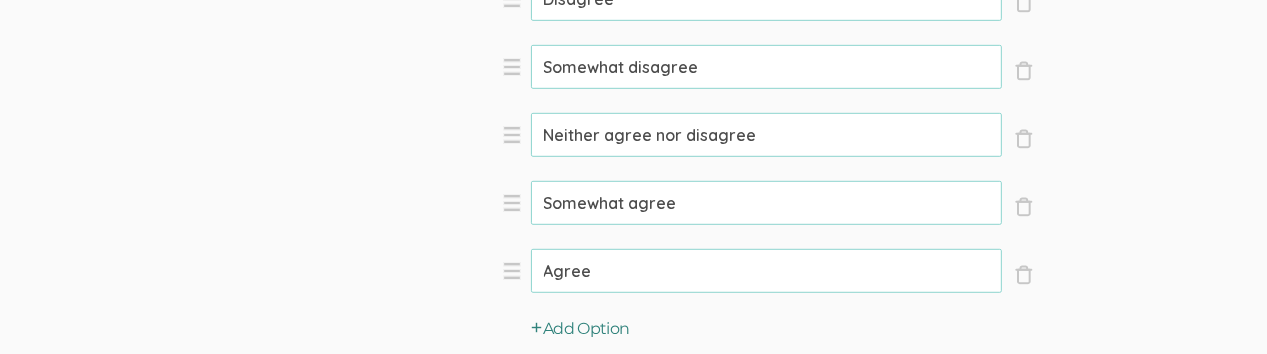 type on "Agree" 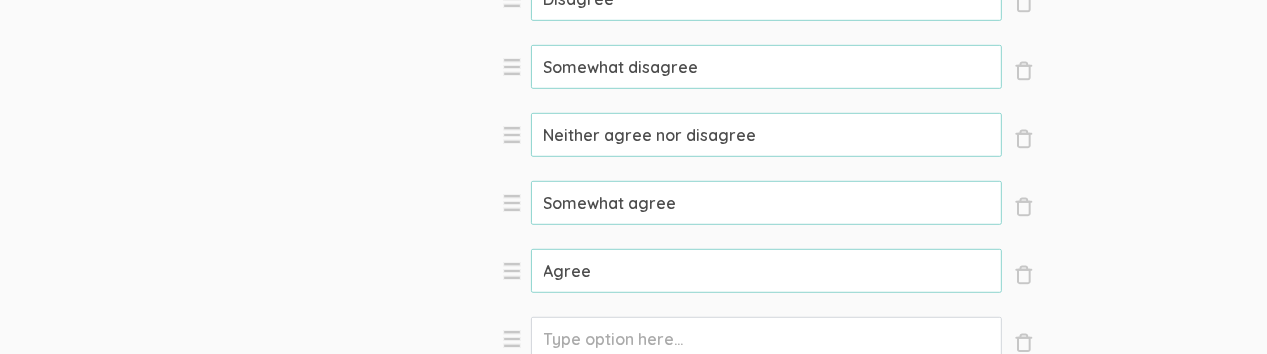 click on "Option" at bounding box center [766, -2564] 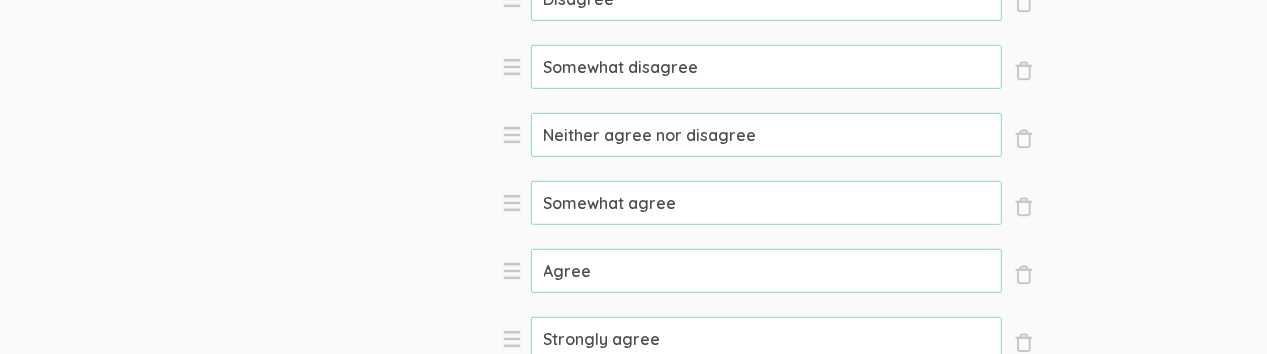 type on "Strongly agree" 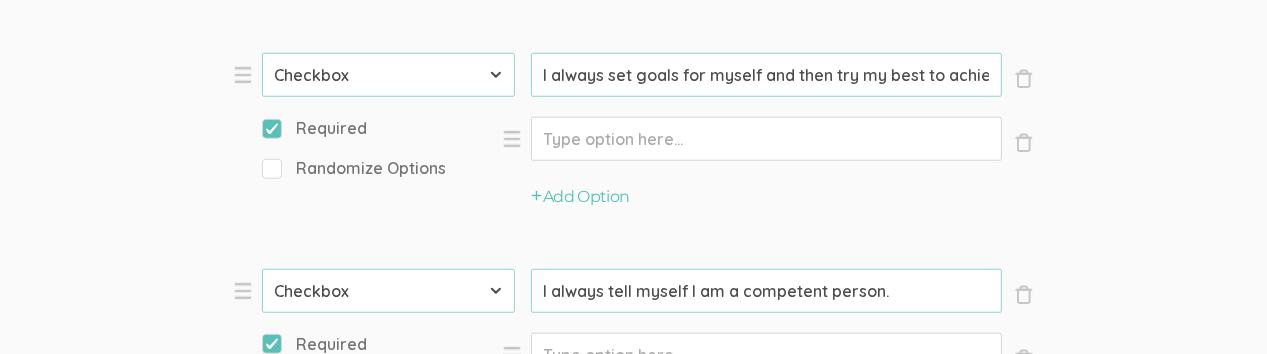 scroll, scrollTop: 7843, scrollLeft: 0, axis: vertical 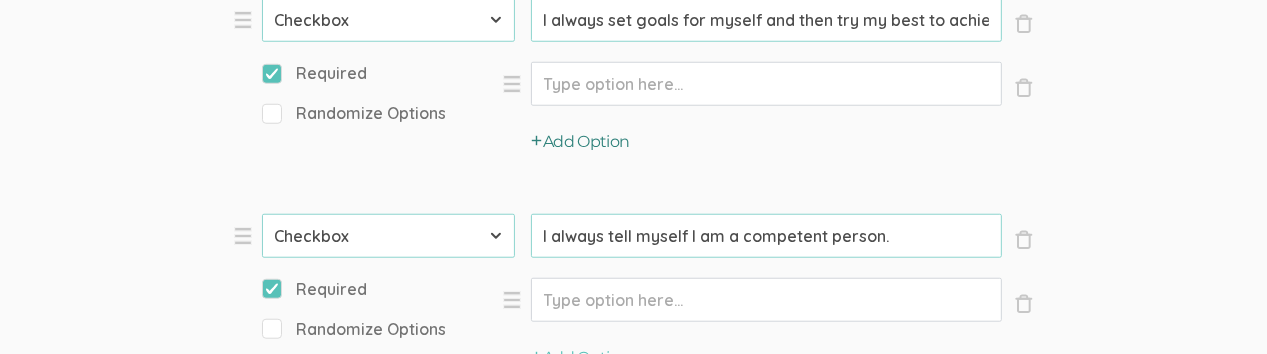 click on "Add Option" at bounding box center [581, 142] 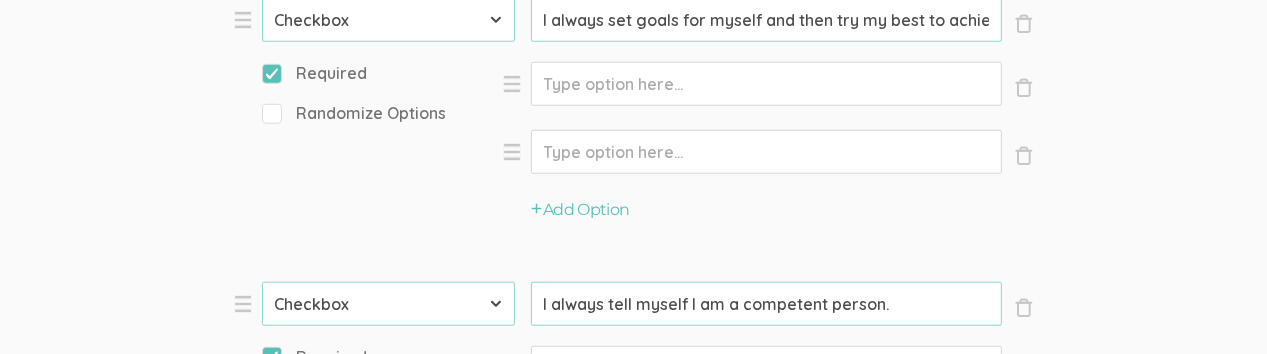 click on "Option" at bounding box center [766, -3035] 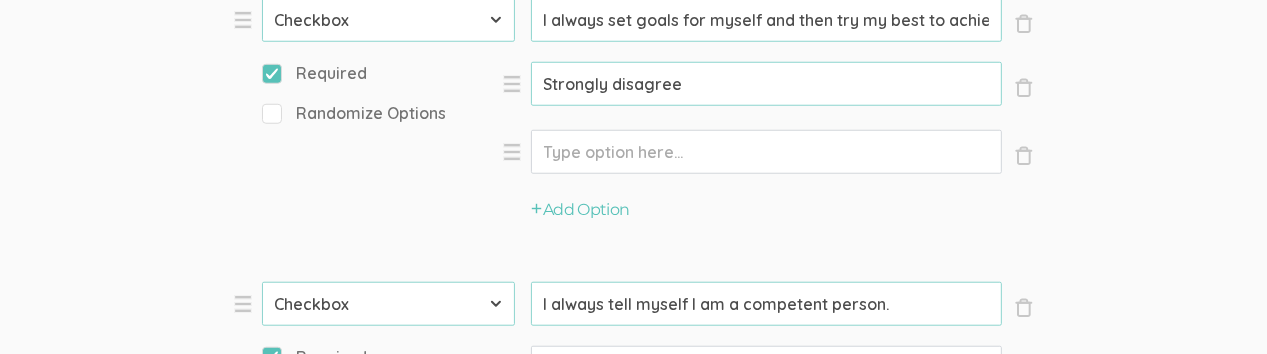type on "Strongly disagree" 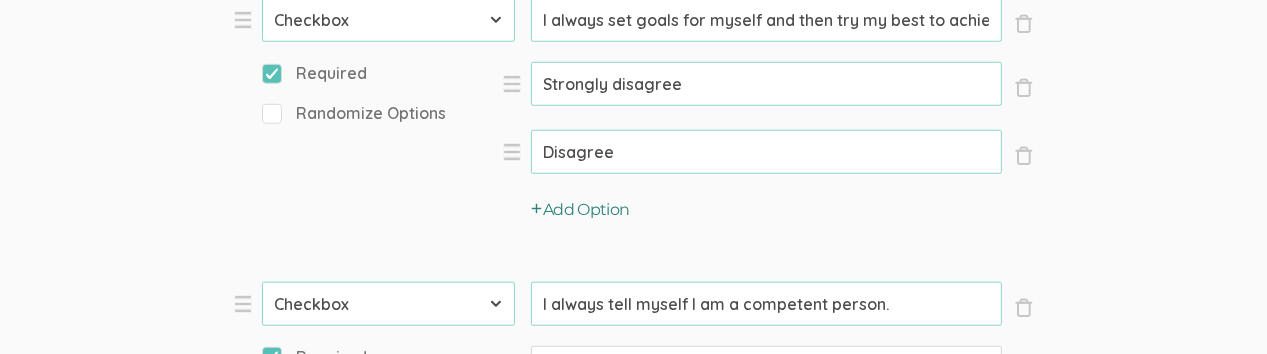 type on "Disagree" 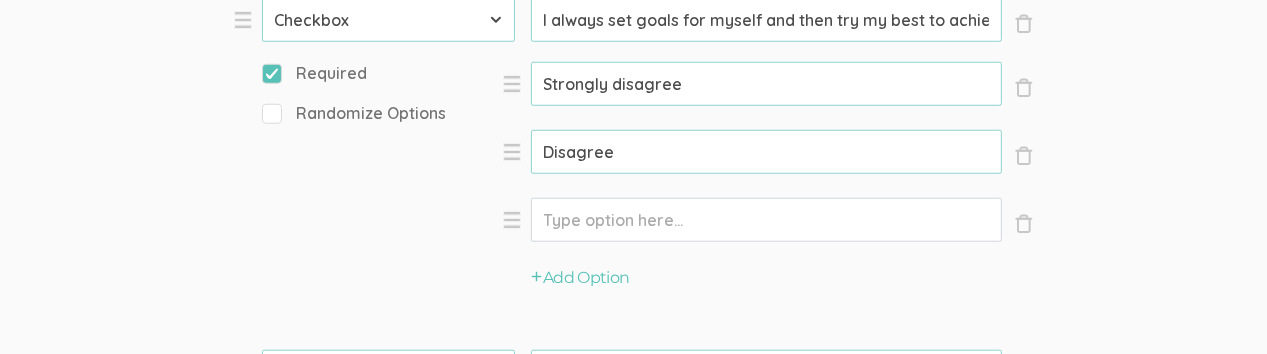 click on "Option" at bounding box center [766, -3035] 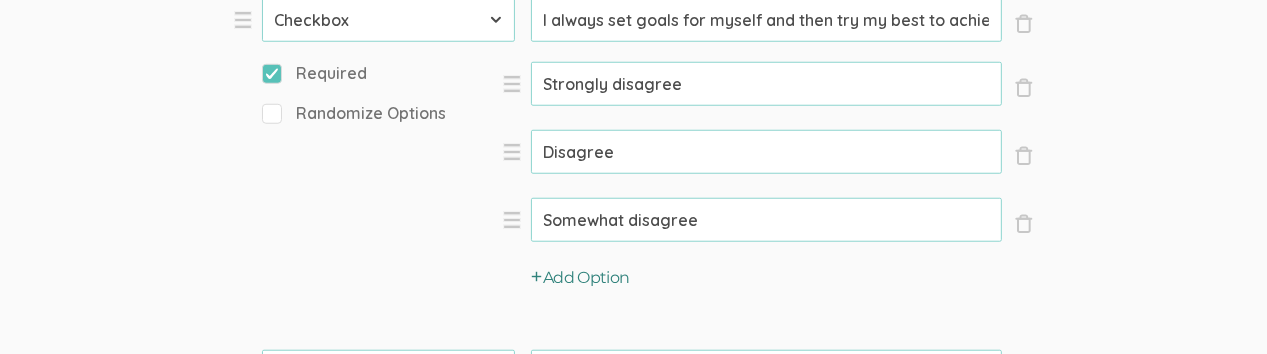 type on "Somewhat disagree" 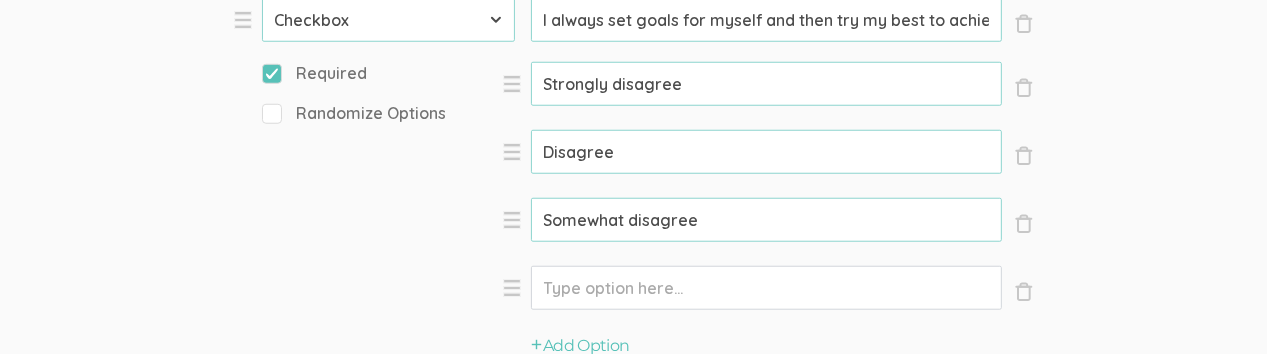 click on "Option" at bounding box center (766, -3035) 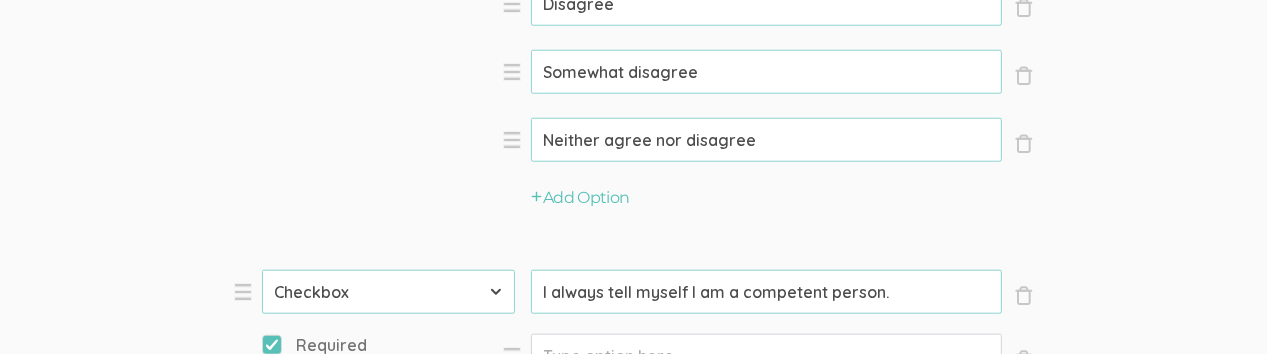 scroll, scrollTop: 8003, scrollLeft: 0, axis: vertical 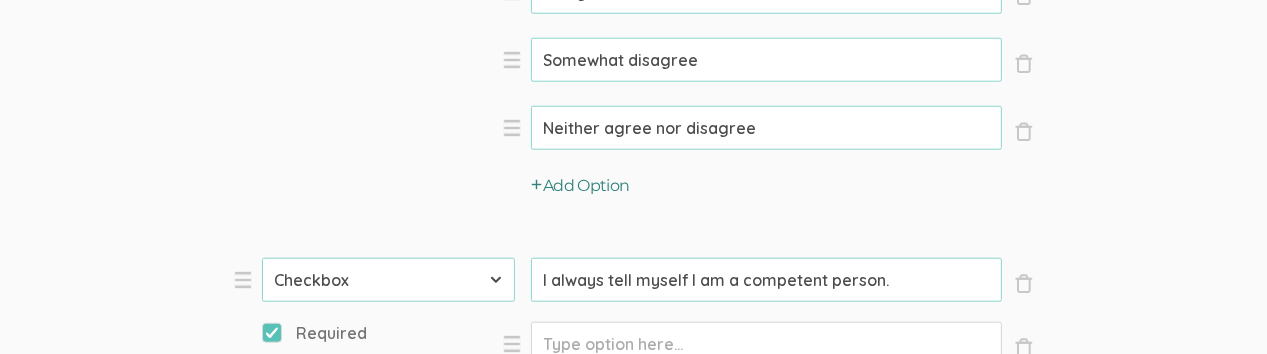 type on "Neither agree nor disagree" 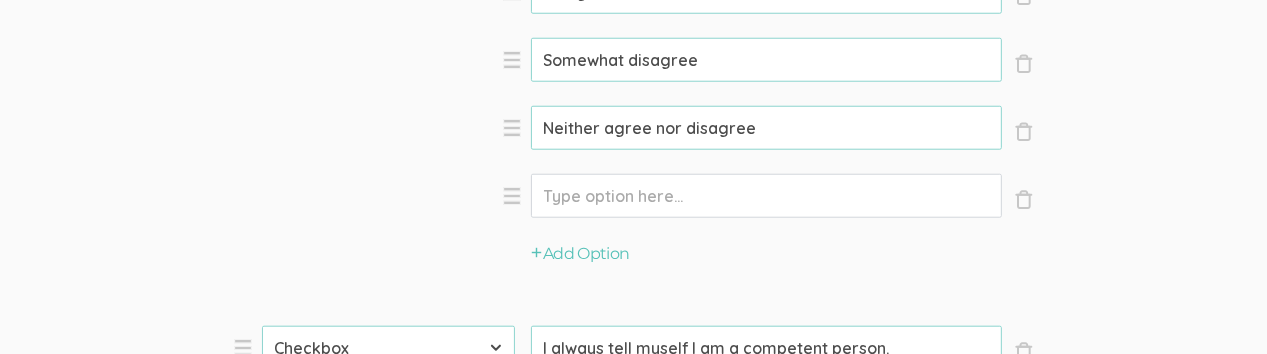 click on "Option" at bounding box center [766, -3195] 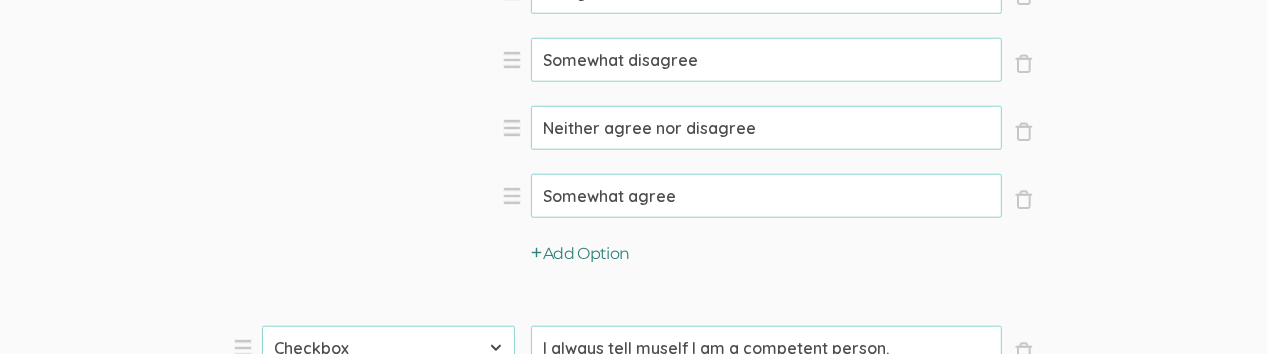 type on "Somewhat agree" 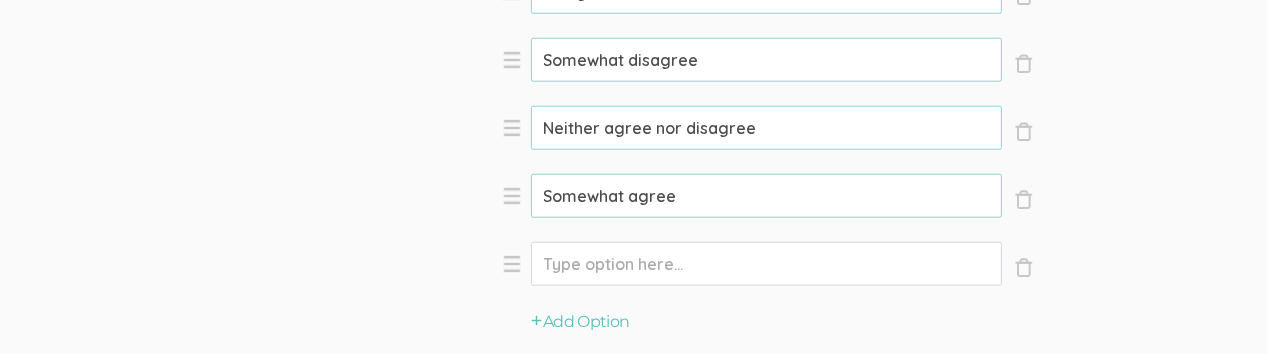 click on "Option" at bounding box center [766, -3195] 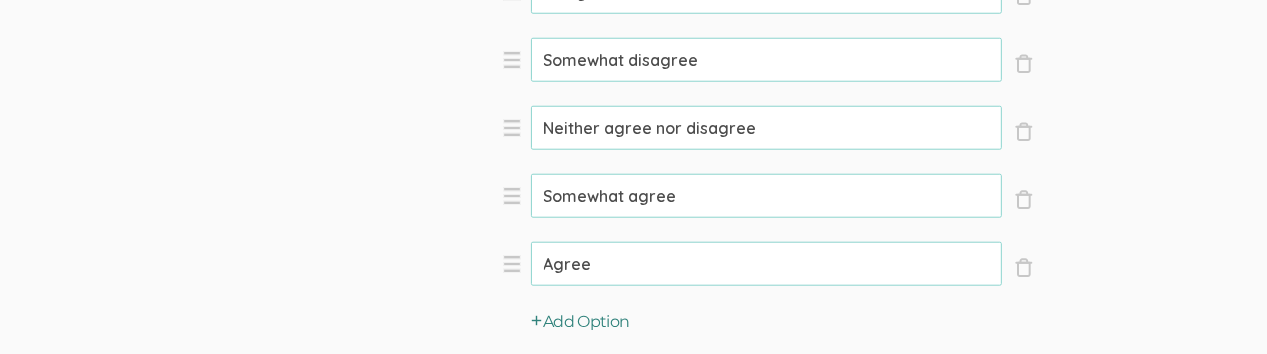 type on "Agree" 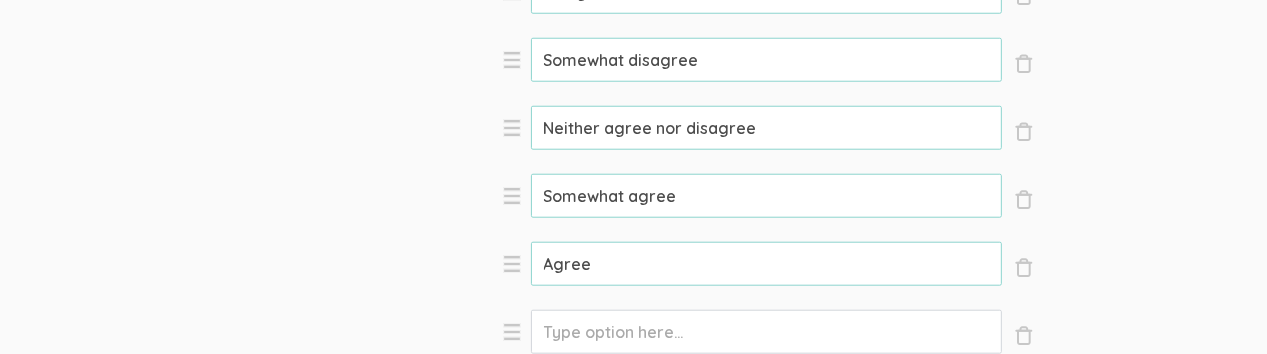 click on "Option" at bounding box center [766, -3195] 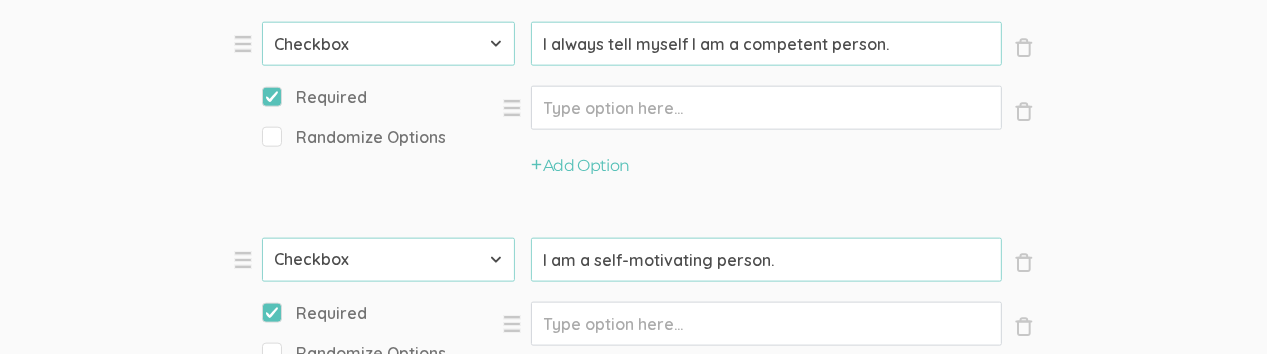 scroll, scrollTop: 8456, scrollLeft: 0, axis: vertical 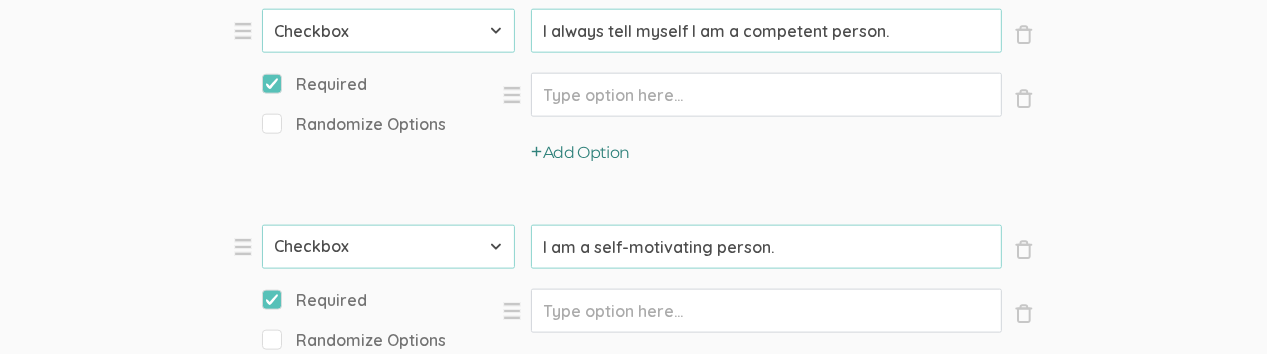 type on "Strongly agree" 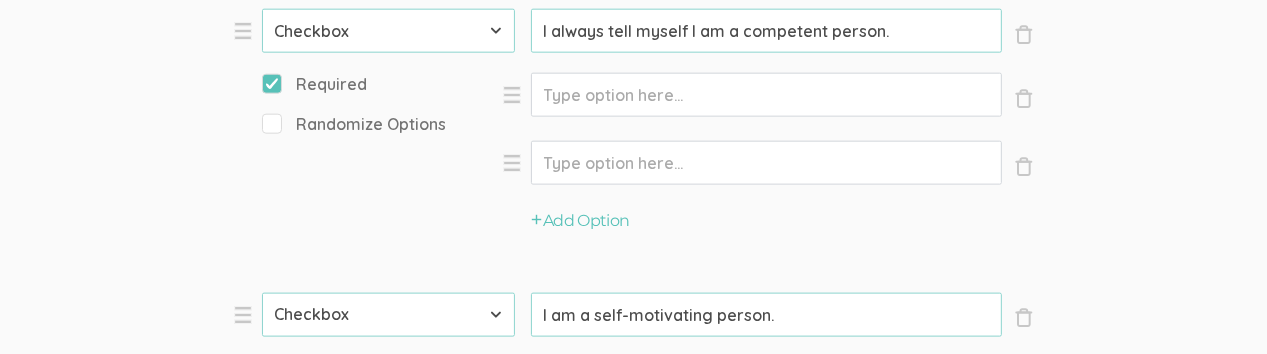 click on "Option" at bounding box center (766, -3648) 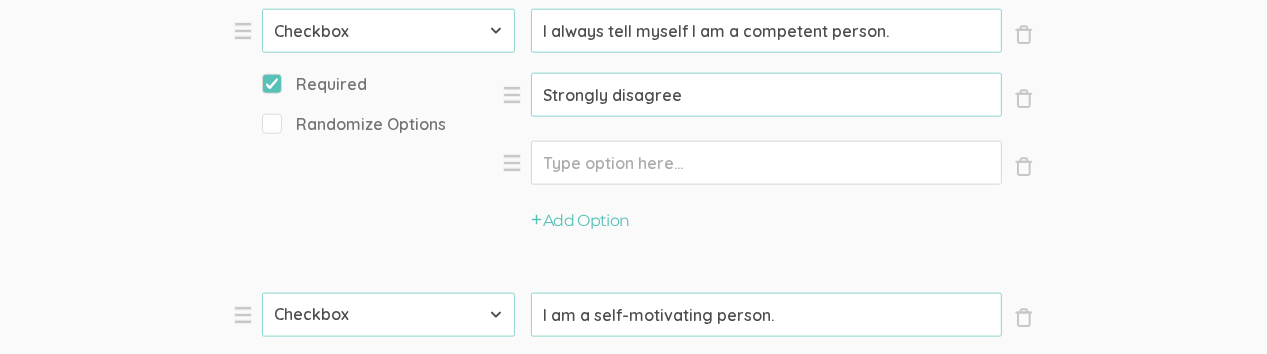 type on "Strongly disagree" 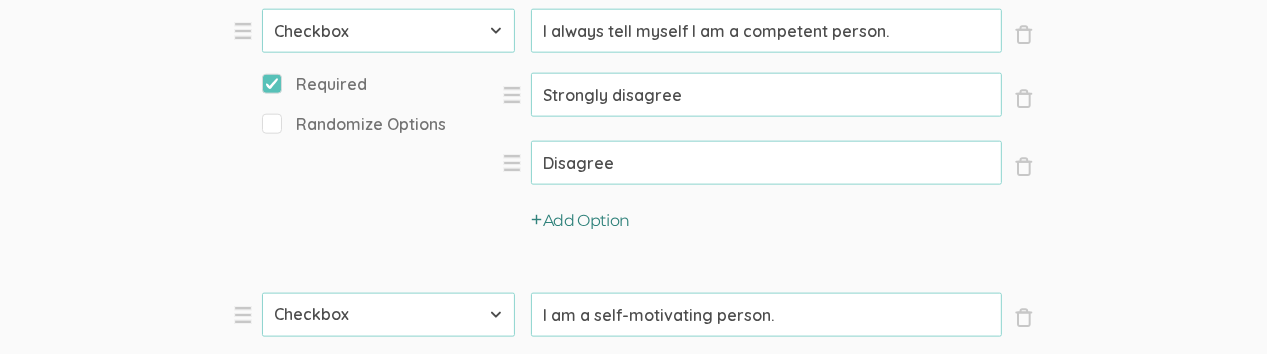 type on "Disagree" 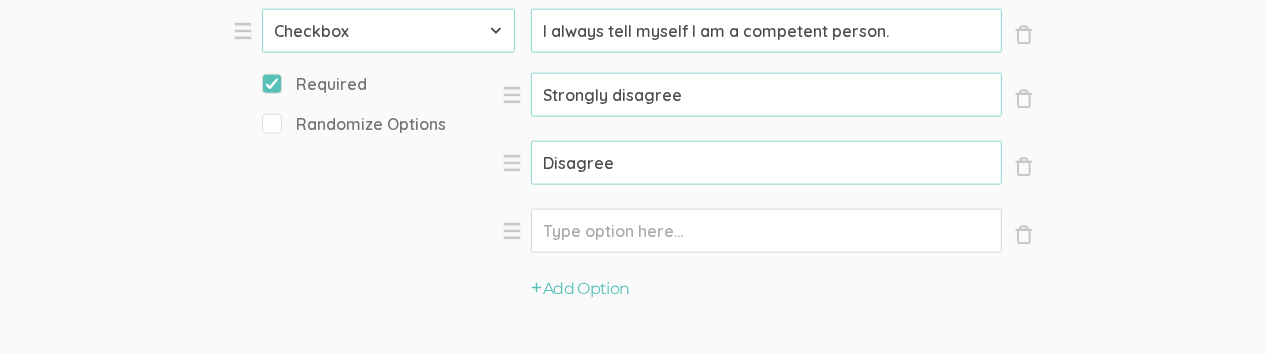 click on "Option" at bounding box center (766, -3648) 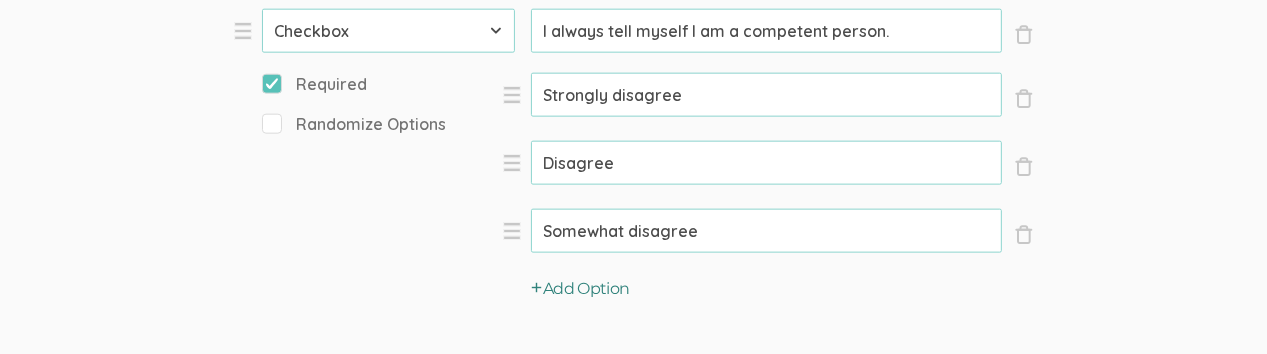 type on "Somewhat disagree" 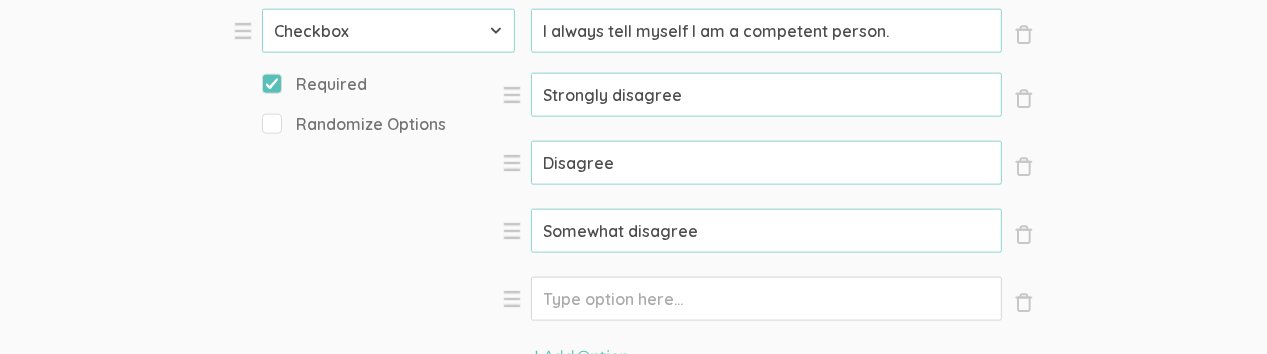 click on "Option" at bounding box center [766, -3648] 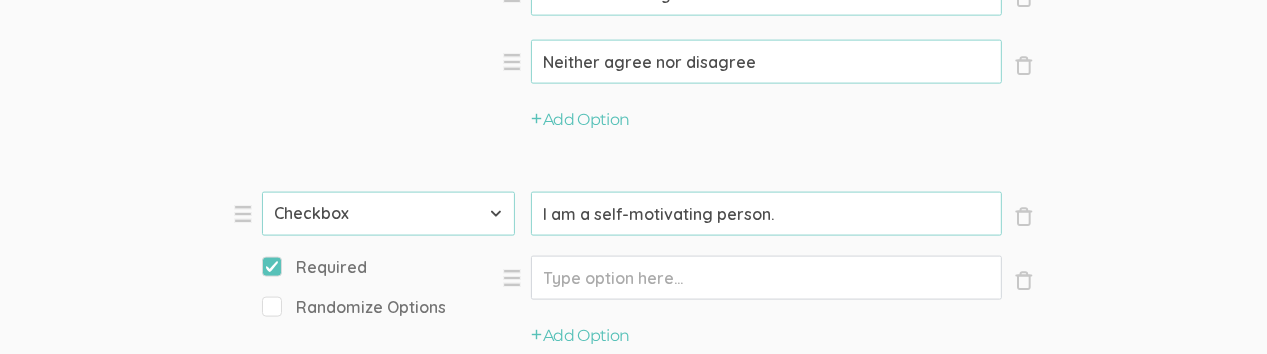 scroll, scrollTop: 8696, scrollLeft: 0, axis: vertical 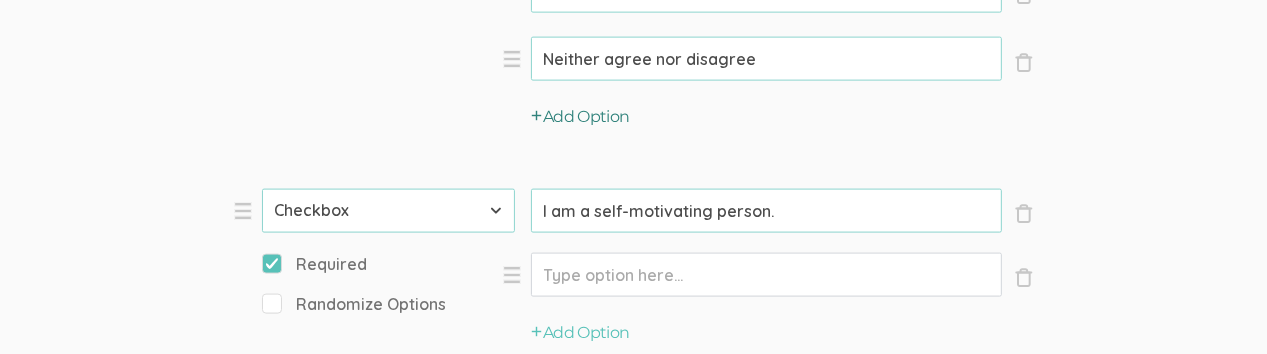 type on "Neither agree nor disagree" 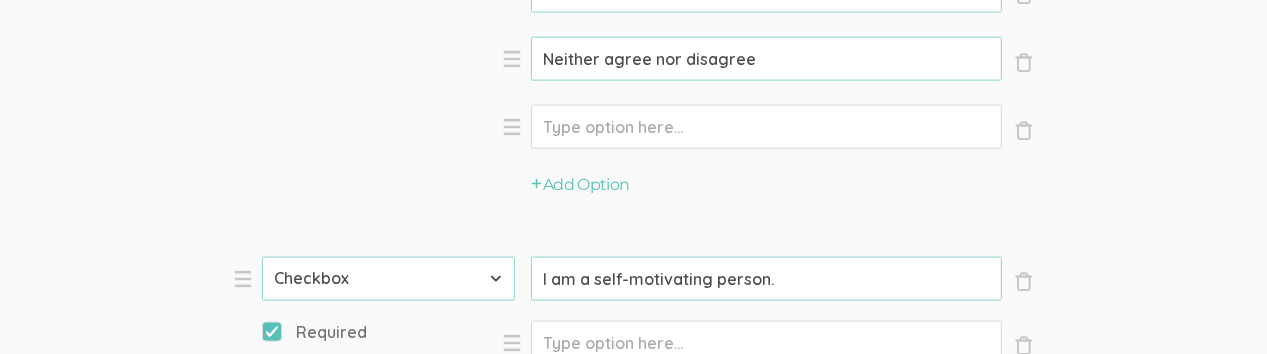 click on "Option" at bounding box center [766, -3888] 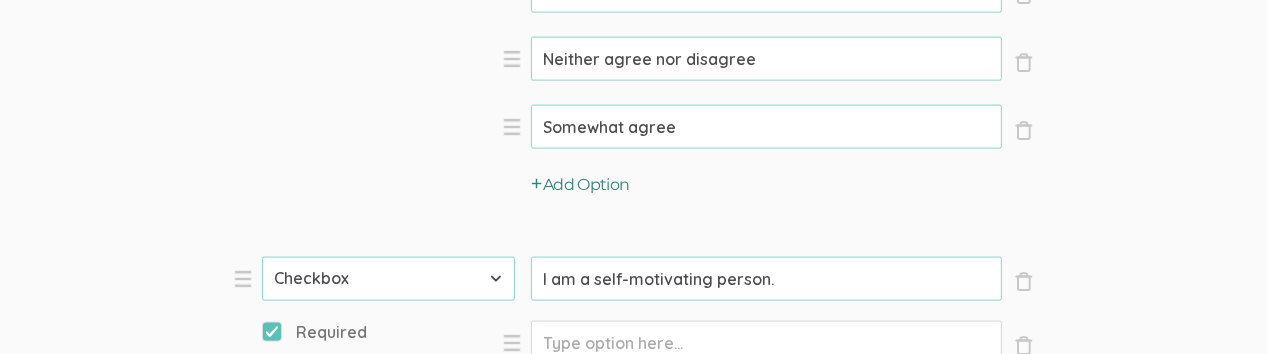 type on "Somewhat agree" 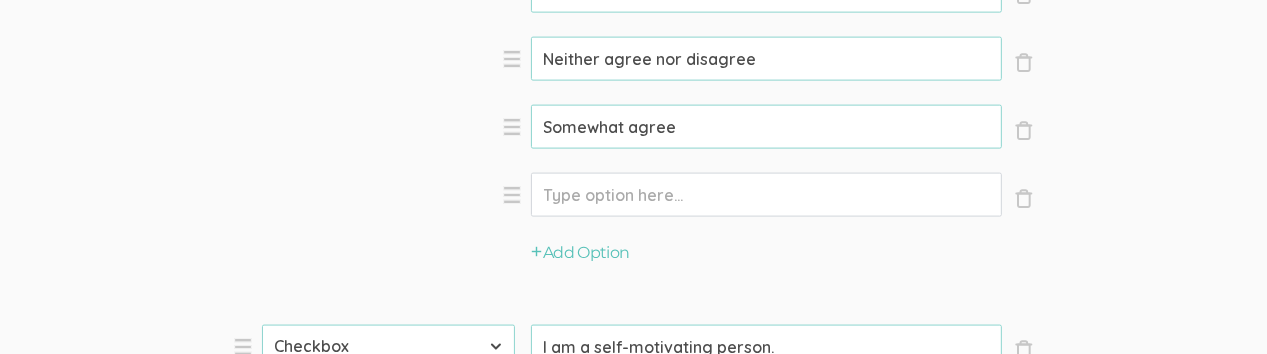 click on "Option" at bounding box center (766, -3888) 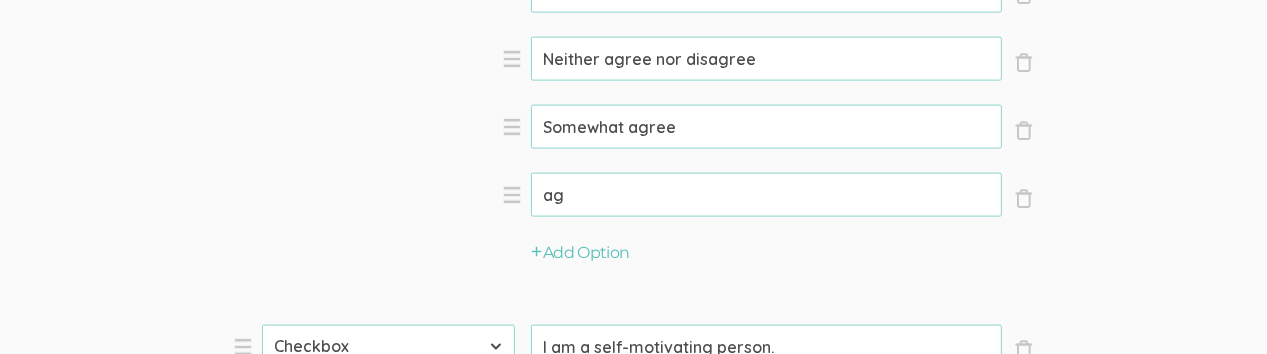 type on "a" 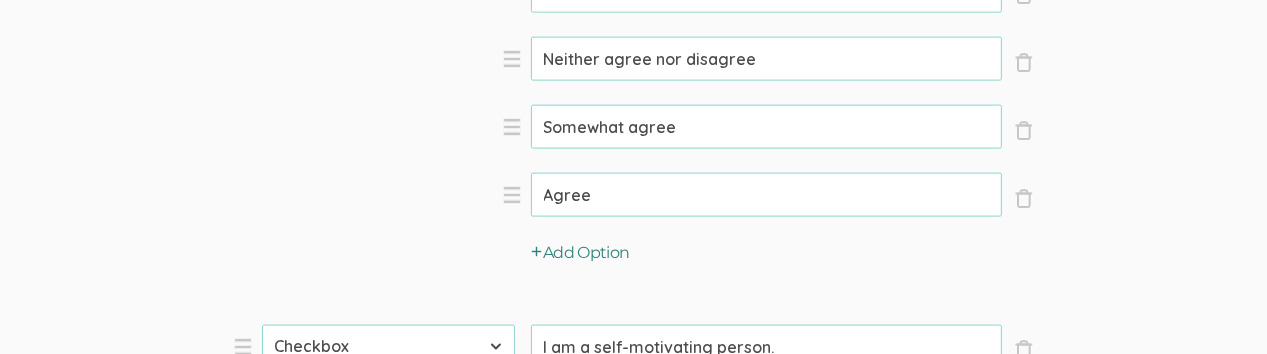 type on "Agree" 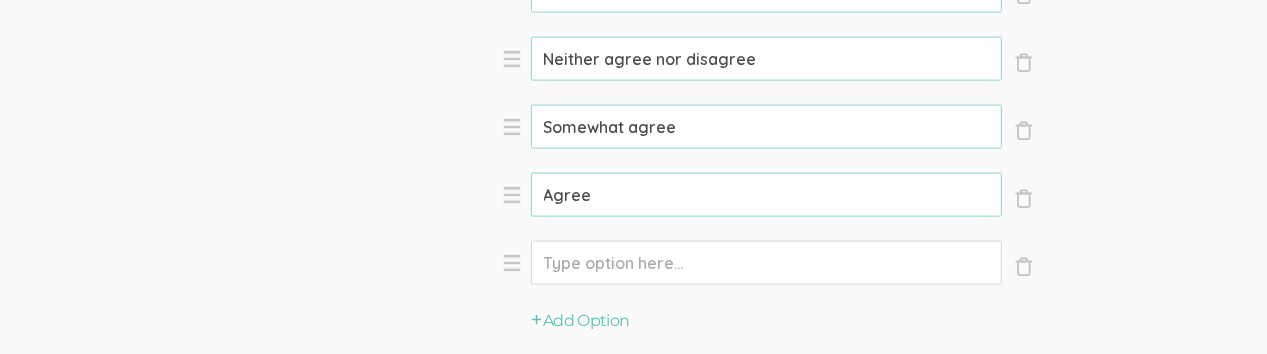click on "Option" at bounding box center (766, -3888) 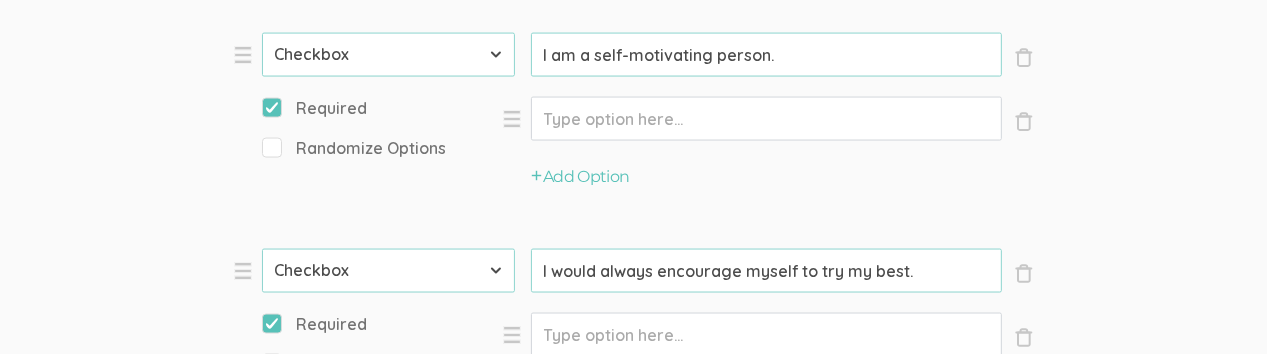 scroll, scrollTop: 9096, scrollLeft: 0, axis: vertical 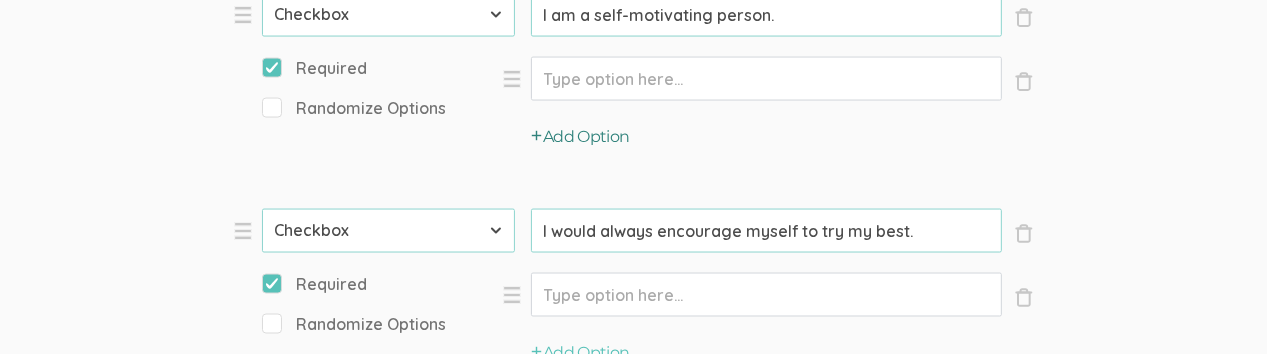 type on "Strongly agree" 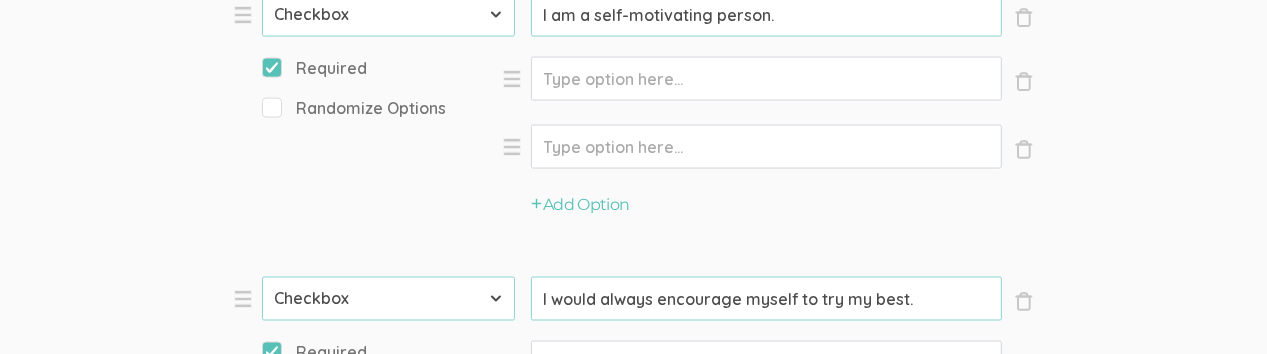 click on "Option" at bounding box center [766, -4288] 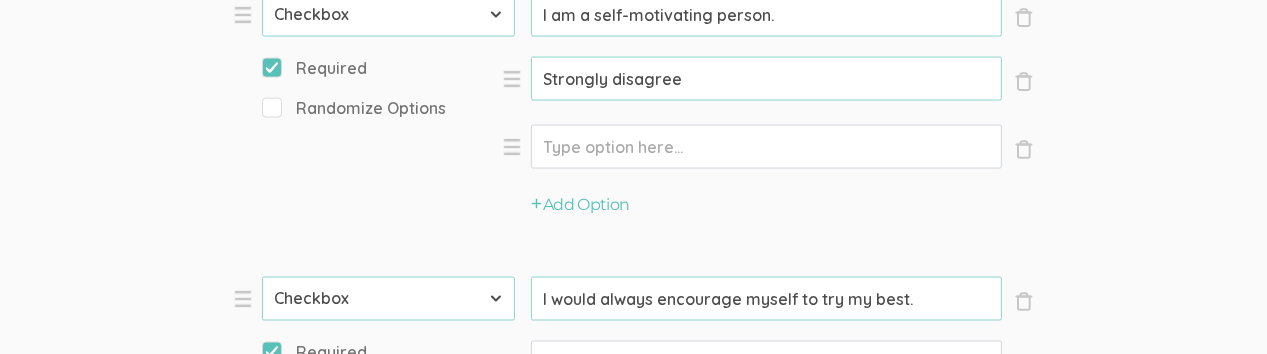 type on "Strongly disagree" 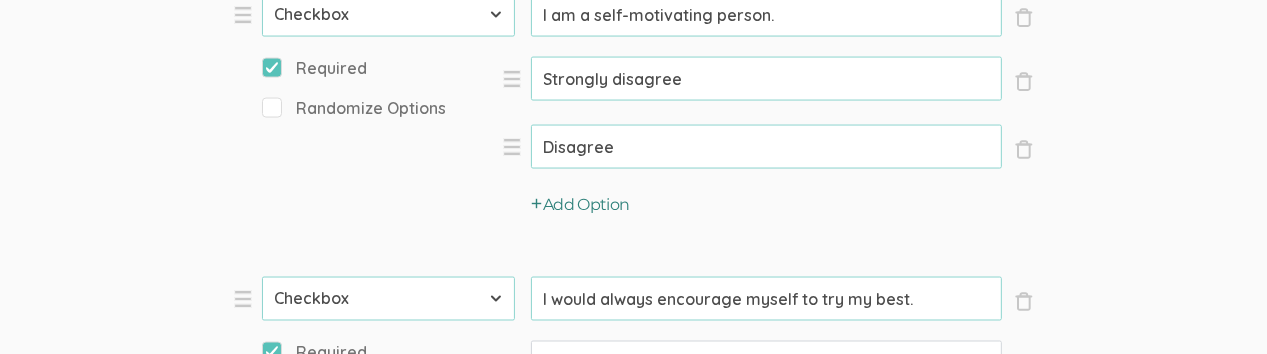 type on "Disagree" 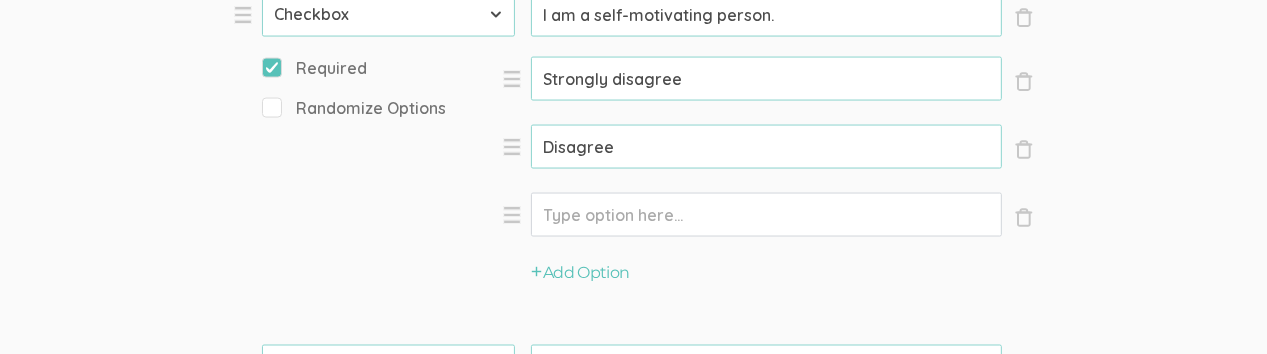 click on "Option" at bounding box center [766, -4288] 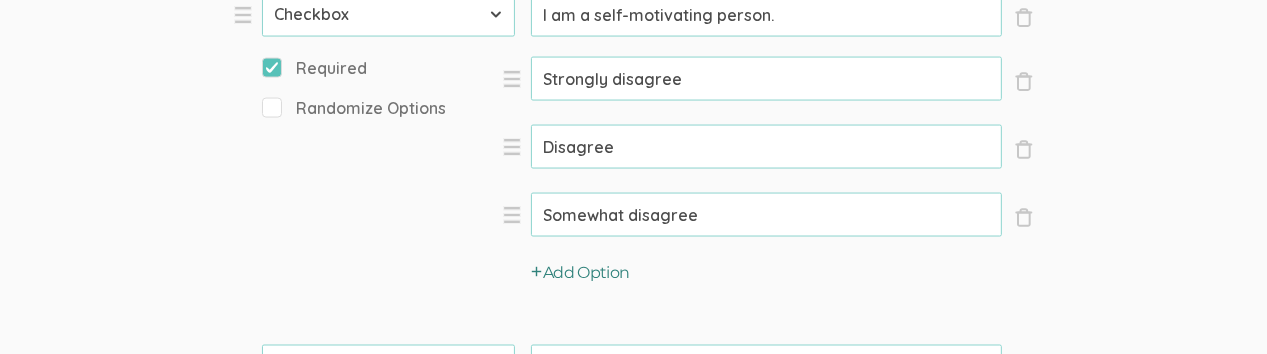 type on "Somewhat disagree" 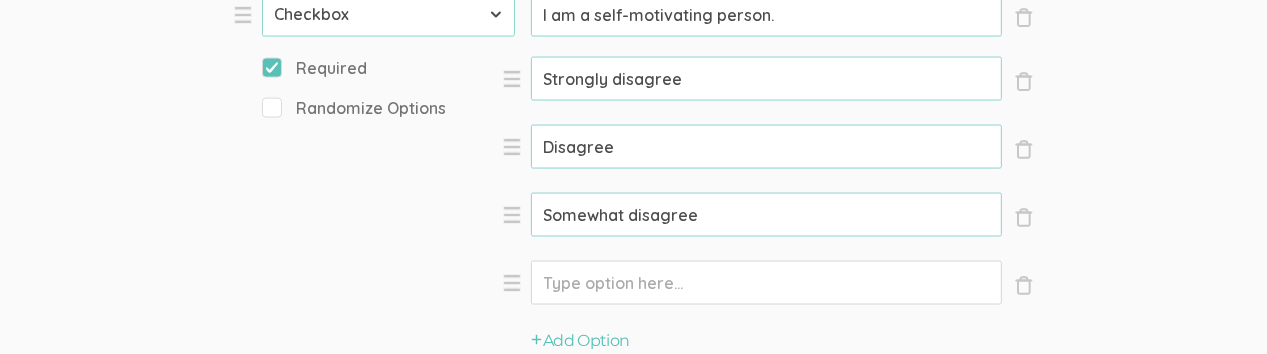 click on "Option" at bounding box center (766, -4288) 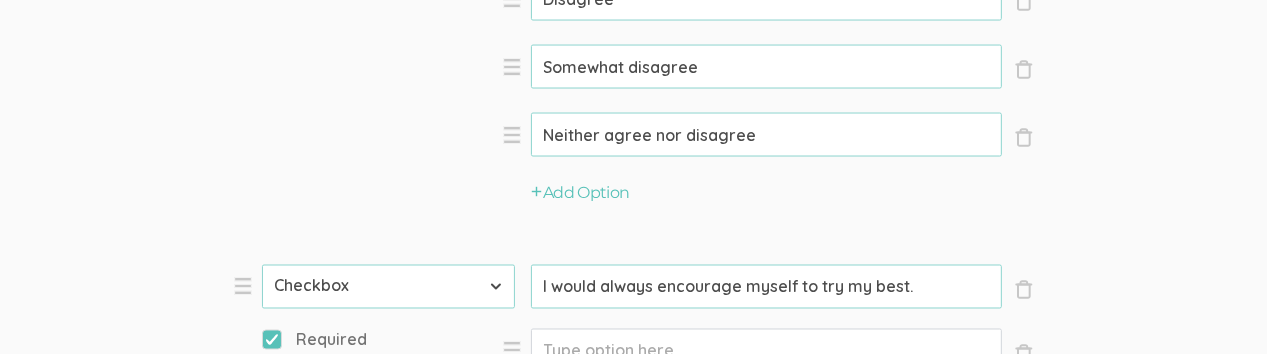 scroll, scrollTop: 9256, scrollLeft: 0, axis: vertical 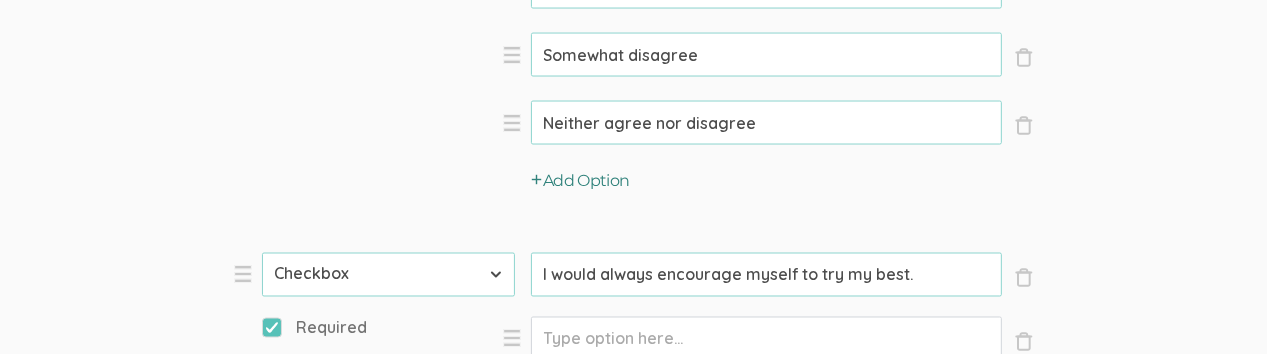type on "Neither agree nor disagree" 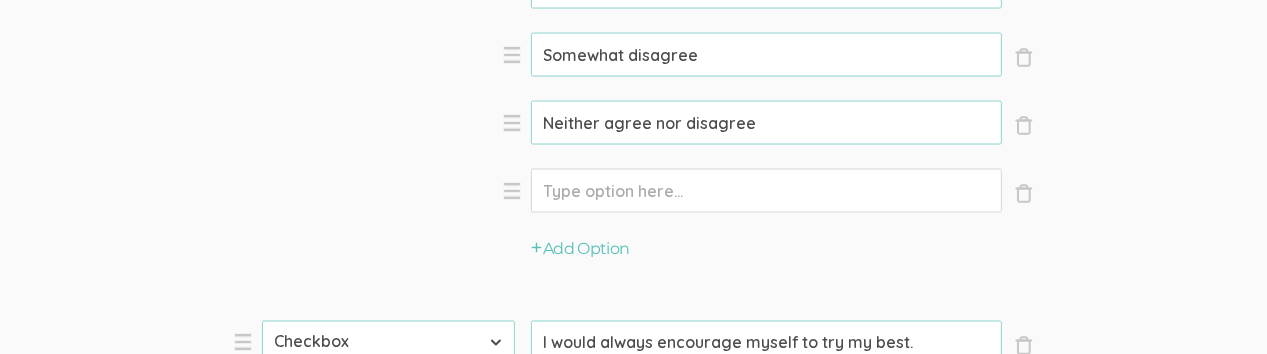 click on "Option" at bounding box center [766, -4448] 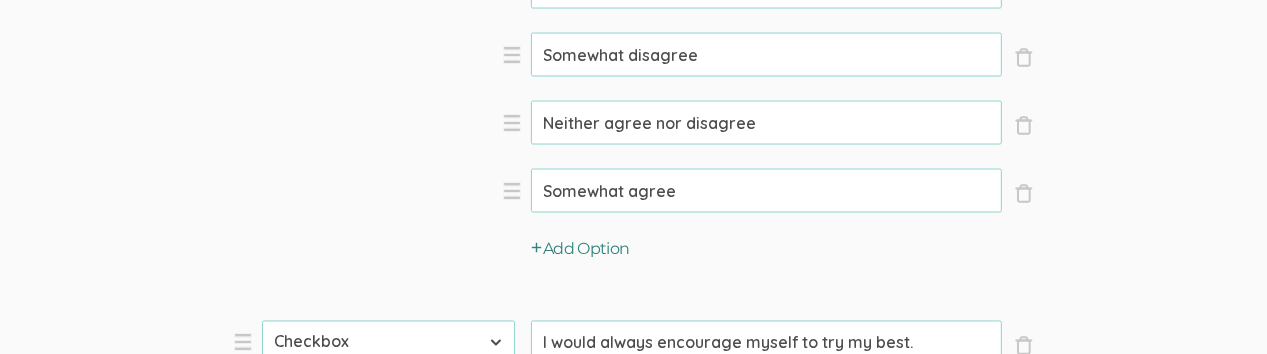 type on "Somewhat agree" 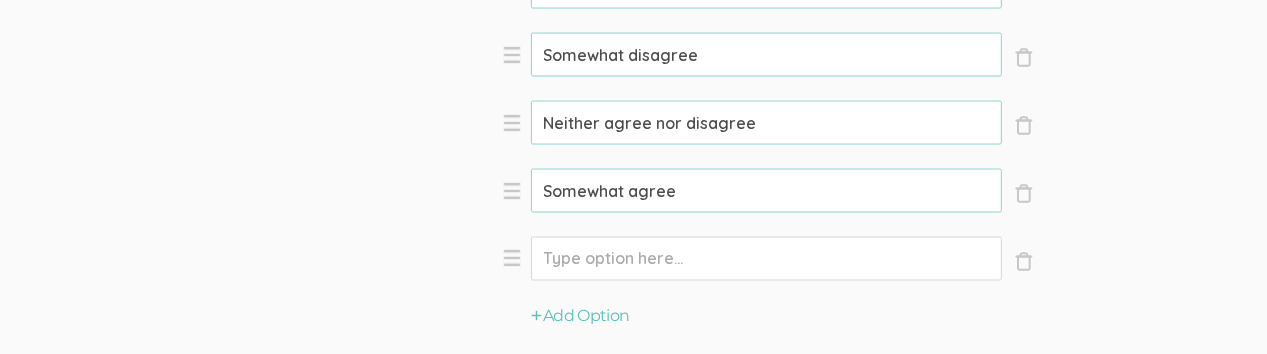 click on "Option" at bounding box center (766, -4448) 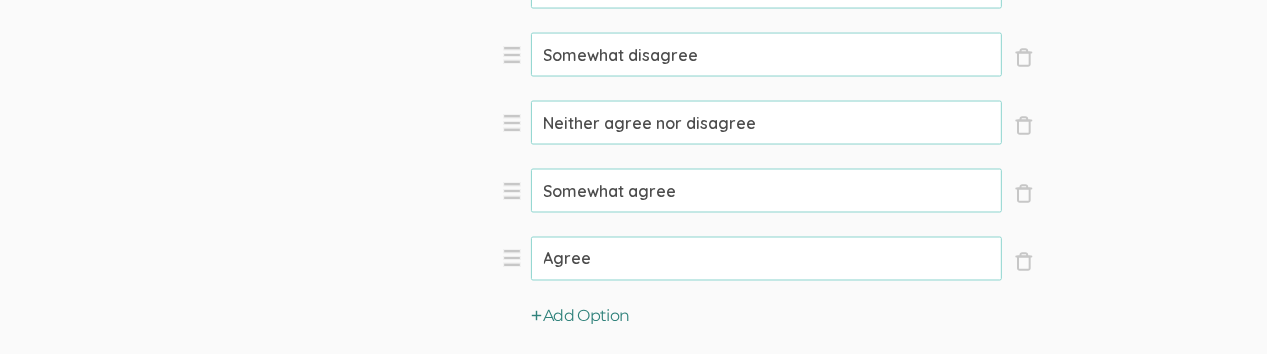 type on "Agree" 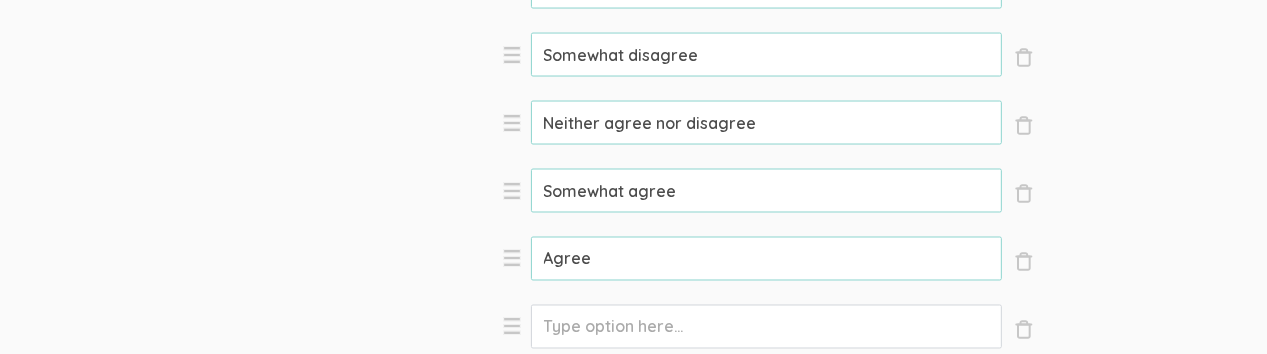 click on "Option" at bounding box center [766, -4448] 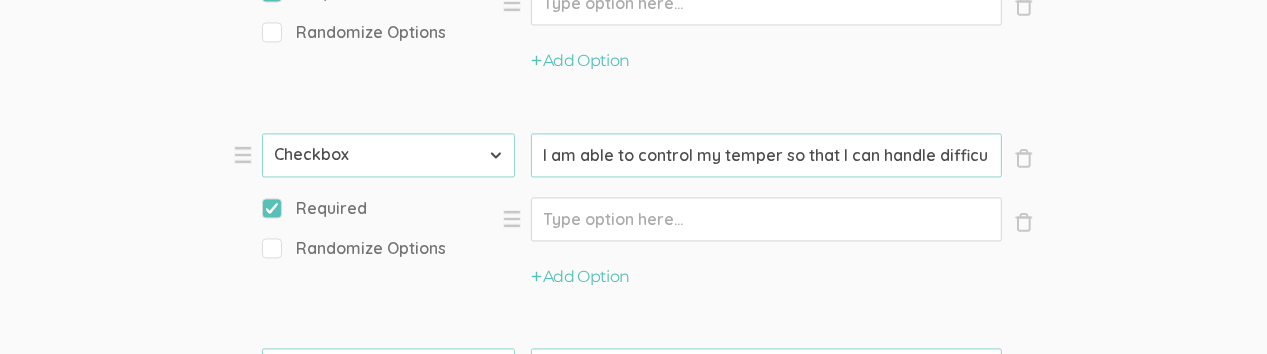 scroll, scrollTop: 9804, scrollLeft: 0, axis: vertical 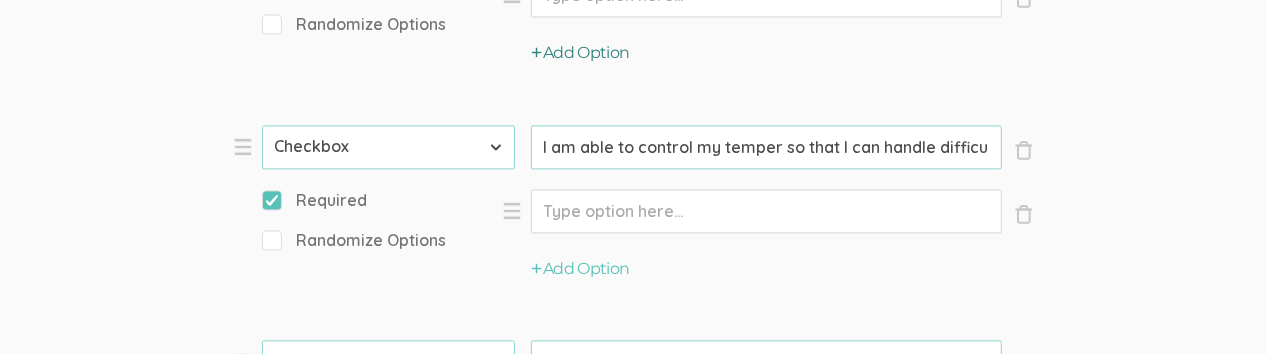 type on "Strongly agree" 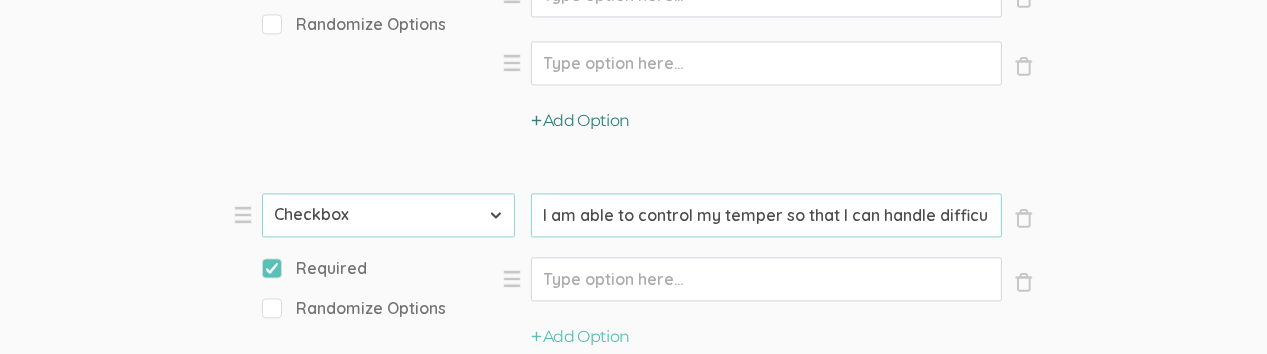 scroll, scrollTop: 9764, scrollLeft: 0, axis: vertical 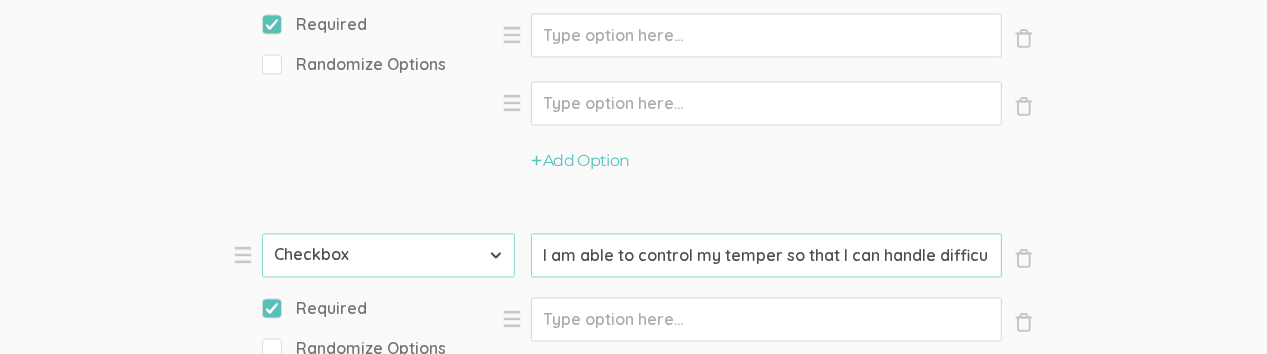 click on "Option" at bounding box center [766, -4956] 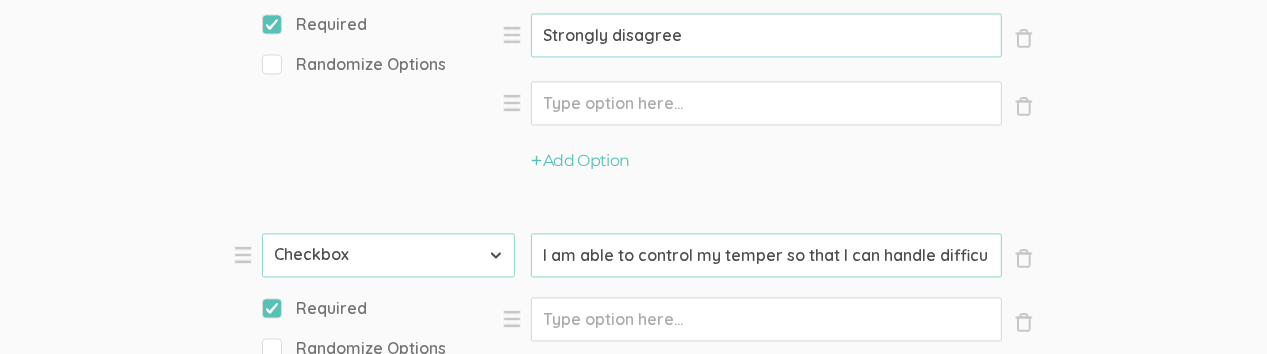 type on "Strongly disagree" 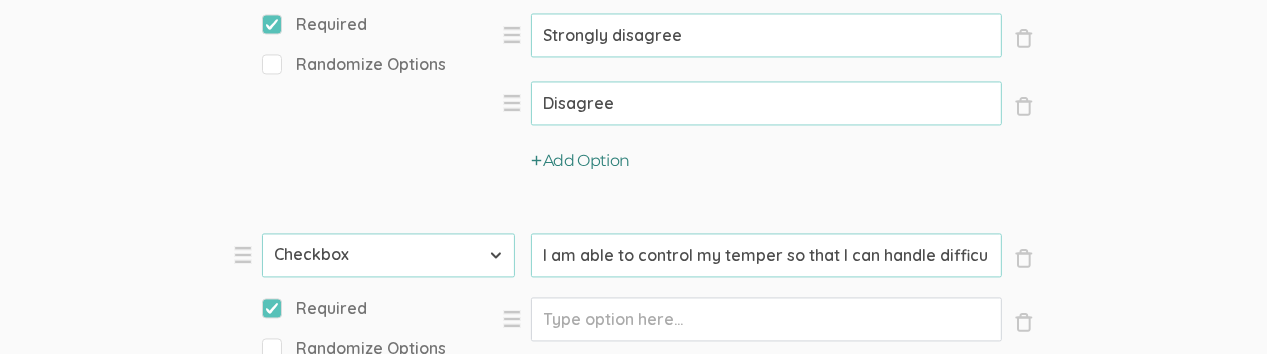 type on "Disagree" 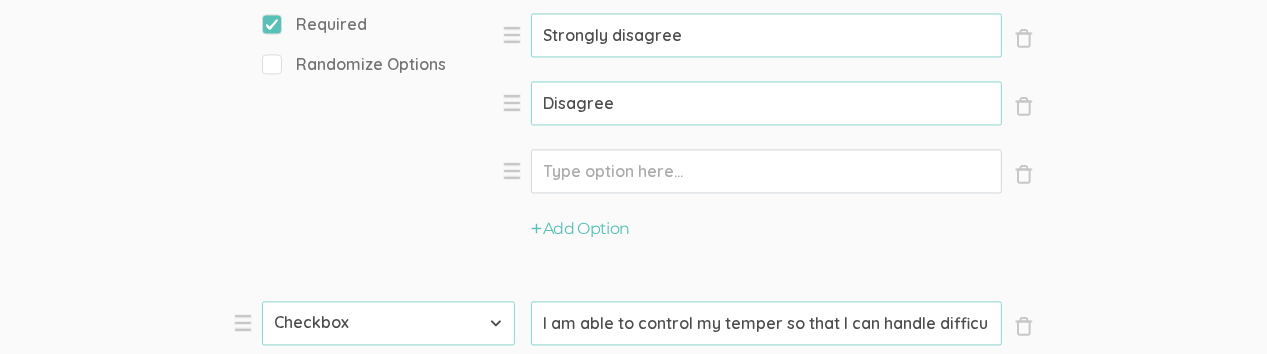 click on "Option" at bounding box center [766, -4956] 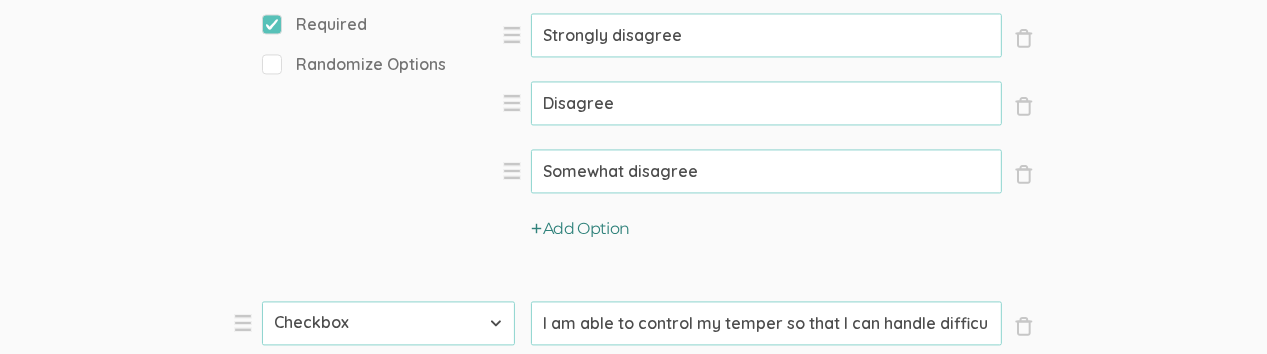 type on "Somewhat disagree" 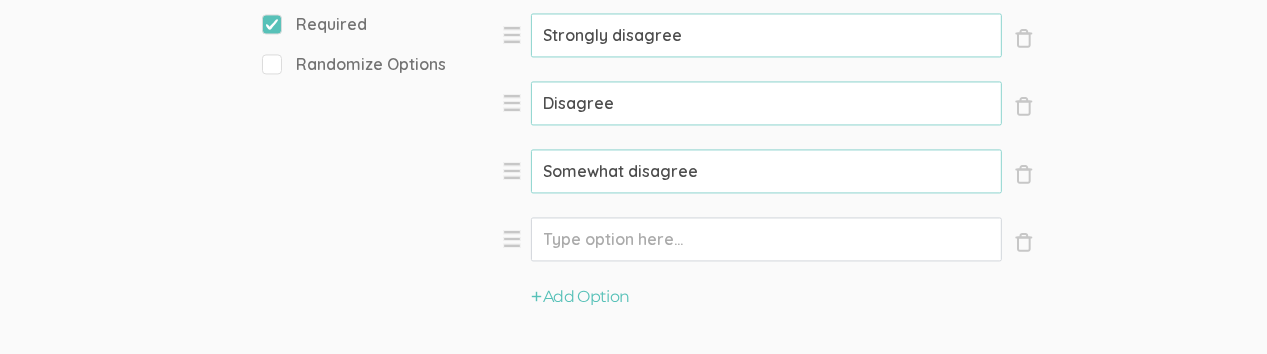 click on "Option" at bounding box center (766, -4956) 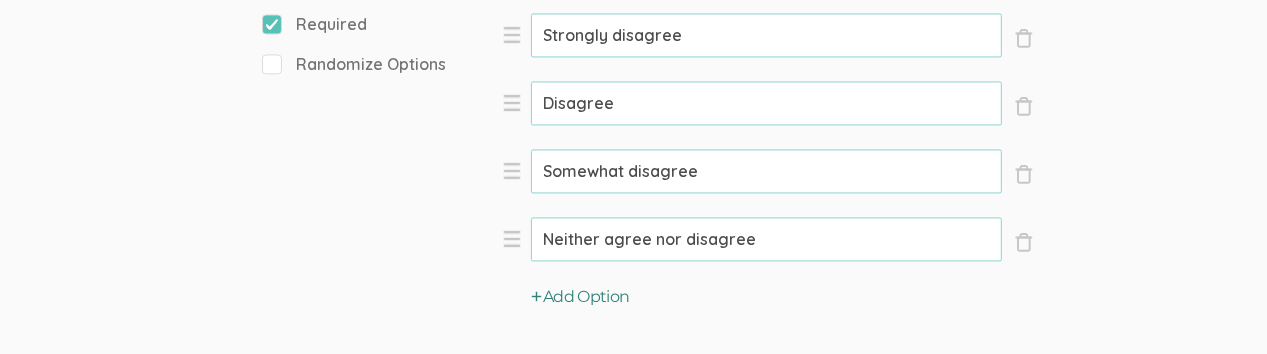 type on "Neither agree nor disagree" 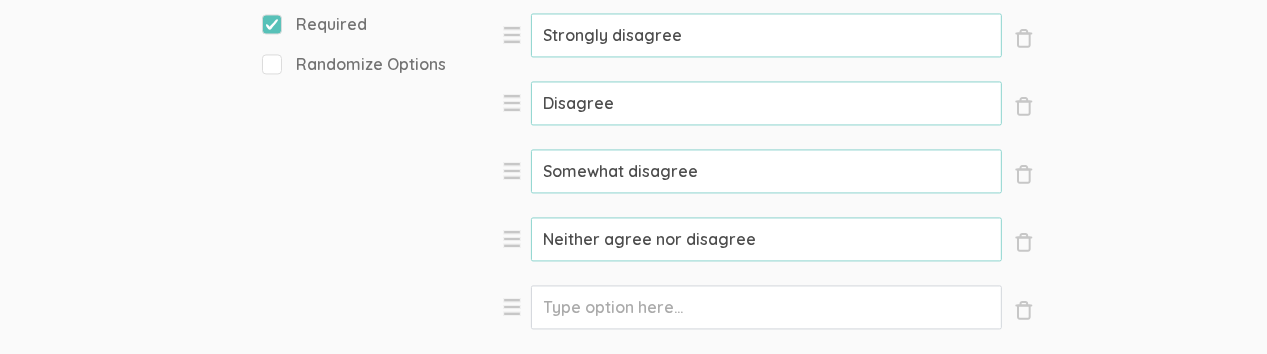 click on "Option" at bounding box center (766, -4956) 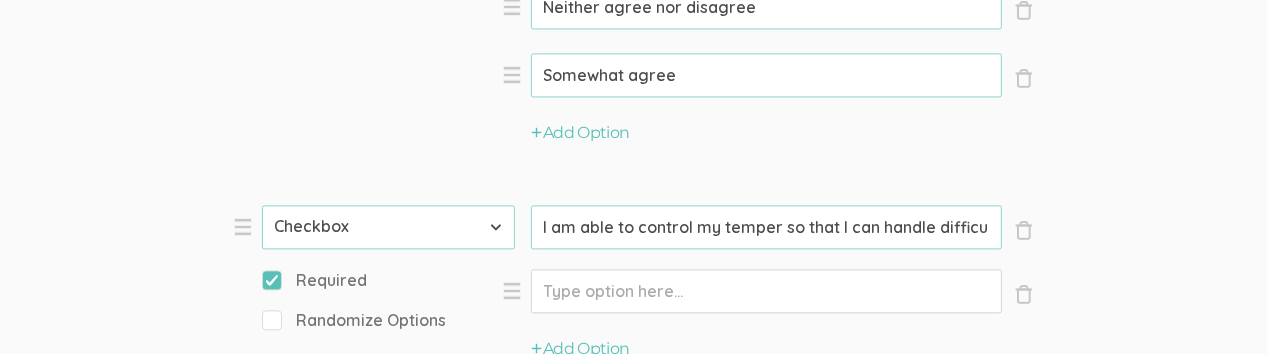 scroll, scrollTop: 10004, scrollLeft: 0, axis: vertical 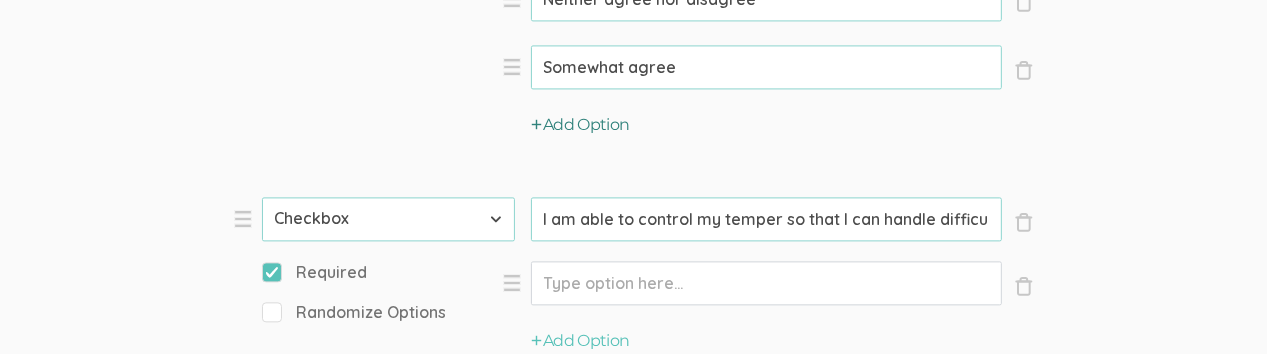 type on "Somewhat agree" 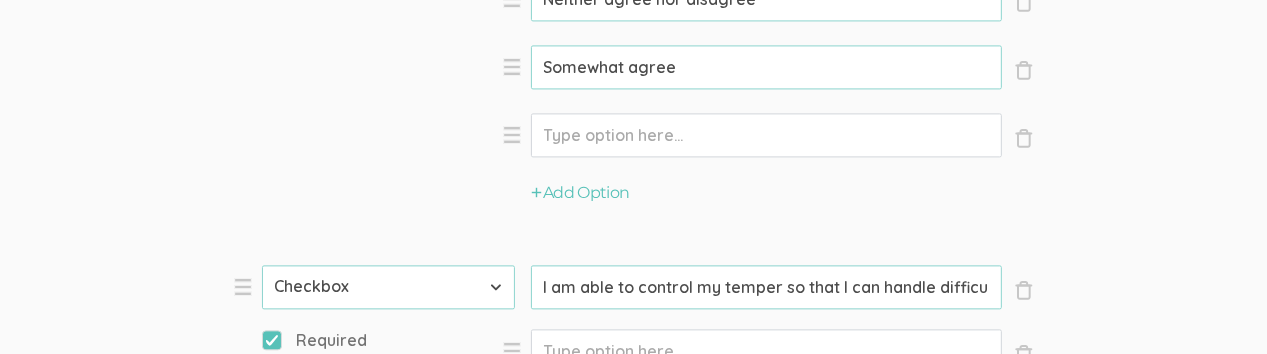 click on "Option" at bounding box center [766, -5196] 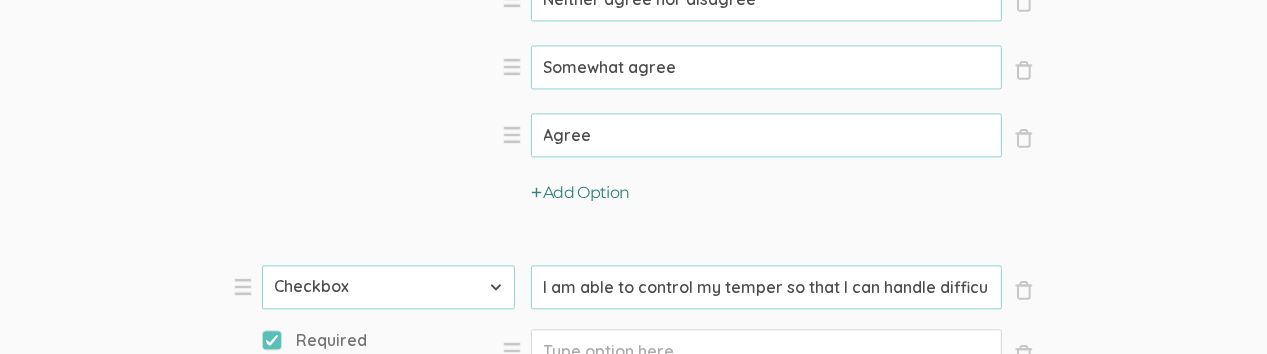 type on "Agree" 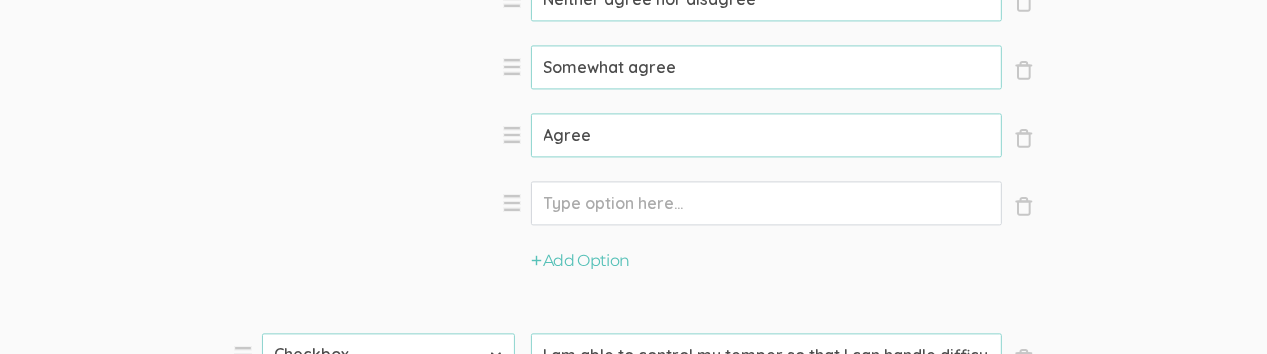 click on "Option" at bounding box center [766, -5196] 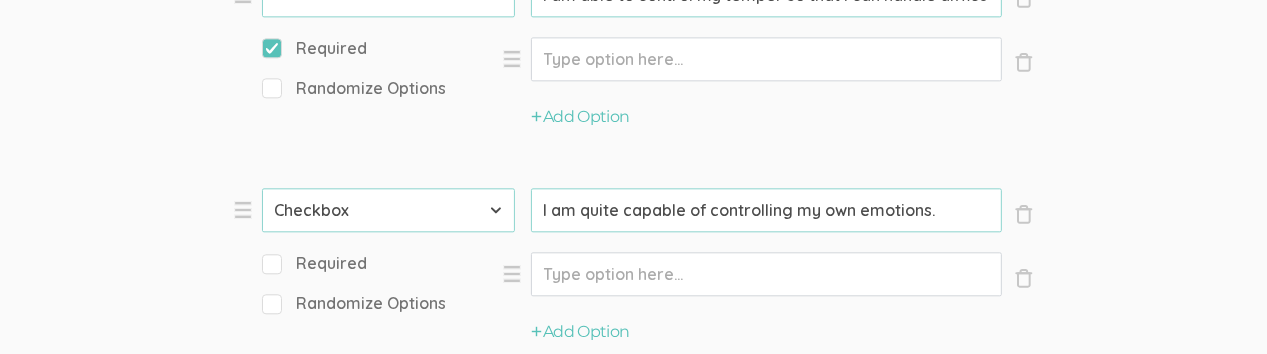 scroll, scrollTop: 10404, scrollLeft: 0, axis: vertical 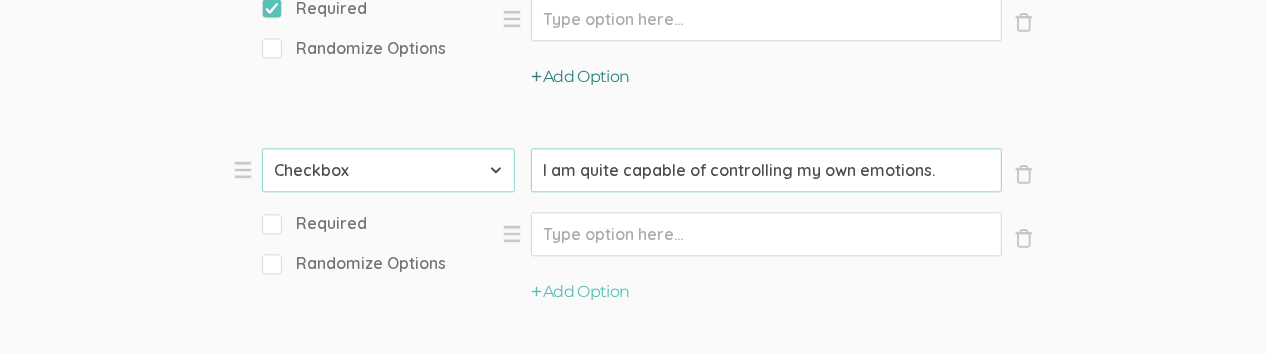 type on "Strongly agree" 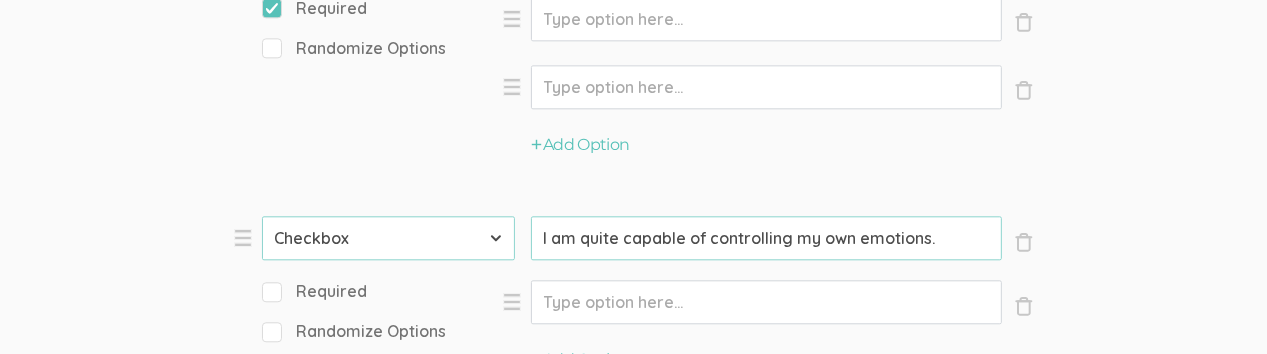 click on "Option" at bounding box center (766, -5596) 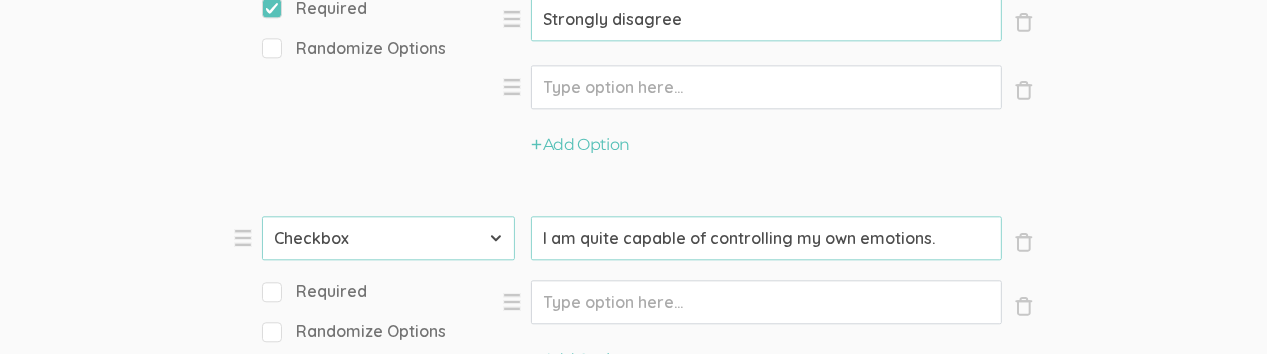 type on "Strongly disagree" 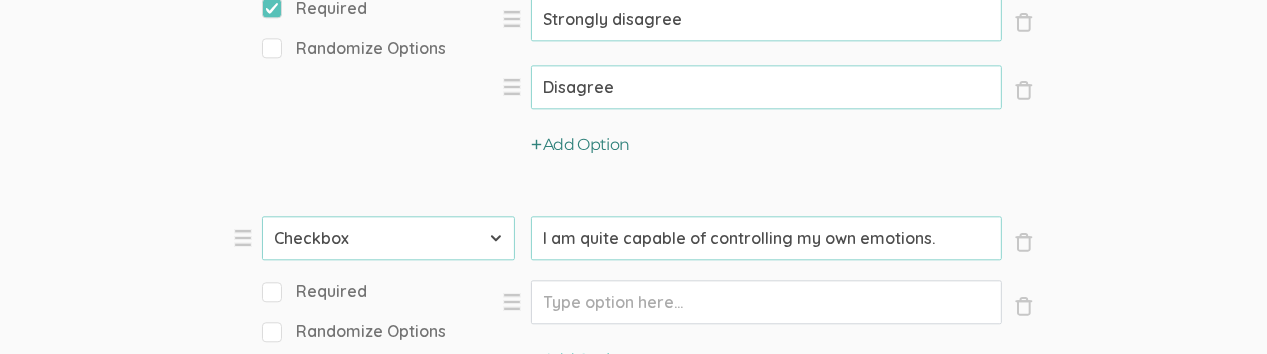 type on "Disagree" 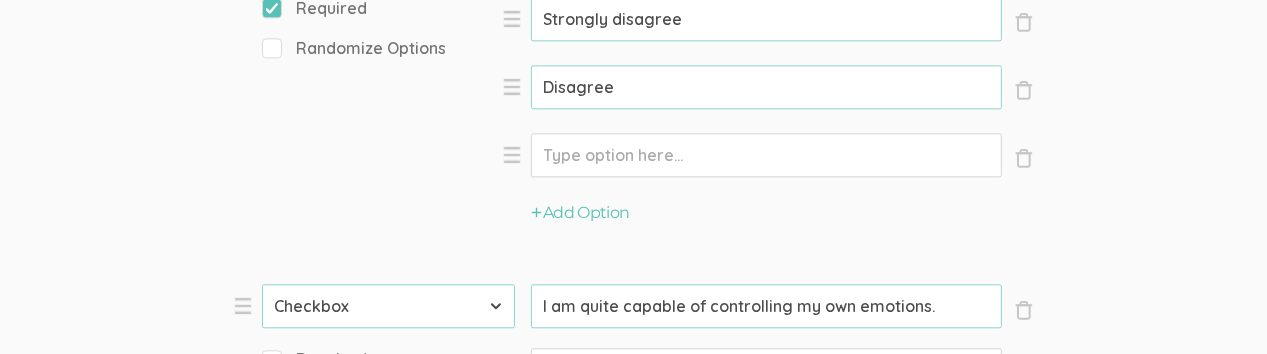 click on "Option" at bounding box center [766, -5596] 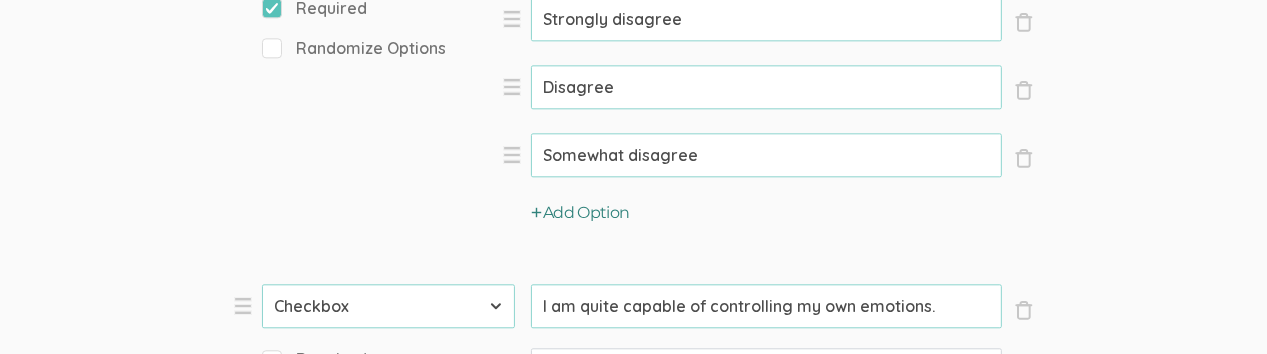 type on "Somewhat disagree" 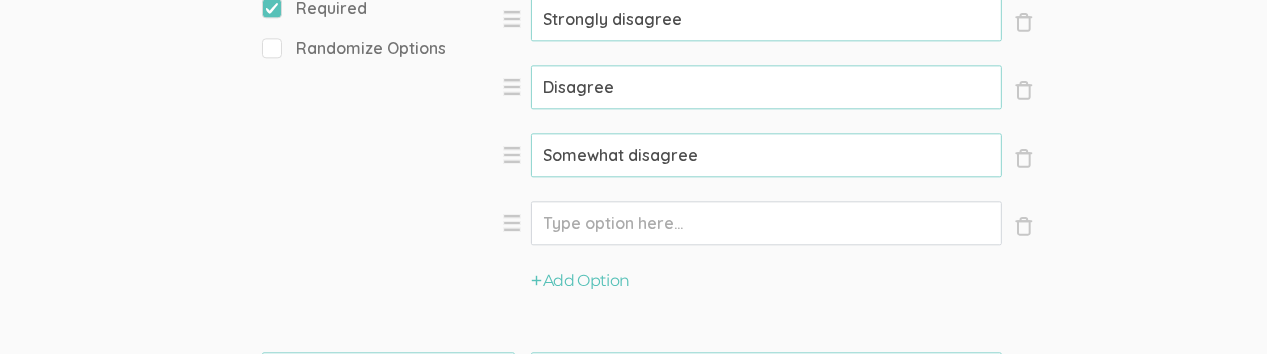 click on "Option" at bounding box center [766, -5596] 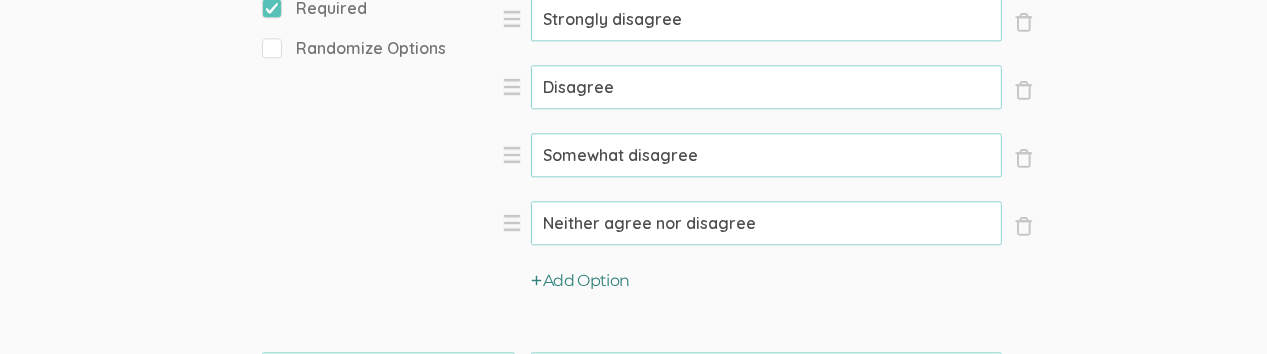 type on "Neither agree nor disagree" 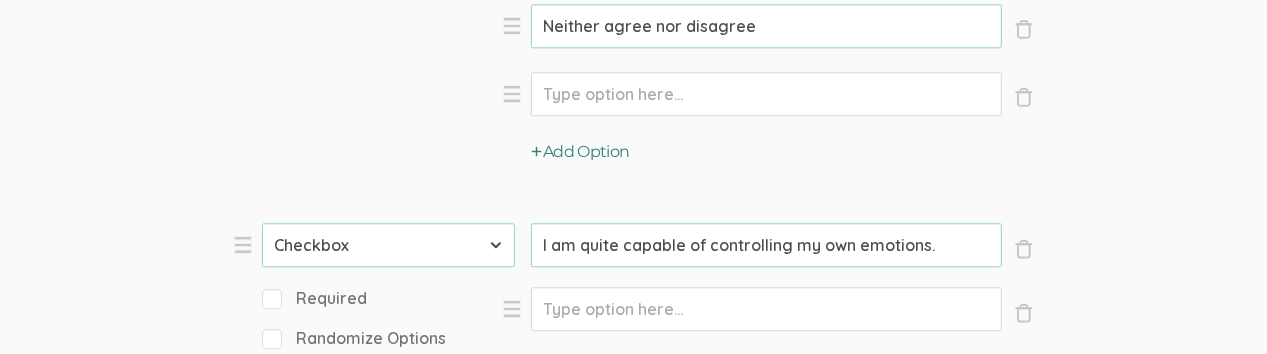 scroll, scrollTop: 10604, scrollLeft: 0, axis: vertical 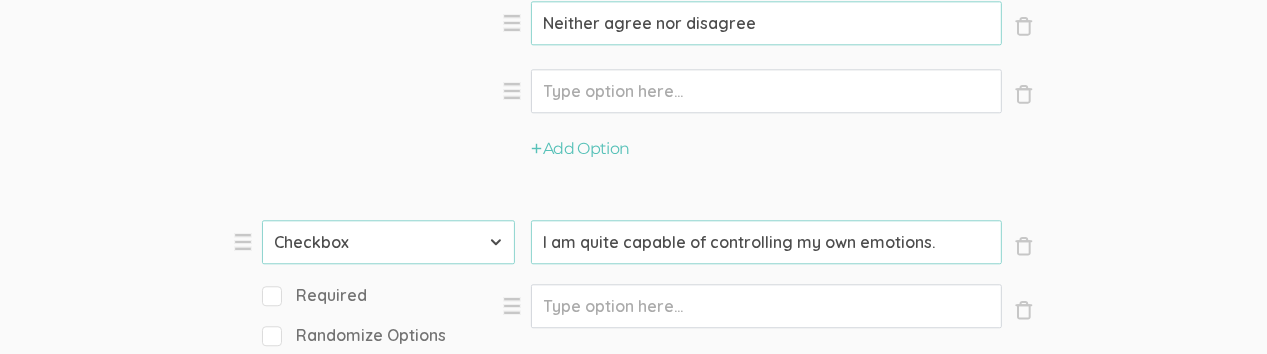 click on "Option" at bounding box center [766, -5796] 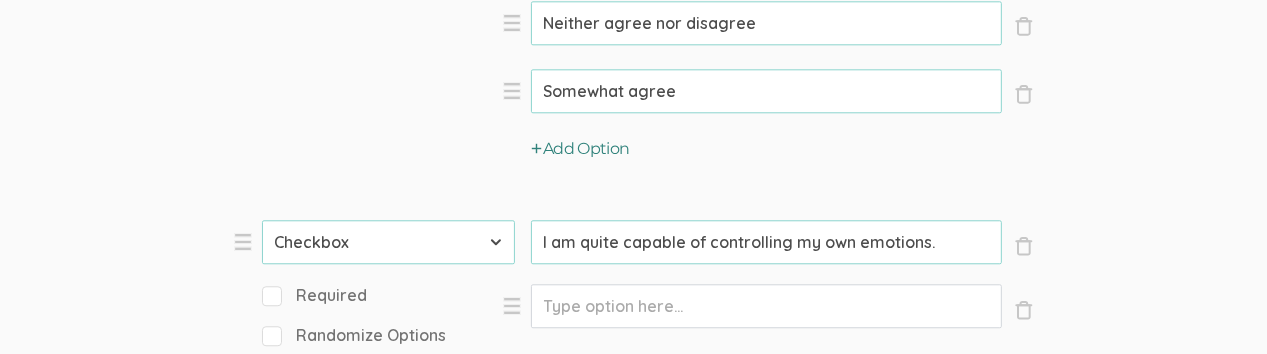 type on "Somewhat agree" 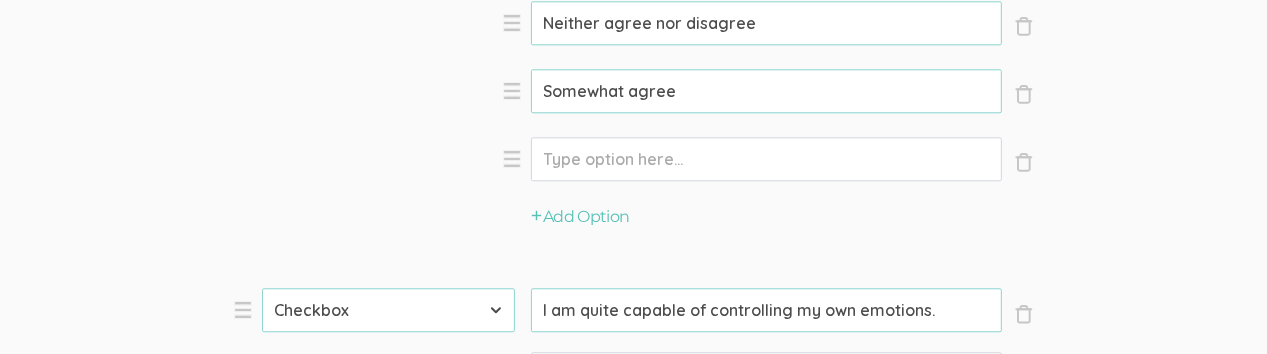click on "Option" at bounding box center [766, -5796] 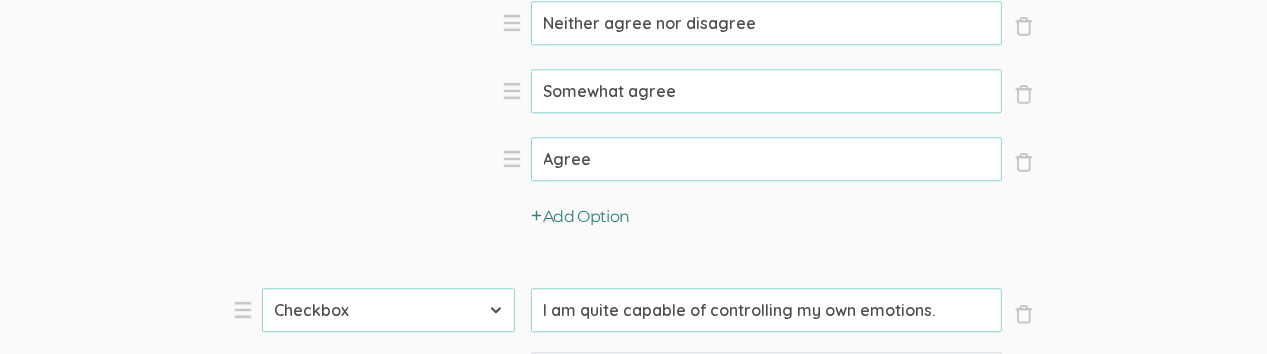 type on "Agree" 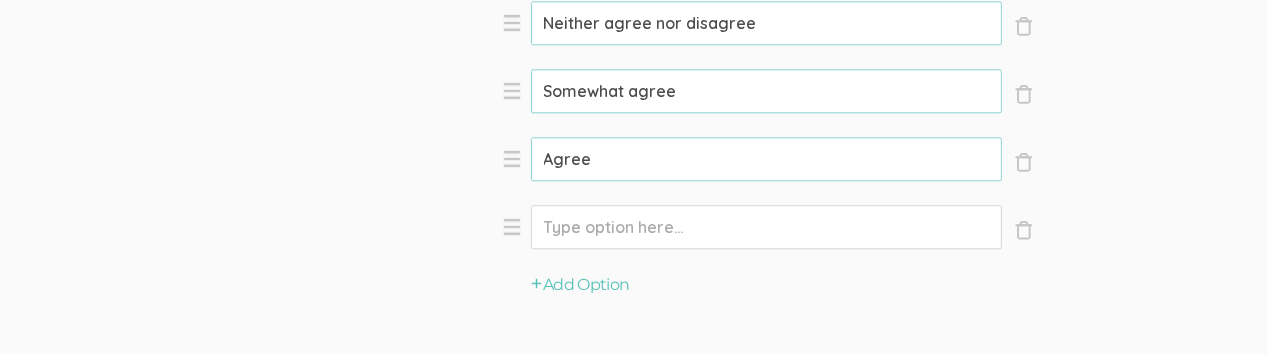 click on "Option" at bounding box center [766, -5796] 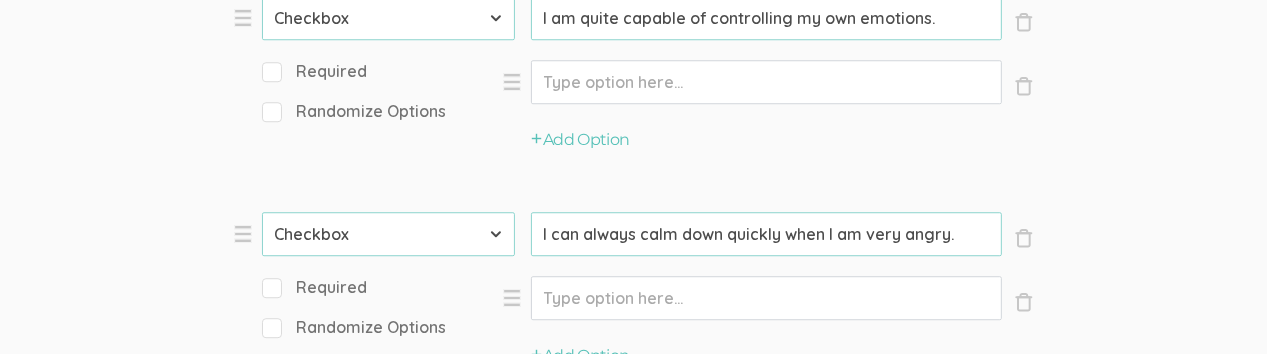 scroll, scrollTop: 11004, scrollLeft: 0, axis: vertical 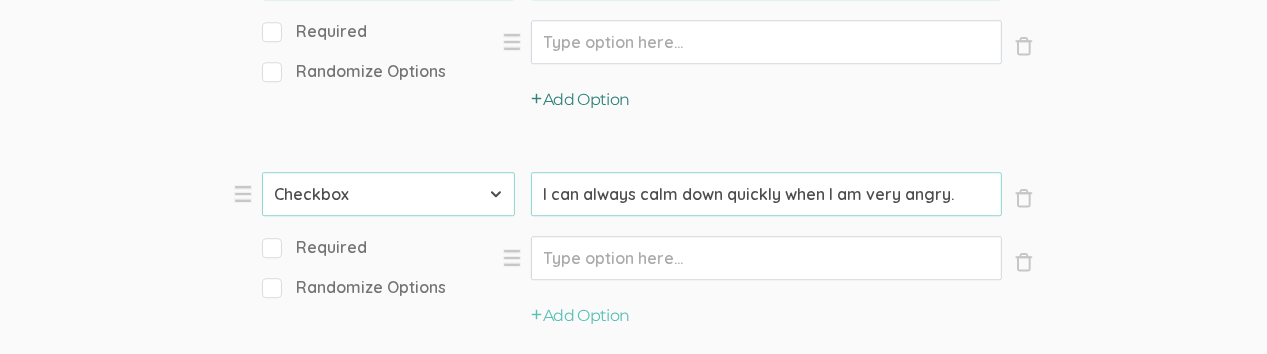 type on "Strongly agree" 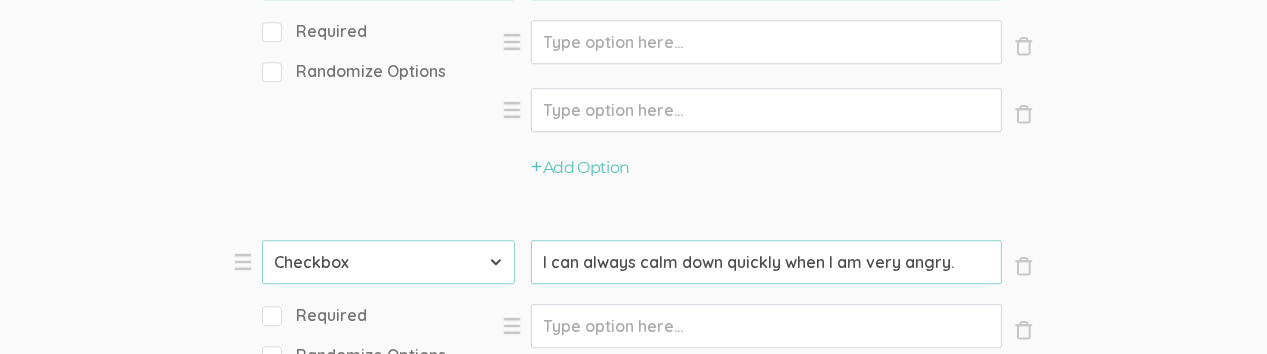 click on "Option" at bounding box center (766, -6196) 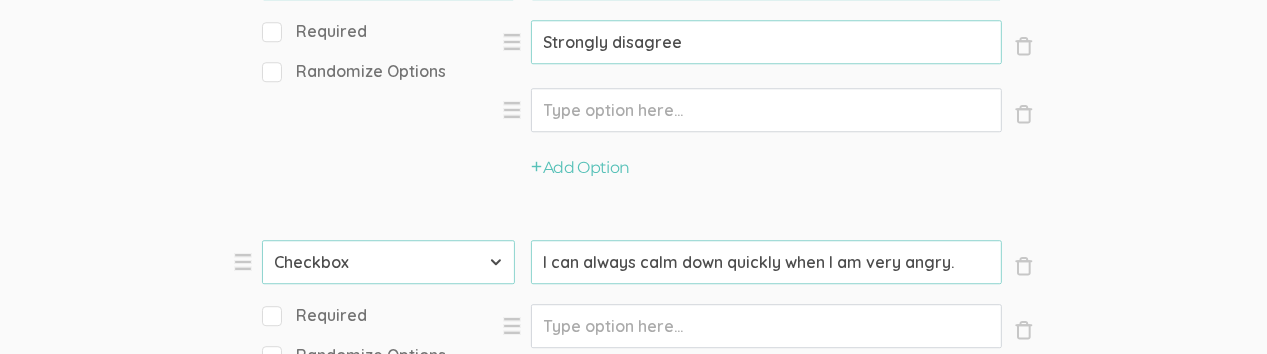 type on "Strongly disagree" 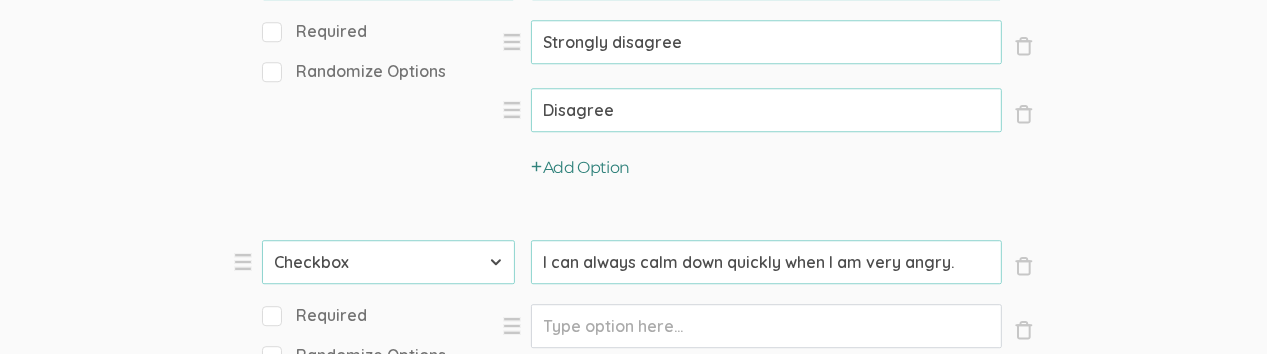 type on "Disagree" 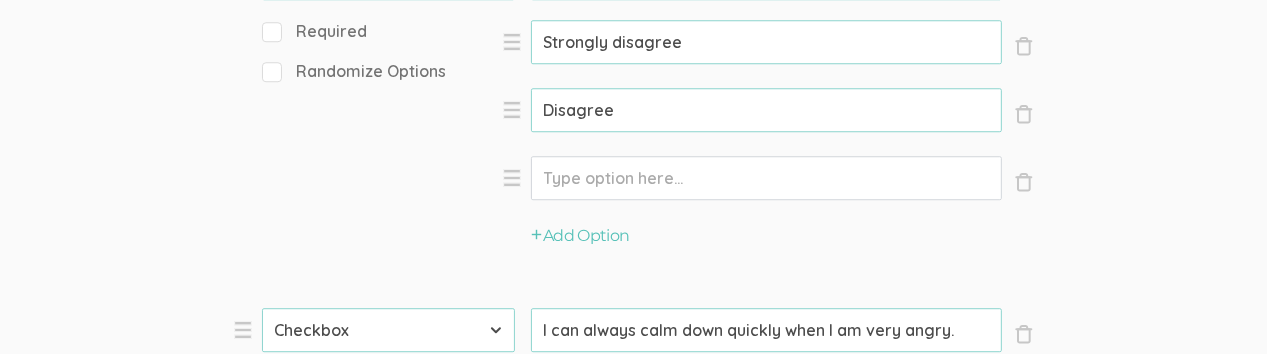 click on "Option" at bounding box center [766, -6196] 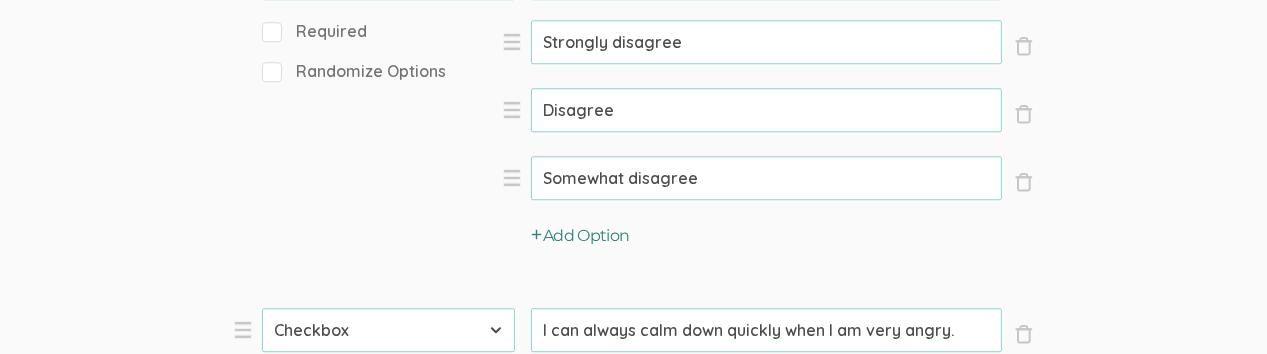 type on "Somewhat disagree" 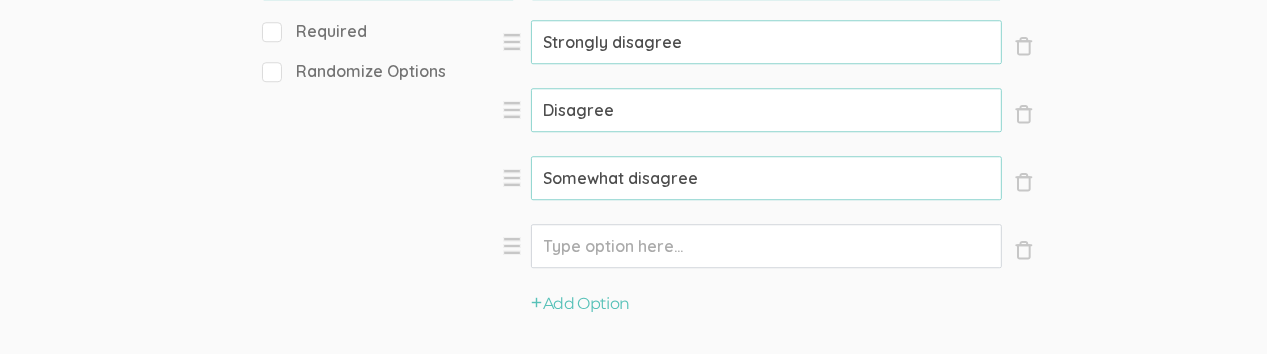 click on "Option" at bounding box center [766, -6196] 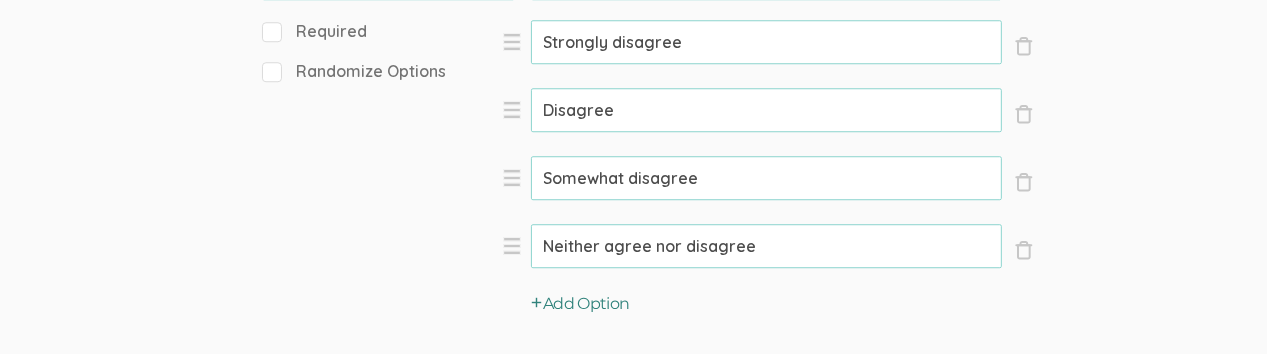 type on "Neither agree nor disagree" 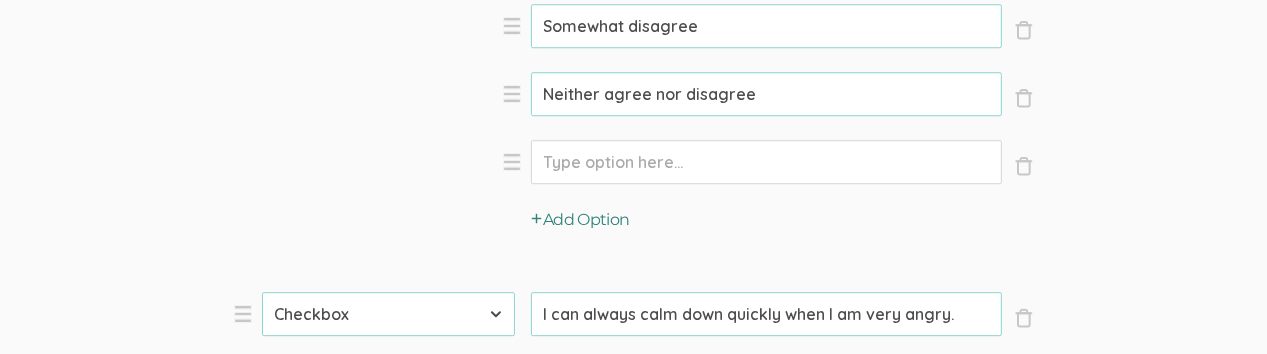 scroll, scrollTop: 11164, scrollLeft: 0, axis: vertical 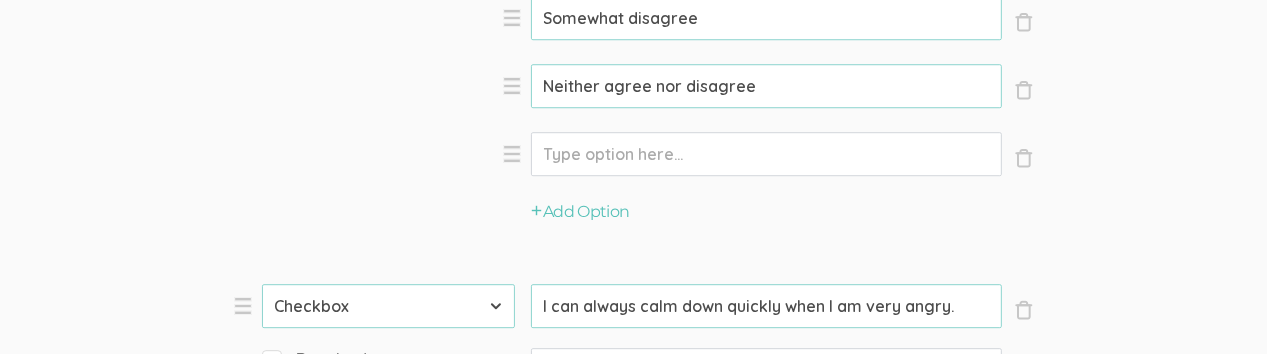 click on "Option" at bounding box center (766, -6356) 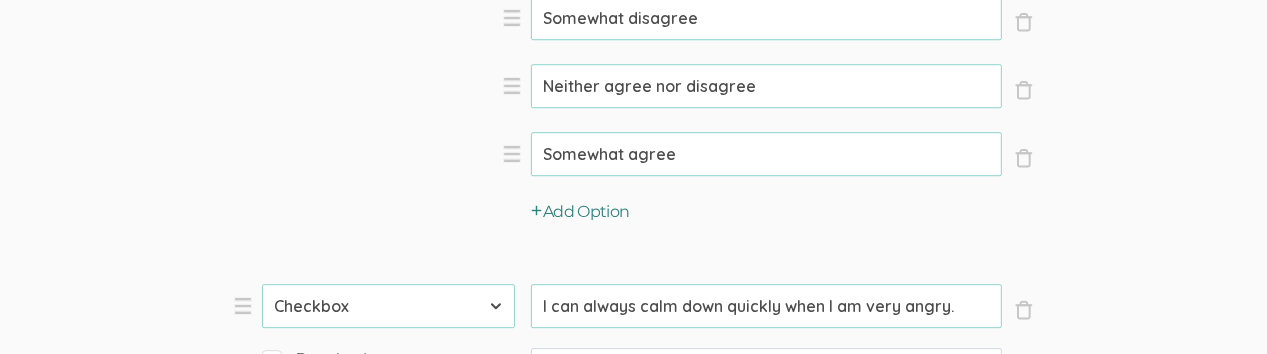 type on "Somewhat agree" 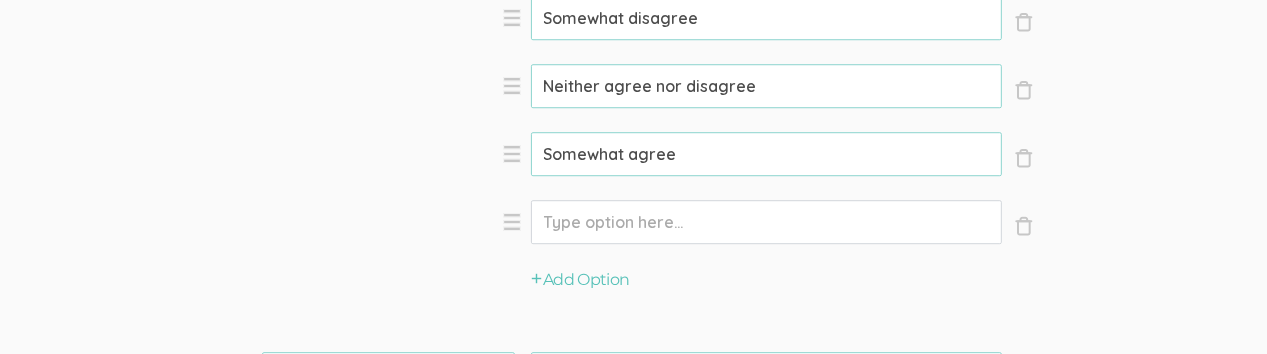 click on "Option" at bounding box center [766, -6356] 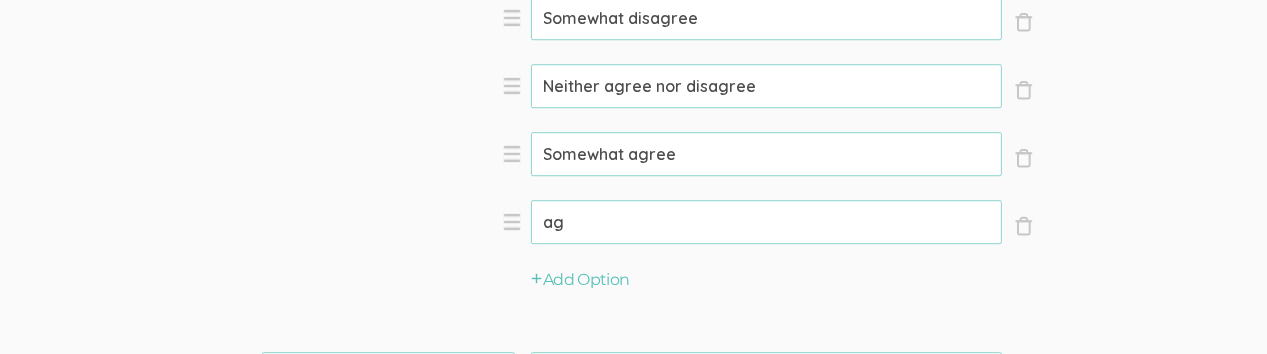 type on "a" 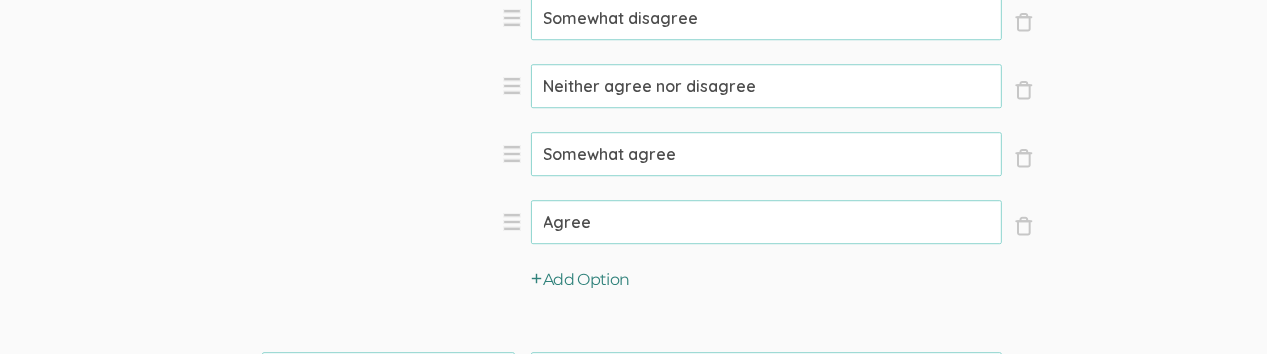 type on "Agree" 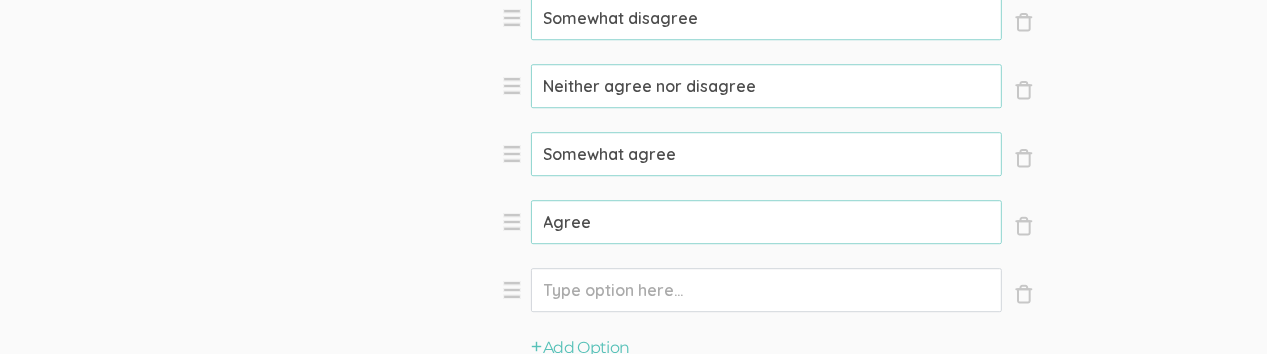 click on "Option" at bounding box center [766, -6356] 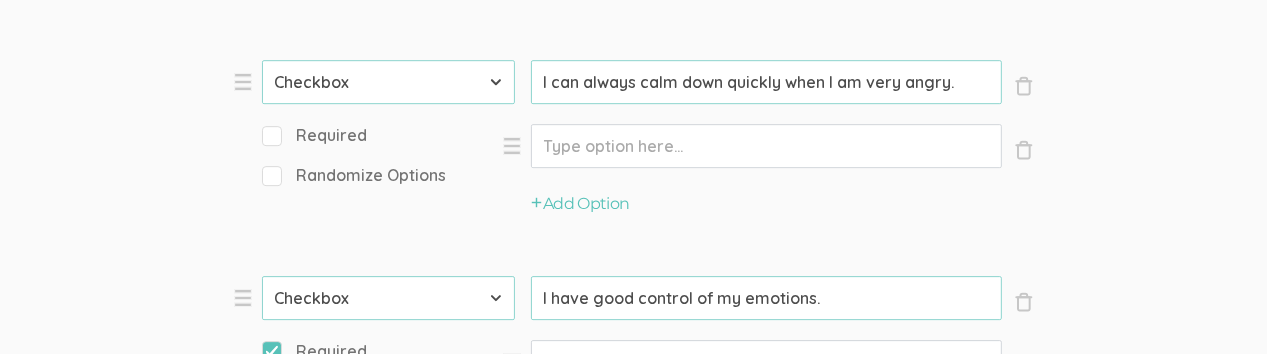 scroll, scrollTop: 11564, scrollLeft: 0, axis: vertical 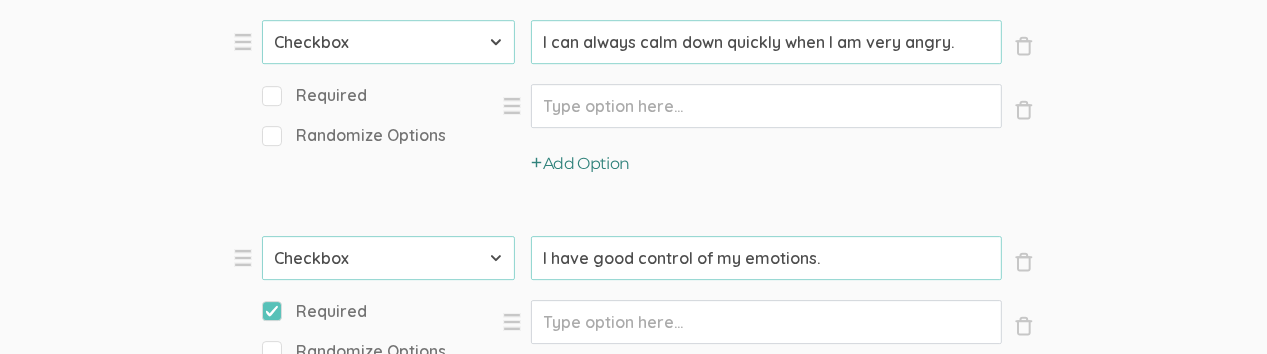 type on "Strongly agree" 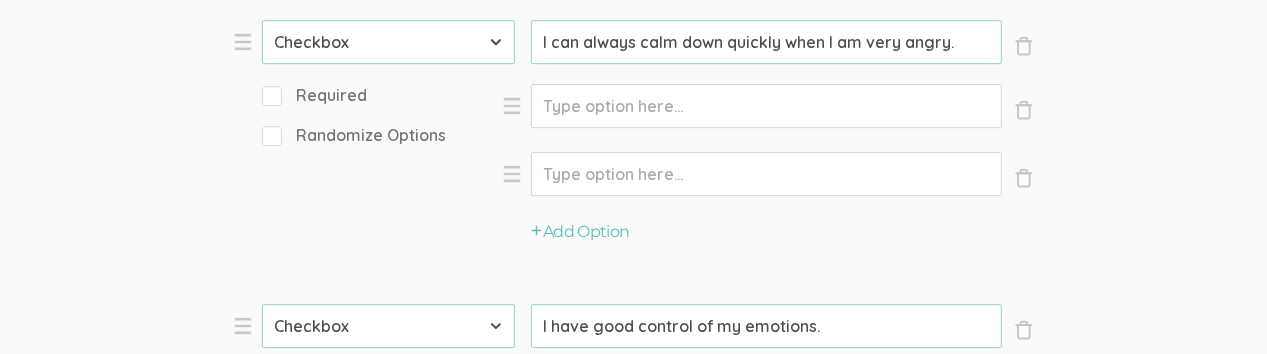 click on "Option" at bounding box center [766, -6756] 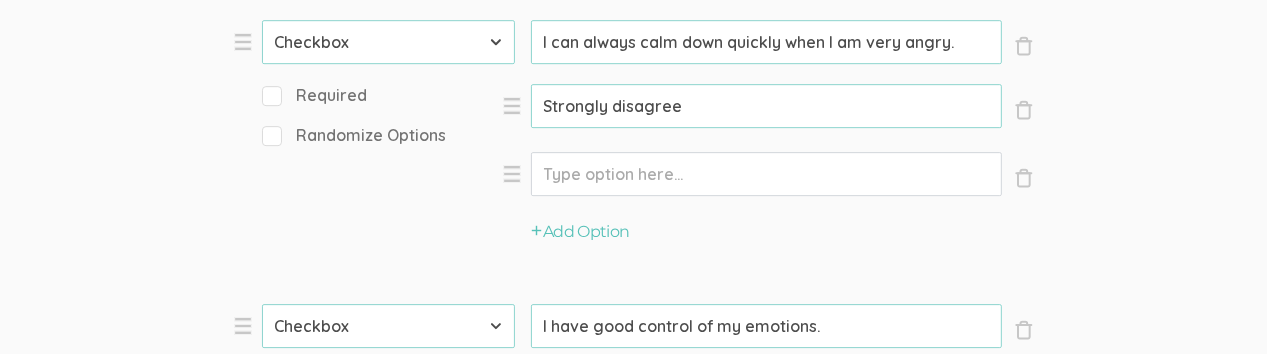 type on "Strongly disagree" 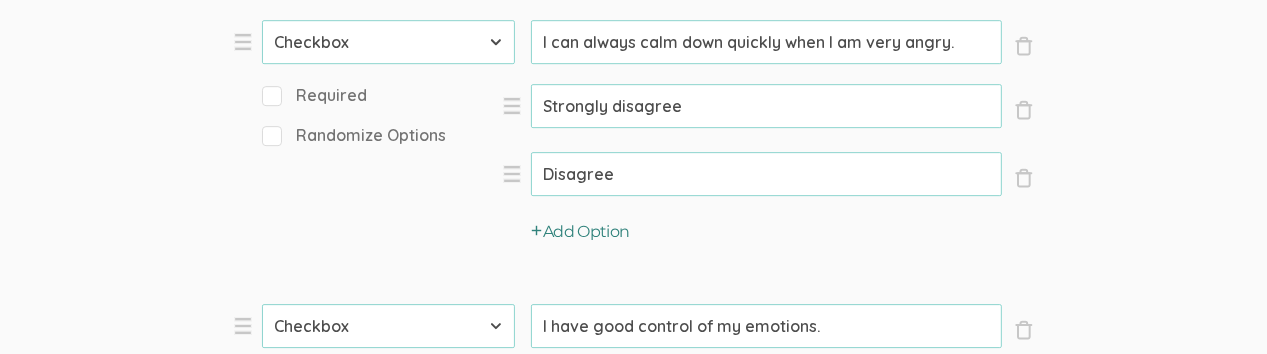 type on "Disagree" 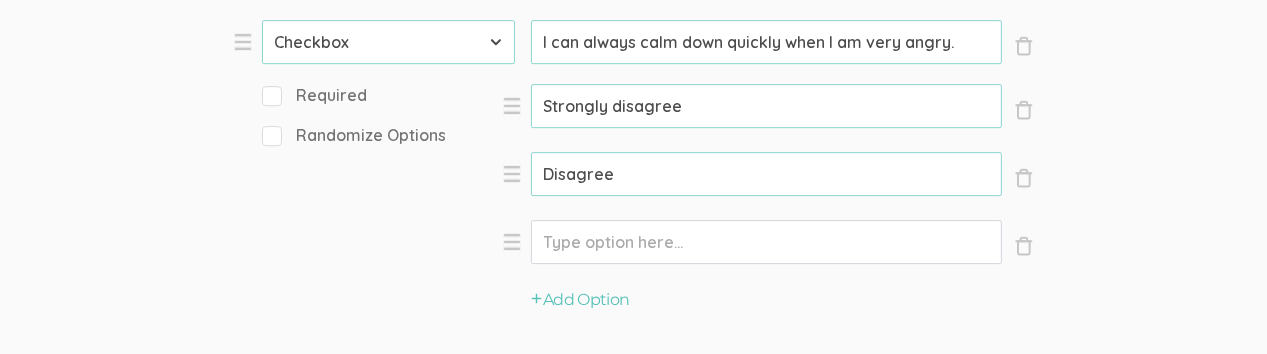 click on "Option" at bounding box center (766, -6756) 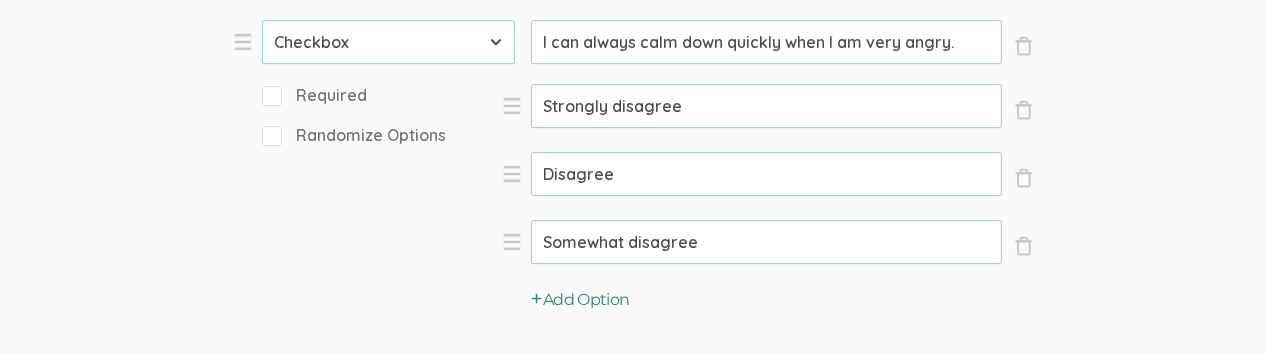 type on "Somewhat disagree" 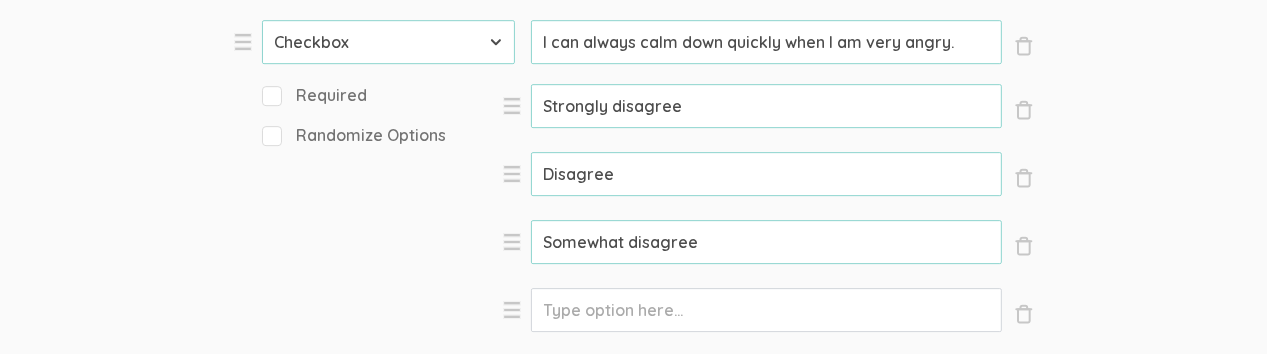 click on "Option" at bounding box center (766, -6756) 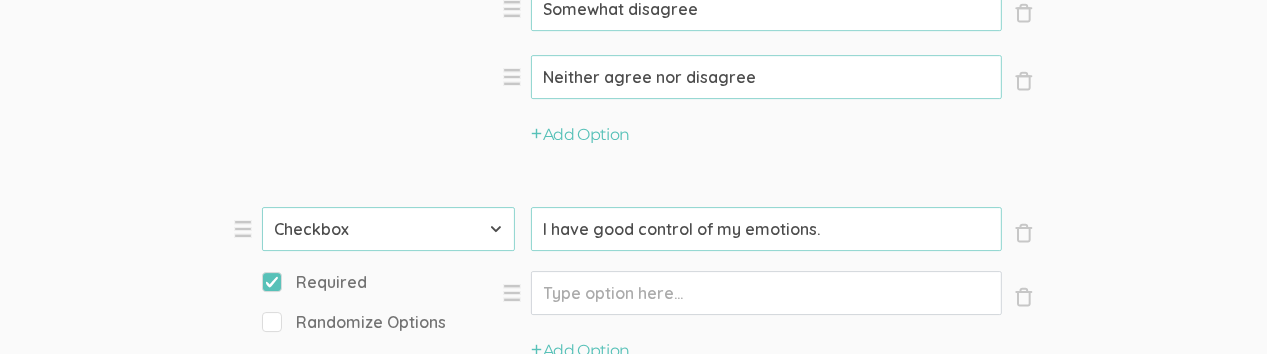 scroll, scrollTop: 11804, scrollLeft: 0, axis: vertical 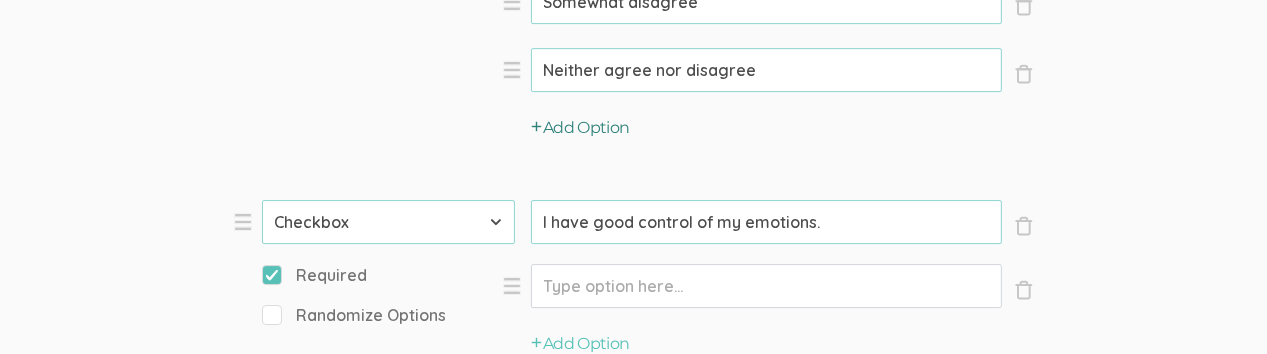type on "Neither agree nor disagree" 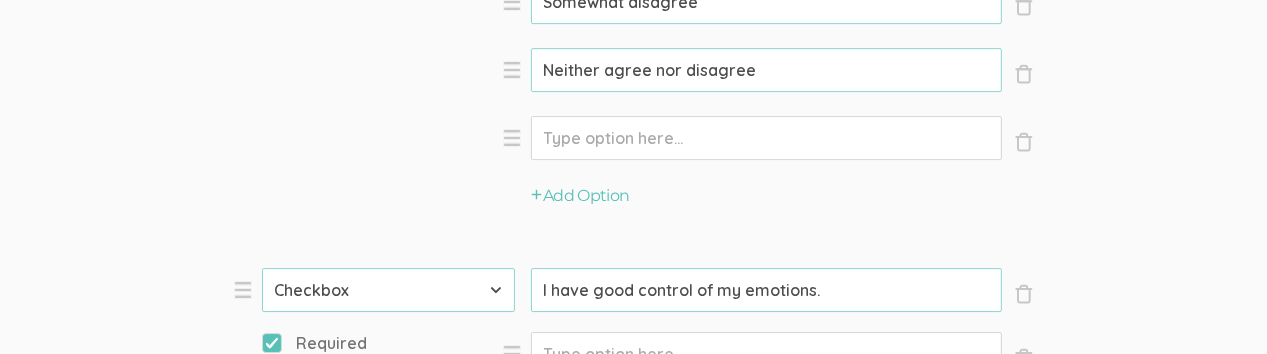 click on "Option" at bounding box center (766, -6996) 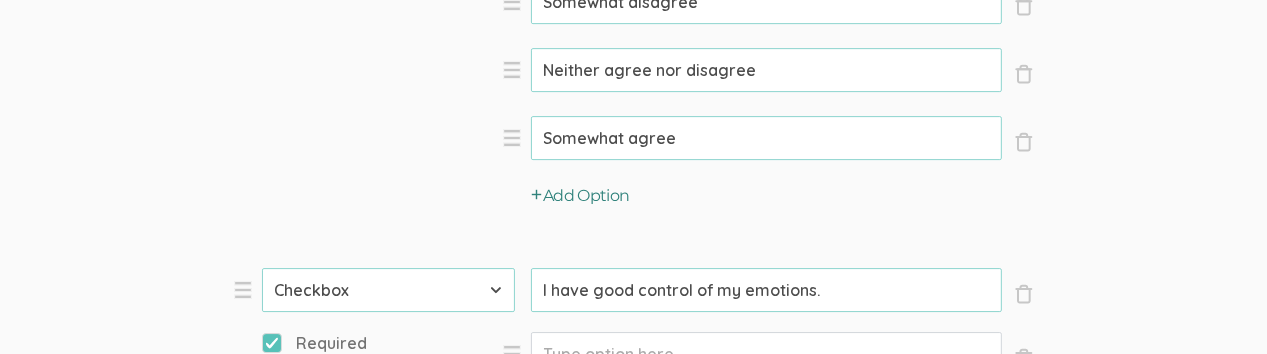 type on "Somewhat agree" 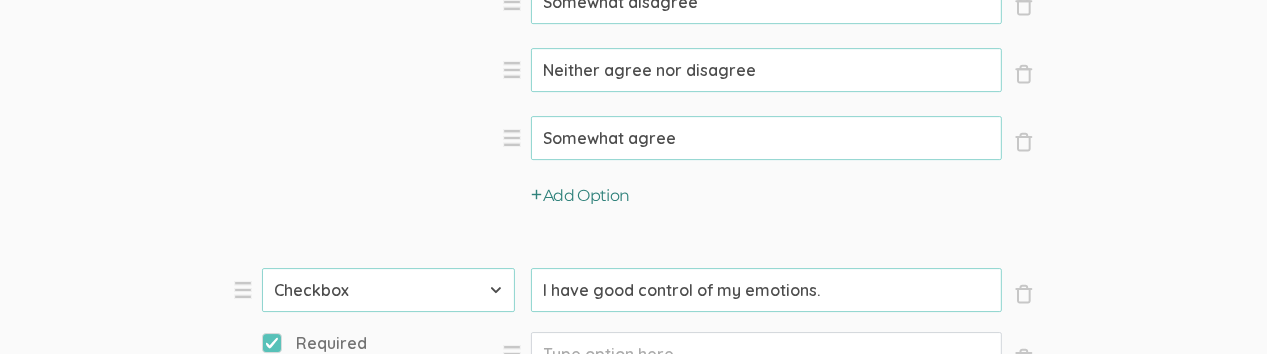 click on "Add Option" at bounding box center [581, 196] 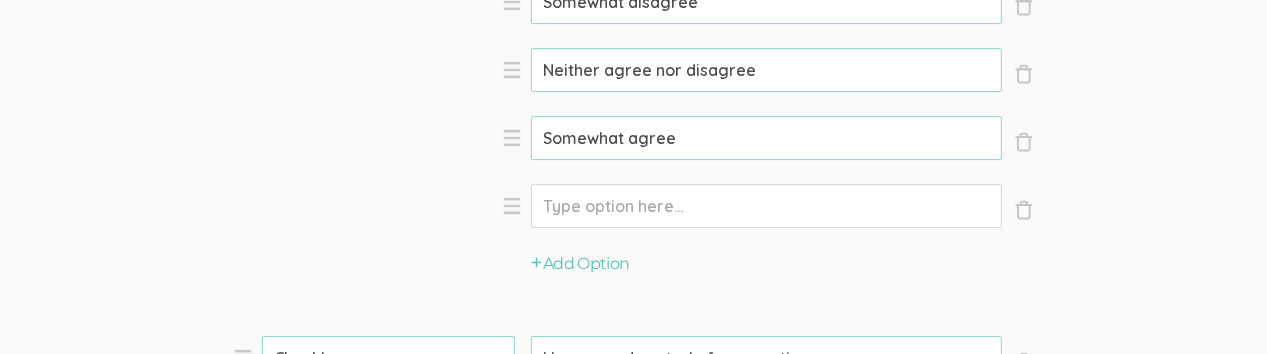 click on "Option" at bounding box center (766, -6996) 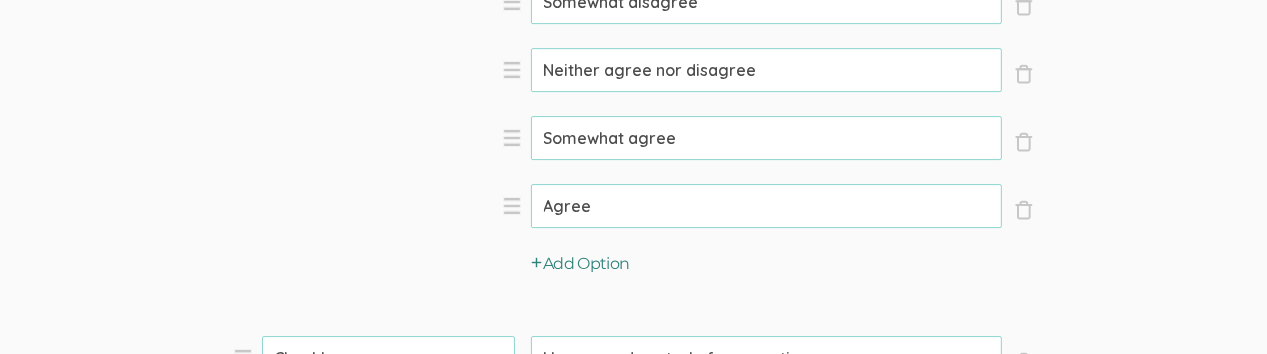 type on "Agree" 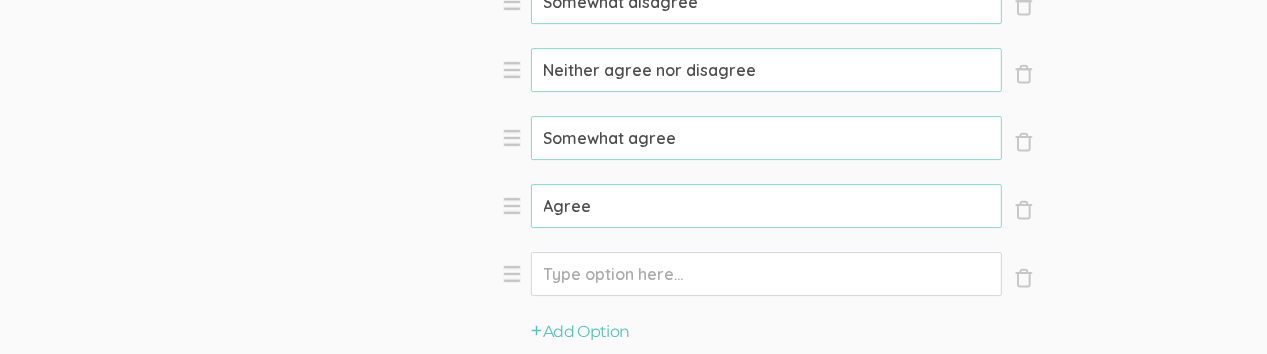 click on "Option" at bounding box center (766, -6996) 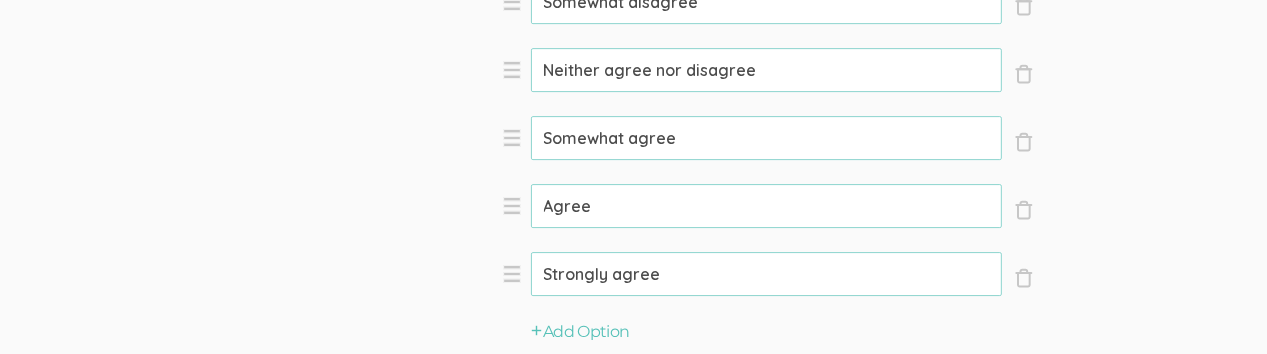 type on "Strongly agree" 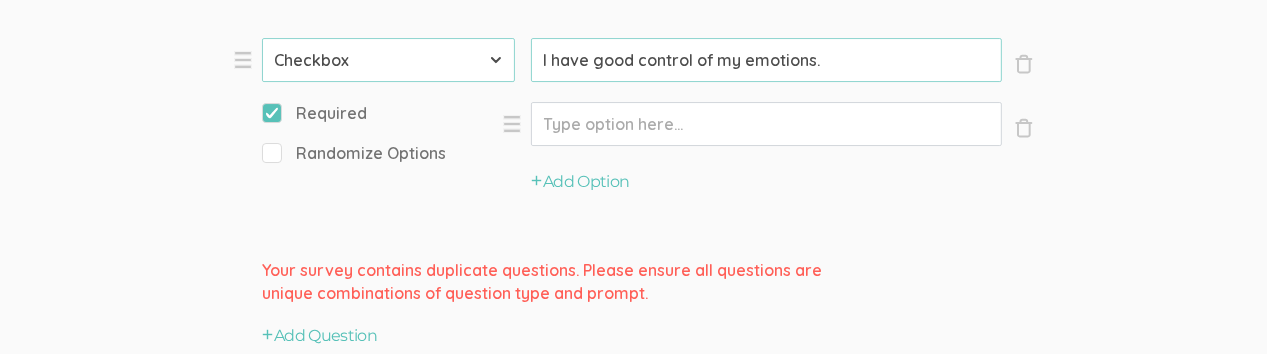scroll, scrollTop: 12189, scrollLeft: 0, axis: vertical 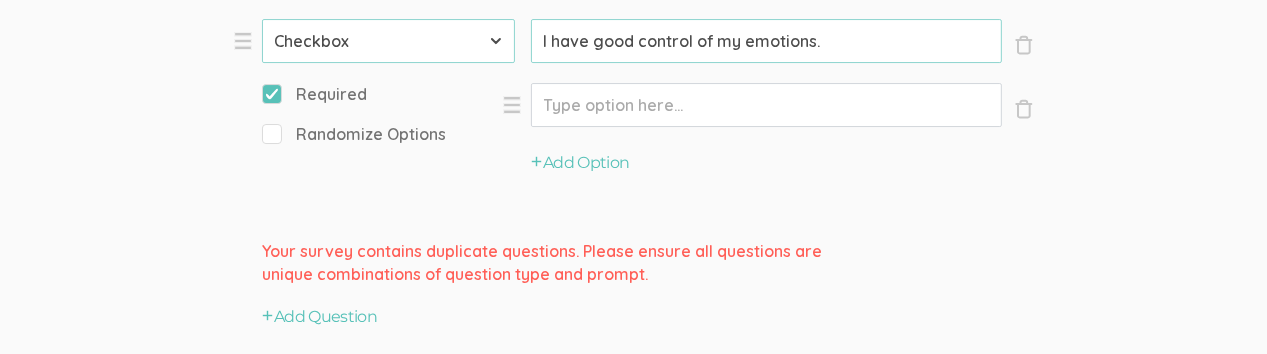 click on "Option" at bounding box center (766, -7381) 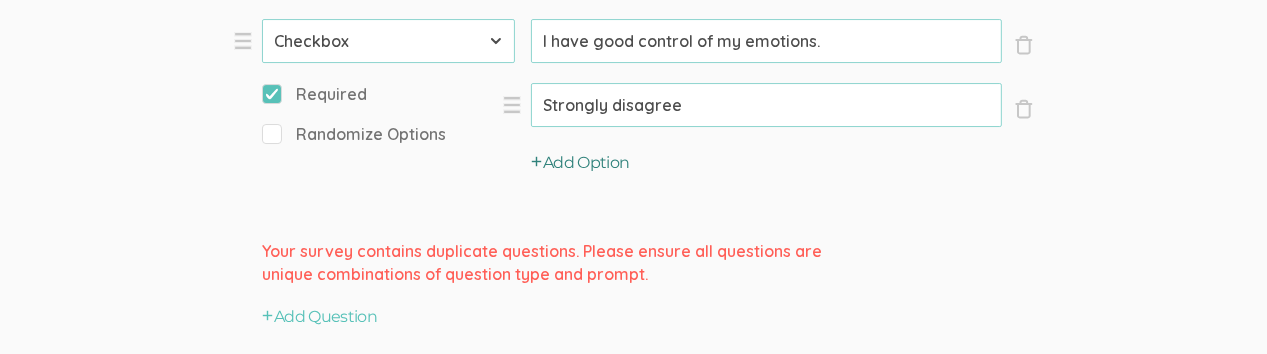 type on "Strongly disagree" 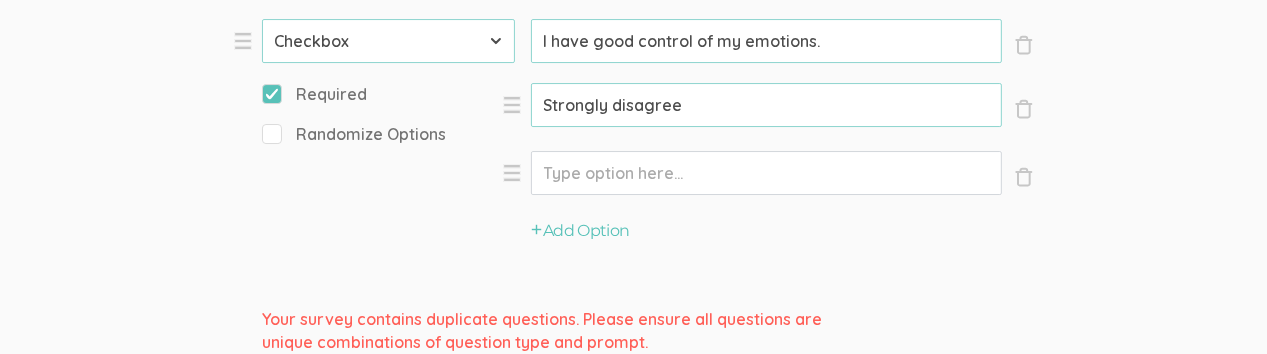 click on "Option" at bounding box center [766, -7381] 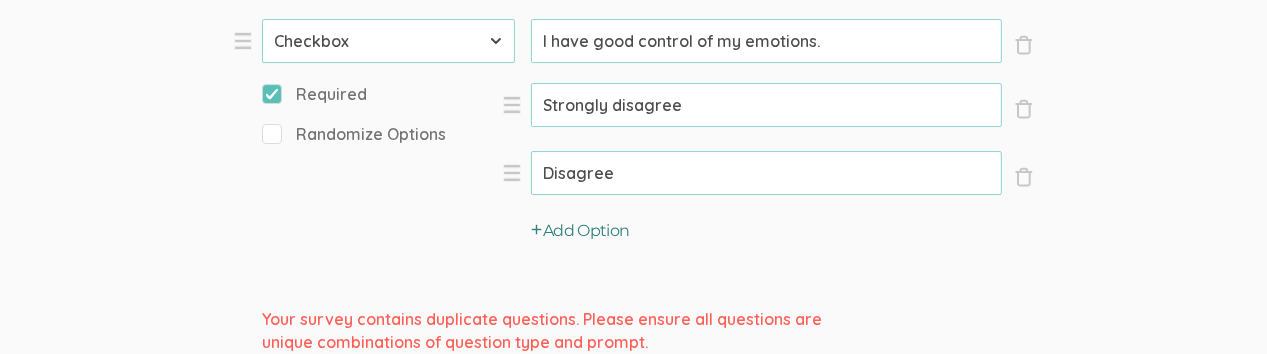 type on "Disagree" 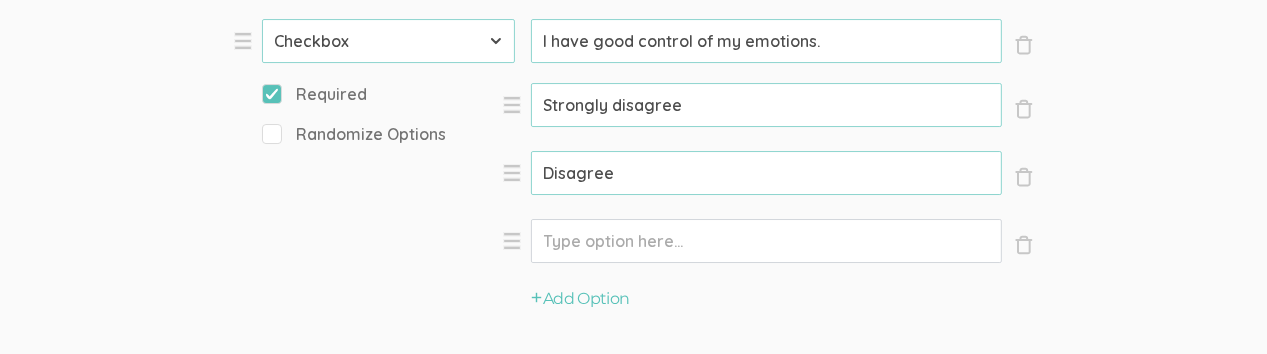 click on "Option" at bounding box center (766, -7381) 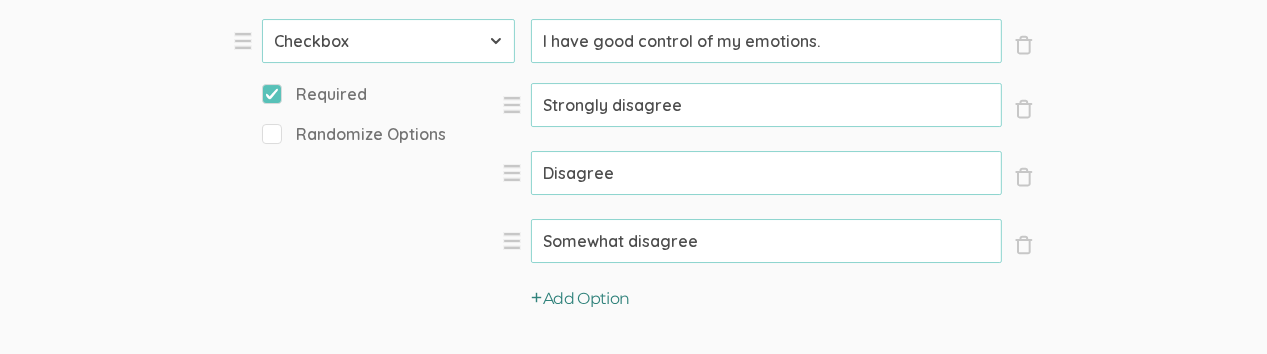type on "Somewhat disagree" 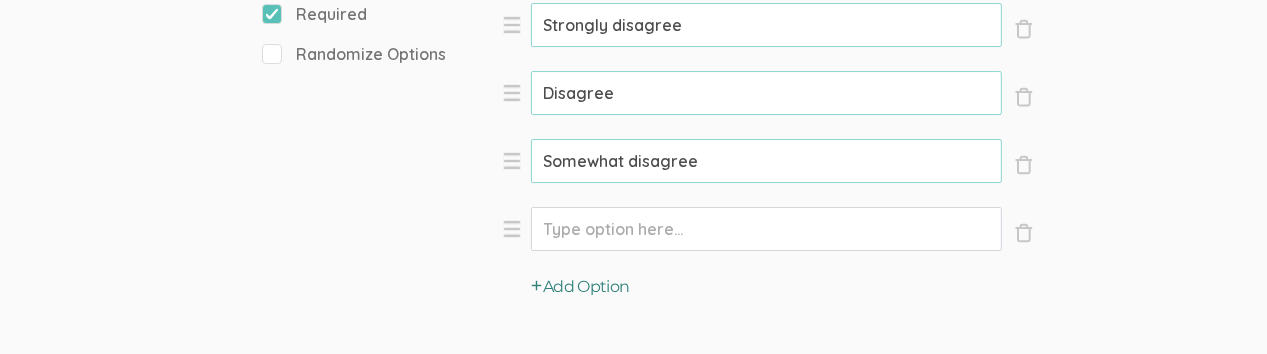 scroll, scrollTop: 12309, scrollLeft: 0, axis: vertical 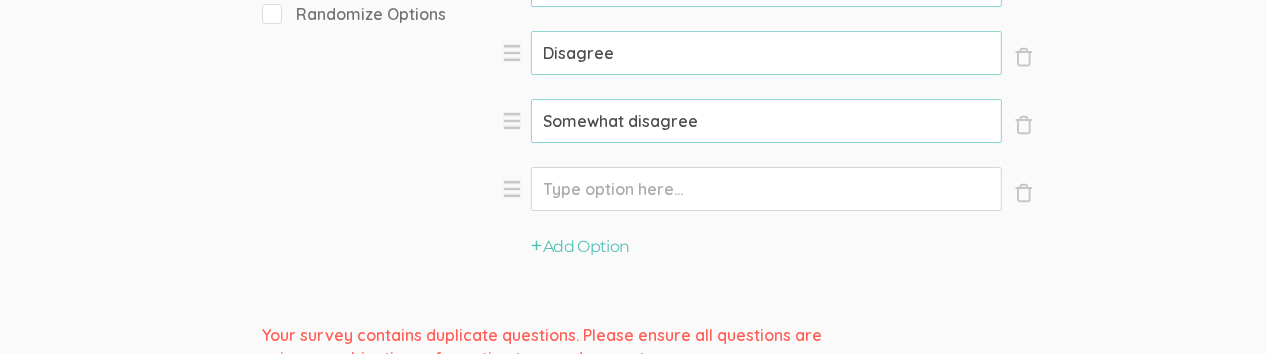 click on "Option" at bounding box center (766, -7501) 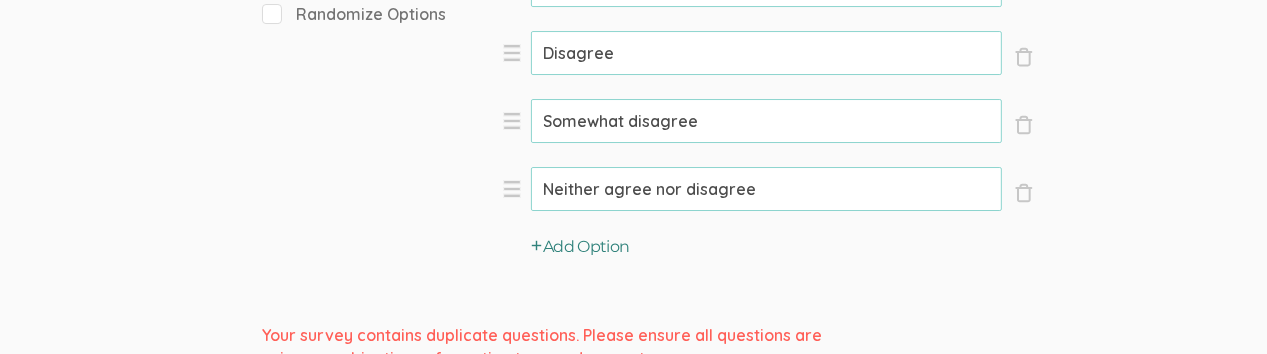type on "Neither agree nor disagree" 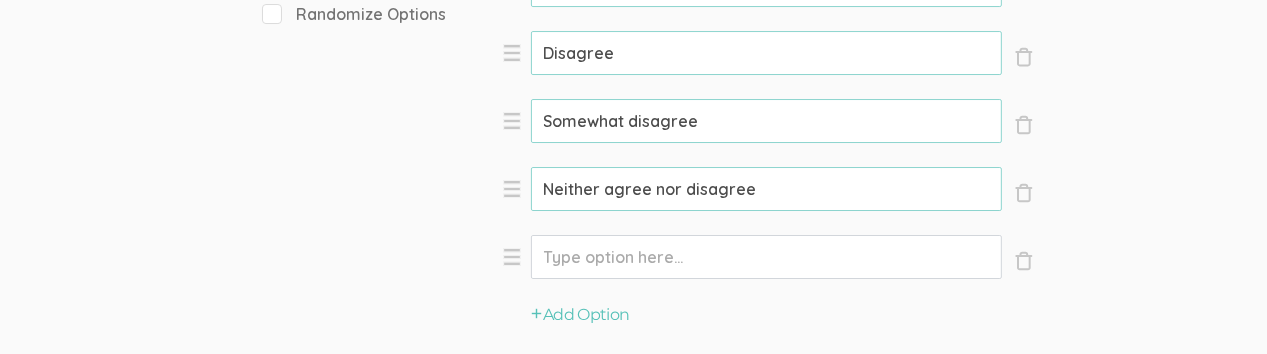 click on "Option" at bounding box center [766, -7501] 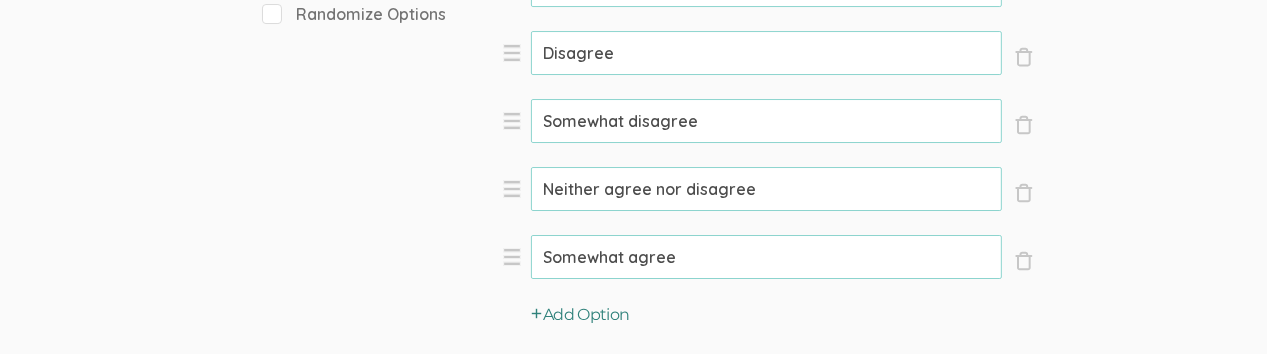 type on "Somewhat agree" 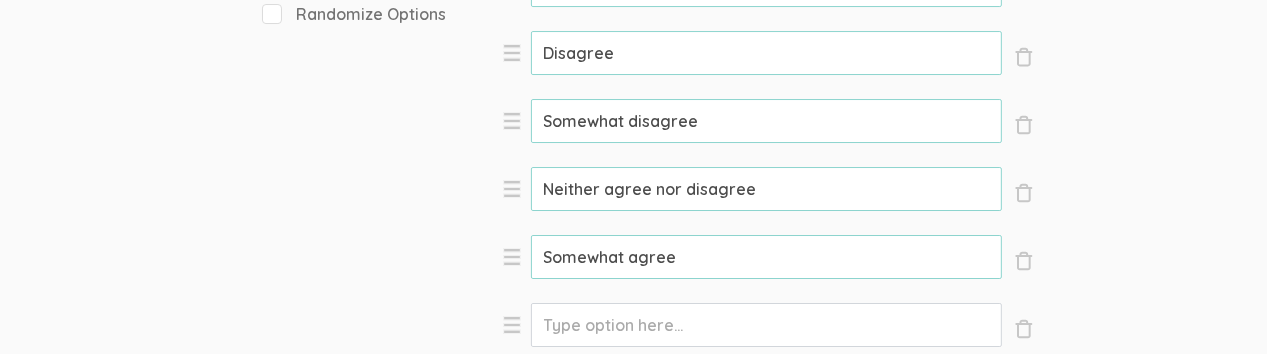 click on "Option" at bounding box center [766, -7501] 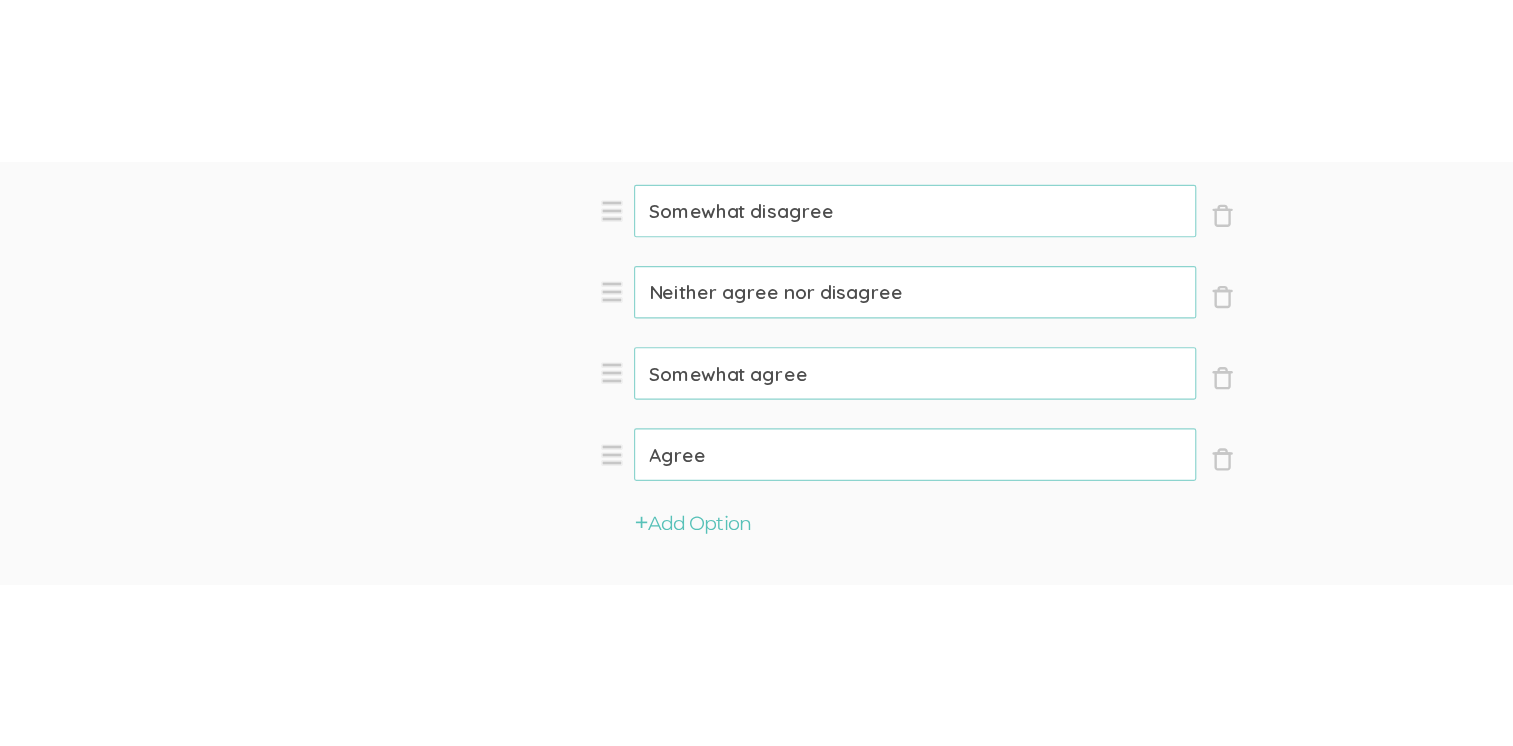 scroll, scrollTop: 12429, scrollLeft: 0, axis: vertical 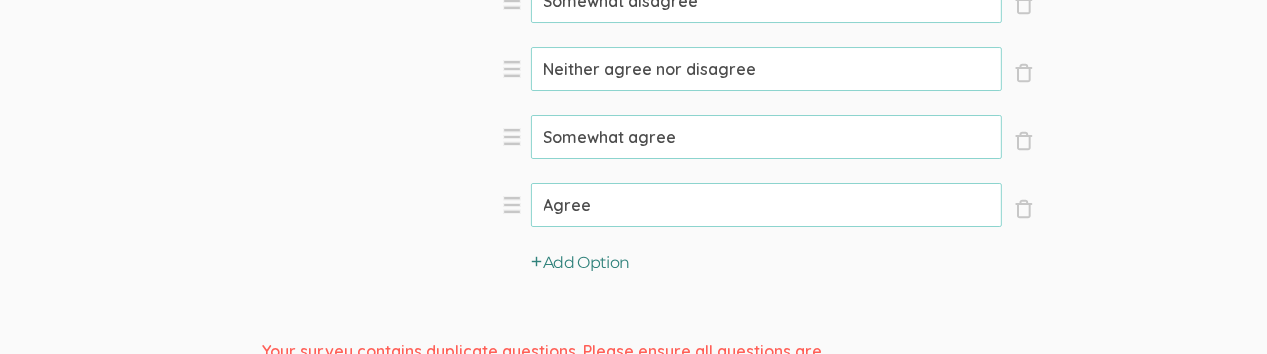 type on "Agree" 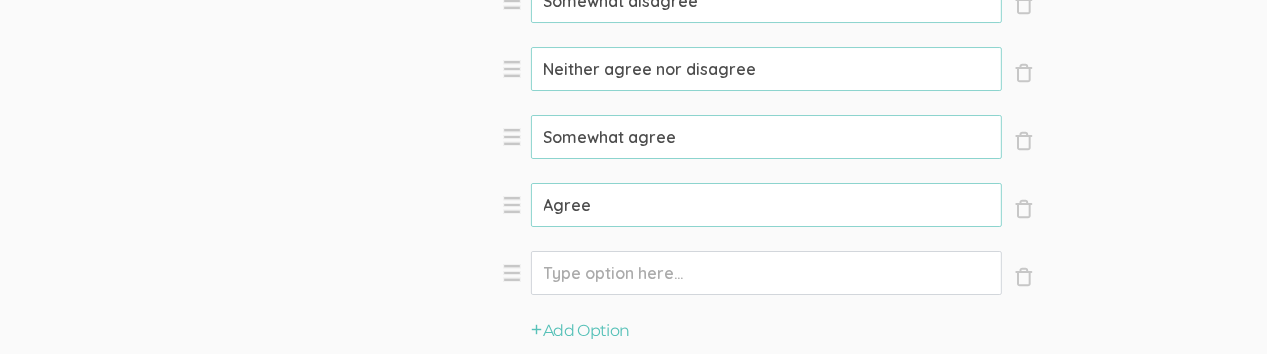 click on "Option" at bounding box center [766, -7621] 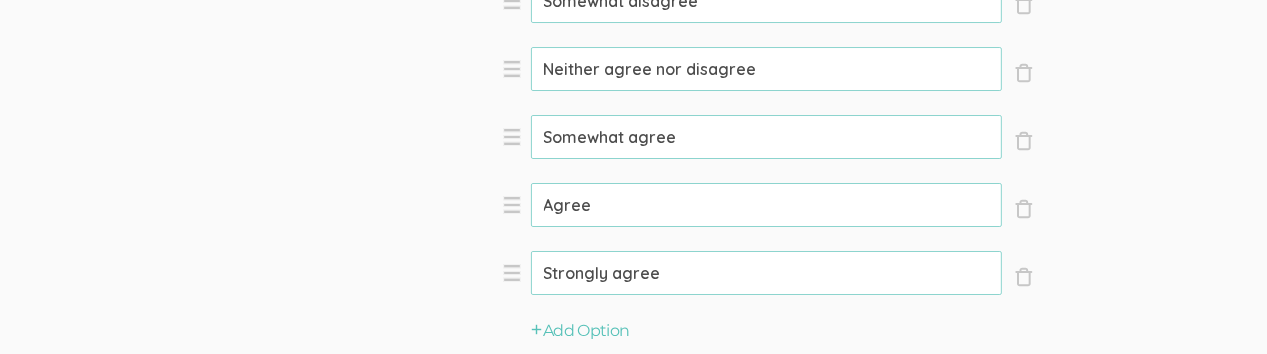 type on "Strongly agree" 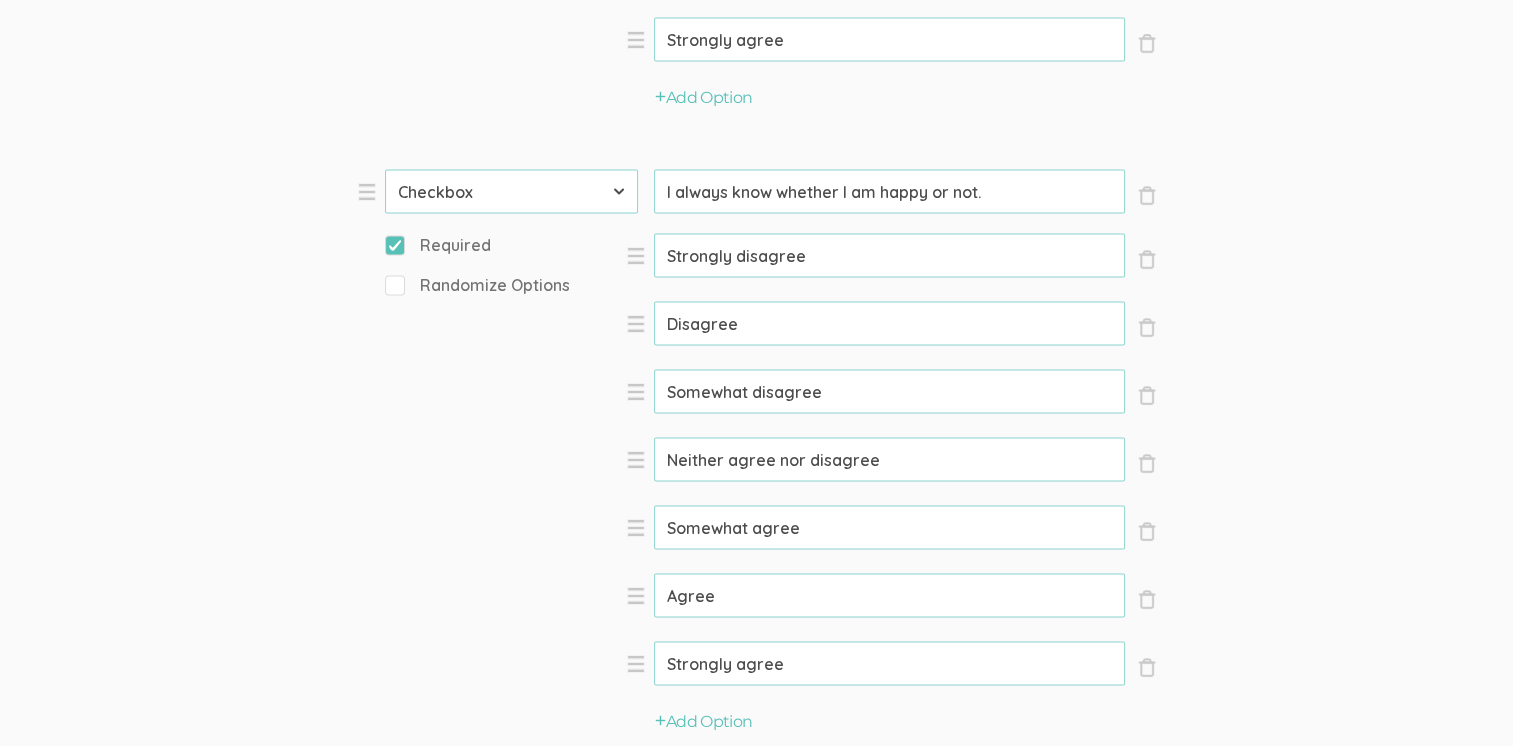 scroll, scrollTop: 12429, scrollLeft: 0, axis: vertical 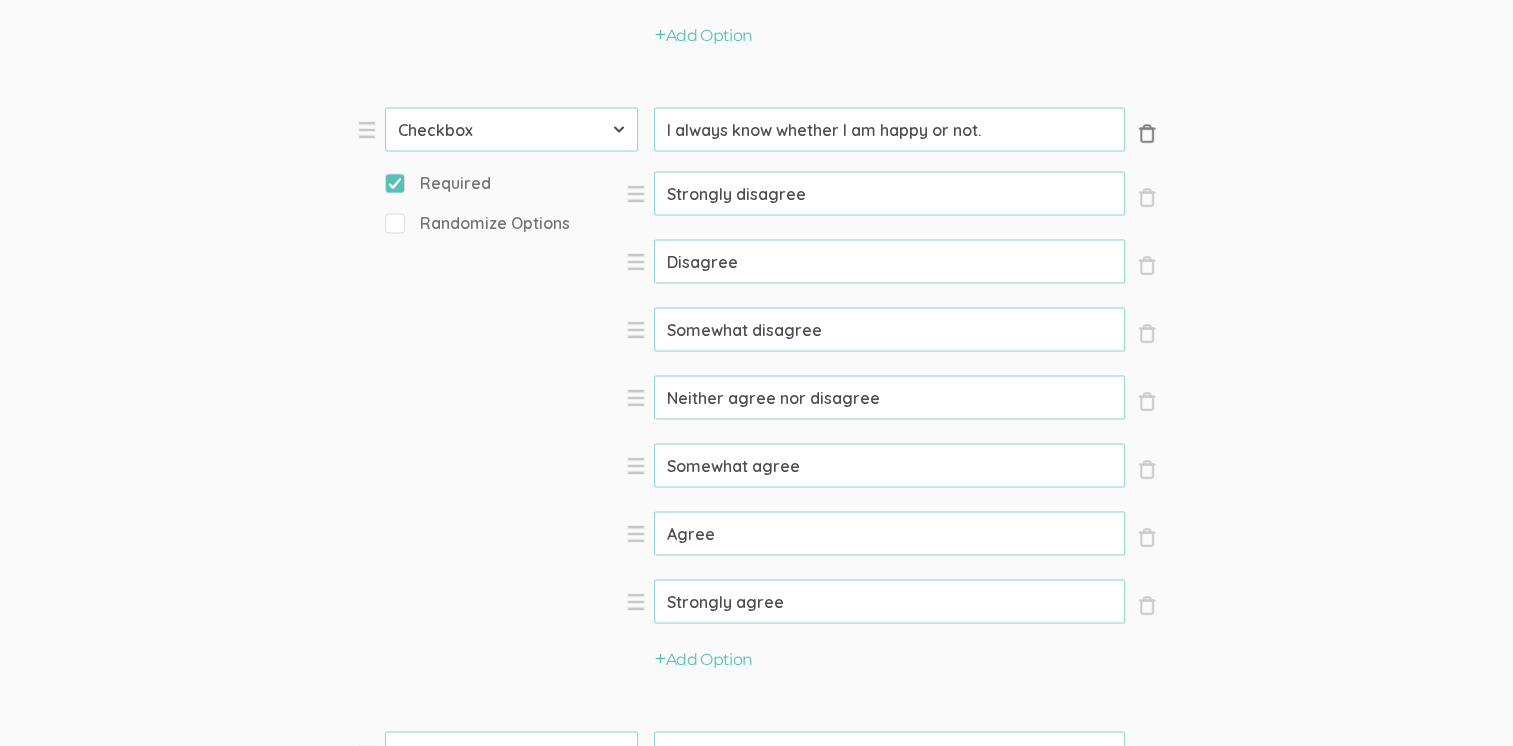 click on "×" at bounding box center [1147, 134] 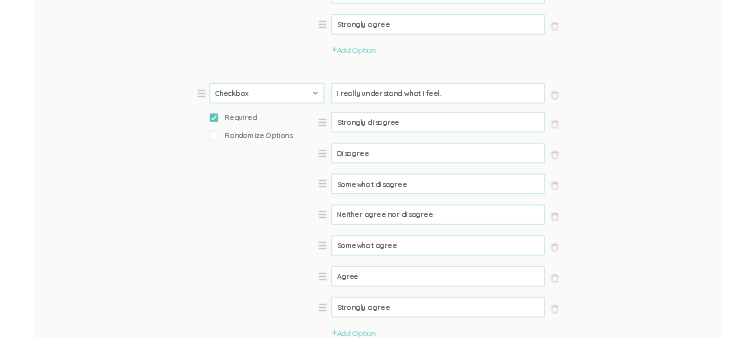 scroll, scrollTop: 3261, scrollLeft: 0, axis: vertical 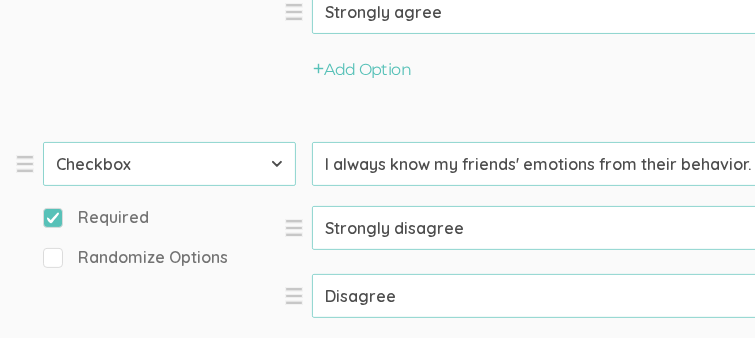 click on "× Close Type First Name Last Name Email Phone Number LinkedIn Profile URL Country State Short Text Long Text Number Dropdown Checkbox Paragraph Prompt   I always know my friends' emotions from their behavior.   (success)   Required   Randomize Options Options × Close Option   Strongly disagree   (success) × Close Option   Disagree   (success) × Close Option   Somewhat disagree   (success) × Close Option   Neither agree nor disagree   (success) × Close Option   Somewhat agree   (success) × Close Option   Agree   (success) × Close Option   Strongly agree   (success)  Add Option" at bounding box center [315, 439] 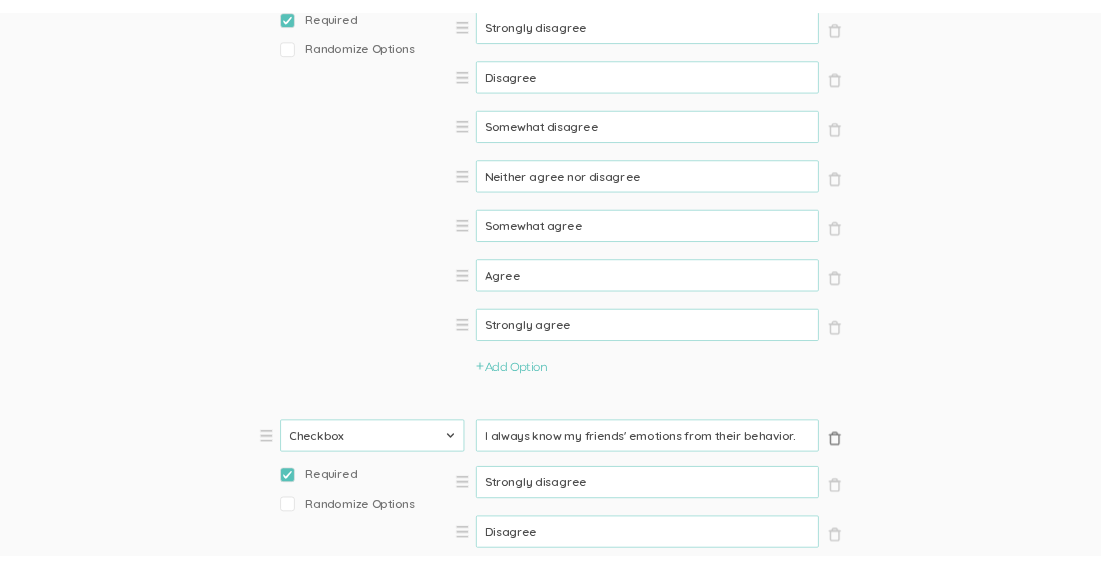 scroll, scrollTop: 3581, scrollLeft: 0, axis: vertical 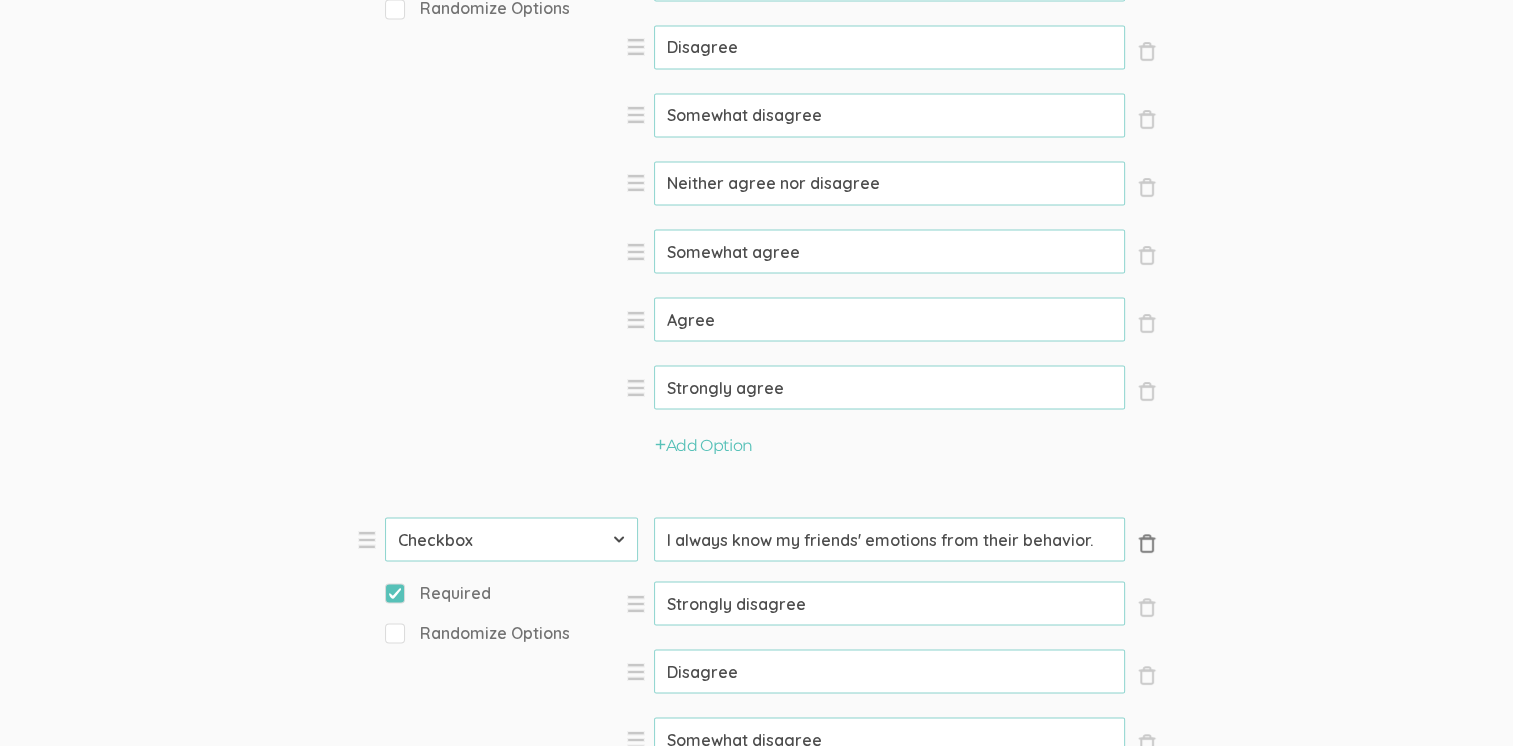 click on "× Close Type First Name Last Name Email Phone Number LinkedIn Profile URL Country State Short Text Long Text Number Dropdown Checkbox Paragraph Prompt   I always know my friends' emotions from their behavior.   (success)   Required   Randomize Options Options × Close Option   Strongly disagree   (success) × Close Option   Disagree   (success) × Close Option   Somewhat disagree   (success) × Close Option   Neither agree nor disagree   (success) × Close Option   Somewhat agree   (success) × Close Option   Agree   (success) × Close Option   Strongly agree   (success)  Add Option" at bounding box center [657, 814] 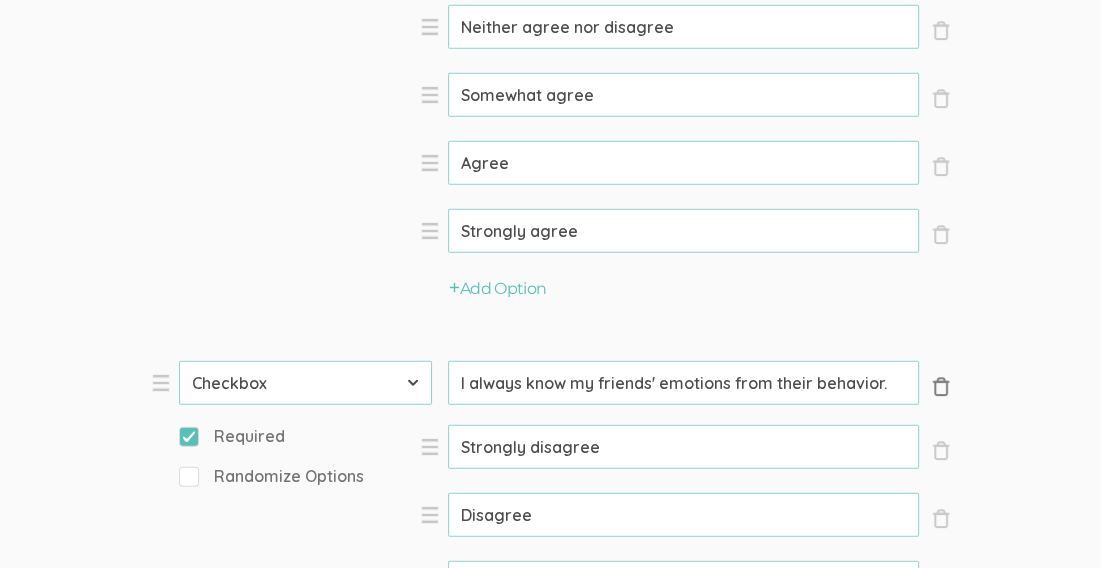 scroll, scrollTop: 3793, scrollLeft: 0, axis: vertical 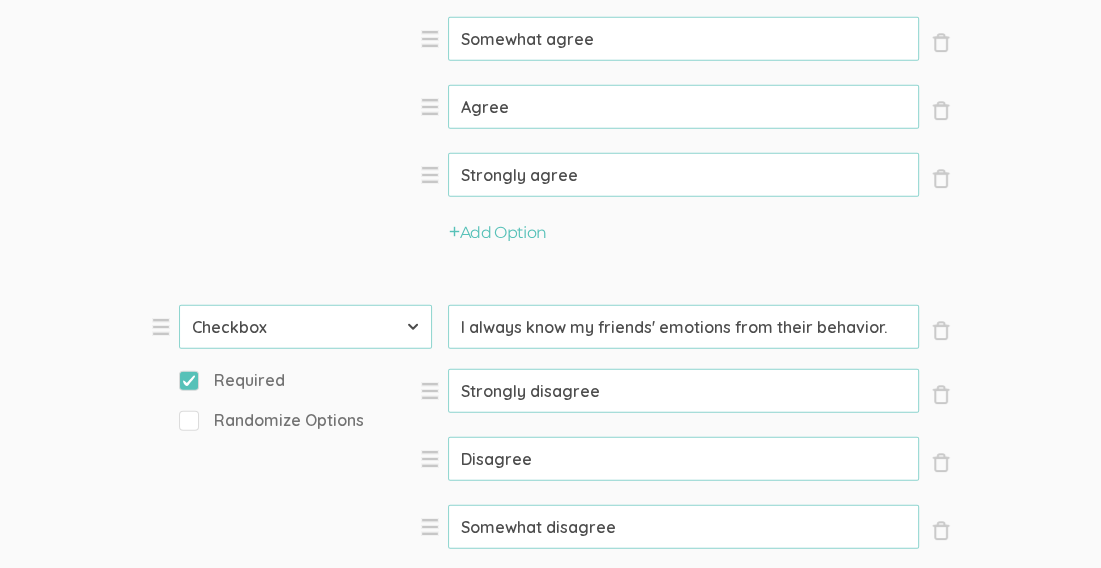 drag, startPoint x: 892, startPoint y: 329, endPoint x: 445, endPoint y: 337, distance: 447.0716 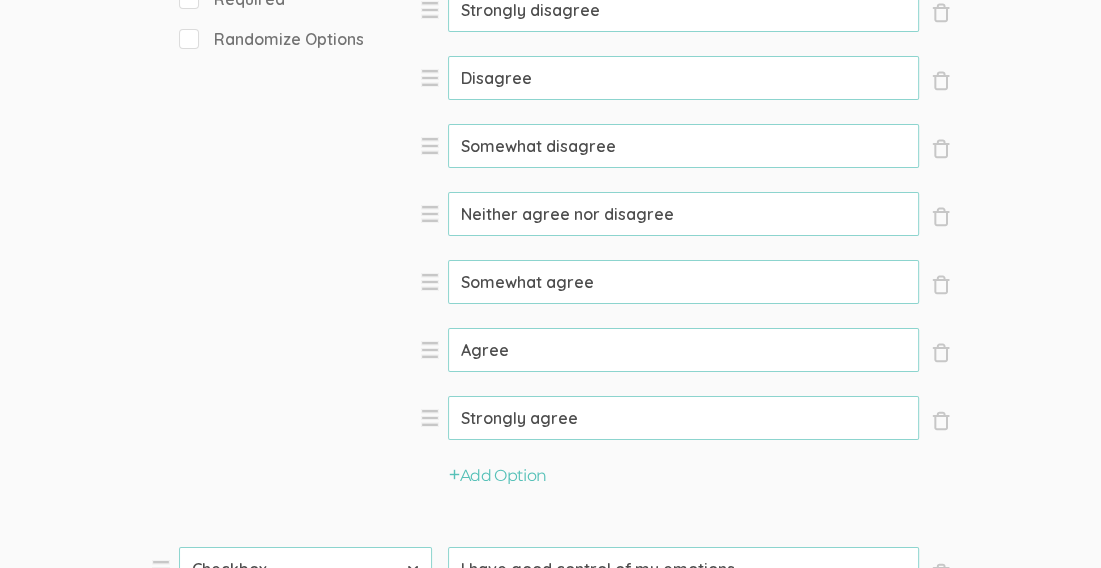 scroll, scrollTop: 10281, scrollLeft: 0, axis: vertical 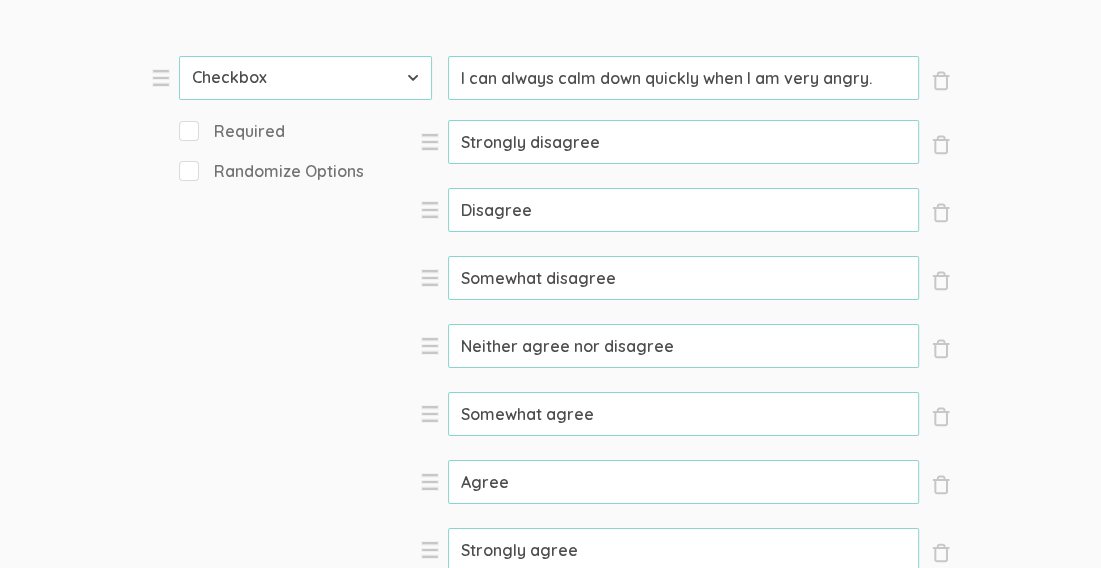 drag, startPoint x: 884, startPoint y: 77, endPoint x: 454, endPoint y: 91, distance: 430.22784 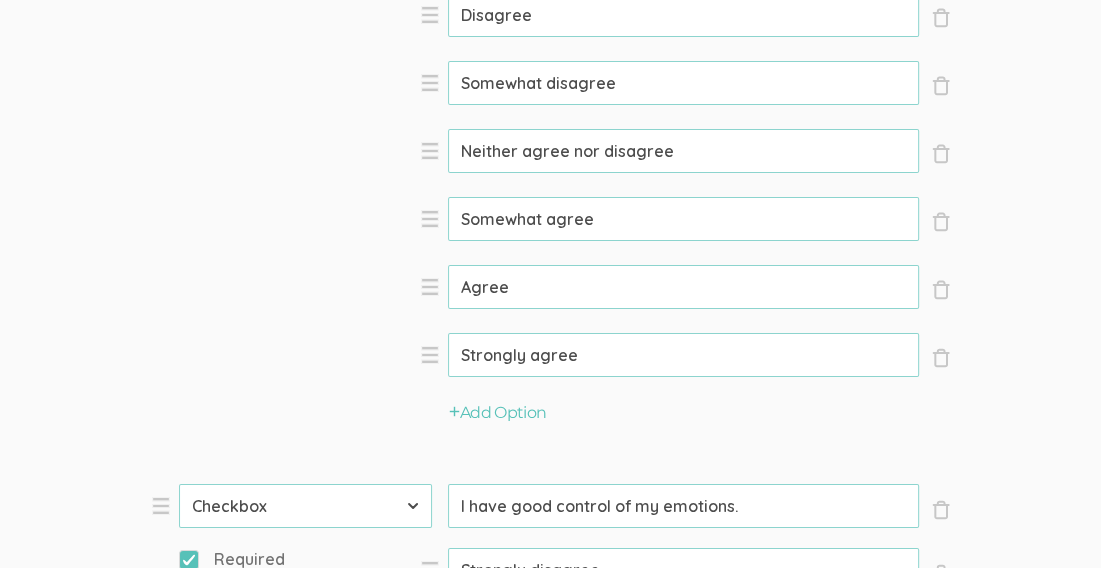 scroll, scrollTop: 10481, scrollLeft: 0, axis: vertical 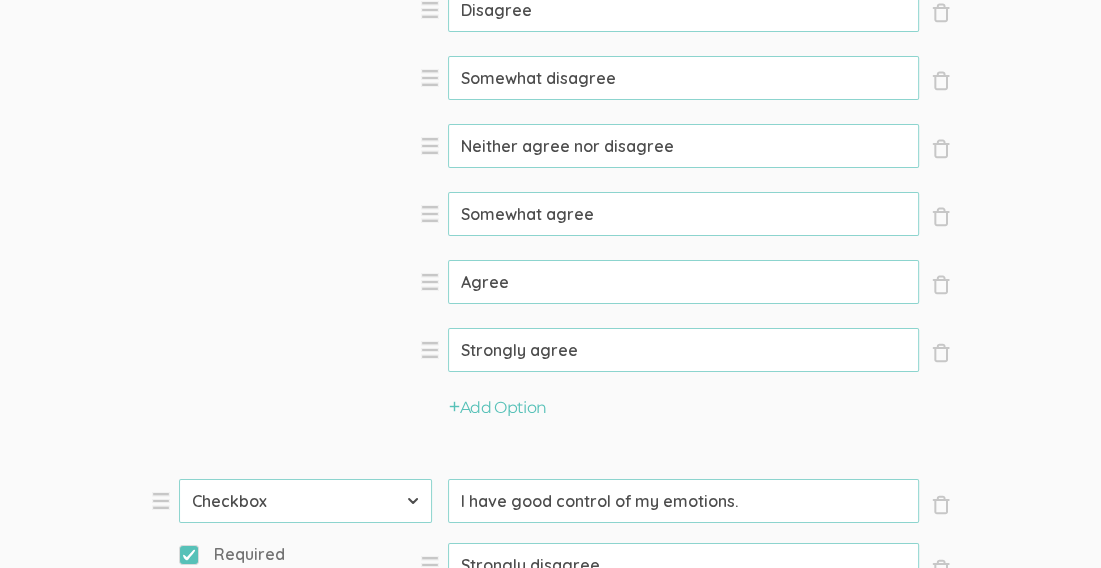 drag, startPoint x: 785, startPoint y: 503, endPoint x: 444, endPoint y: 505, distance: 341.00586 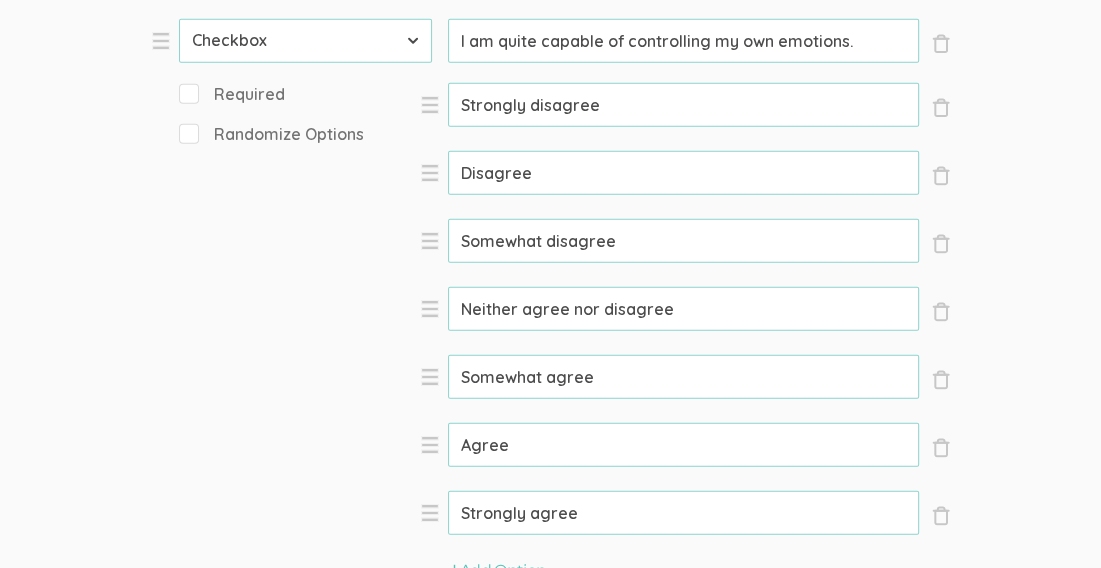 scroll, scrollTop: 9655, scrollLeft: 0, axis: vertical 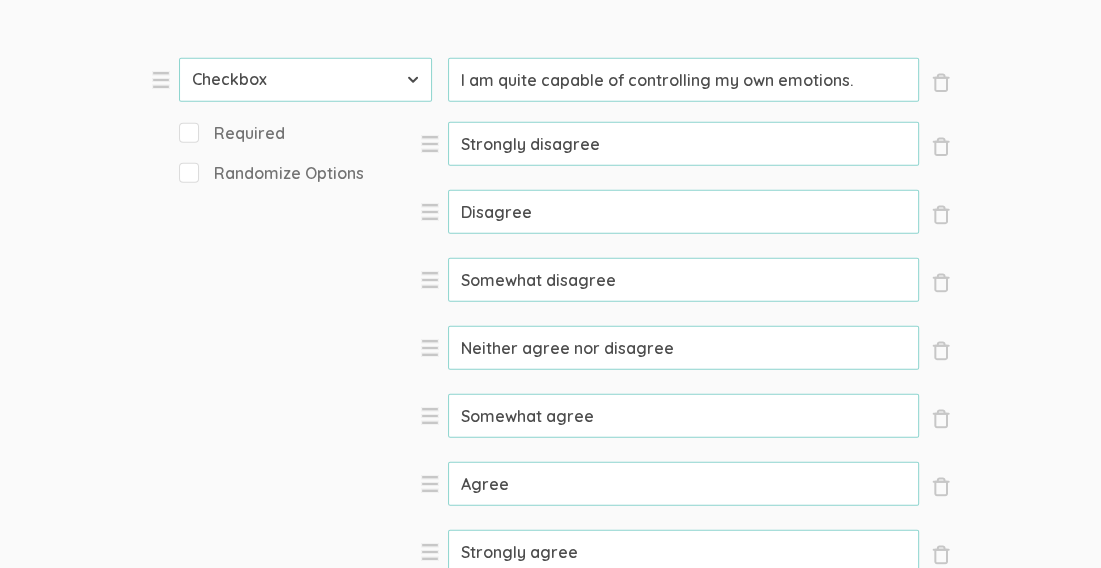 drag, startPoint x: 866, startPoint y: 74, endPoint x: 452, endPoint y: 105, distance: 415.159 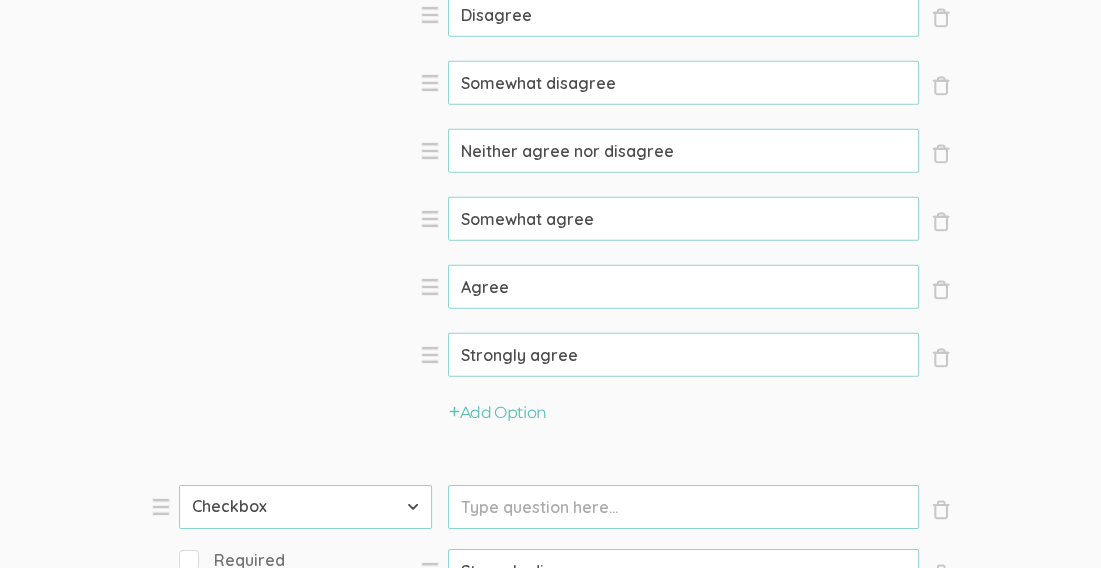 scroll, scrollTop: 9855, scrollLeft: 0, axis: vertical 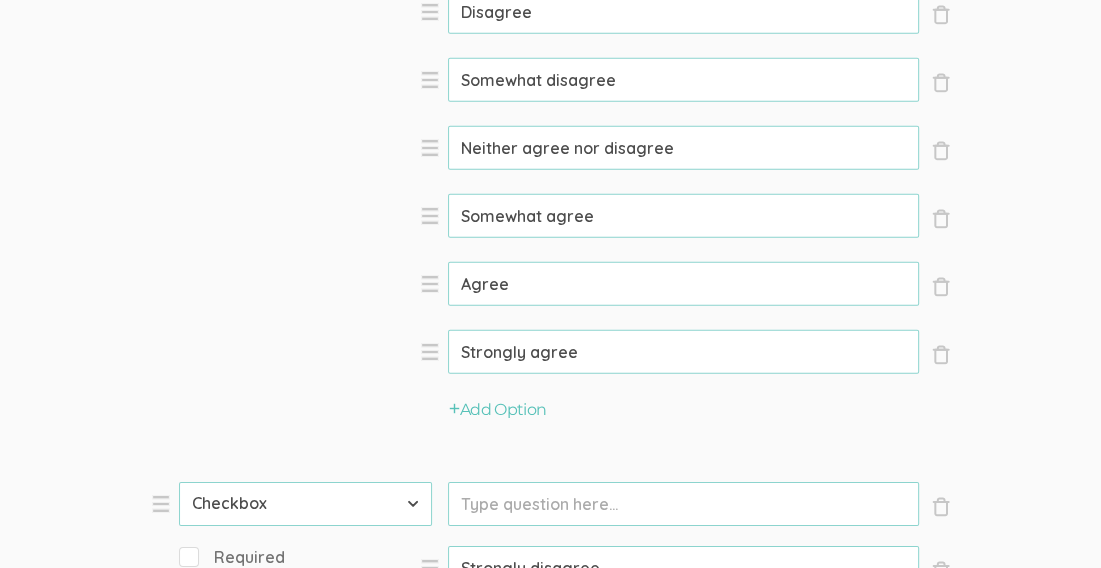 click on "Prompt" at bounding box center [683, -8242] 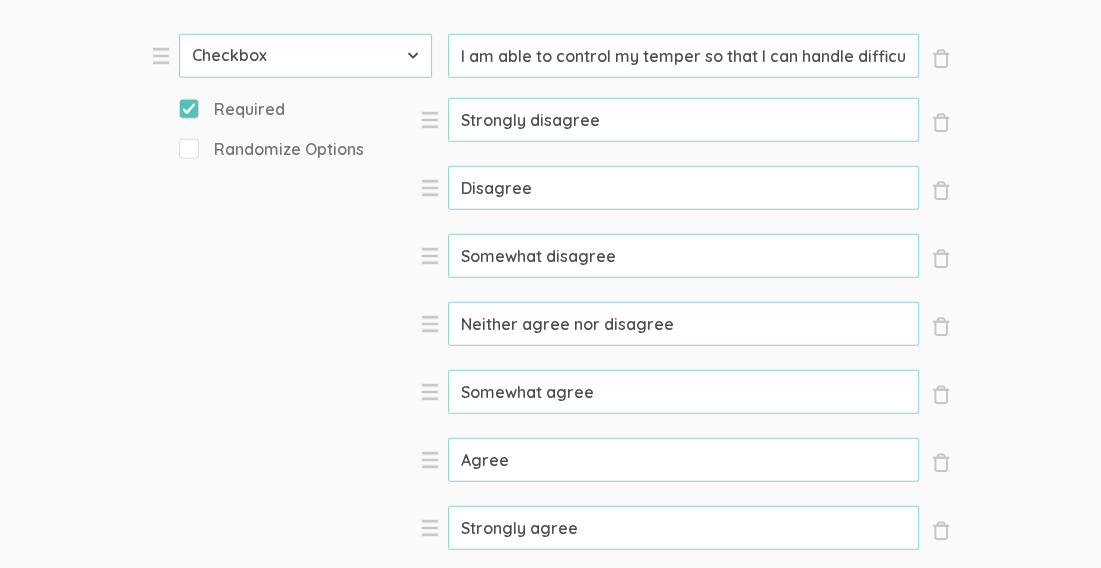 scroll, scrollTop: 9041, scrollLeft: 0, axis: vertical 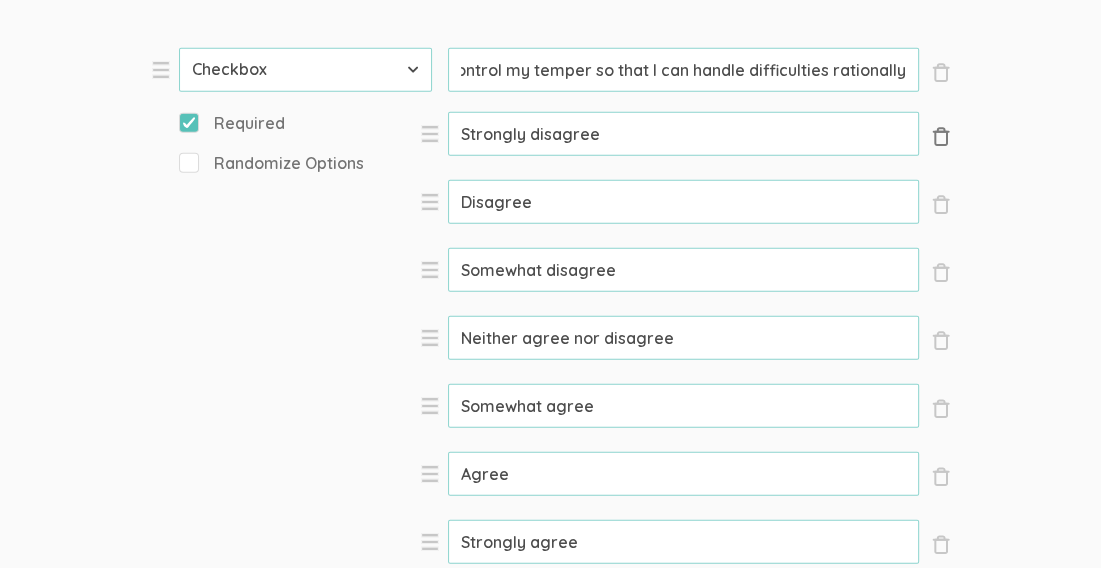 drag, startPoint x: 461, startPoint y: 71, endPoint x: 946, endPoint y: 123, distance: 487.77966 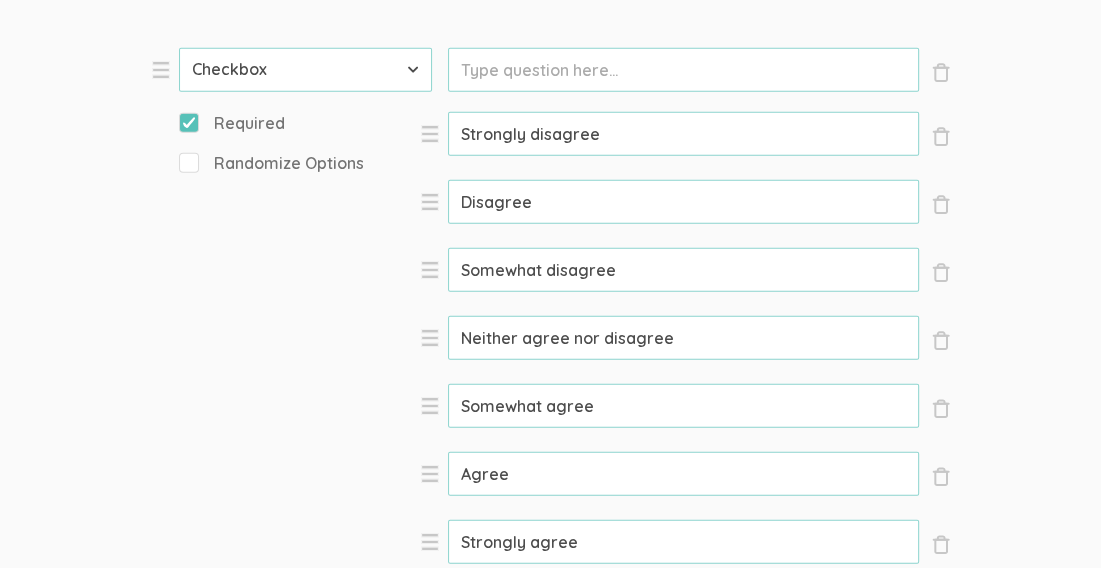 scroll, scrollTop: 0, scrollLeft: 0, axis: both 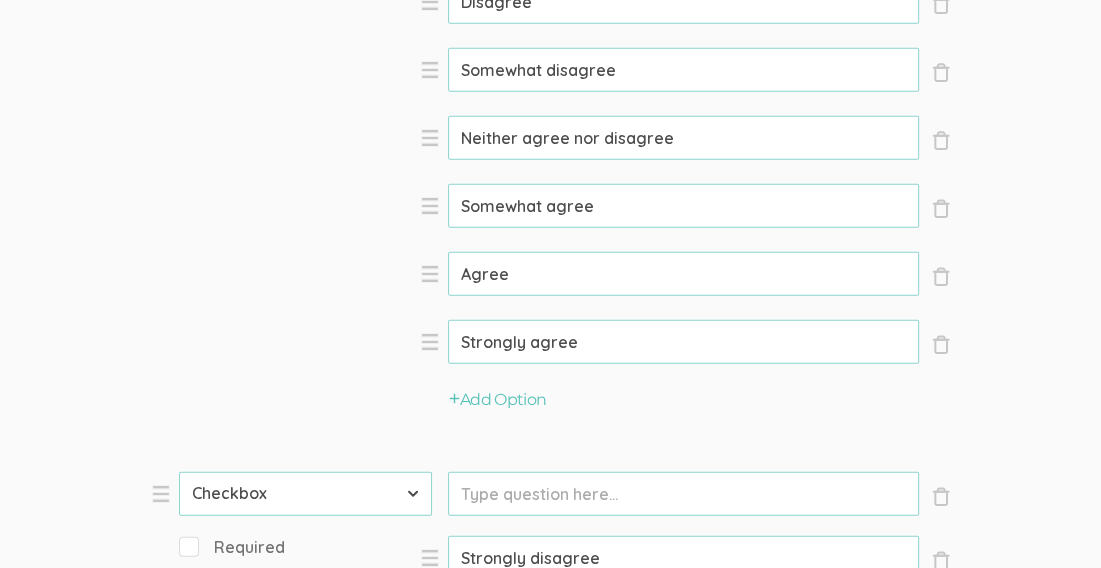 click on "Prompt" at bounding box center [683, -7628] 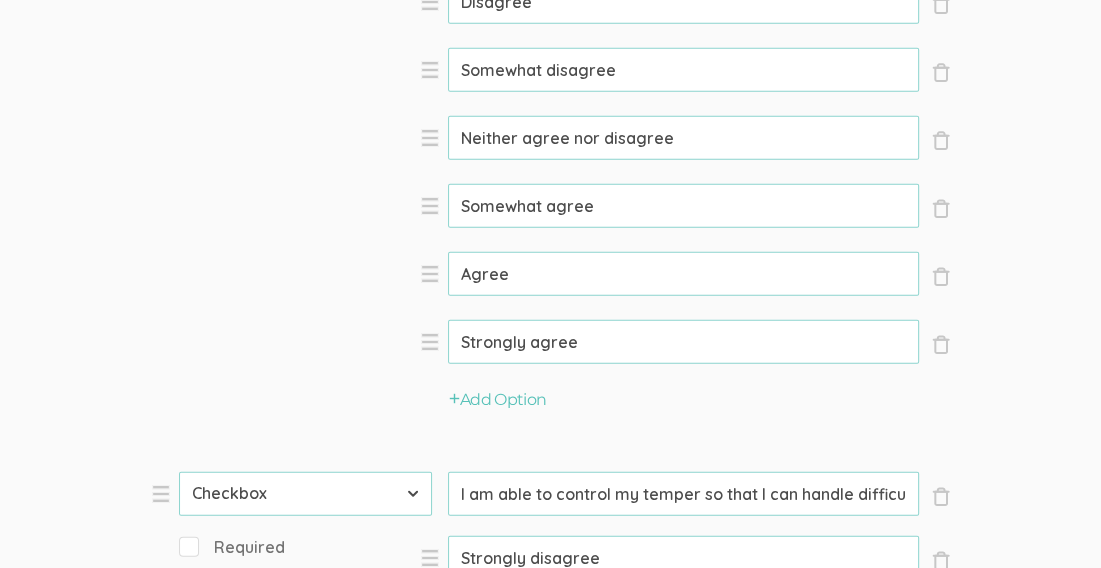 scroll, scrollTop: 0, scrollLeft: 109, axis: horizontal 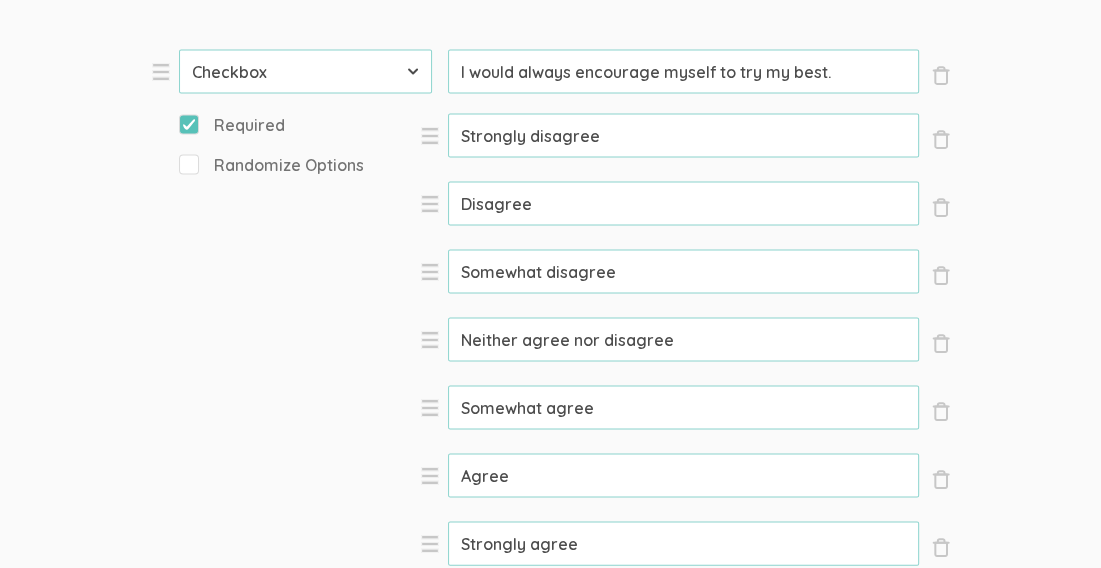 drag, startPoint x: 856, startPoint y: 65, endPoint x: 444, endPoint y: 107, distance: 414.13525 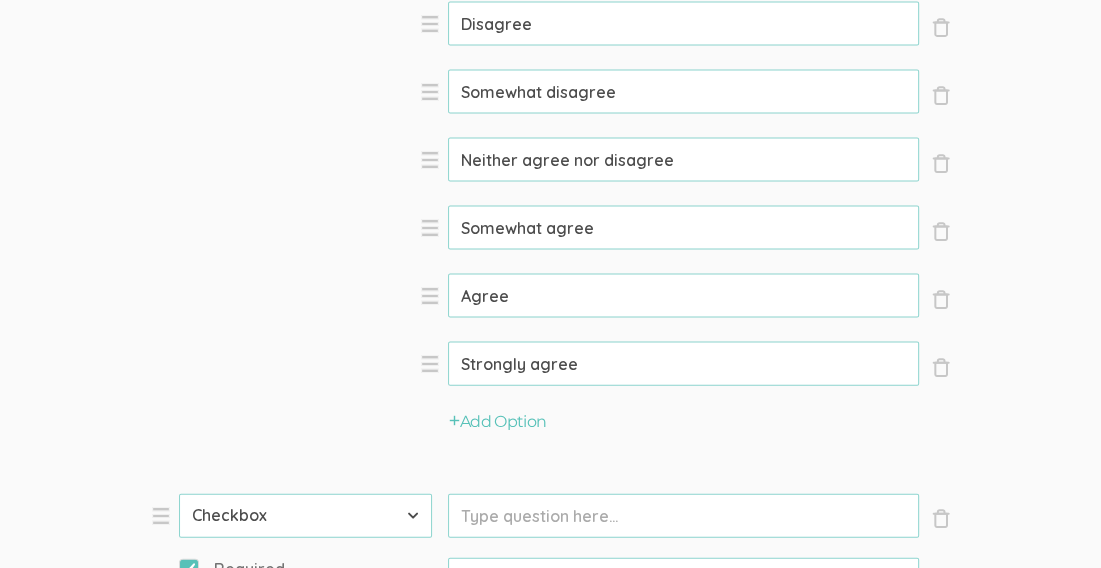 scroll, scrollTop: 8601, scrollLeft: 0, axis: vertical 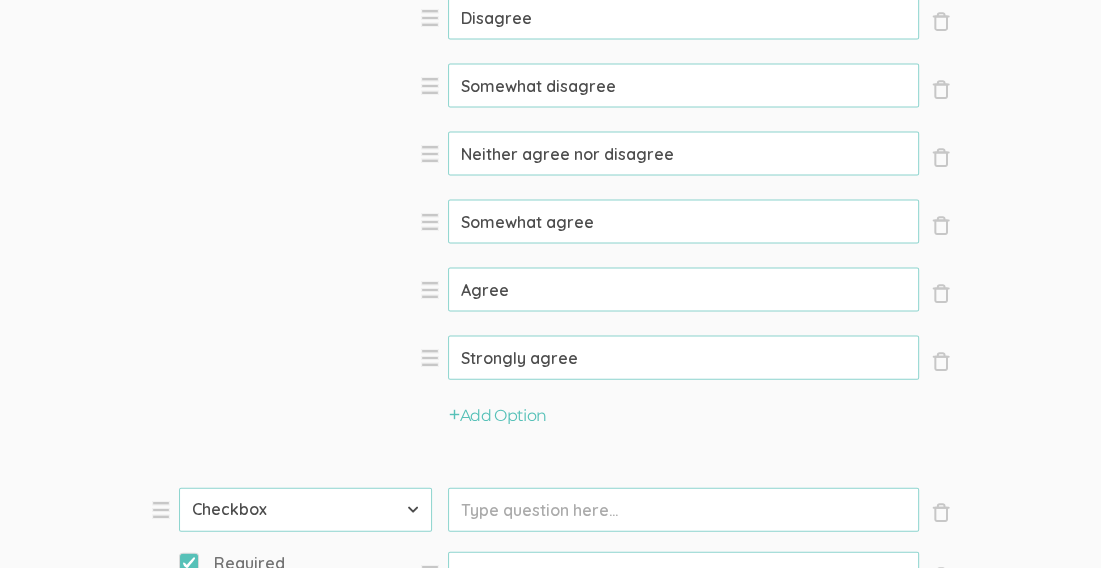 click on "Prompt" at bounding box center (683, -6988) 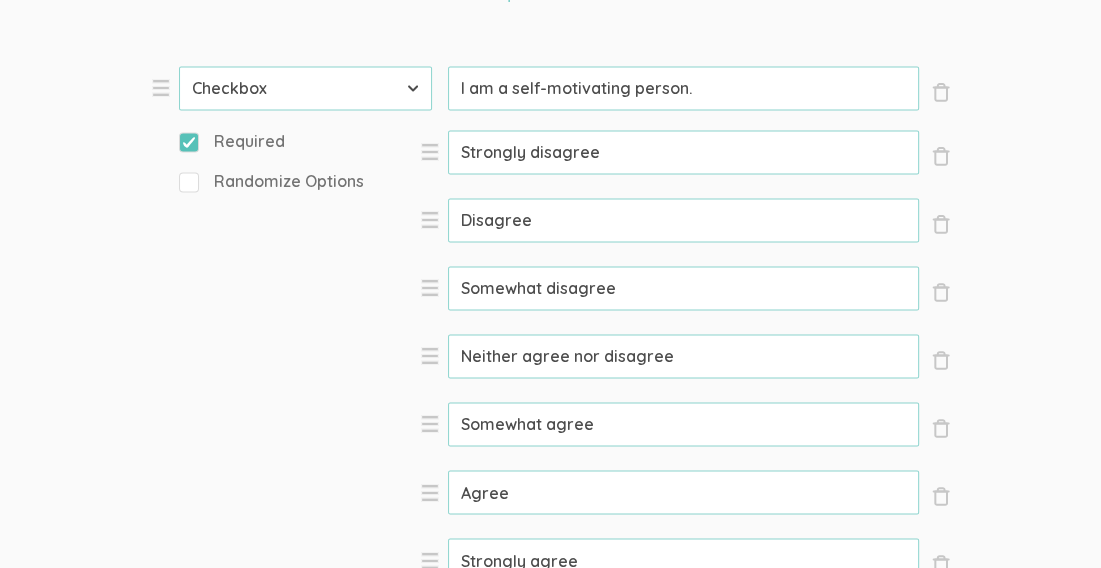 scroll, scrollTop: 7735, scrollLeft: 0, axis: vertical 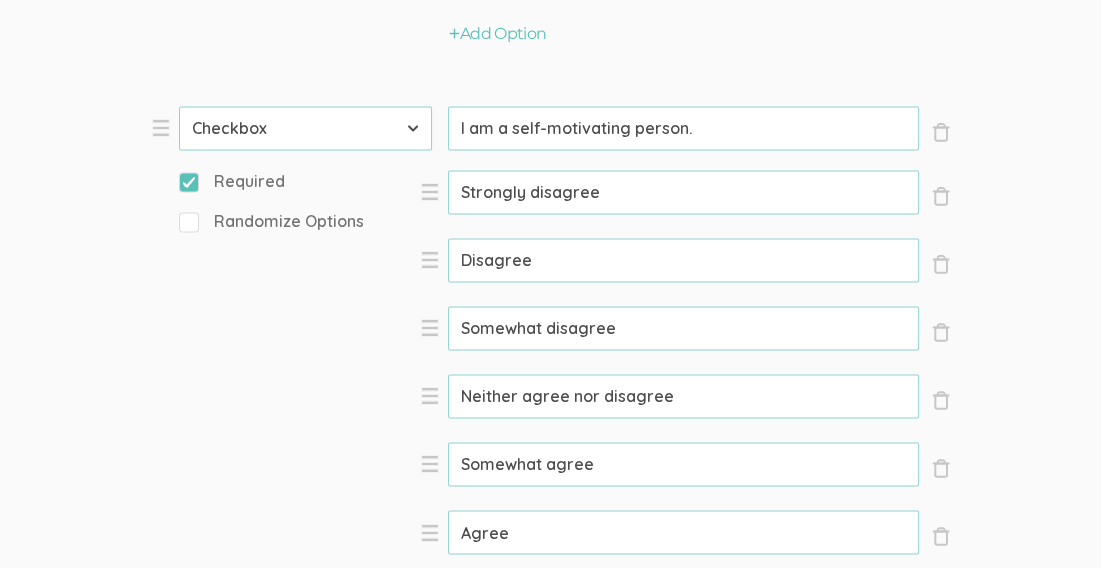 drag, startPoint x: 729, startPoint y: 127, endPoint x: 451, endPoint y: 149, distance: 278.86914 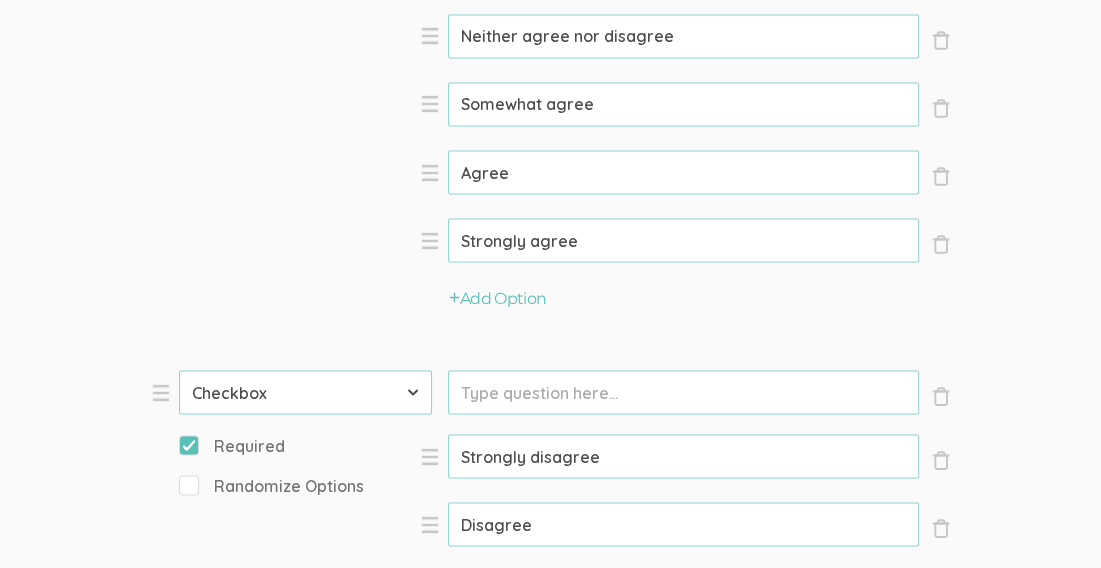 scroll, scrollTop: 8121, scrollLeft: 0, axis: vertical 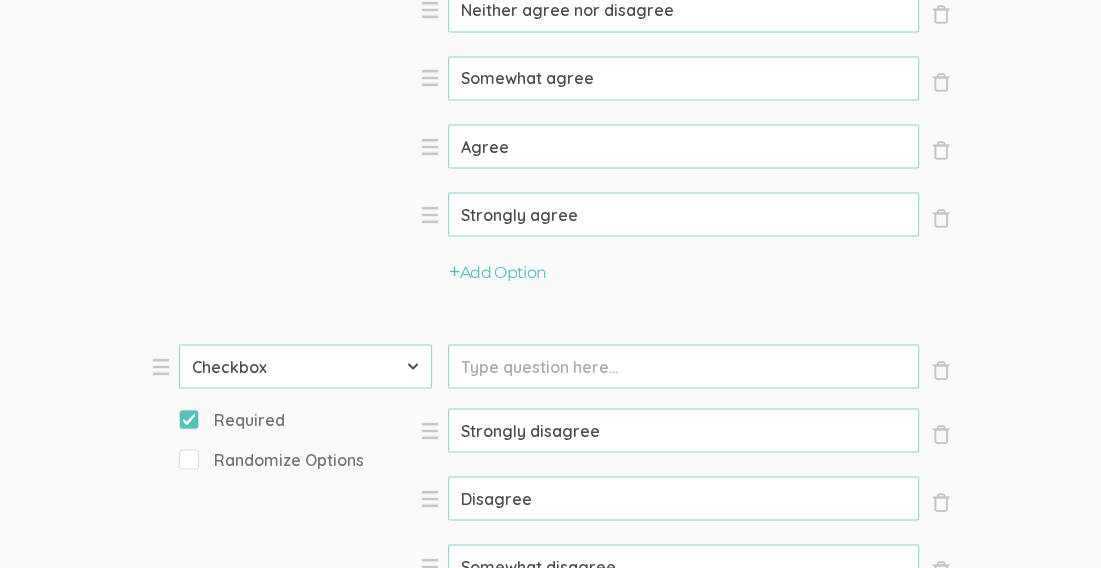 click on "Prompt" at bounding box center [683, -6508] 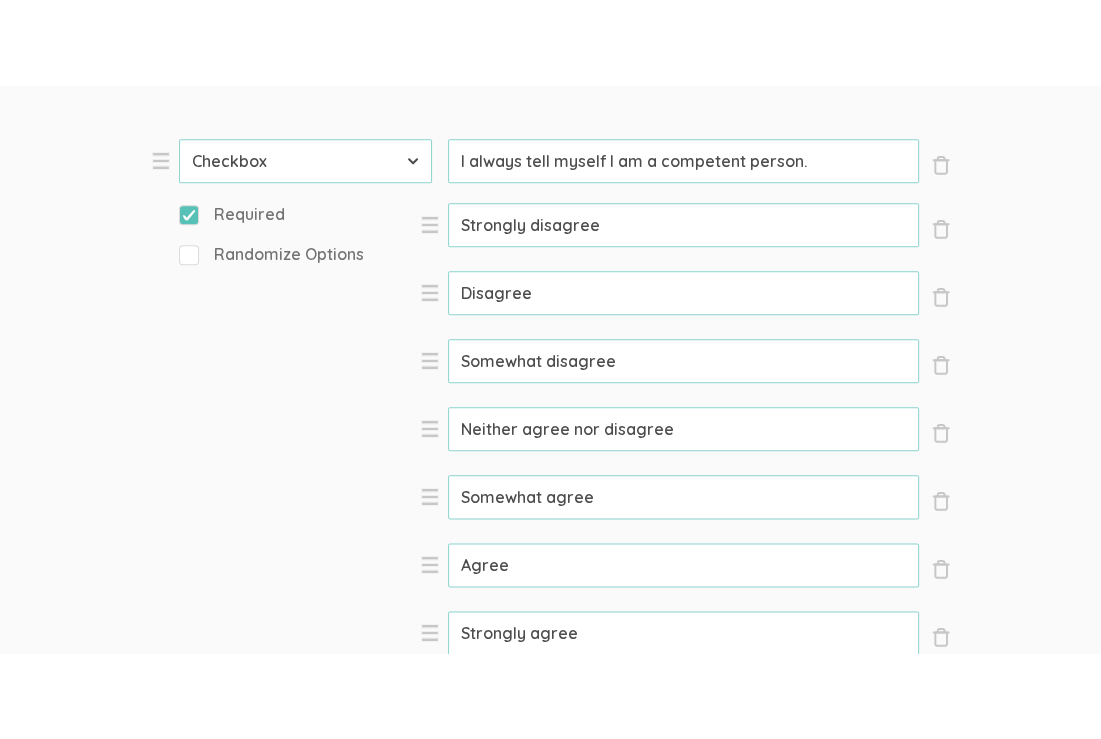 scroll, scrollTop: 7161, scrollLeft: 0, axis: vertical 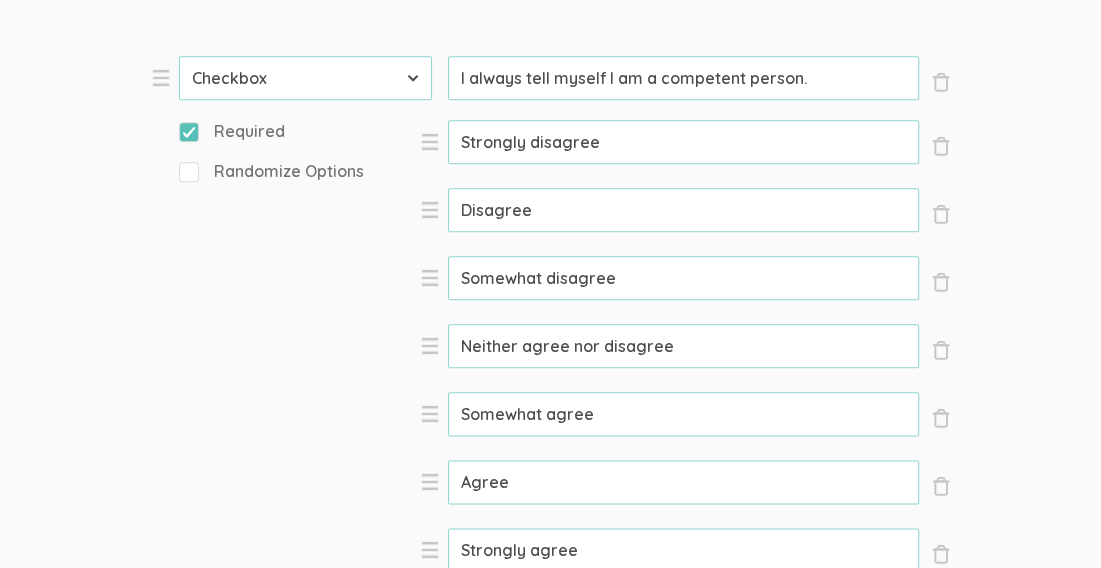 drag, startPoint x: 812, startPoint y: 78, endPoint x: 432, endPoint y: 74, distance: 380.02106 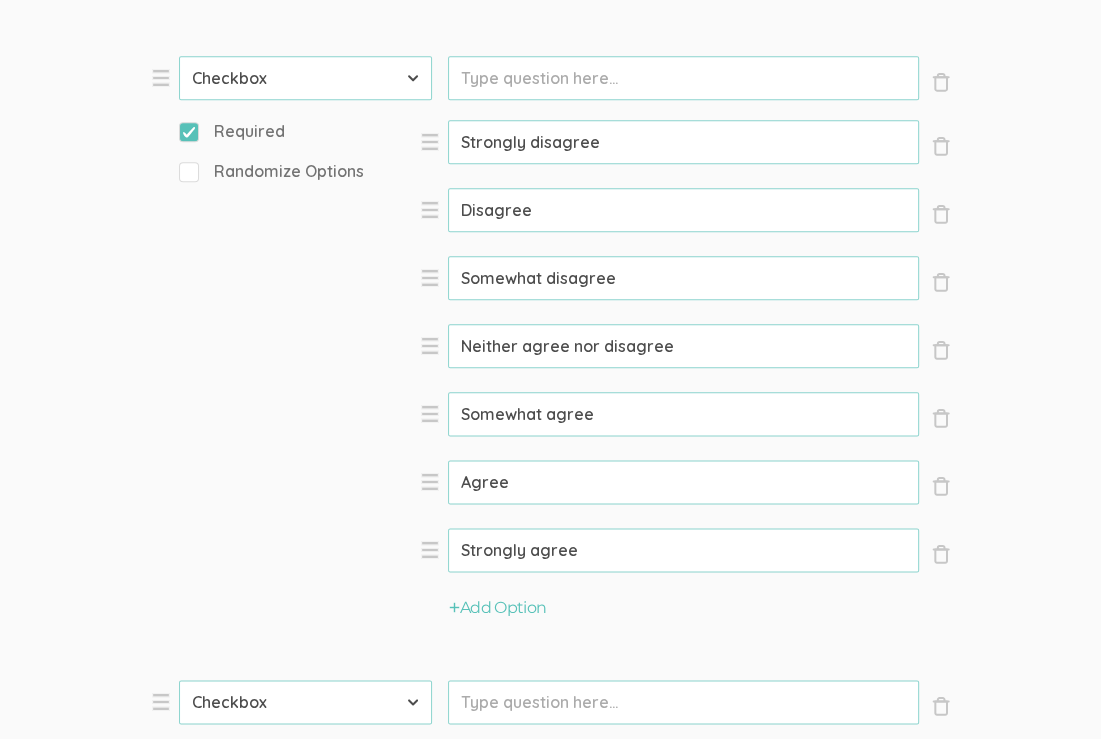 click on "Prompt" at bounding box center [683, -5548] 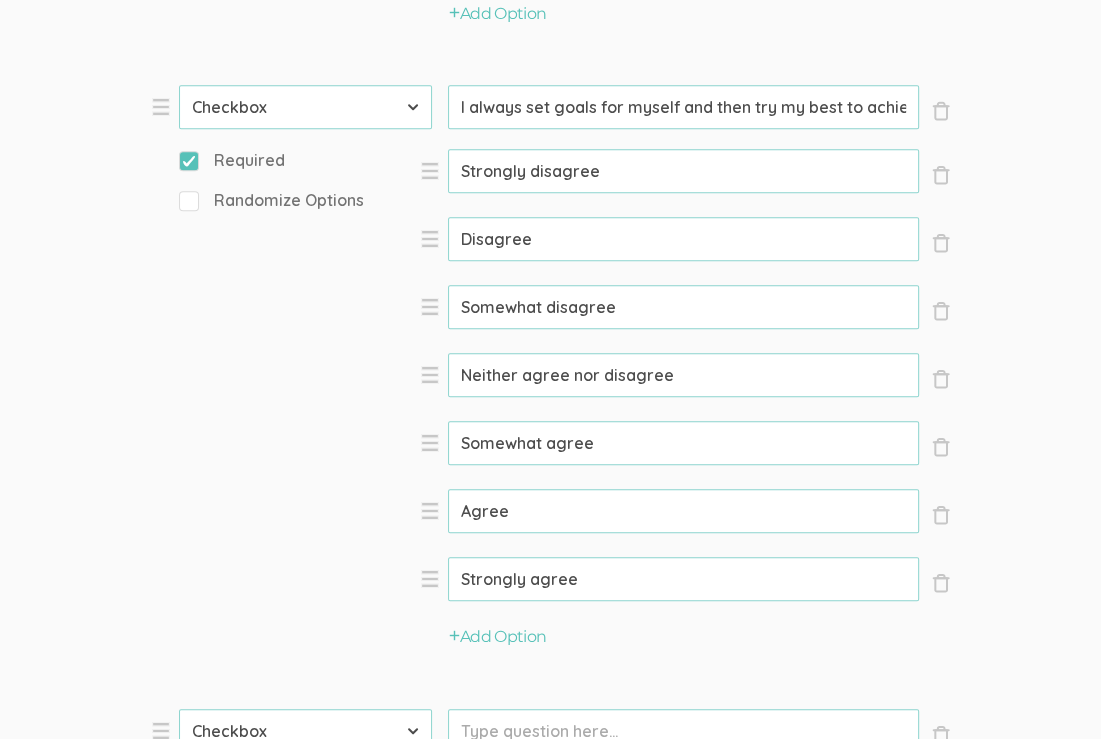 scroll, scrollTop: 6548, scrollLeft: 0, axis: vertical 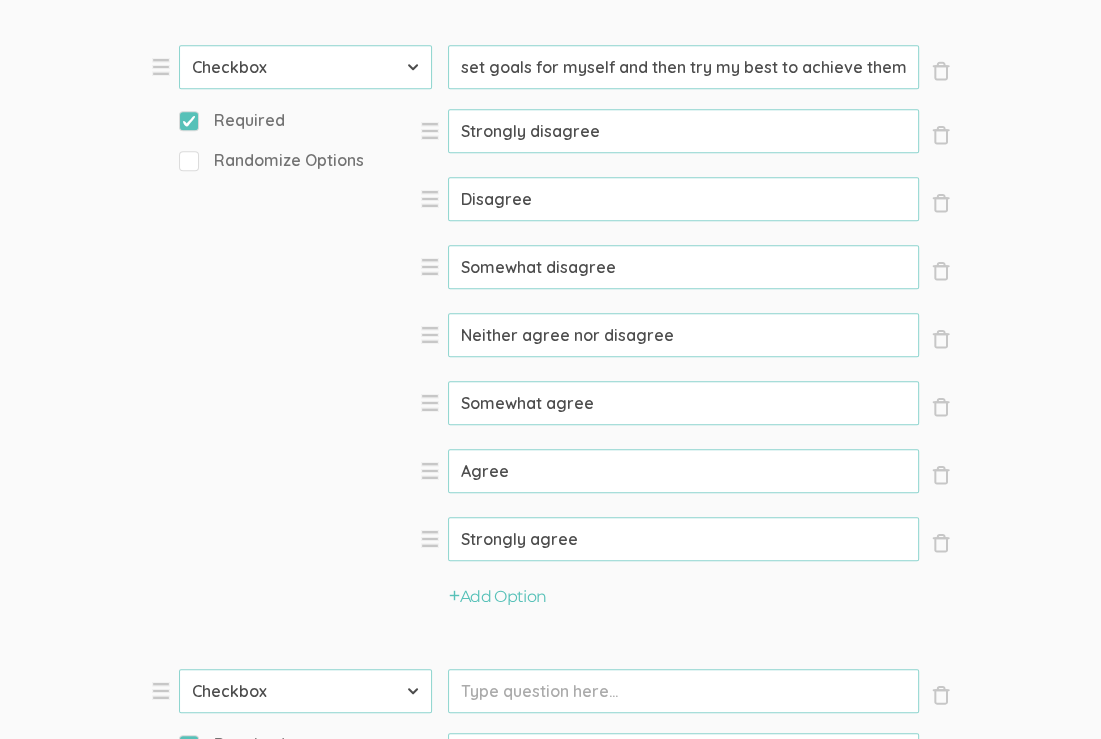 drag, startPoint x: 457, startPoint y: 65, endPoint x: 972, endPoint y: 108, distance: 516.79205 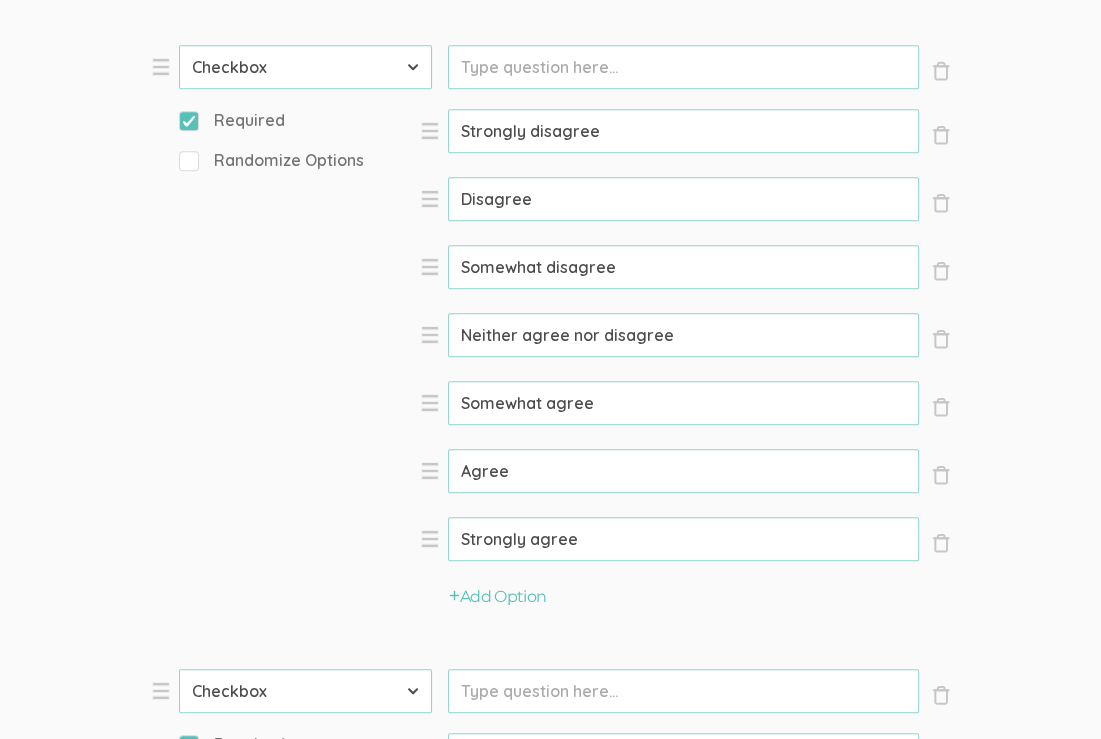 scroll, scrollTop: 0, scrollLeft: 0, axis: both 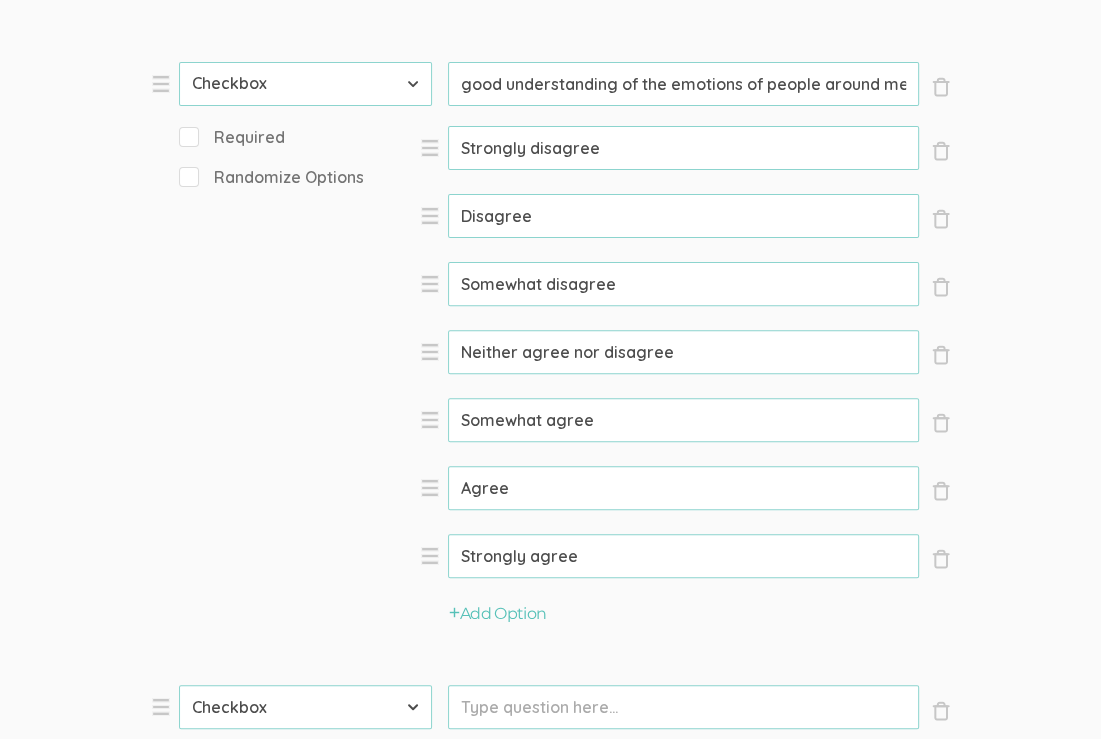drag, startPoint x: 459, startPoint y: 83, endPoint x: 975, endPoint y: 126, distance: 517.7886 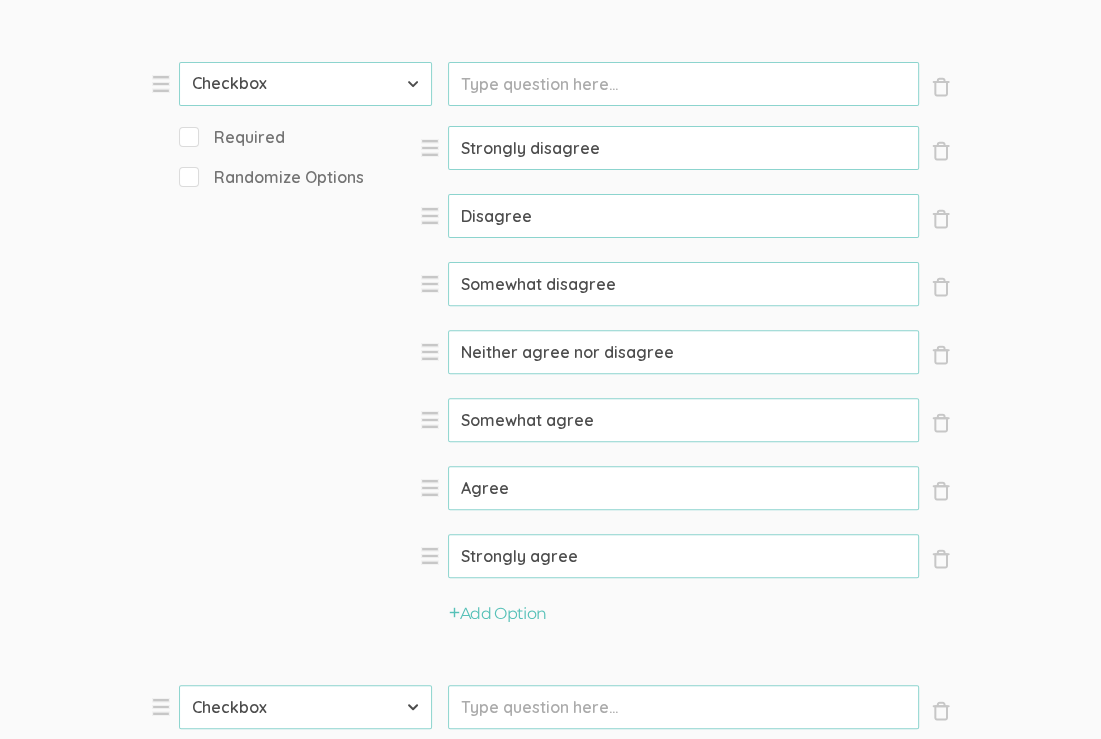 scroll, scrollTop: 0, scrollLeft: 0, axis: both 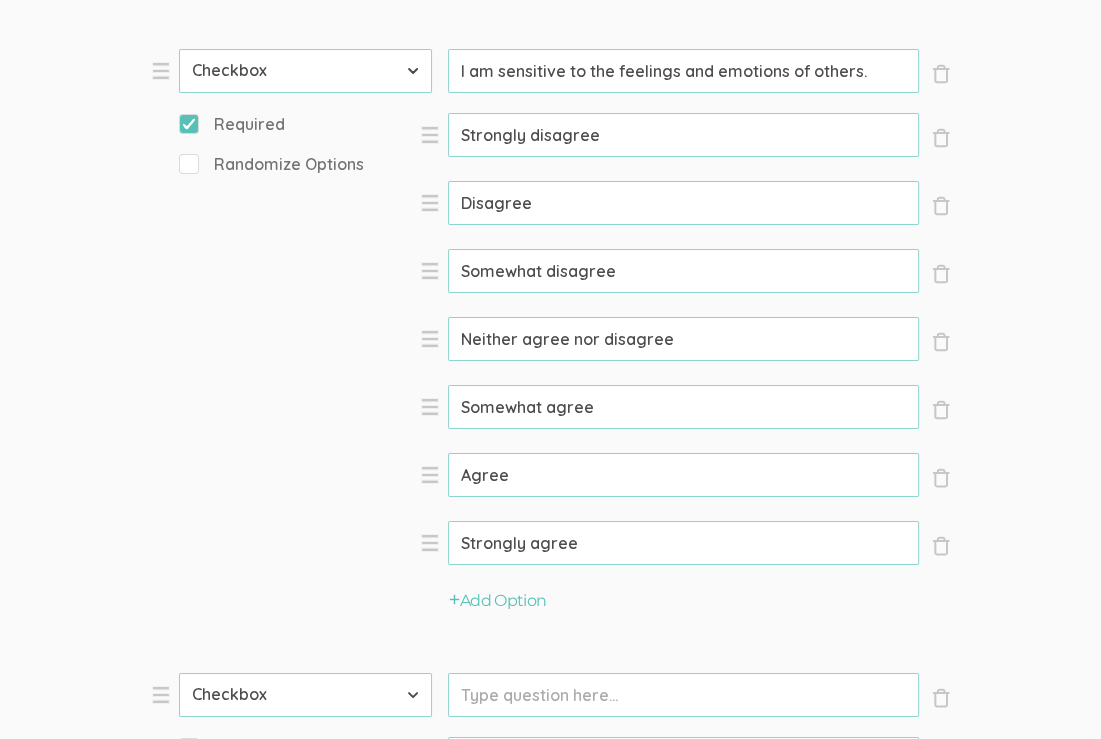 drag, startPoint x: 875, startPoint y: 75, endPoint x: 456, endPoint y: 110, distance: 420.45926 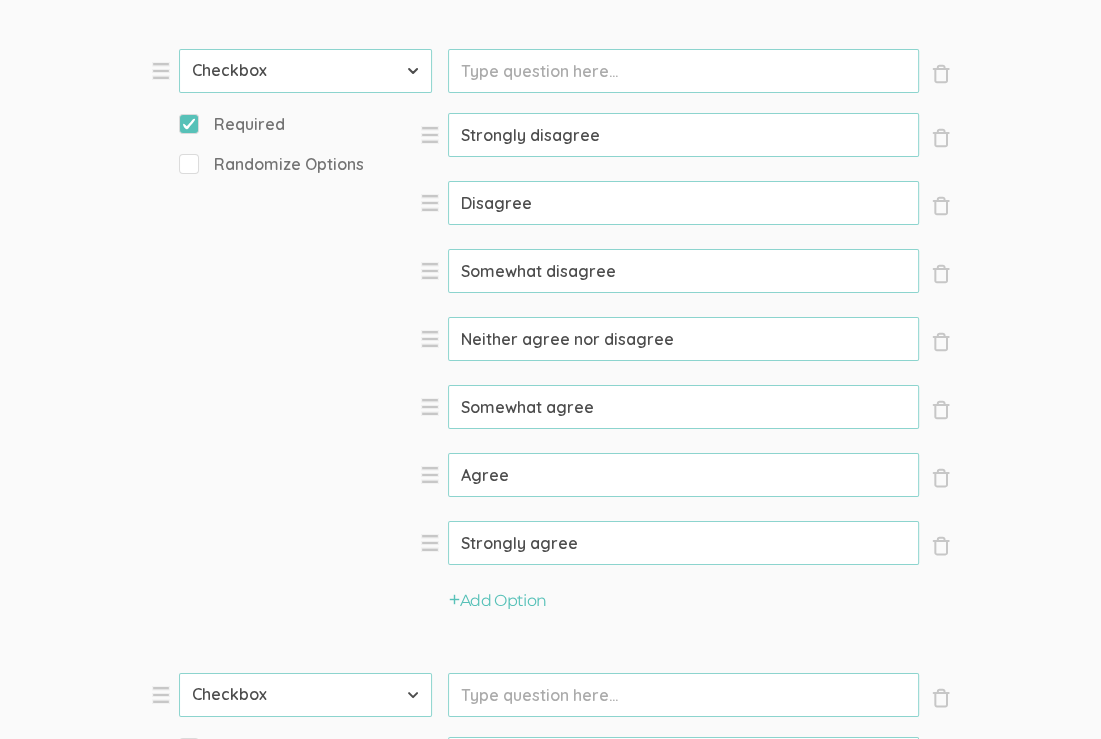 click on "Prompt" at bounding box center [683, -3684] 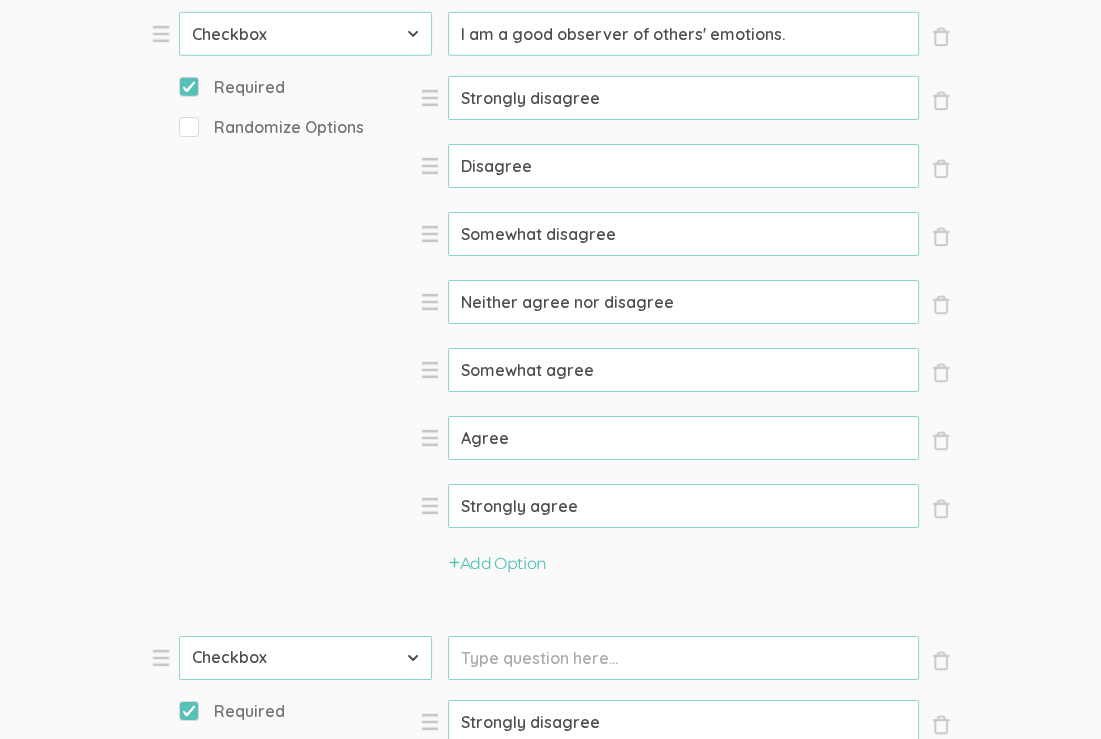scroll, scrollTop: 4630, scrollLeft: 0, axis: vertical 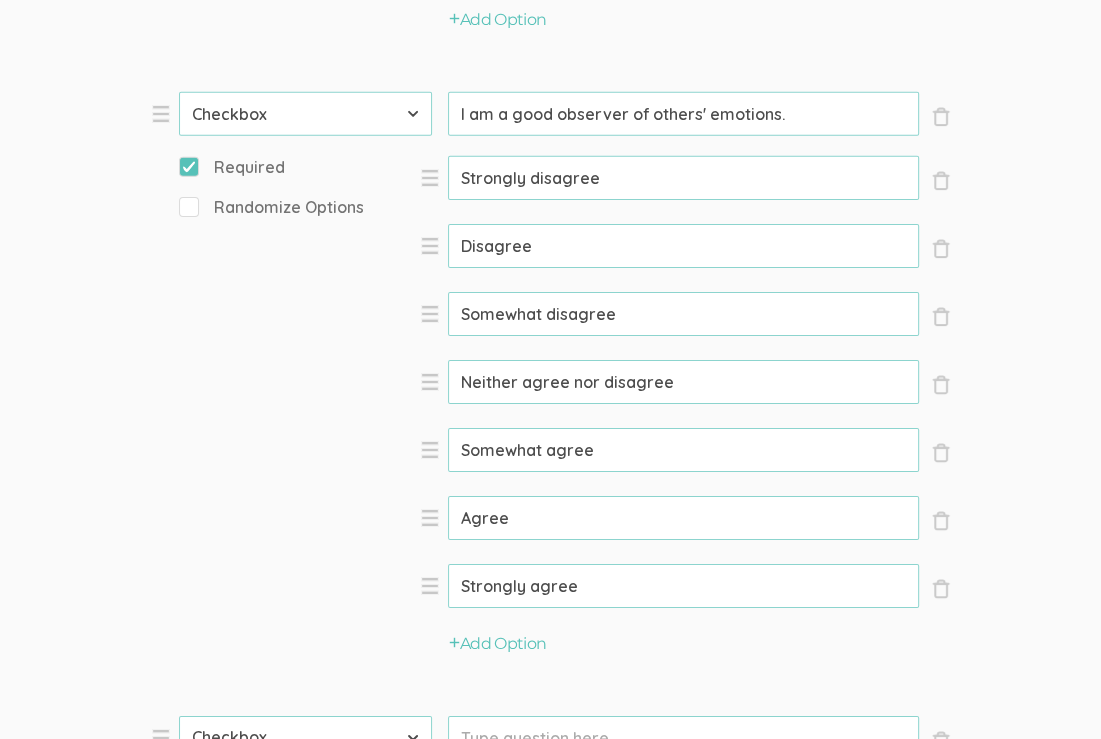 drag, startPoint x: 789, startPoint y: 111, endPoint x: 444, endPoint y: 133, distance: 345.70074 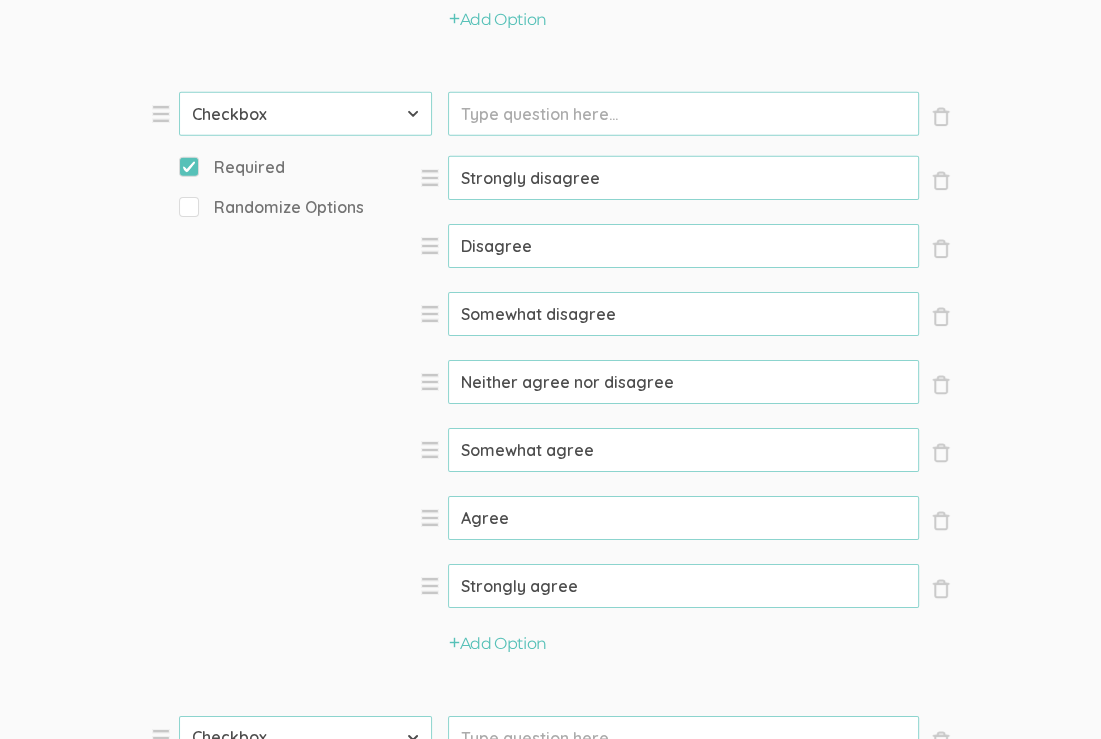 scroll, scrollTop: 4670, scrollLeft: 0, axis: vertical 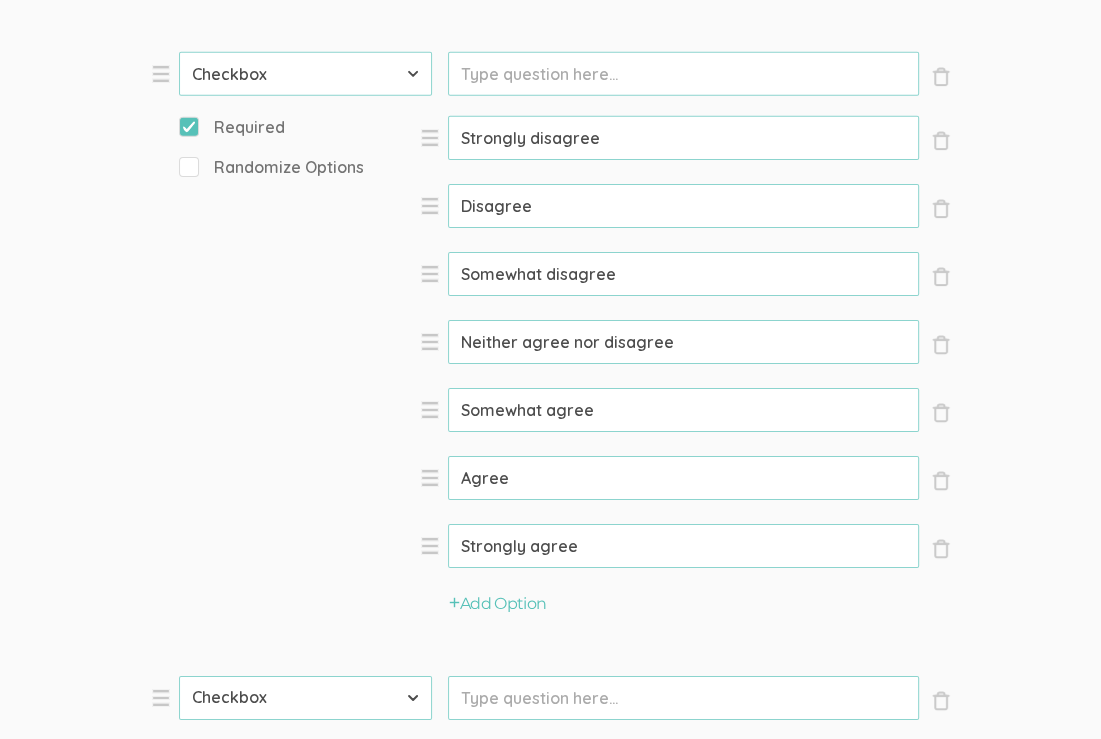 click on "Prompt" at bounding box center (683, -3057) 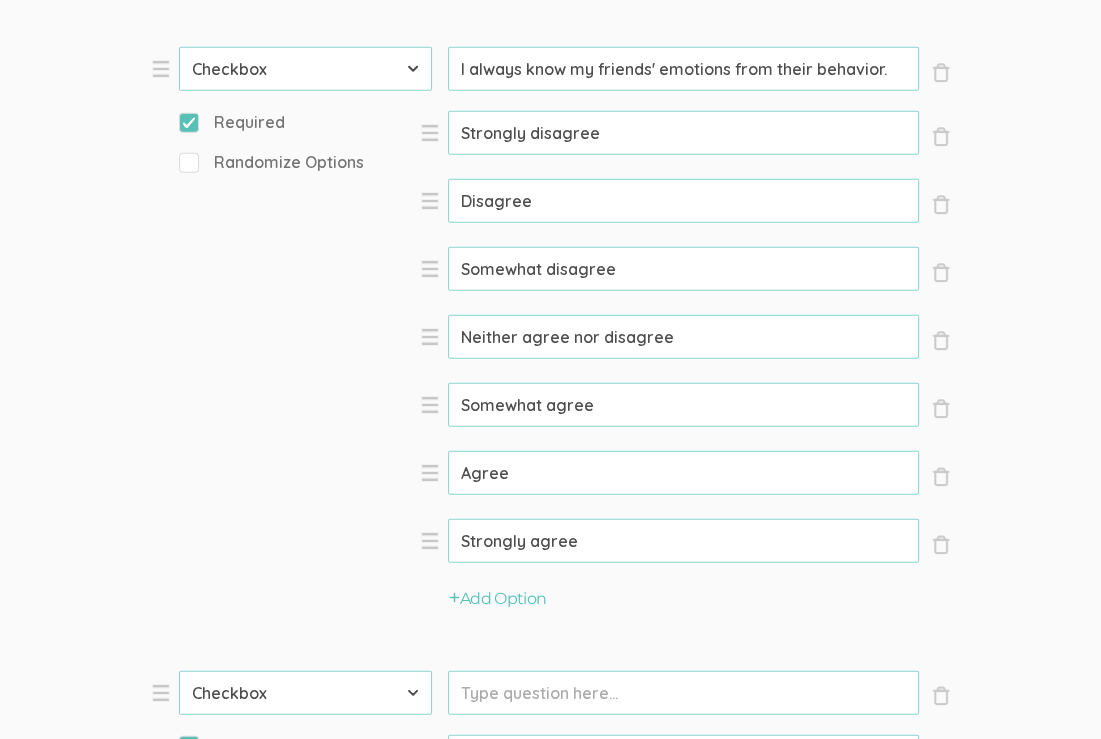 scroll, scrollTop: 4044, scrollLeft: 0, axis: vertical 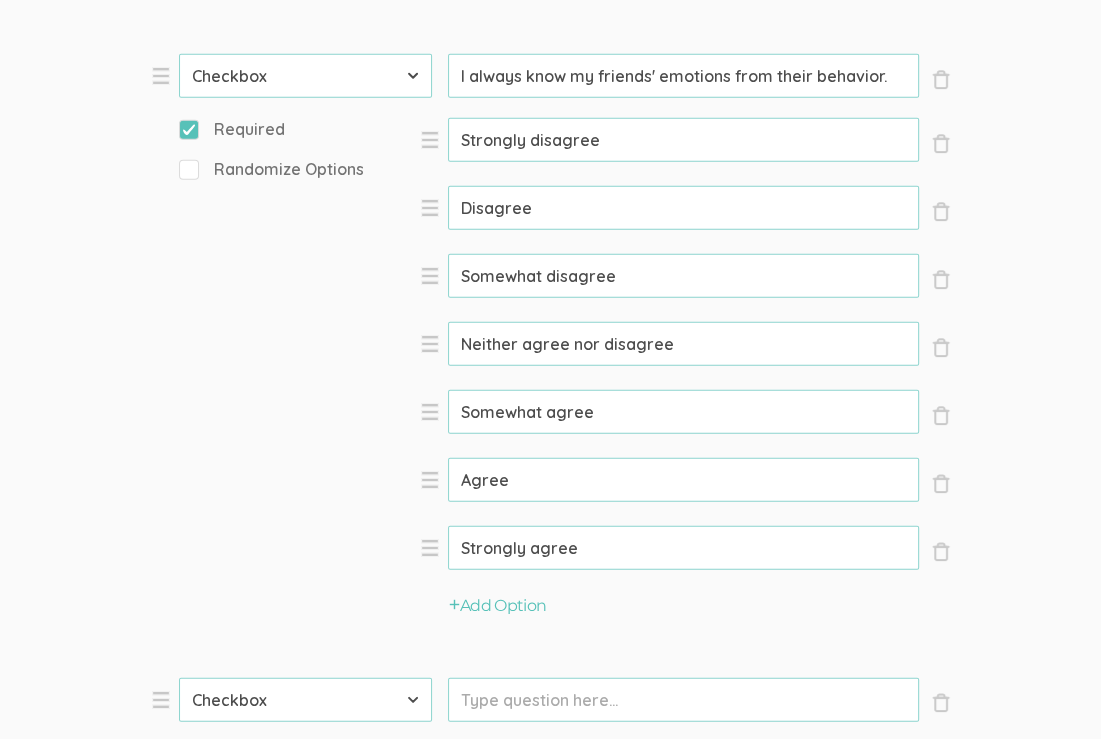 drag, startPoint x: 459, startPoint y: 74, endPoint x: 908, endPoint y: 135, distance: 453.1247 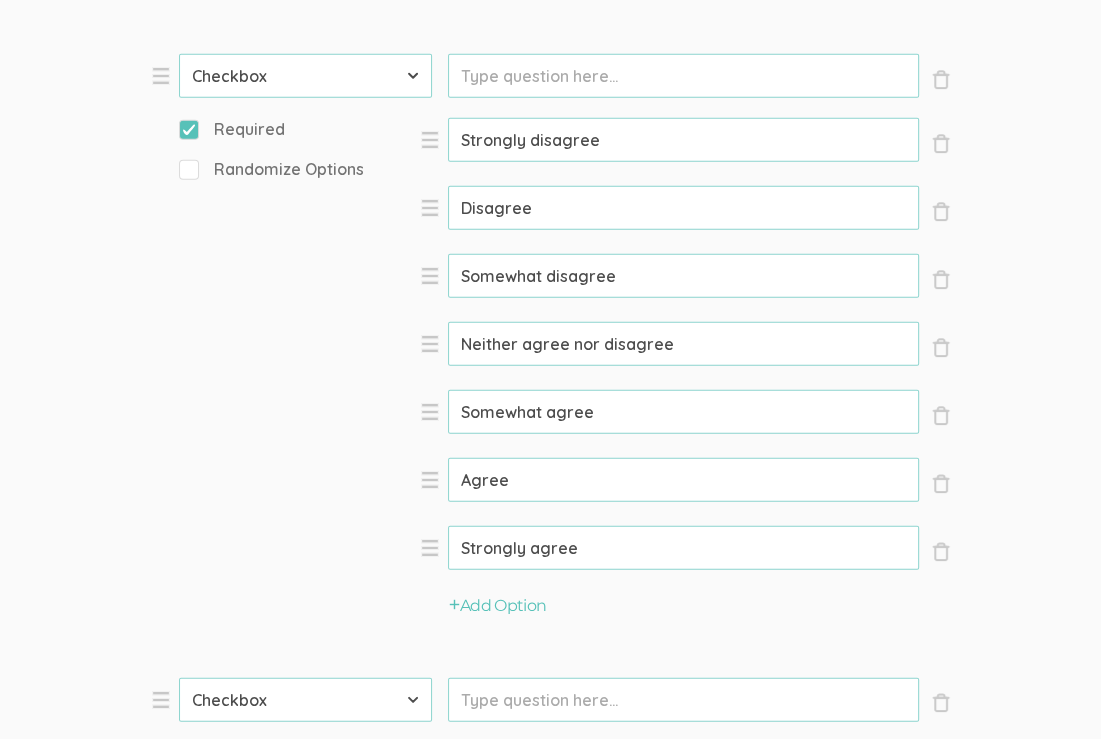 click on "Prompt" at bounding box center (683, -2431) 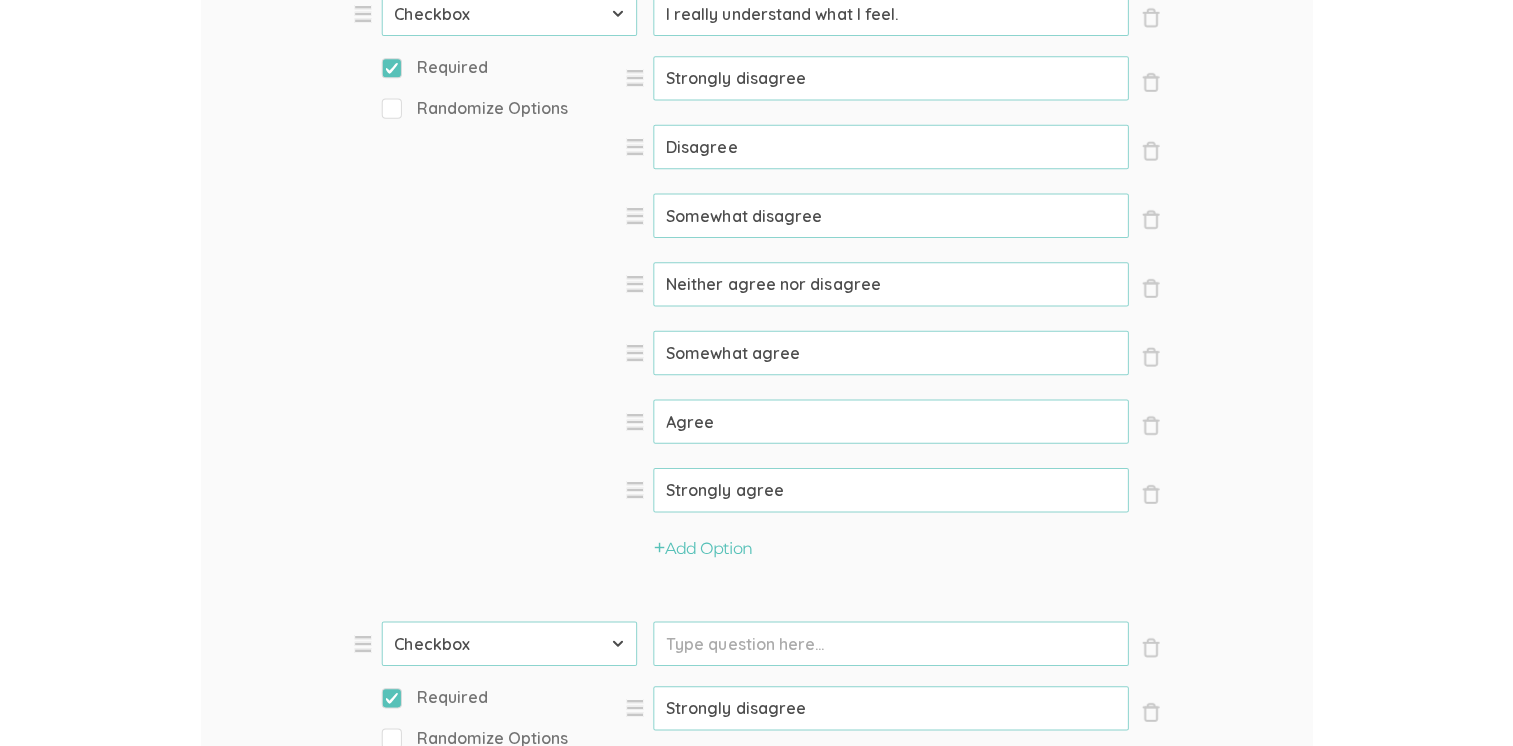 scroll, scrollTop: 3471, scrollLeft: 0, axis: vertical 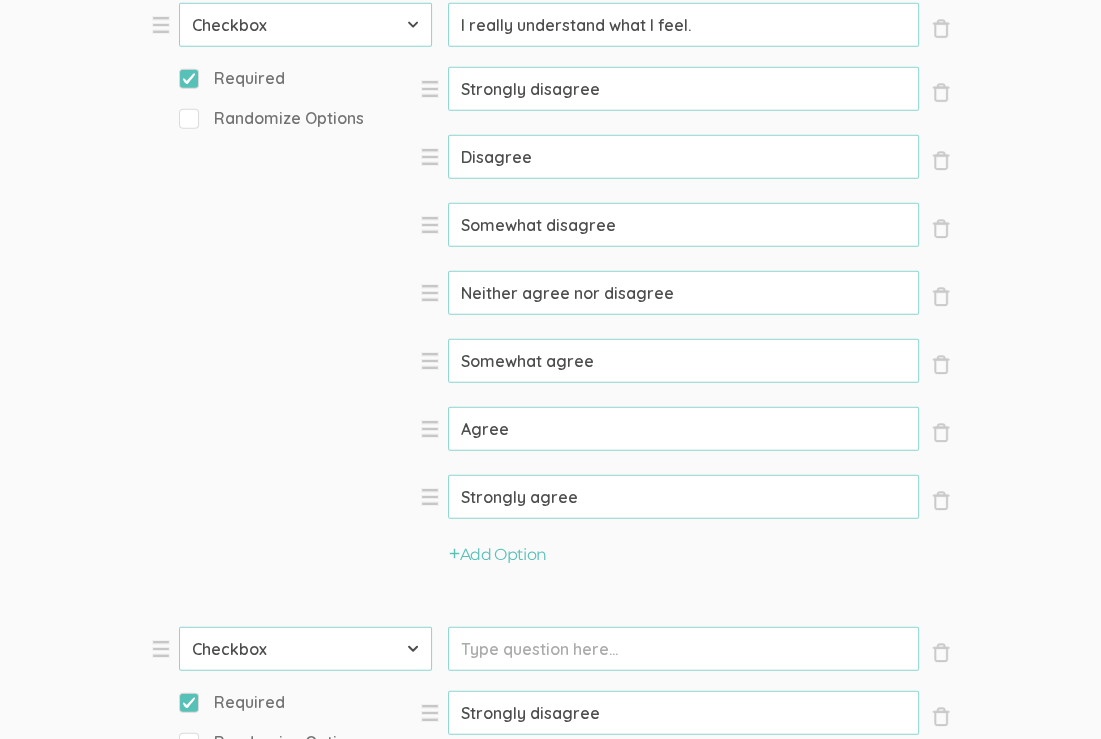 click on "Prompt" at bounding box center [683, -1858] 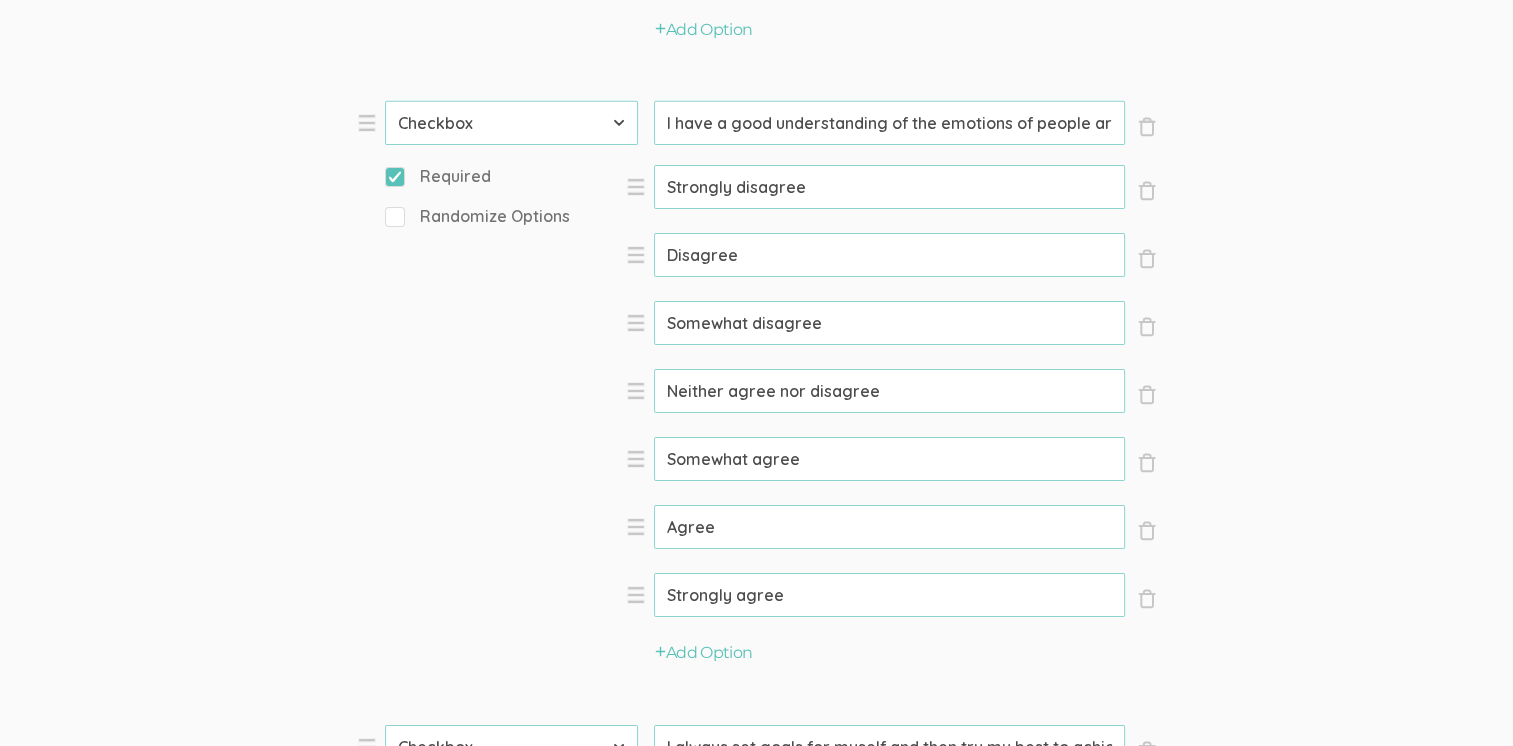 scroll, scrollTop: 6521, scrollLeft: 0, axis: vertical 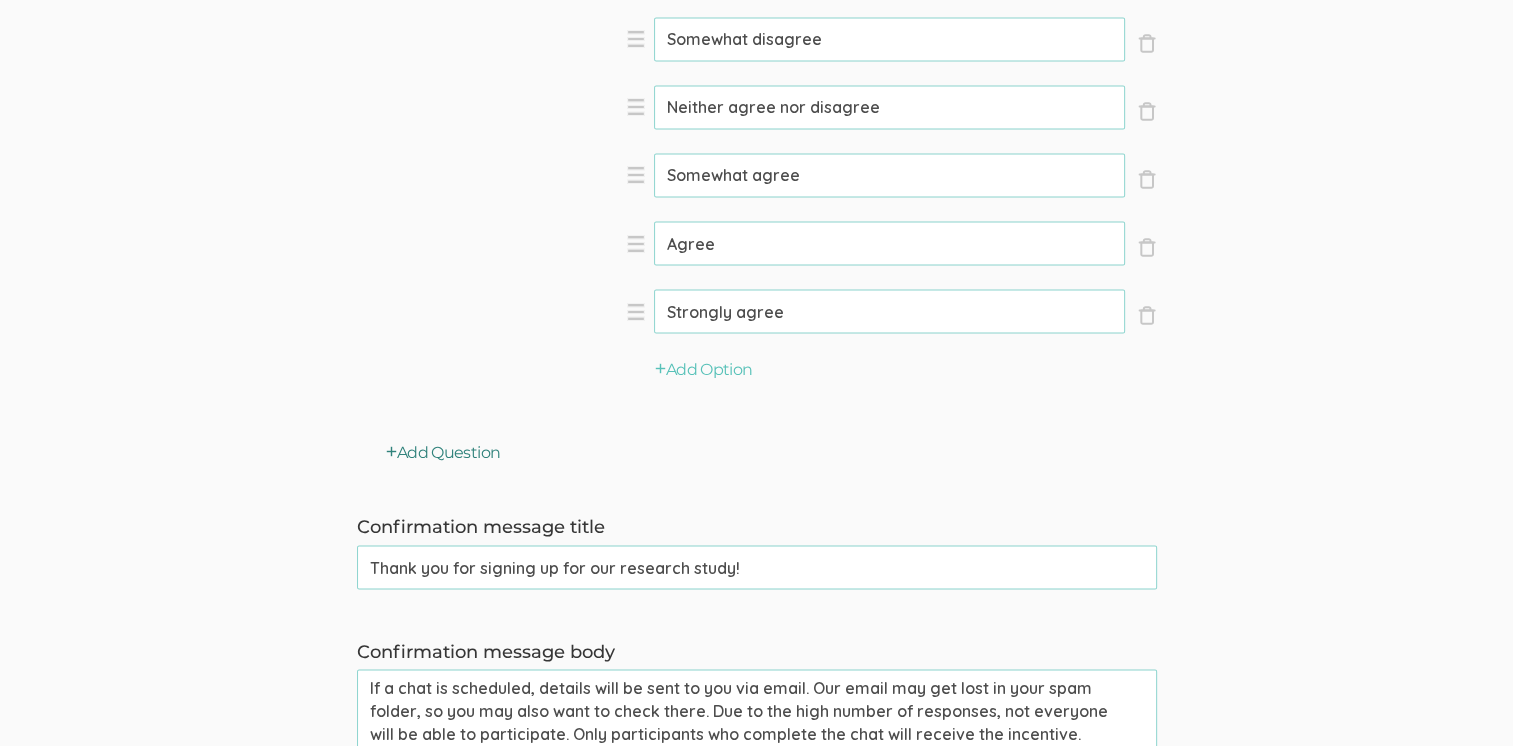 click on "Add Question" at bounding box center (443, 452) 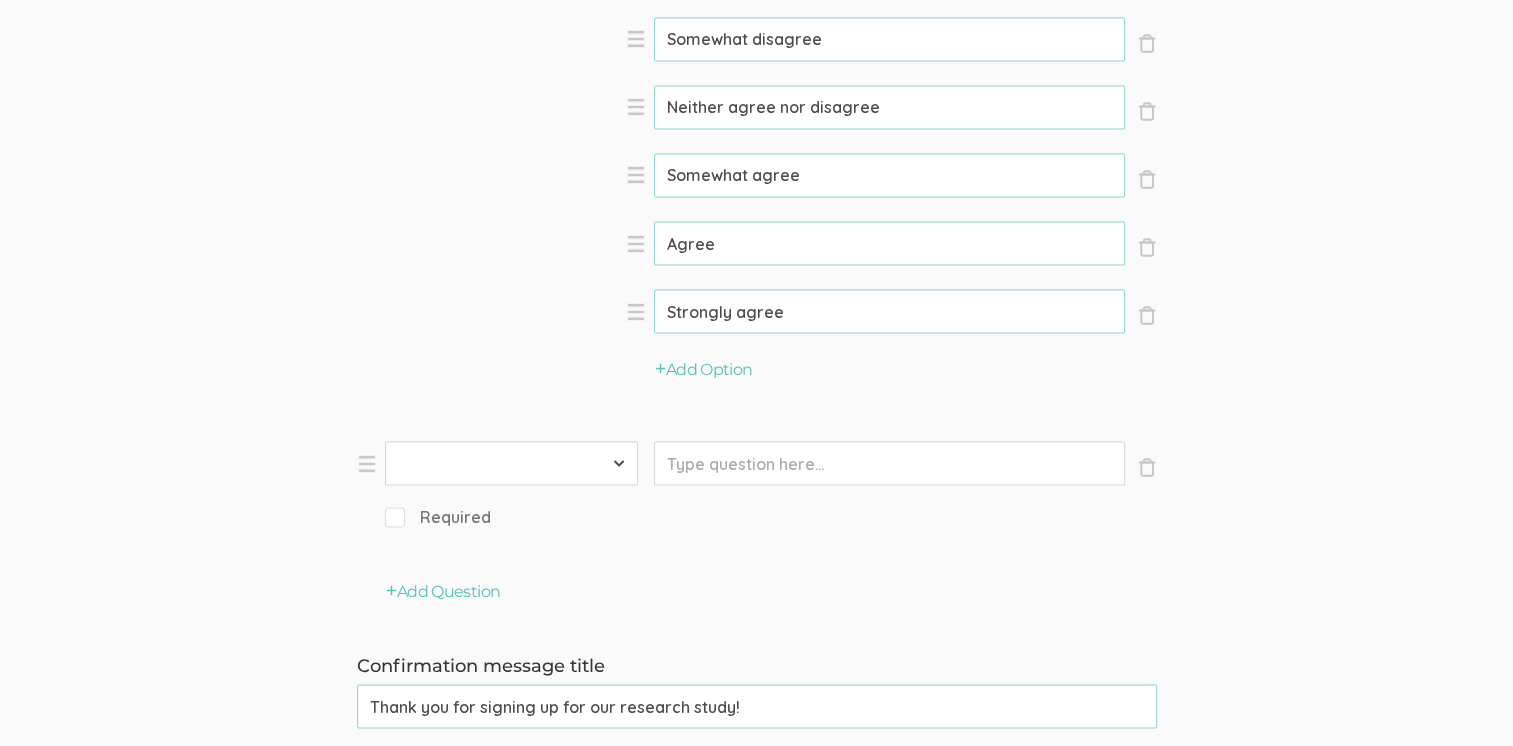 click on "Prompt" at bounding box center (889, -10225) 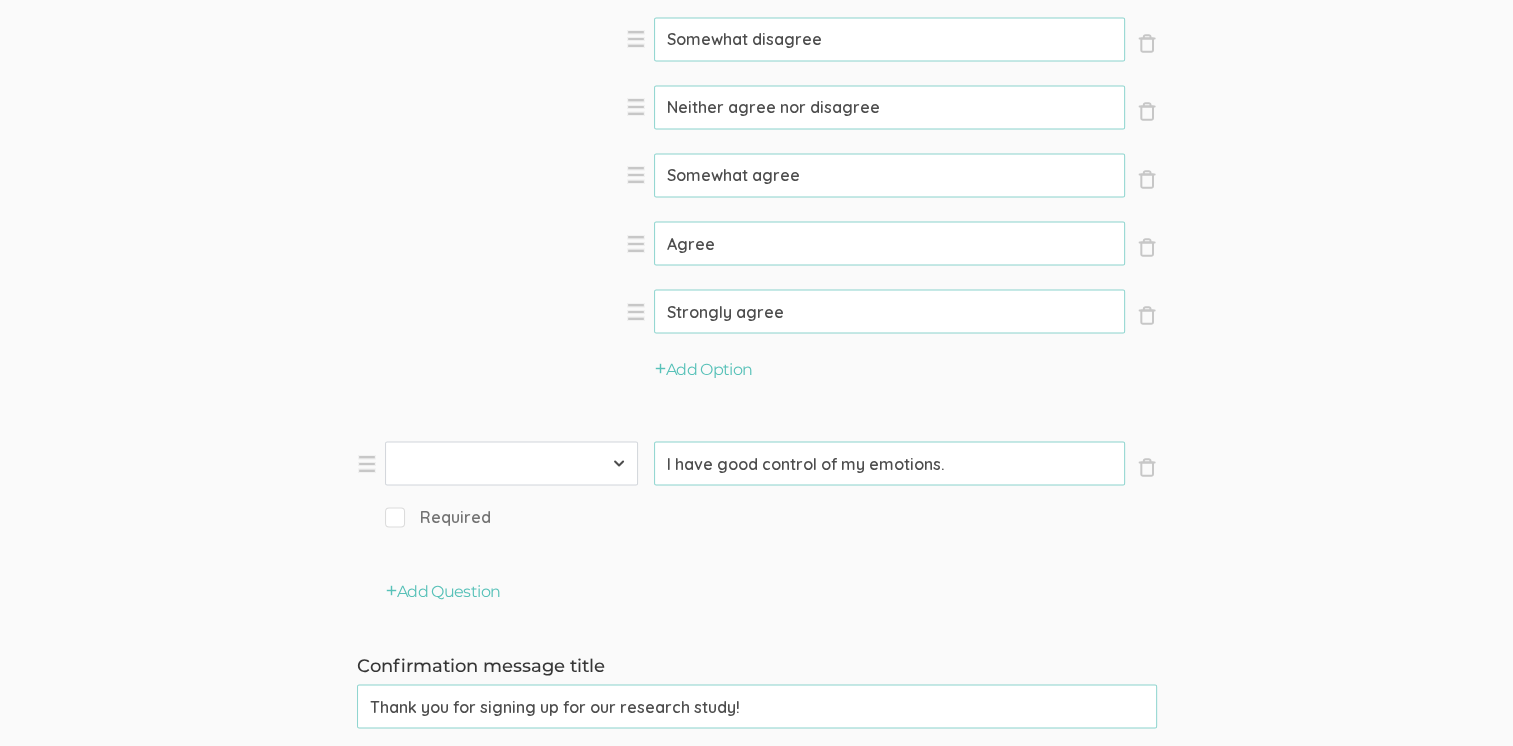 click on "First Name Last Name Email Phone Number LinkedIn Profile URL Country State Short Text Long Text Number Dropdown Checkbox Paragraph" at bounding box center (511, 463) 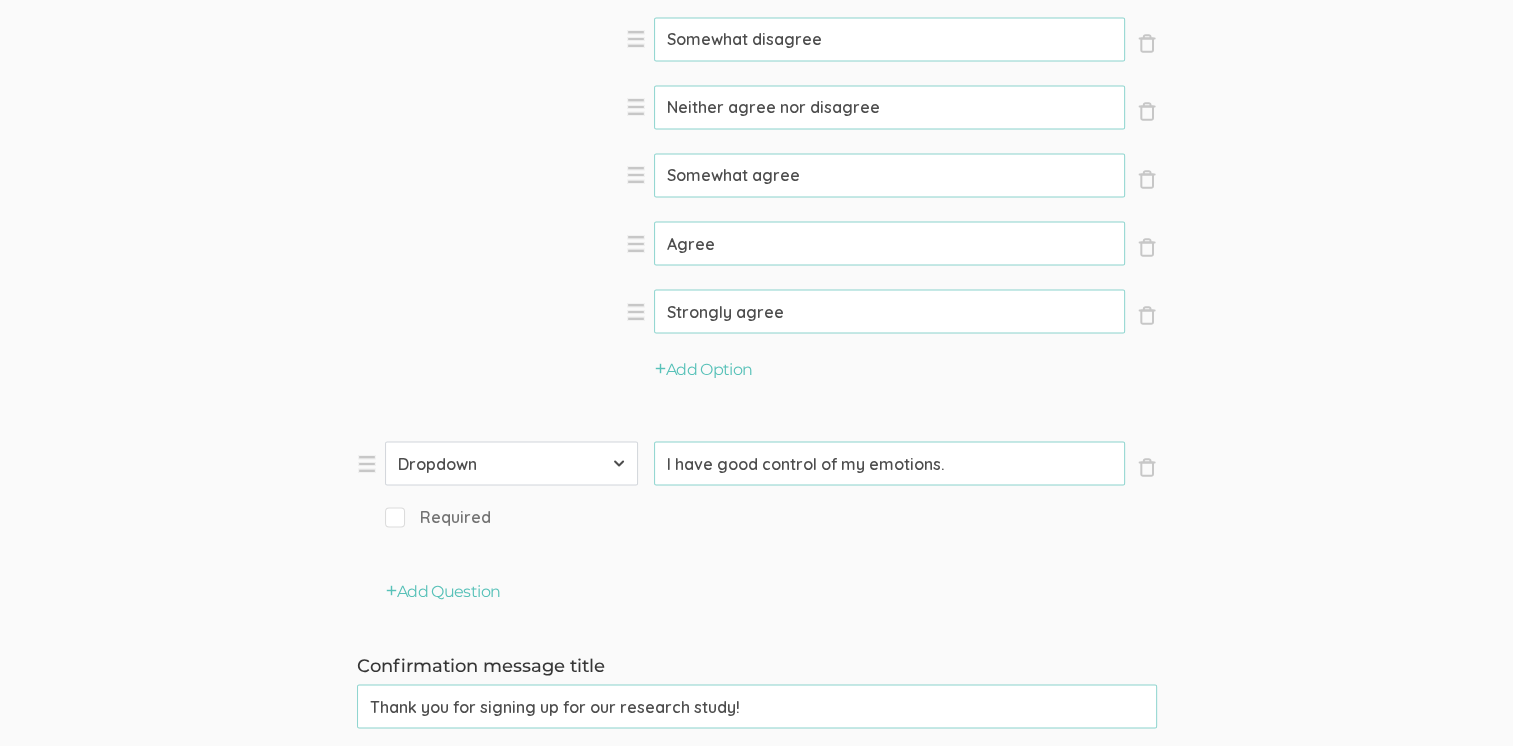 click on "First Name Last Name Email Phone Number LinkedIn Profile URL Country State Short Text Long Text Number Dropdown Checkbox Paragraph" at bounding box center (511, 463) 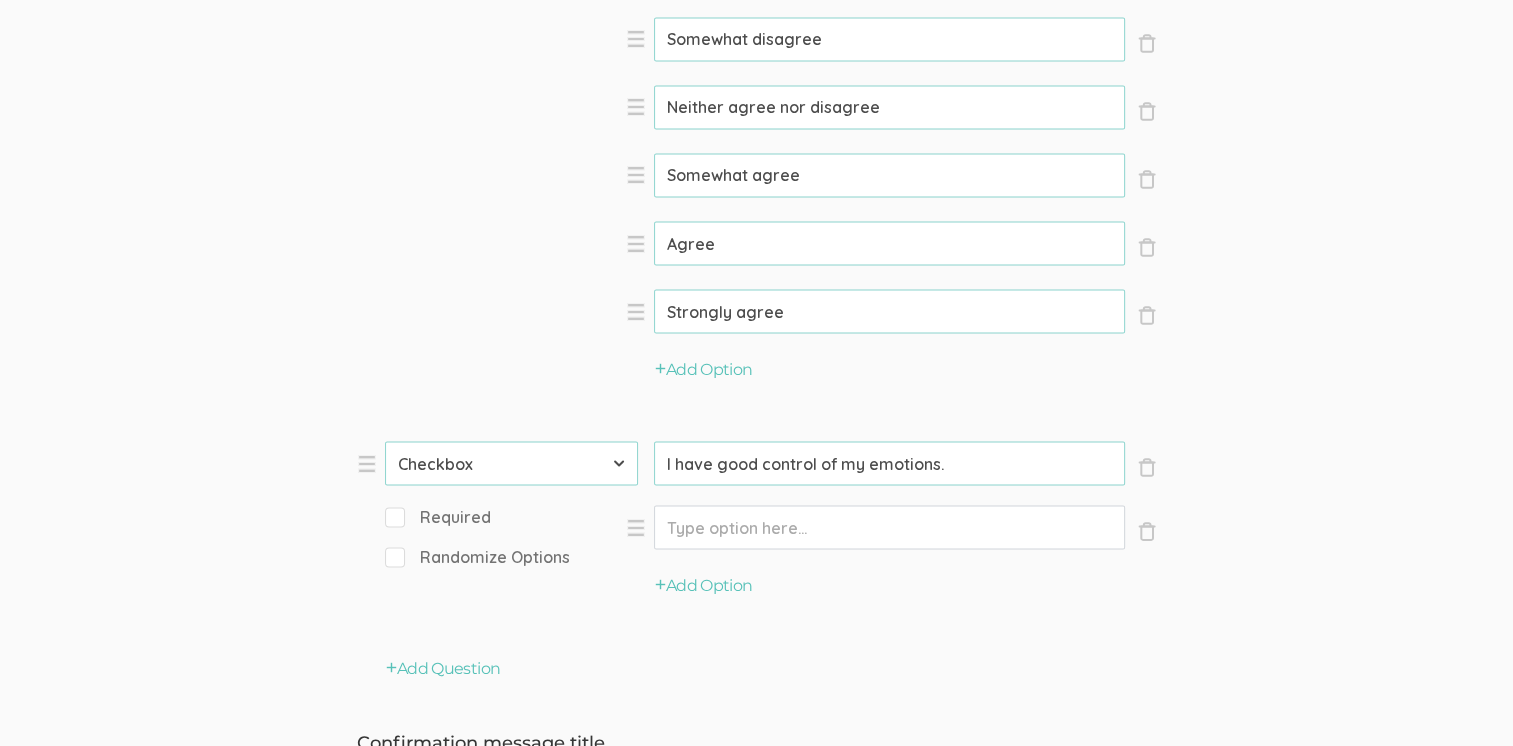 click on "Required" at bounding box center (391, 515) 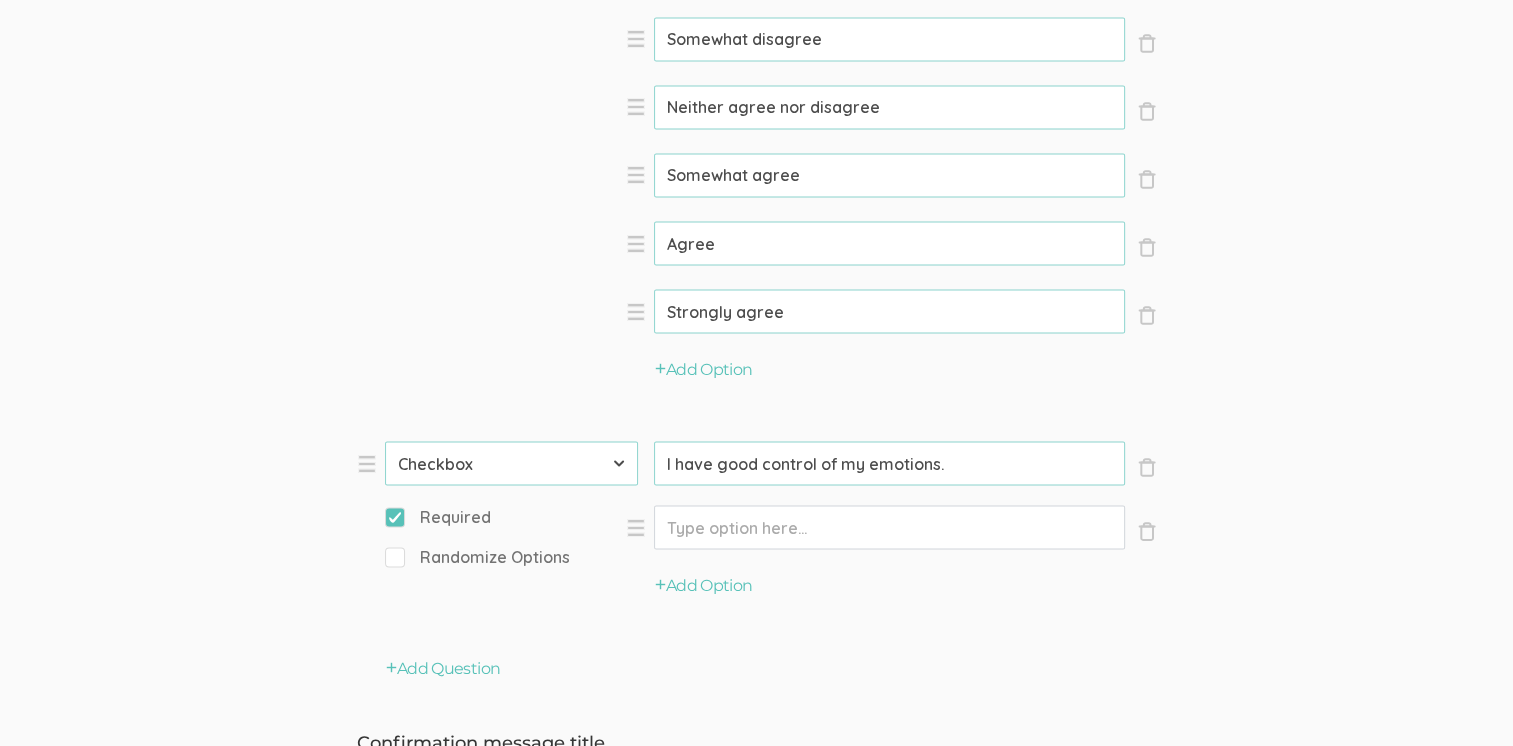 click on "First Name Last Name Email Phone Number LinkedIn Profile URL Country State Short Text Long Text Number Dropdown Checkbox Paragraph" at bounding box center [511, 463] 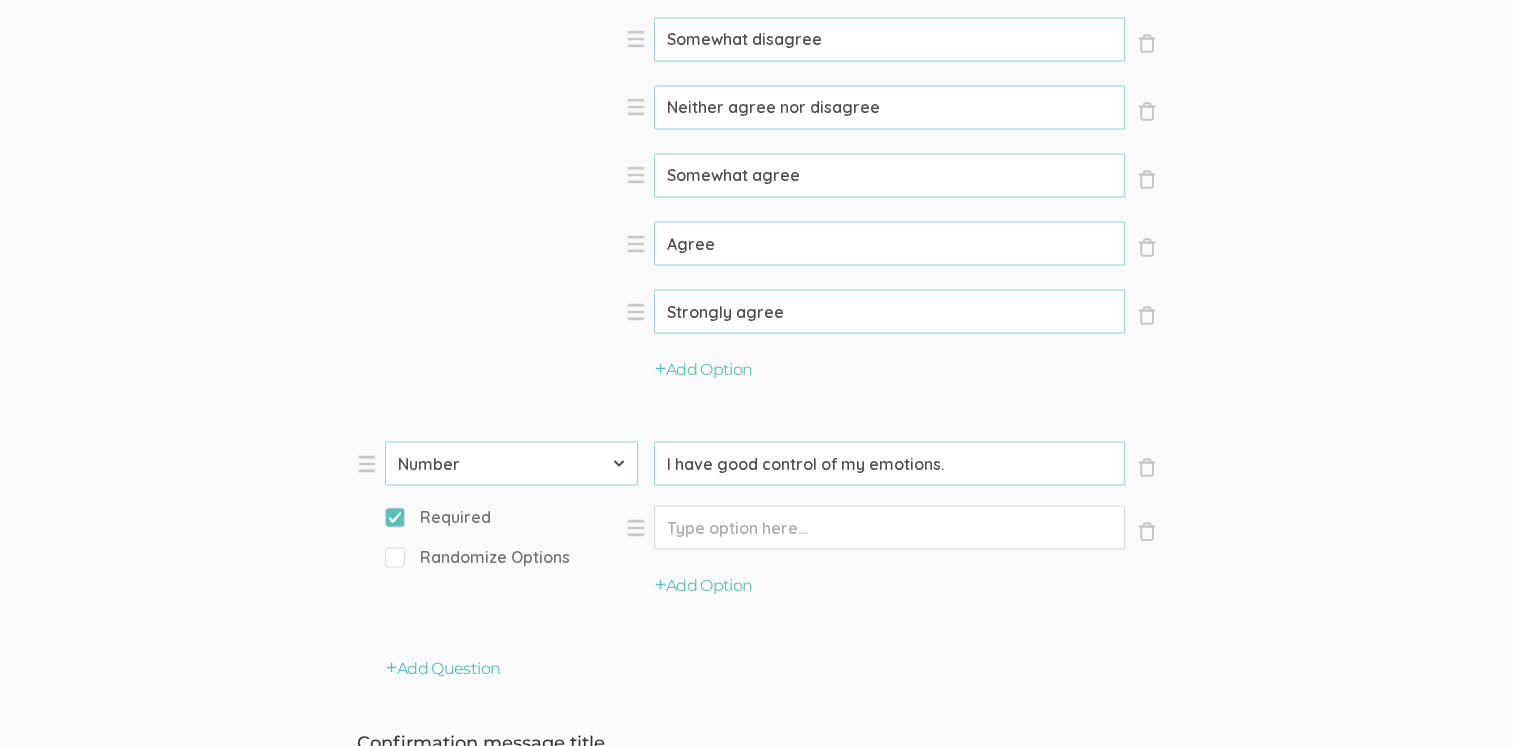 click on "First Name Last Name Email Phone Number LinkedIn Profile URL Country State Short Text Long Text Number Dropdown Checkbox Paragraph" at bounding box center [511, 463] 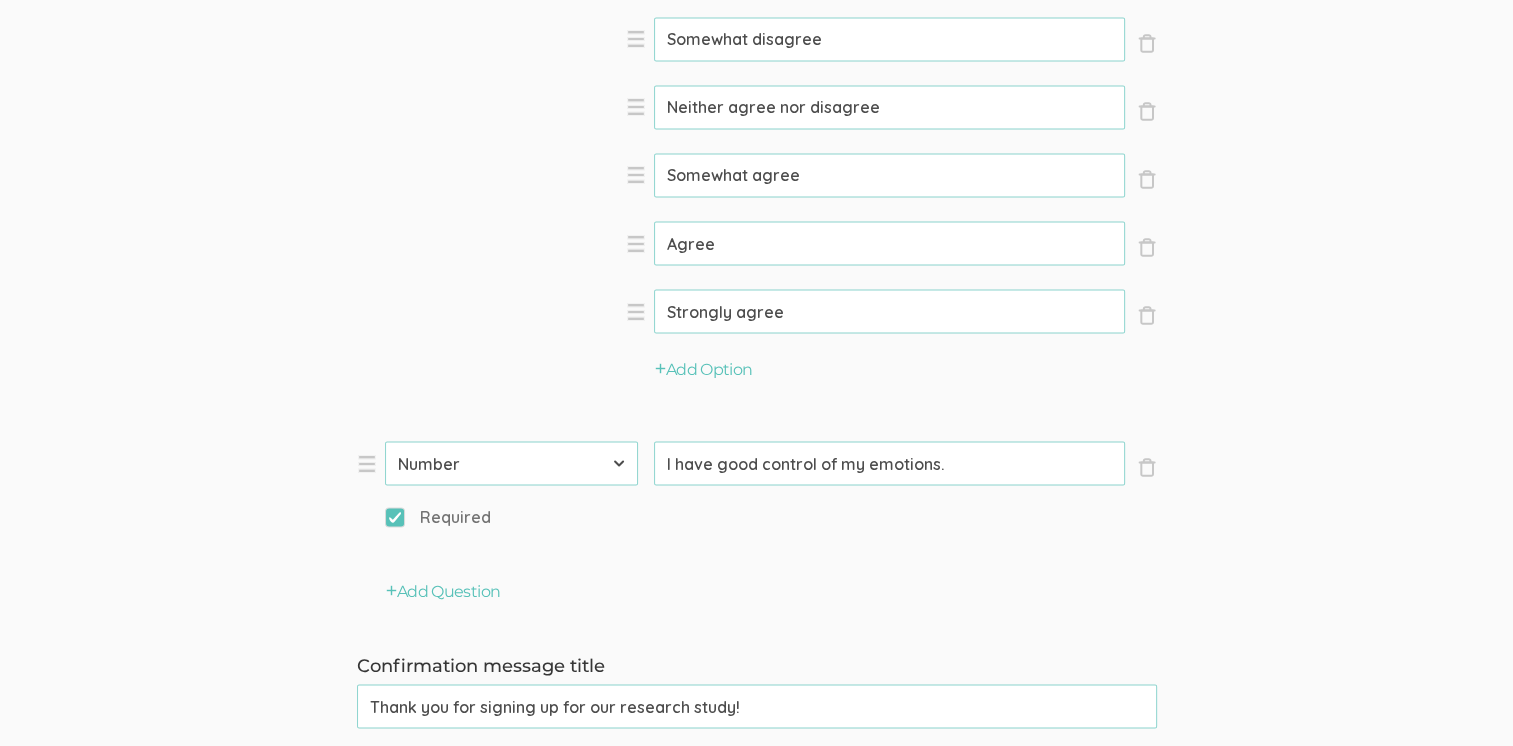 click on "First Name Last Name Email Phone Number LinkedIn Profile URL Country State Short Text Long Text Number Dropdown Checkbox Paragraph" at bounding box center [511, 463] 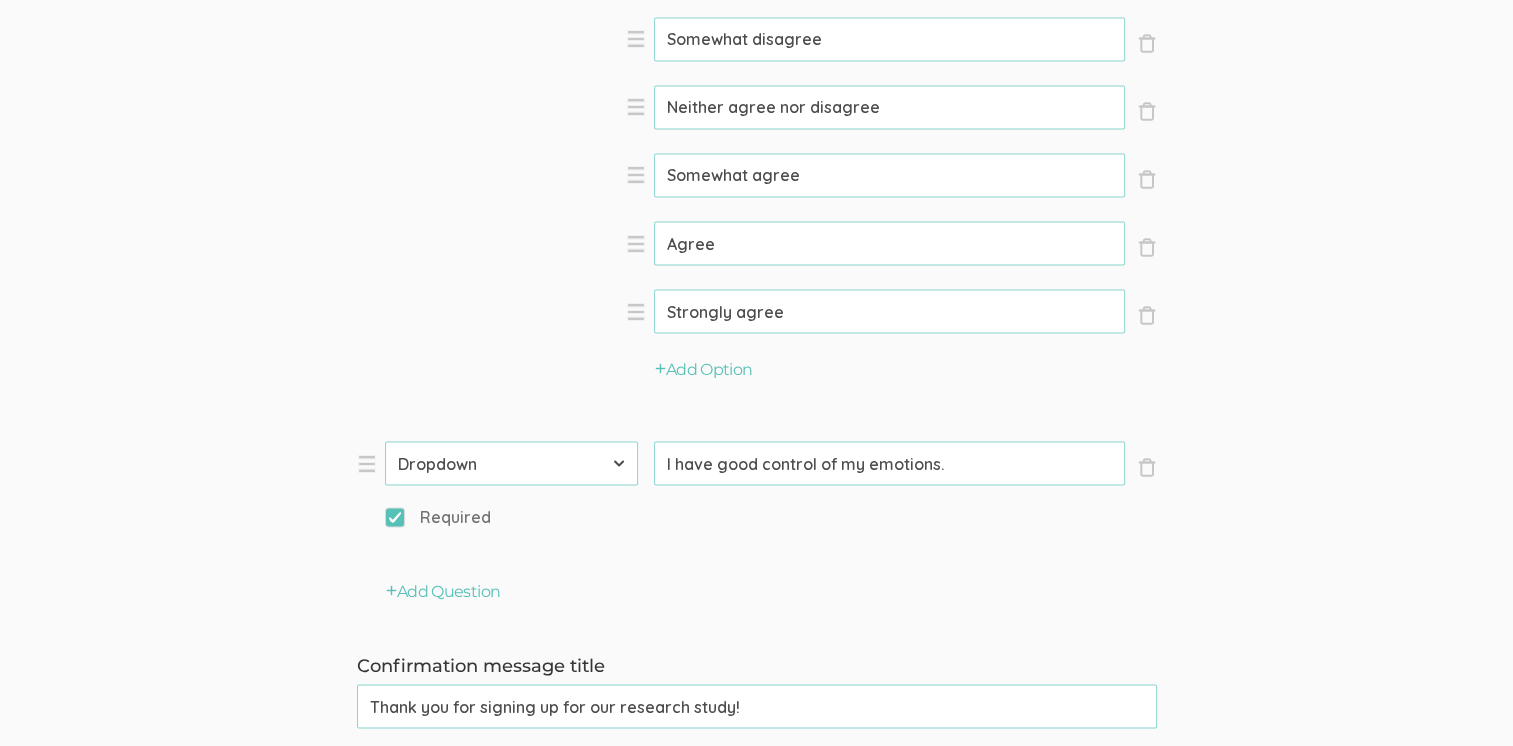 click on "First Name Last Name Email Phone Number LinkedIn Profile URL Country State Short Text Long Text Number Dropdown Checkbox Paragraph" at bounding box center [511, 463] 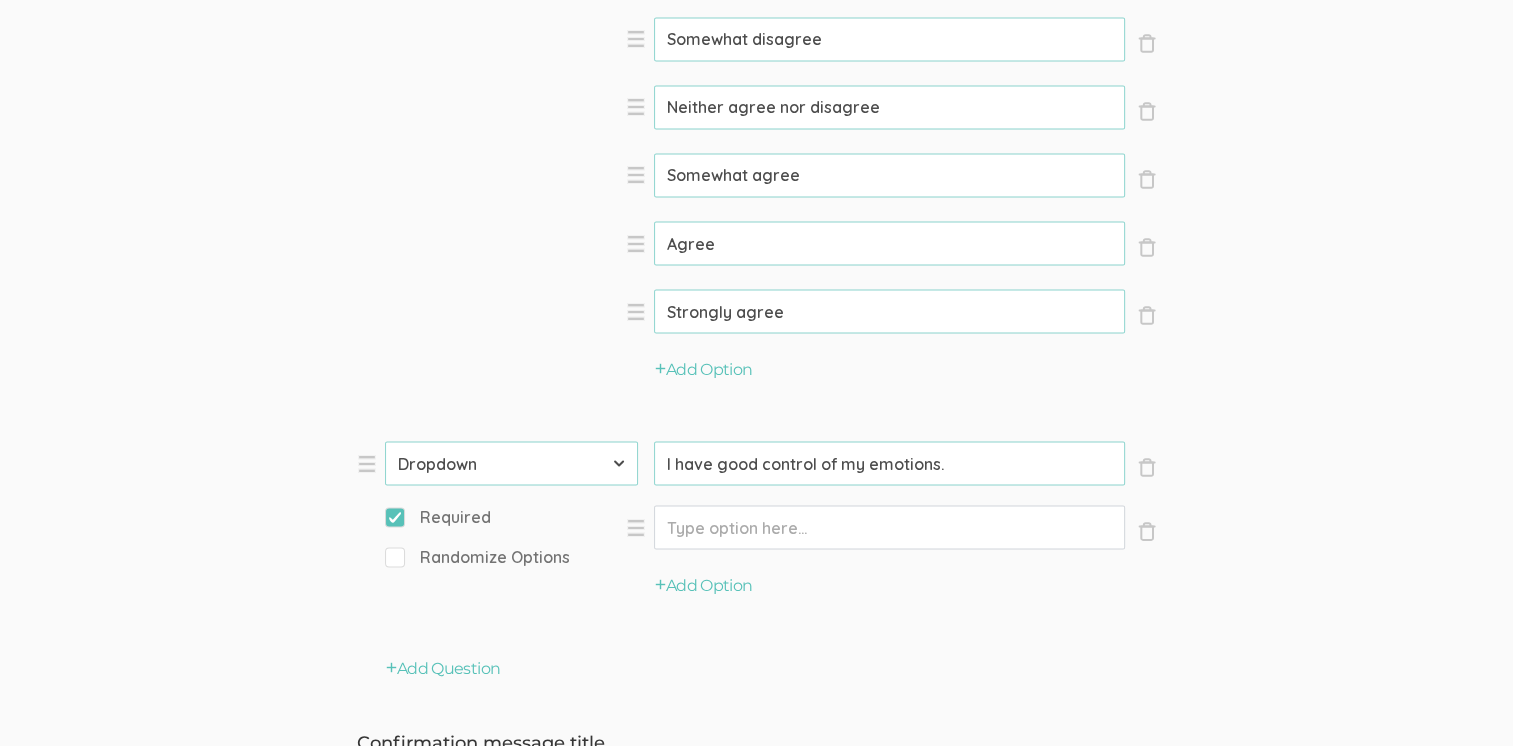 click on "Option" at bounding box center (889, 527) 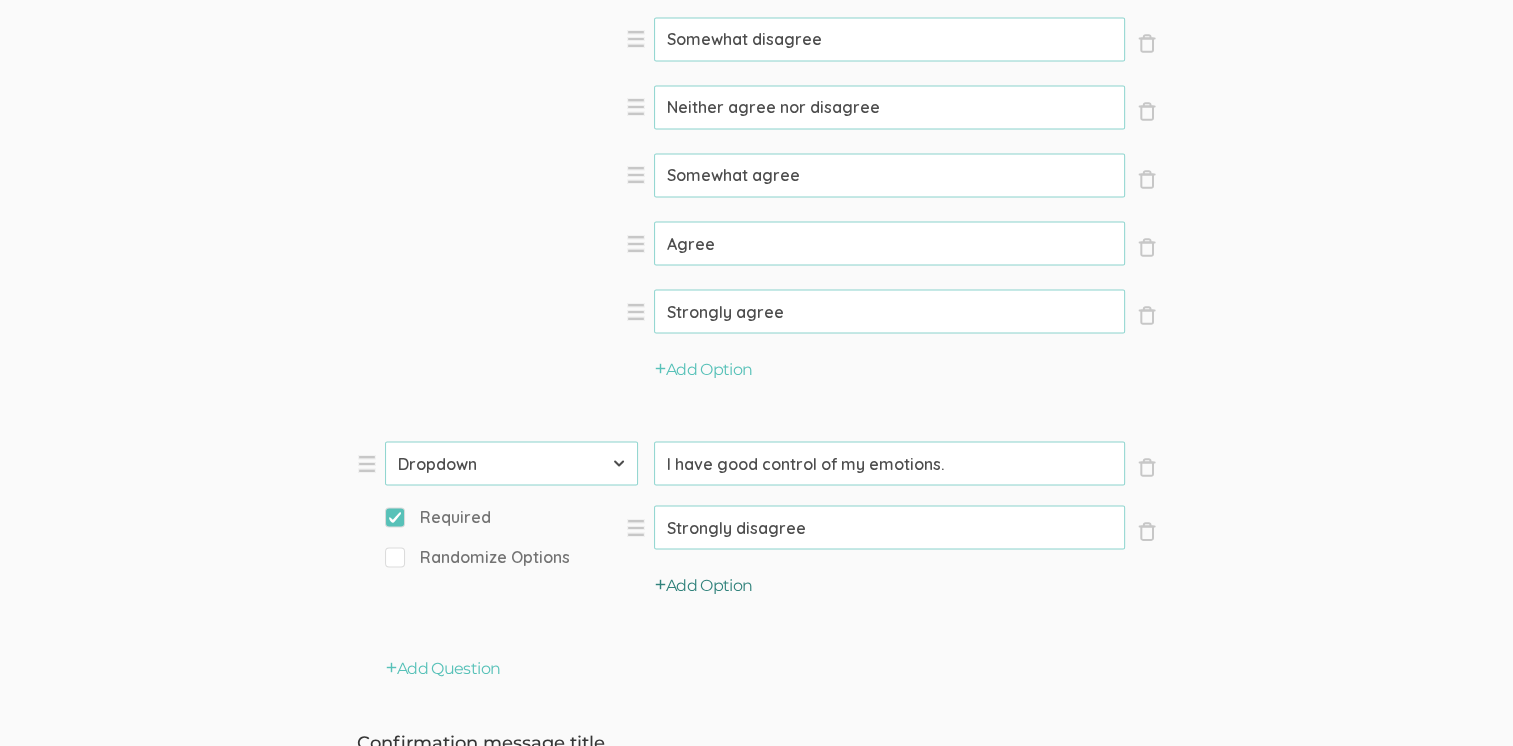 click on "Add Option" at bounding box center (704, 585) 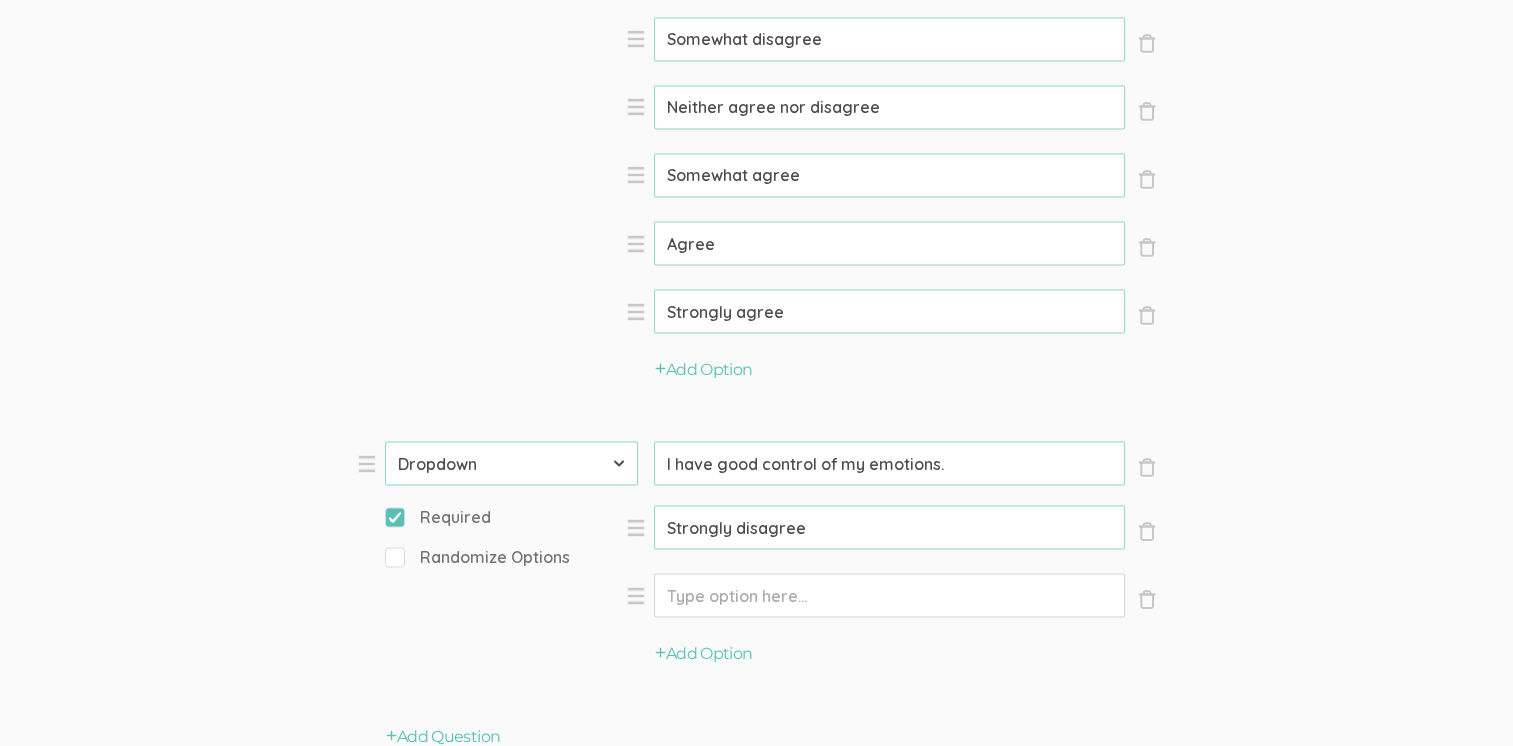 click on "Option" at bounding box center [889, 527] 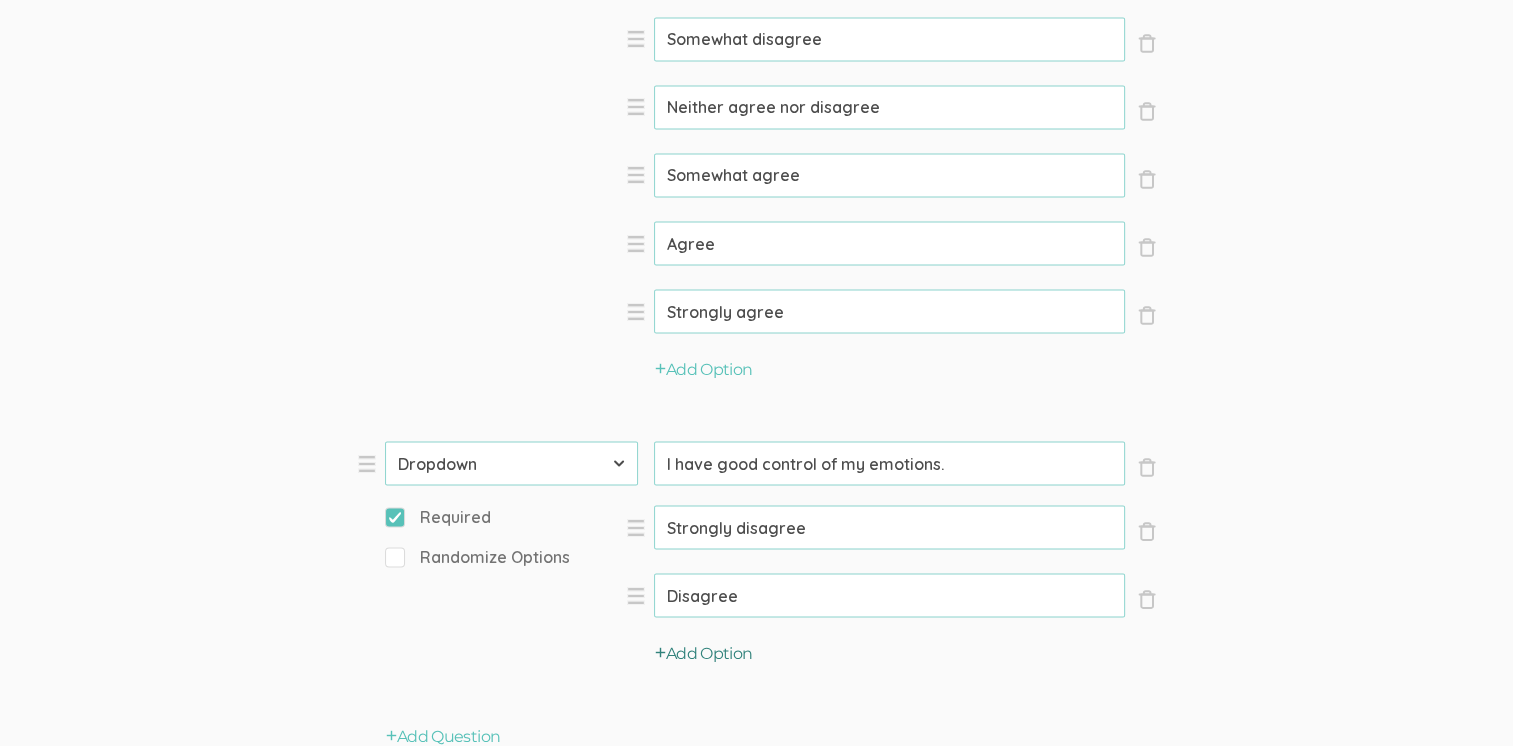 click on "Add Option" at bounding box center [704, 653] 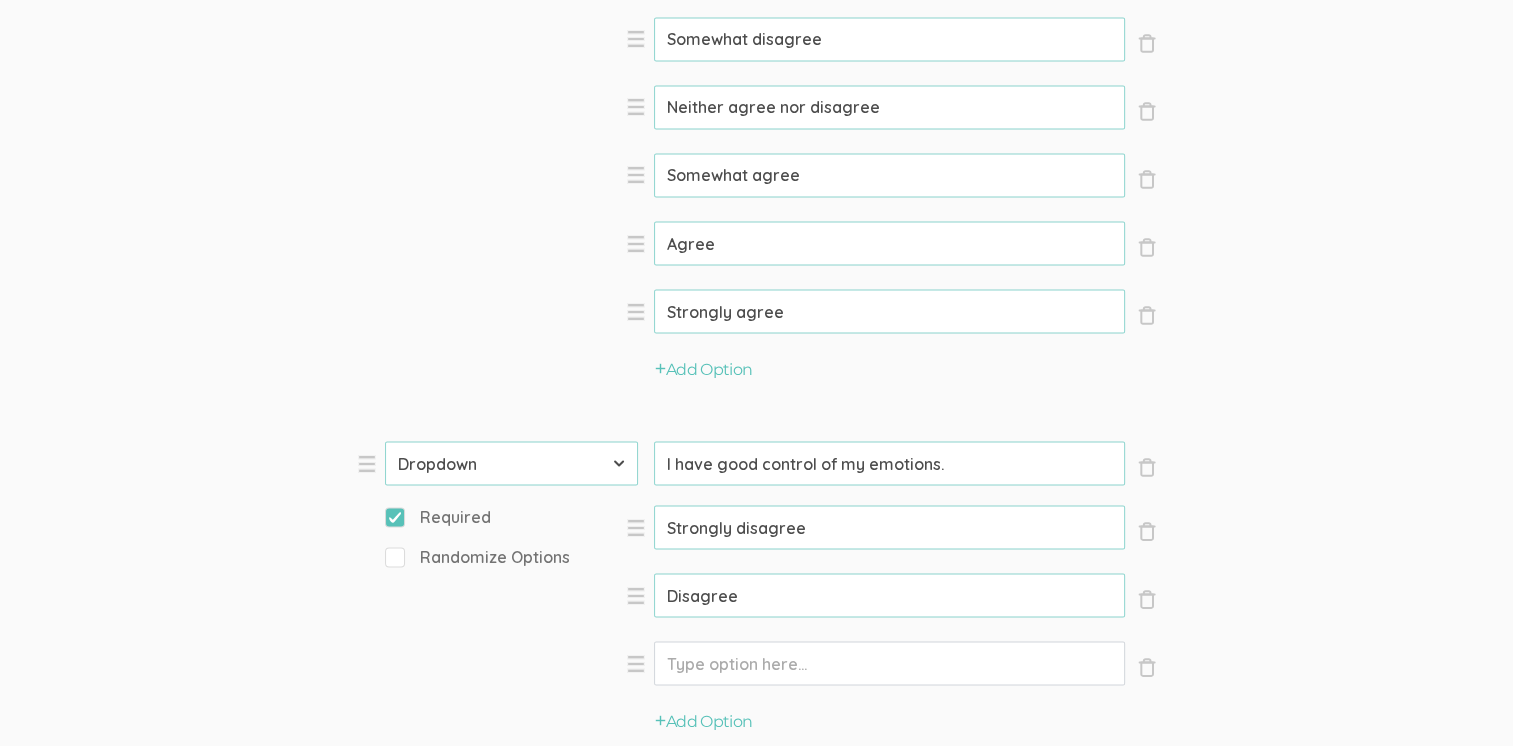 click on "Option" at bounding box center (889, 527) 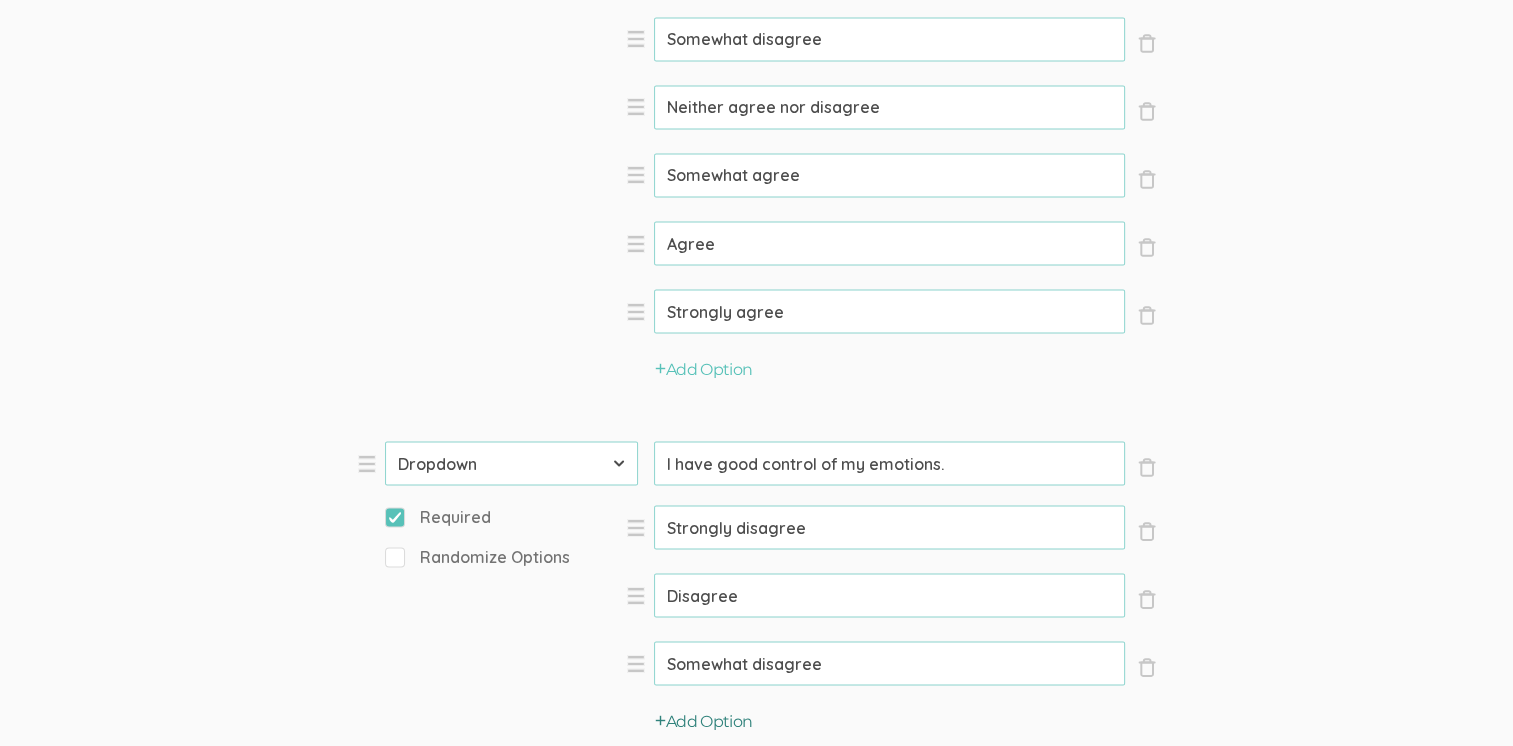 click on "Add Option" at bounding box center (704, 721) 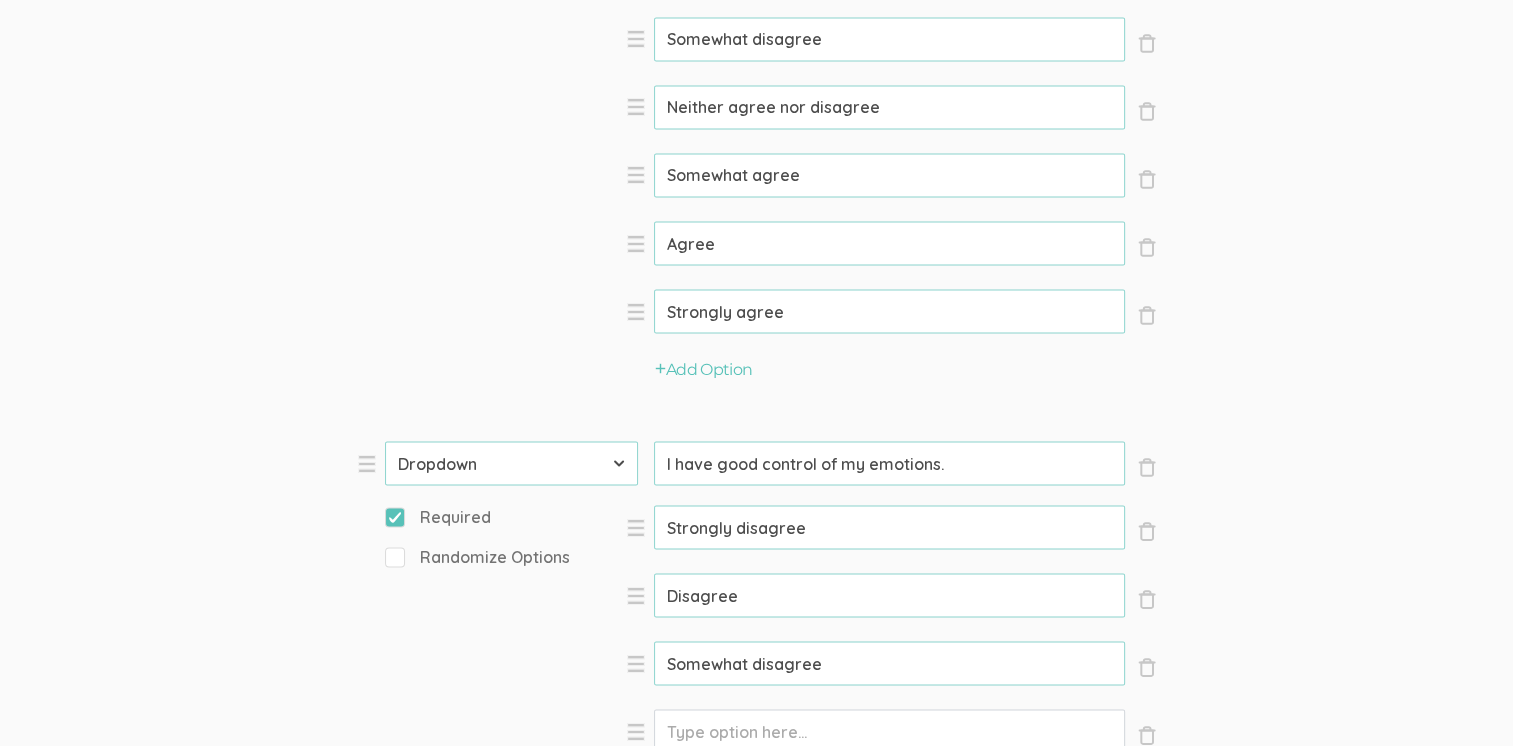 click on "Option" at bounding box center [889, 527] 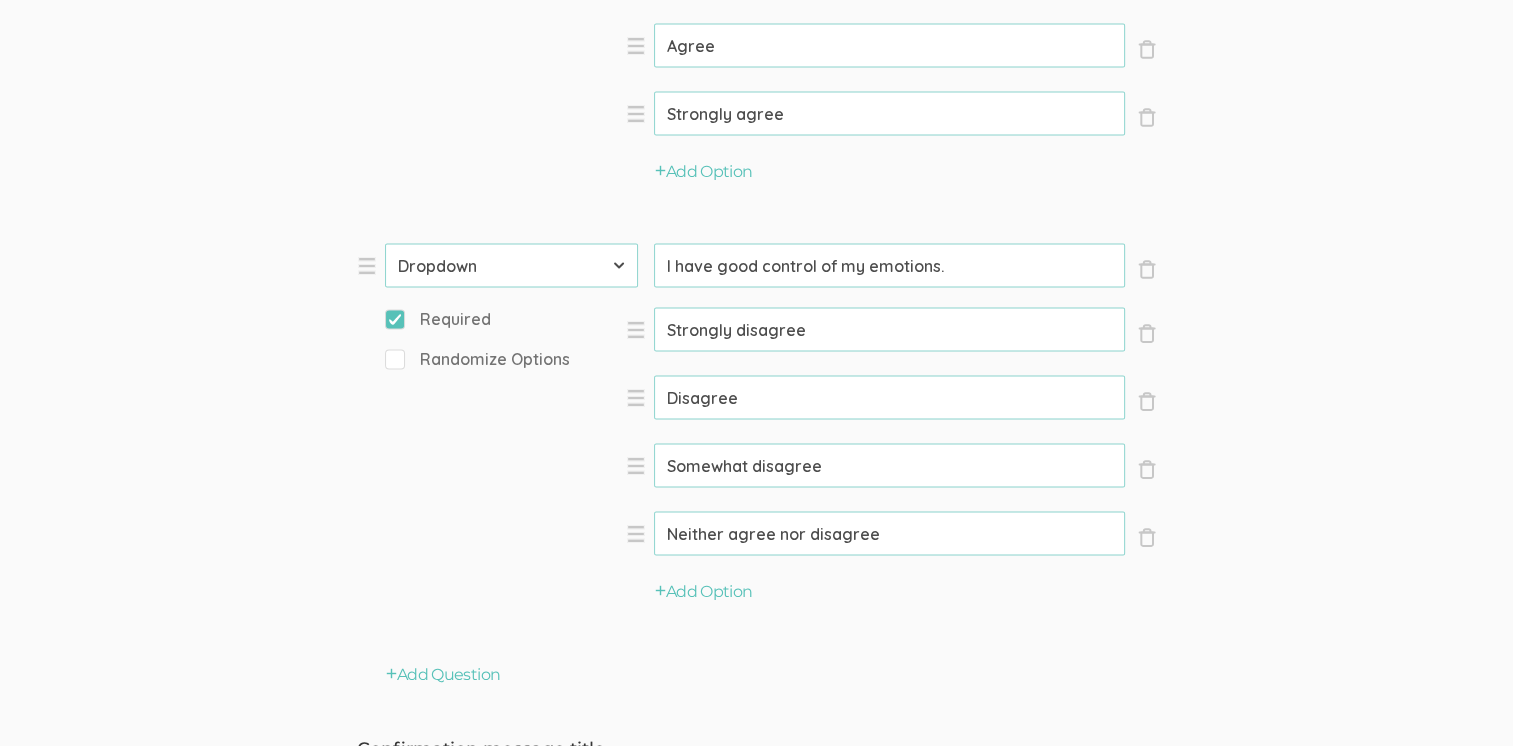 scroll, scrollTop: 11343, scrollLeft: 0, axis: vertical 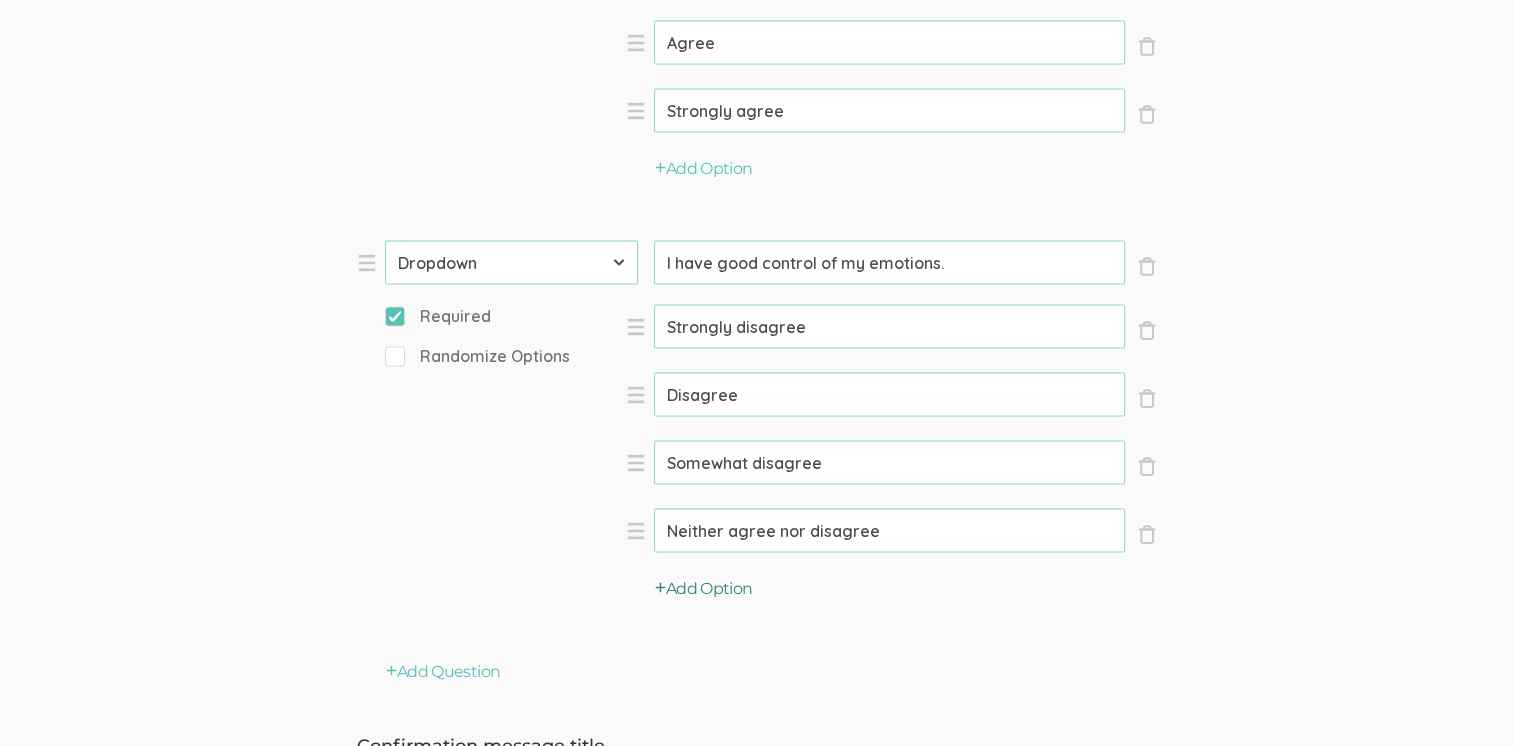 click on "Add Option" at bounding box center (704, 589) 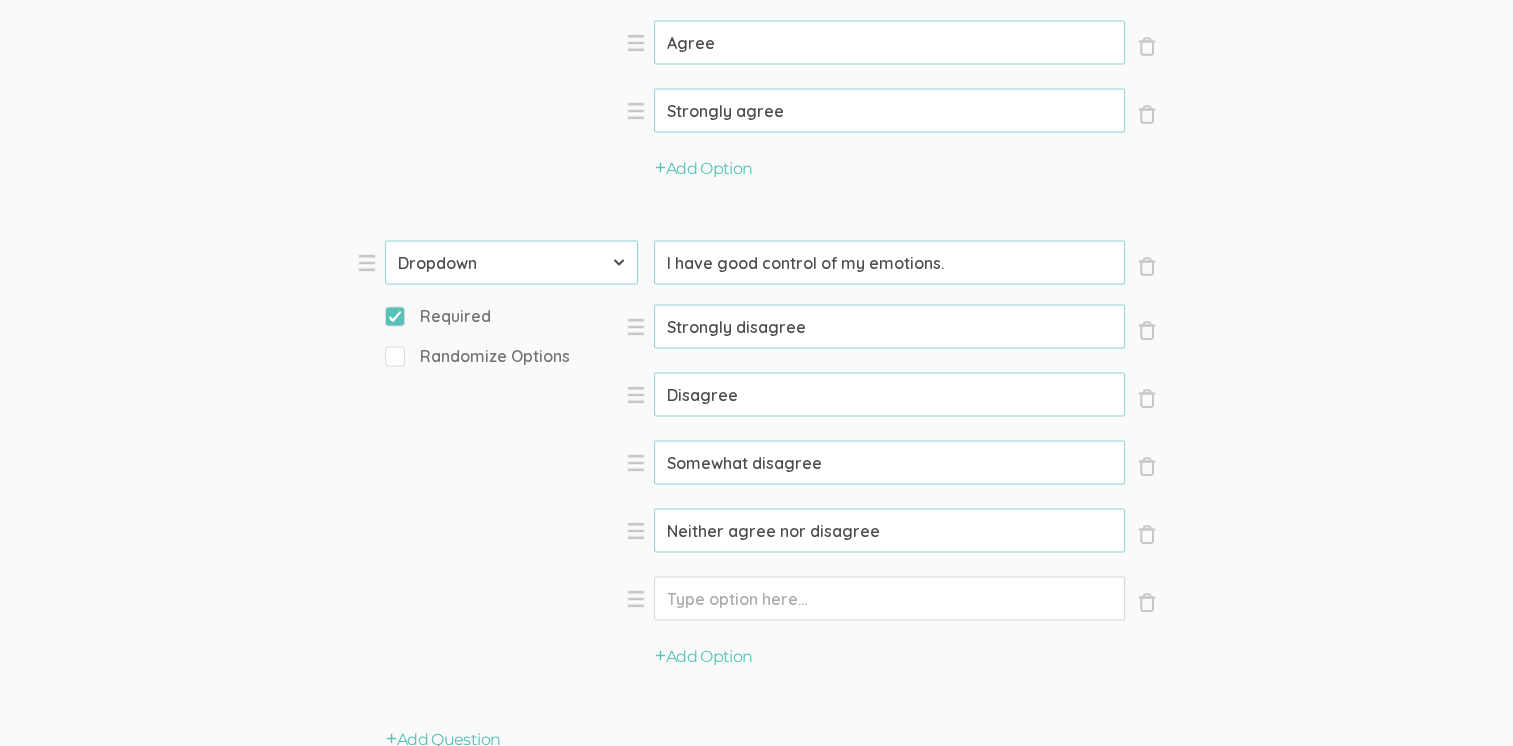 click on "Option" at bounding box center [889, 327] 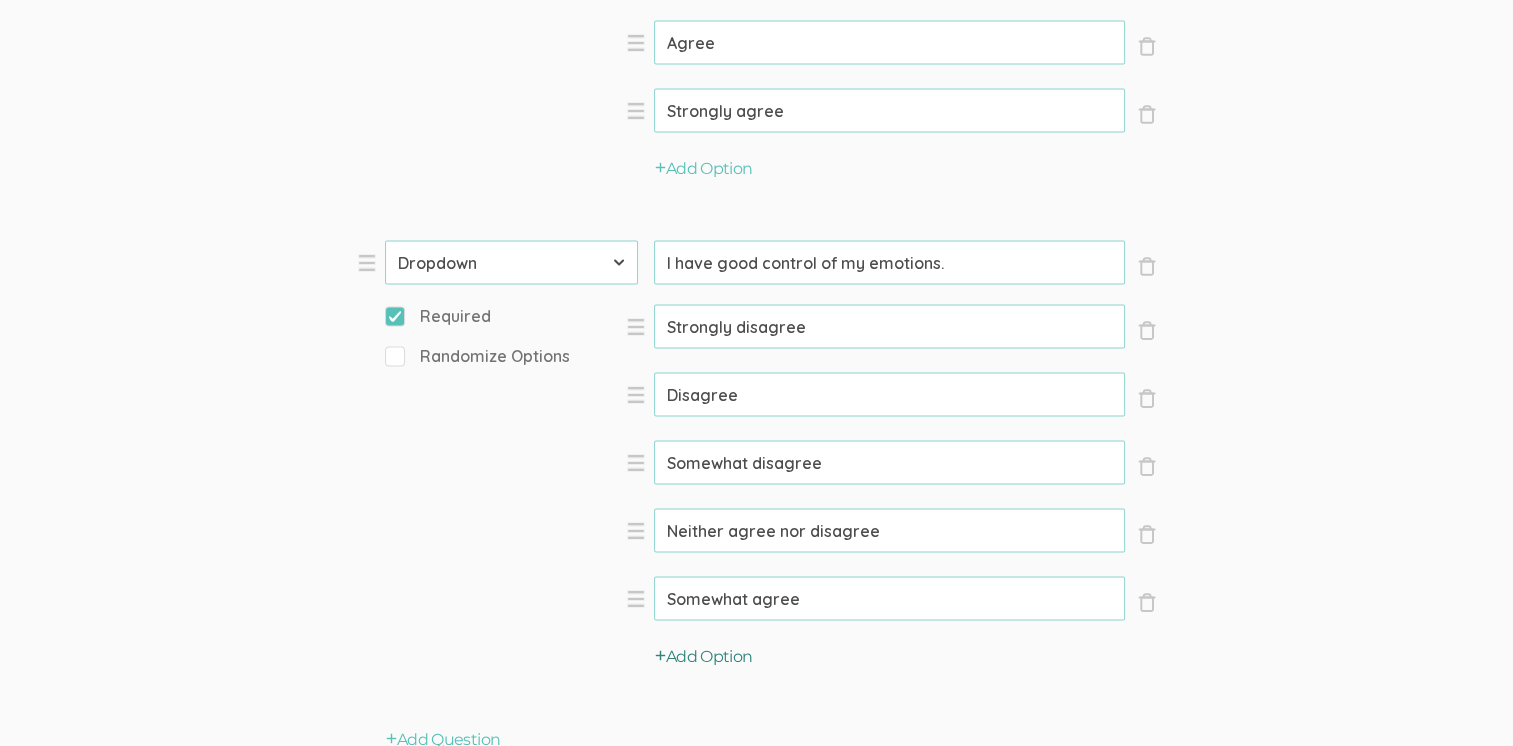 click on "Add Option" at bounding box center (704, 657) 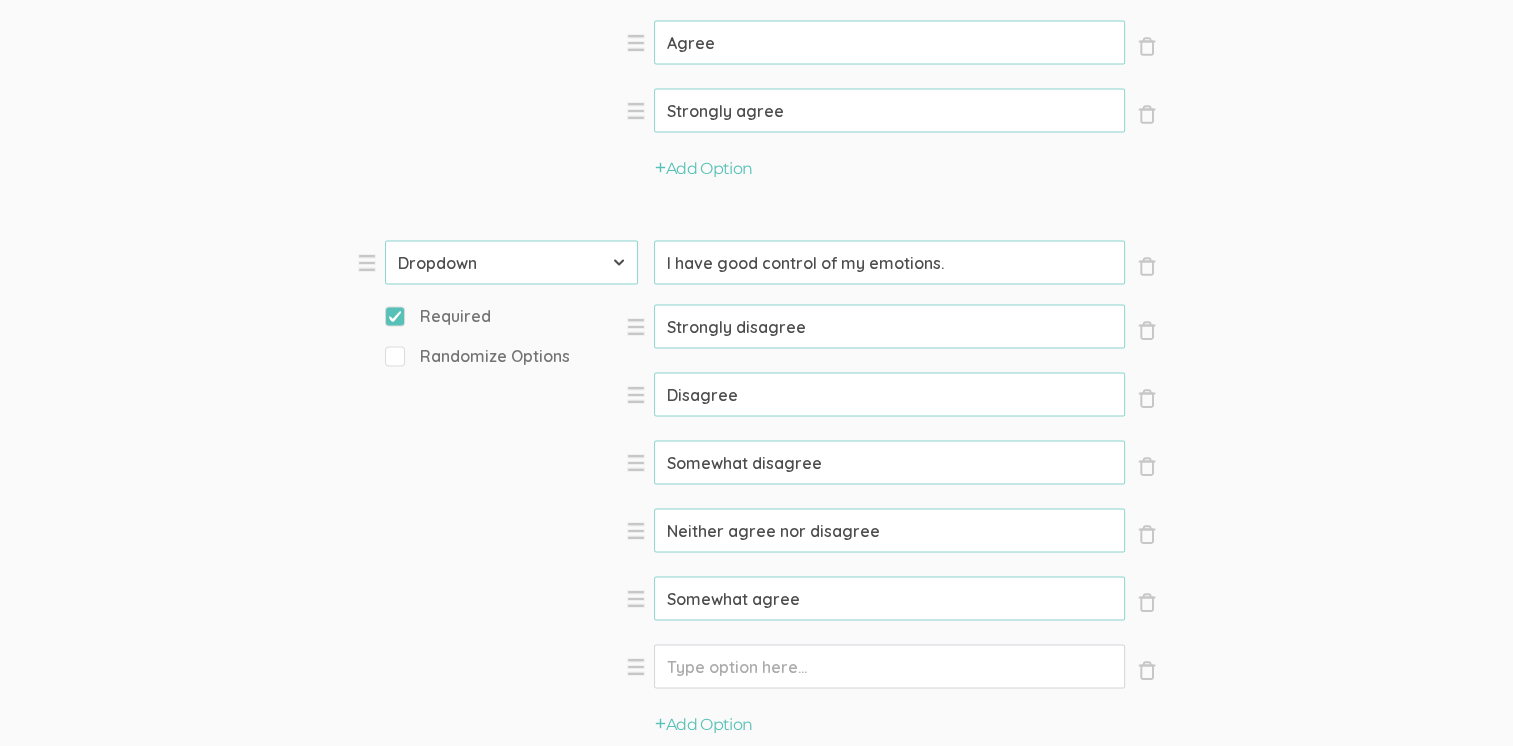 click on "Option" at bounding box center [889, 327] 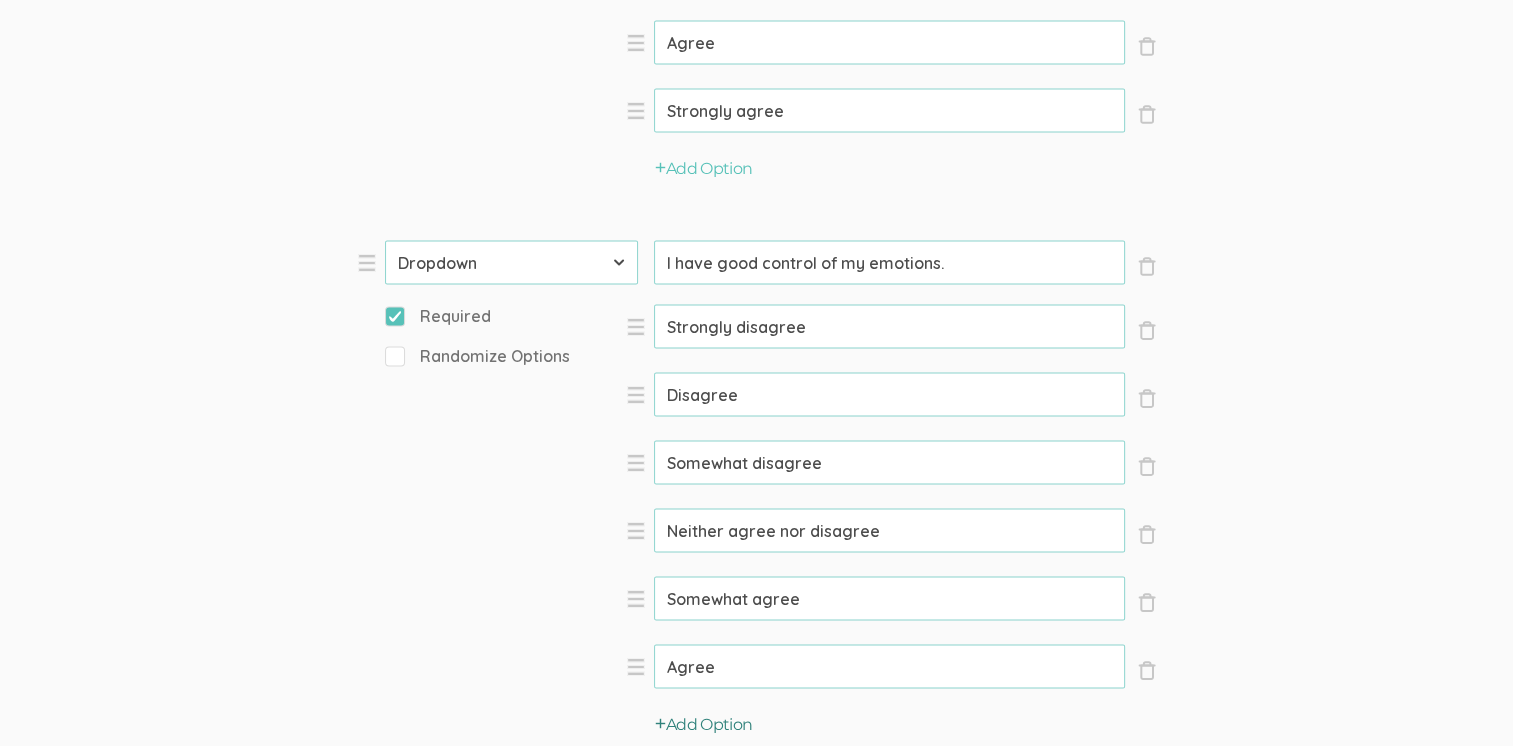 click on "Add Option" at bounding box center (704, 725) 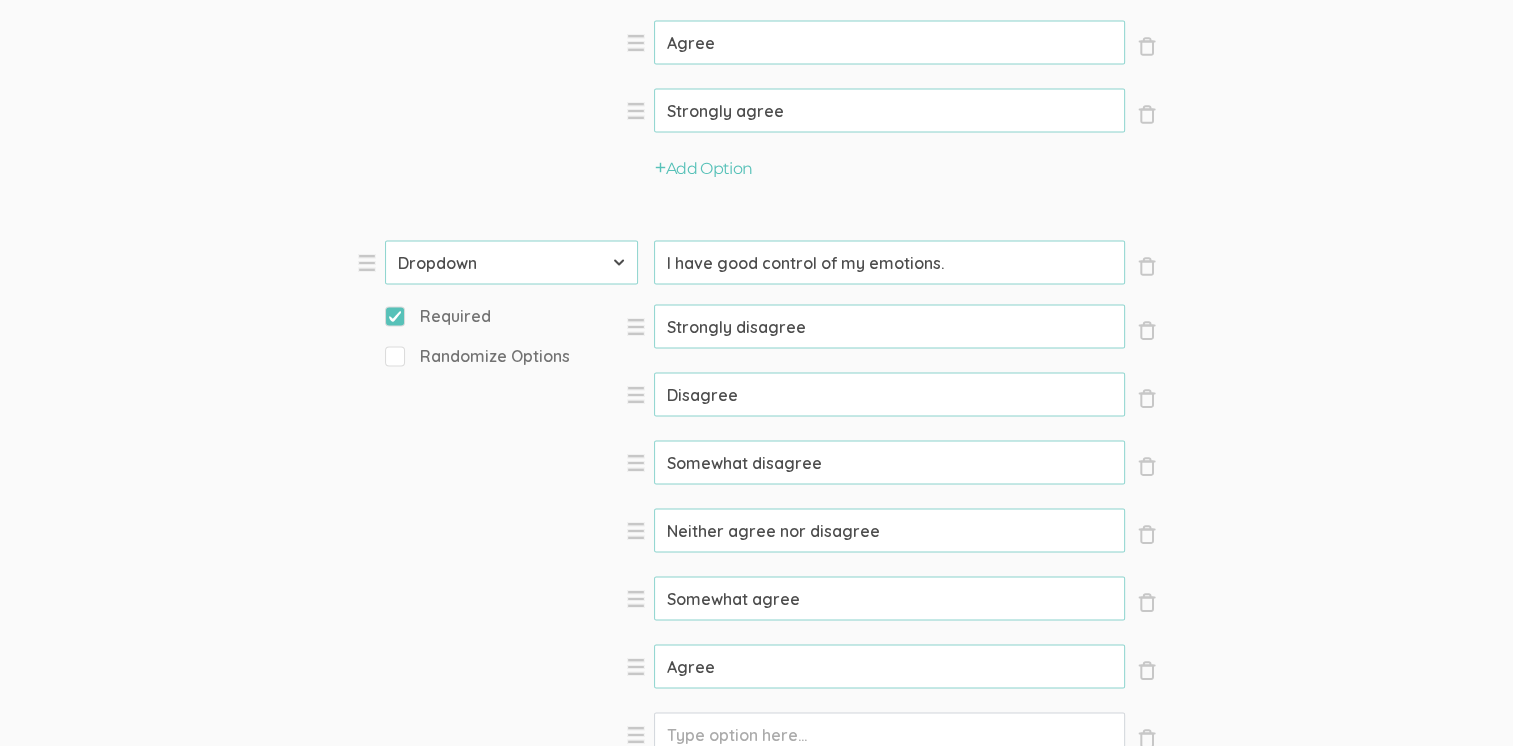 click on "Option" at bounding box center (889, 327) 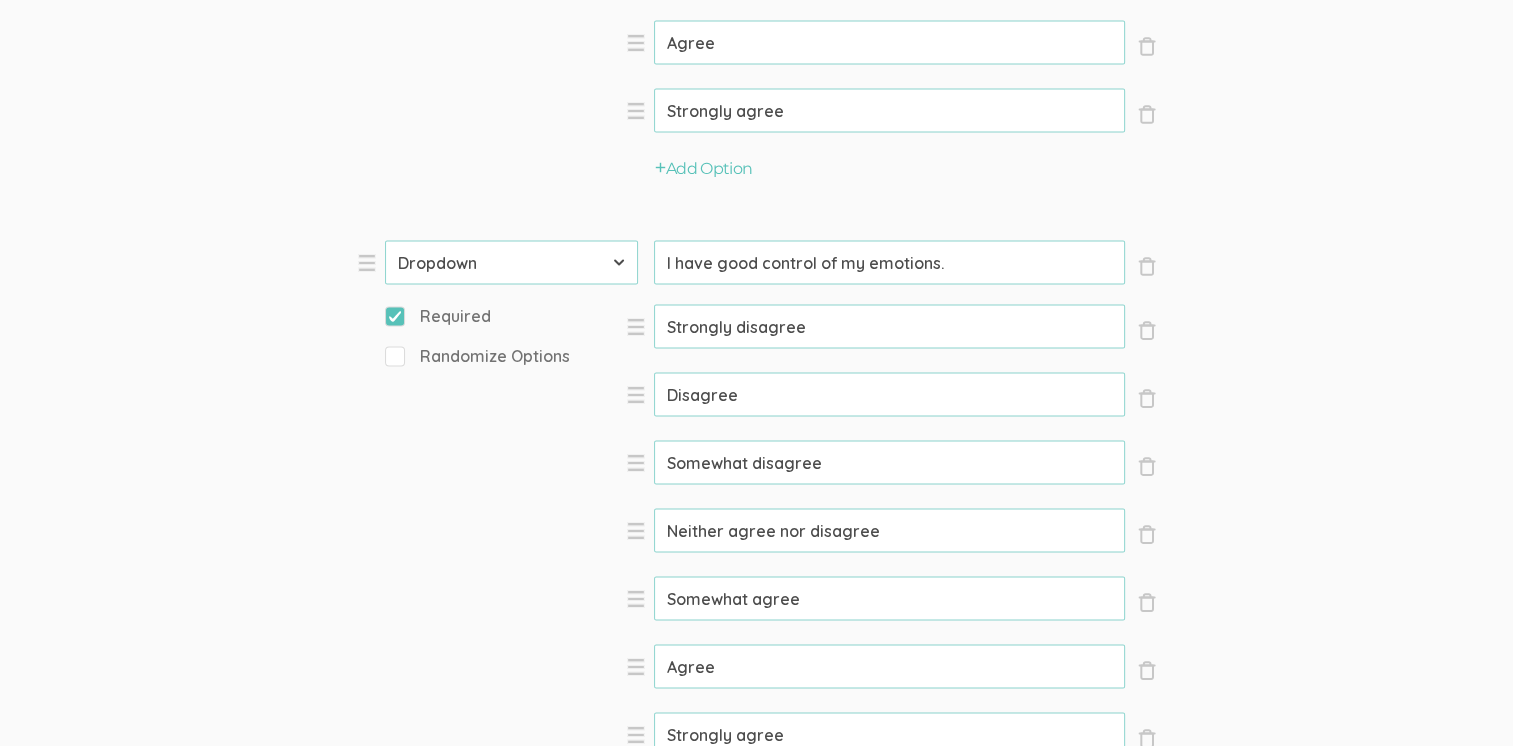 click on "Question text can be formatted using Markdown syntax.   Enabled Title   [Incentive Amount] for [Interview Duration] Min Chat about [Topic]   (success) Questions × Close Type First Name Last Name Email Phone Number LinkedIn Profile URL Country State Short Text Long Text Number Dropdown Checkbox Paragraph Prompt   Hello, I'm [PERSON_NAME], a doctoral researcher from [GEOGRAPHIC_DATA]. I'm conducting a study on the gender and generational differences in emotional intelligence of leaders within asset management firms. You can find me on [LinkedIn]([URL][DOMAIN_NAME][PERSON_NAME]). I truly appreciate your willingness to share your experience, and I'm excited to learn from it. Thank you for taking part in this important conversation! × Close Type First Name Last Name Email Phone Number LinkedIn Profile URL Country State Short Text Long Text Number Dropdown Checkbox Paragraph Prompt   First name   (success)   Required × Close Type First Name Last Name Email Phone Number LinkedIn Profile URL" at bounding box center (756, -4811) 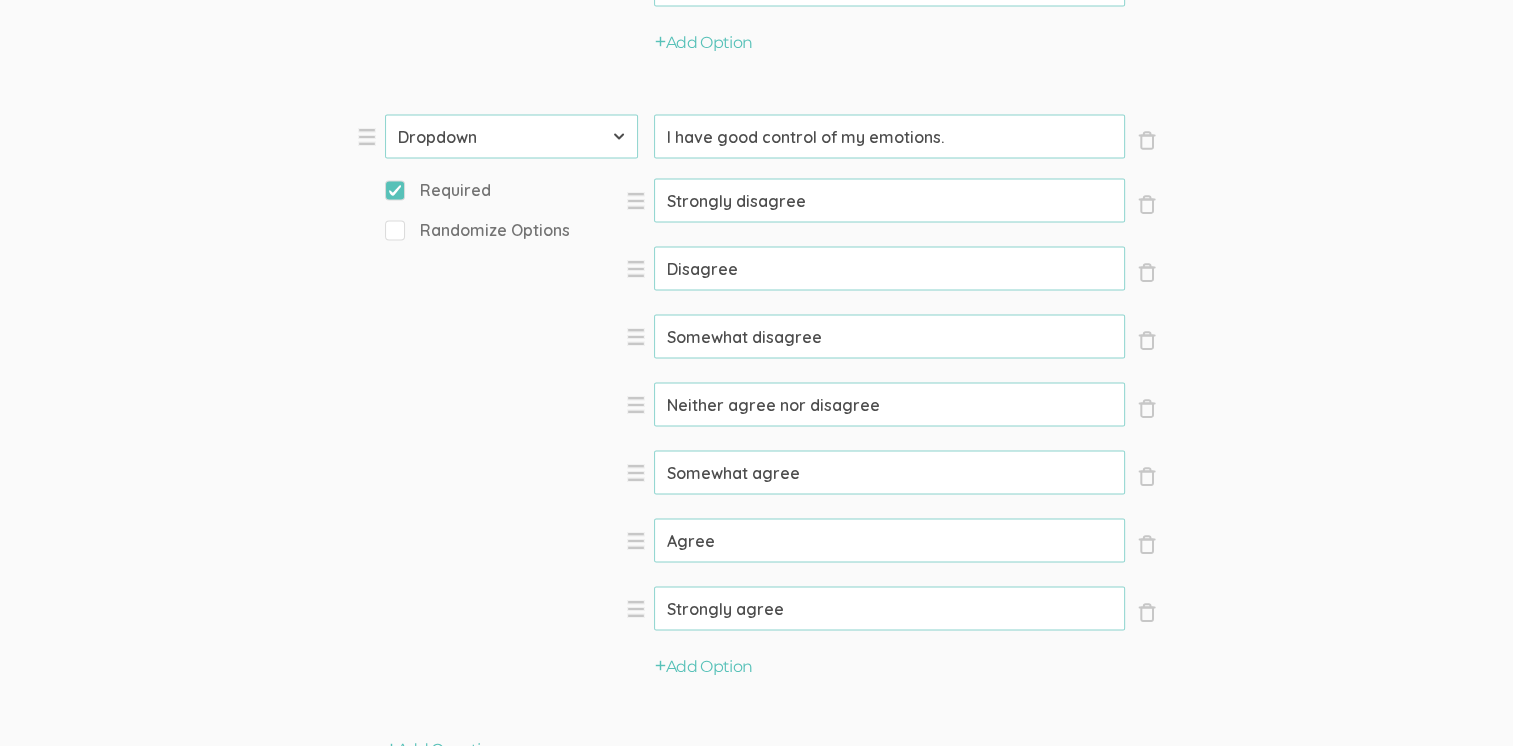 scroll, scrollTop: 11440, scrollLeft: 0, axis: vertical 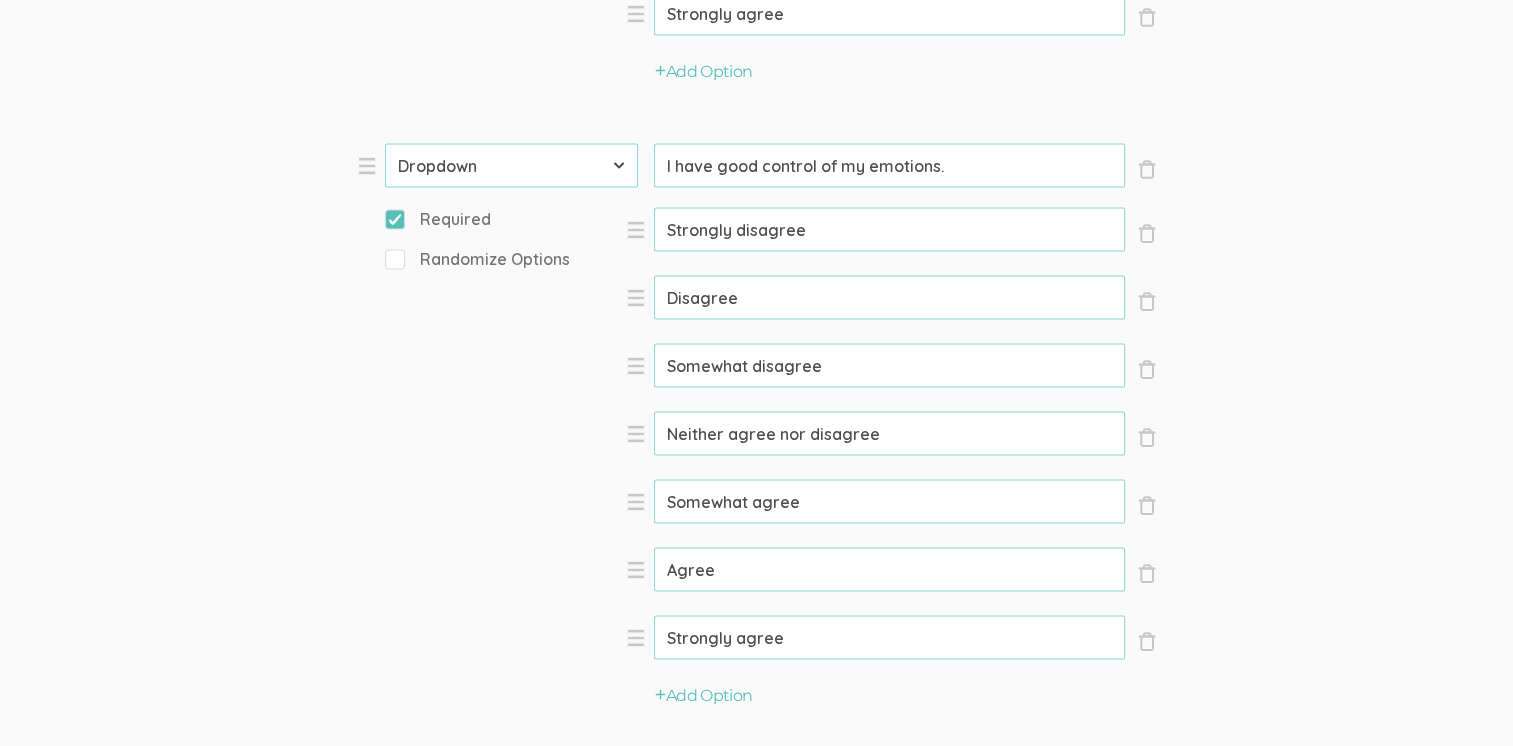 click on "Question text can be formatted using Markdown syntax.   Enabled Title   [Incentive Amount] for [Interview Duration] Min Chat about [Topic]   (success) Questions × Close Type First Name Last Name Email Phone Number LinkedIn Profile URL Country State Short Text Long Text Number Dropdown Checkbox Paragraph Prompt   Hello, I'm [PERSON_NAME], a doctoral researcher from [GEOGRAPHIC_DATA]. I'm conducting a study on the gender and generational differences in emotional intelligence of leaders within asset management firms. You can find me on [LinkedIn]([URL][DOMAIN_NAME][PERSON_NAME]). I truly appreciate your willingness to share your experience, and I'm excited to learn from it. Thank you for taking part in this important conversation! × Close Type First Name Last Name Email Phone Number LinkedIn Profile URL Country State Short Text Long Text Number Dropdown Checkbox Paragraph Prompt   First name   (success)   Required × Close Type First Name Last Name Email Phone Number LinkedIn Profile URL" at bounding box center [756, -4908] 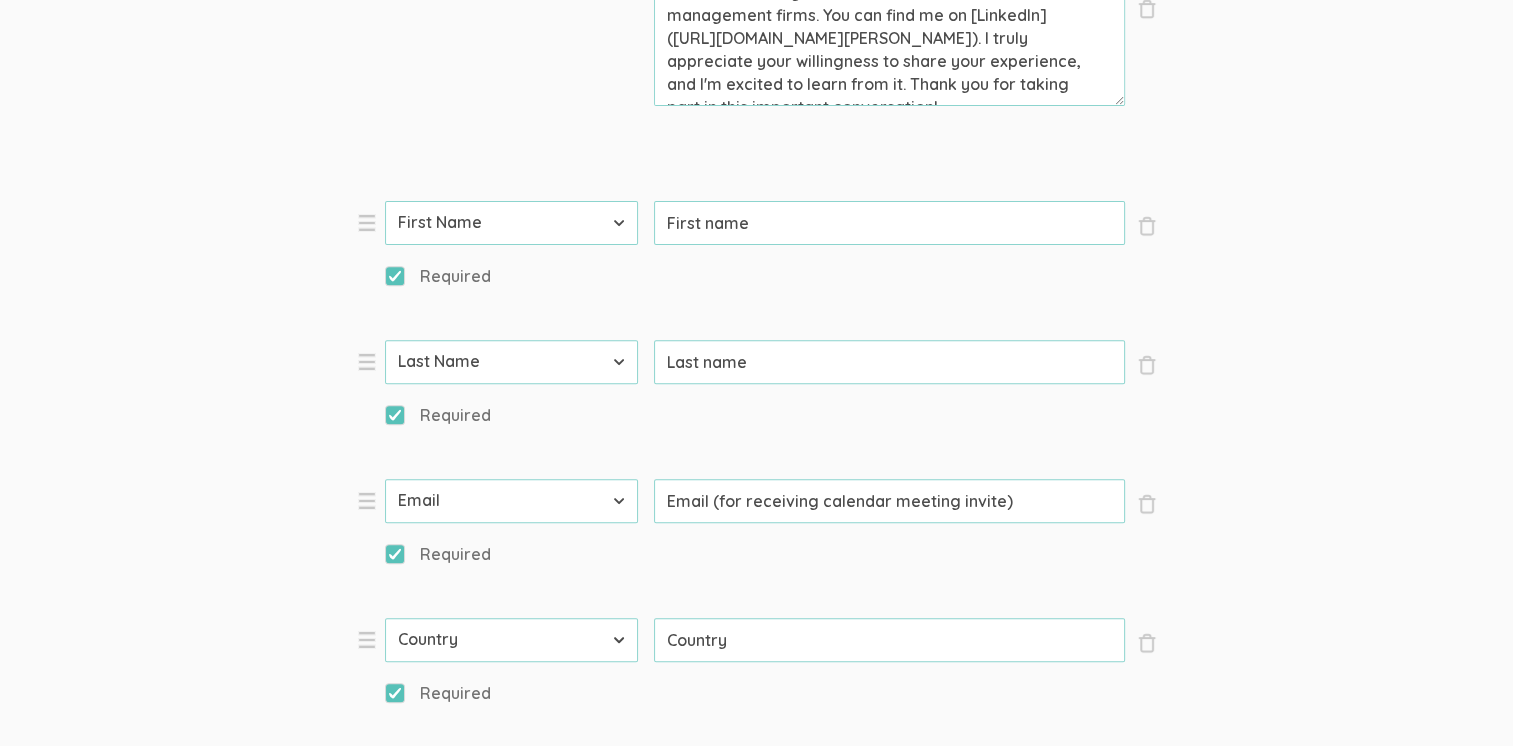 scroll, scrollTop: 725, scrollLeft: 0, axis: vertical 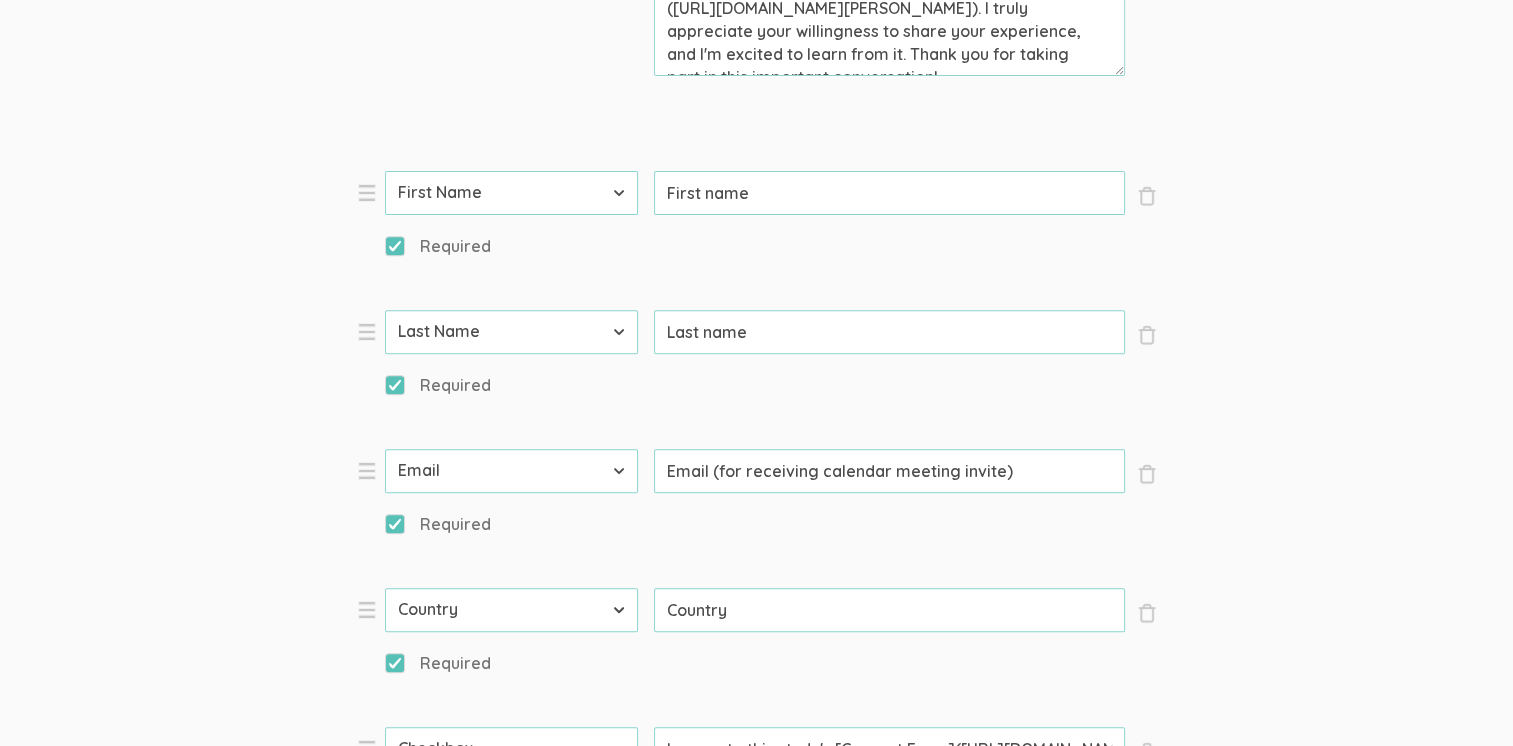 click on "Email (for receiving calendar meeting invite)" at bounding box center (889, 193) 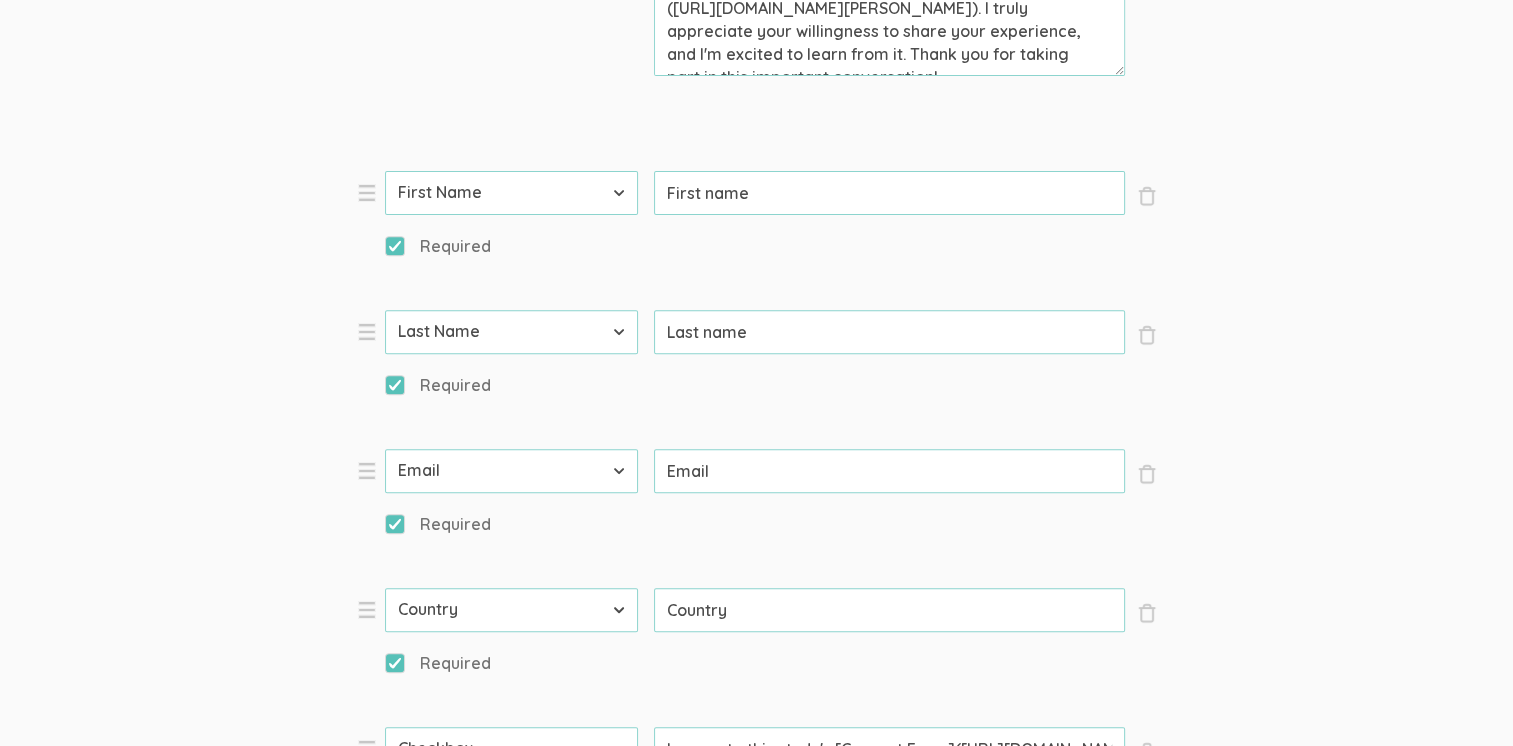 click on "Question text can be formatted using Markdown syntax.   Enabled Title   [Incentive Amount] for [Interview Duration] Min Chat about [Topic]   (success) Questions × Close Type First Name Last Name Email Phone Number LinkedIn Profile URL Country State Short Text Long Text Number Dropdown Checkbox Paragraph Prompt   Hello, I'm [PERSON_NAME], a doctoral researcher from [GEOGRAPHIC_DATA]. I'm conducting a study on the gender and generational differences in emotional intelligence of leaders within asset management firms. You can find me on [LinkedIn]([URL][DOMAIN_NAME][PERSON_NAME]). I truly appreciate your willingness to share your experience, and I'm excited to learn from it. Thank you for taking part in this important conversation! × Close Type First Name Last Name Email Phone Number LinkedIn Profile URL Country State Short Text Long Text Number Dropdown Checkbox Paragraph Prompt   First name   (success)   Required × Close Type First Name Last Name Email Phone Number LinkedIn Profile URL" at bounding box center [756, 5807] 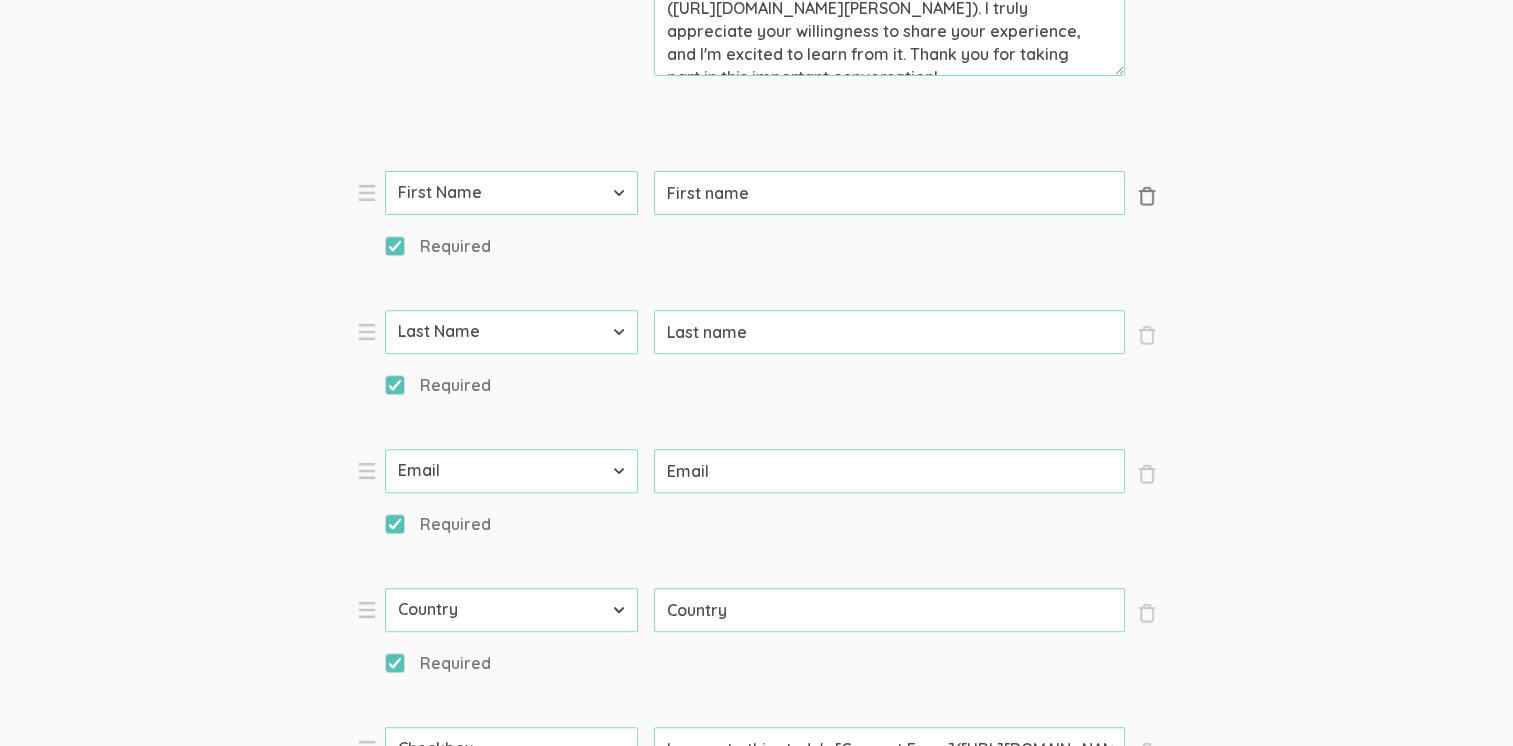 click on "×" at bounding box center [1147, 196] 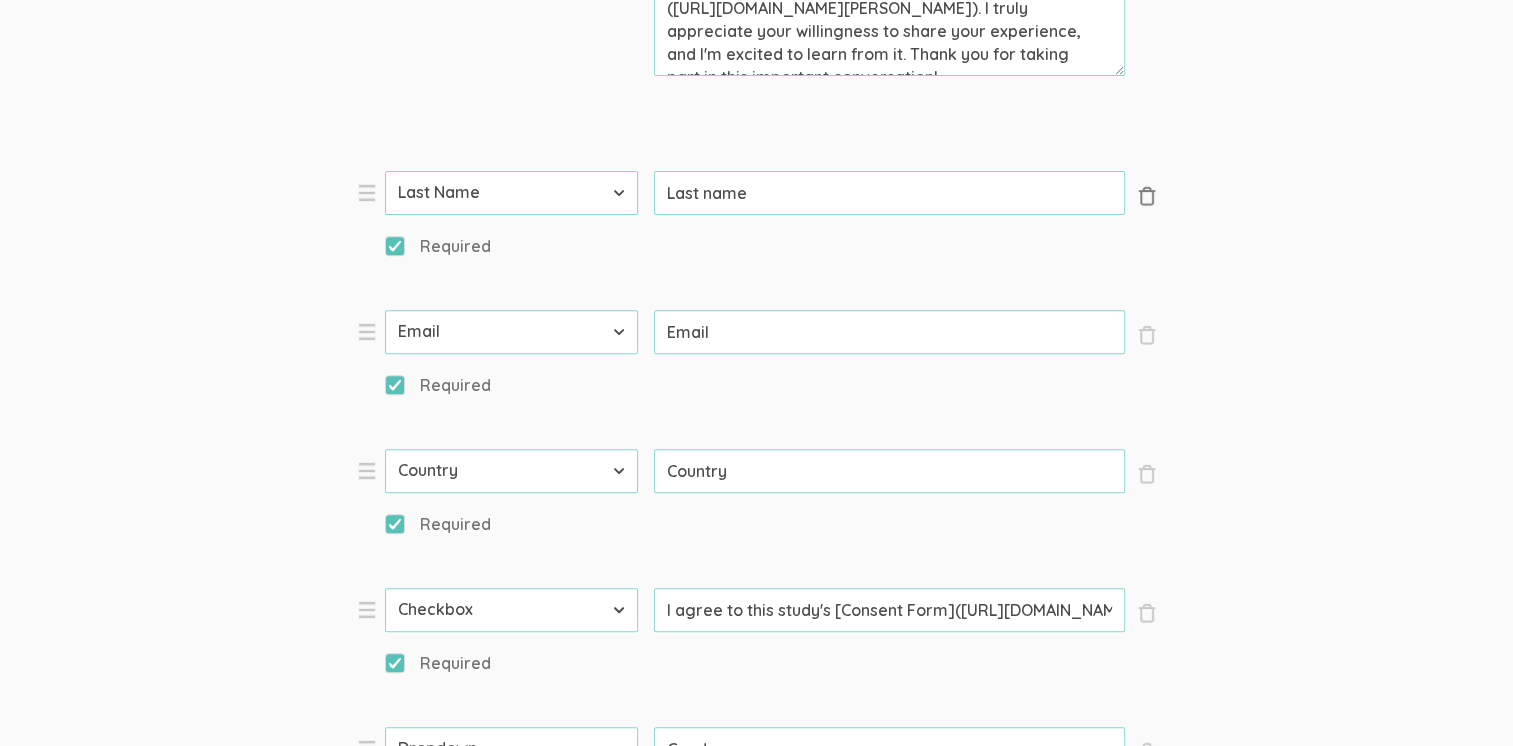 click on "×" at bounding box center [1147, 196] 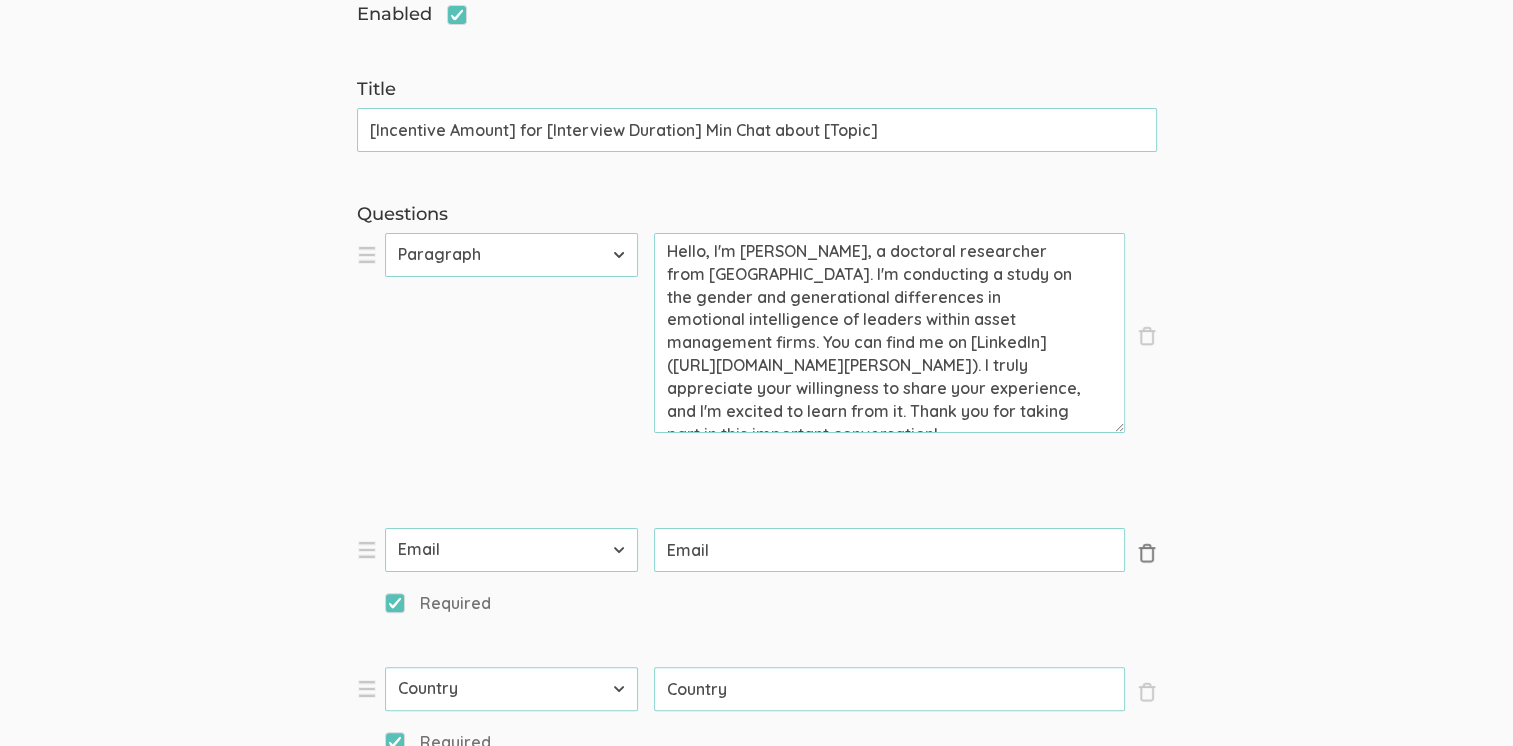 scroll, scrollTop: 354, scrollLeft: 0, axis: vertical 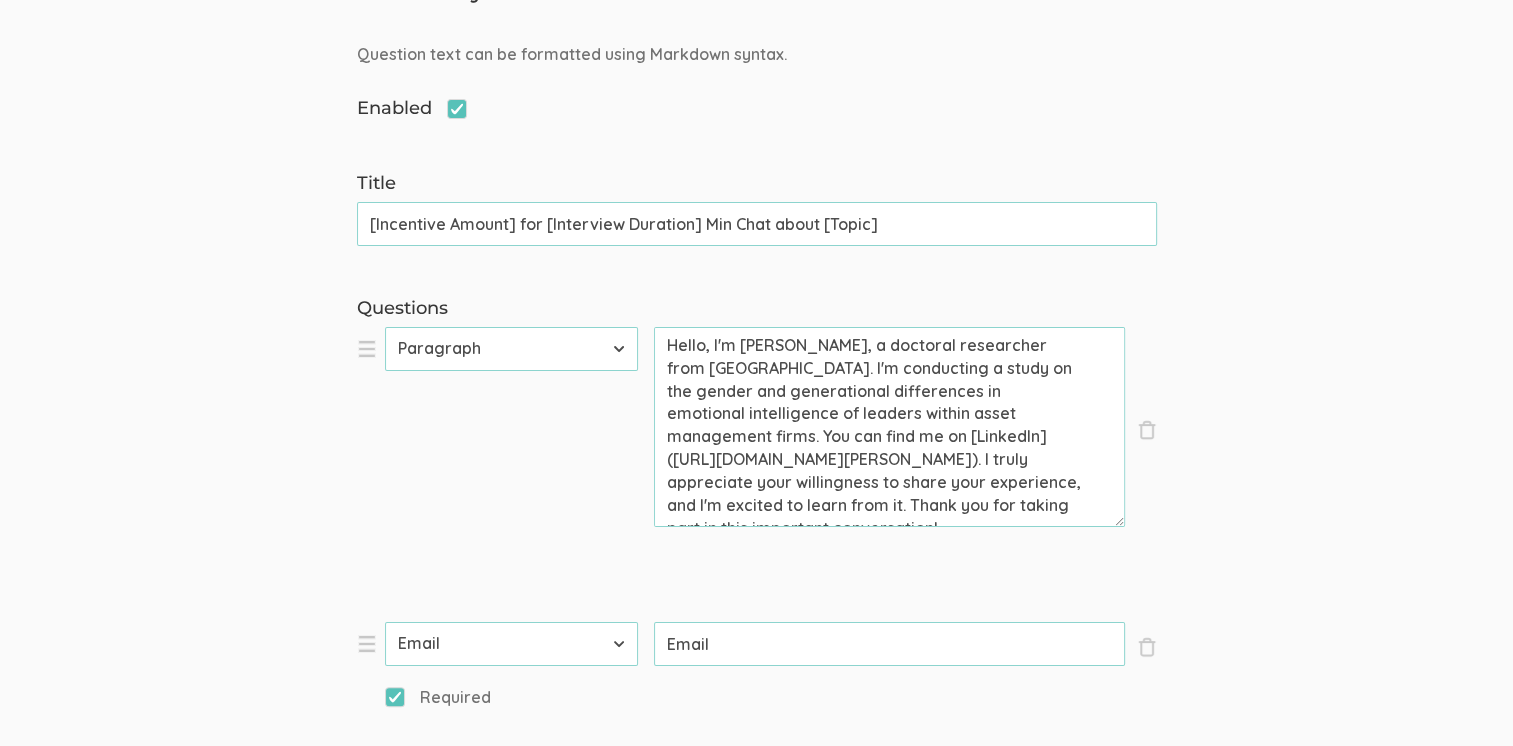 drag, startPoint x: 772, startPoint y: 224, endPoint x: 737, endPoint y: 221, distance: 35.128338 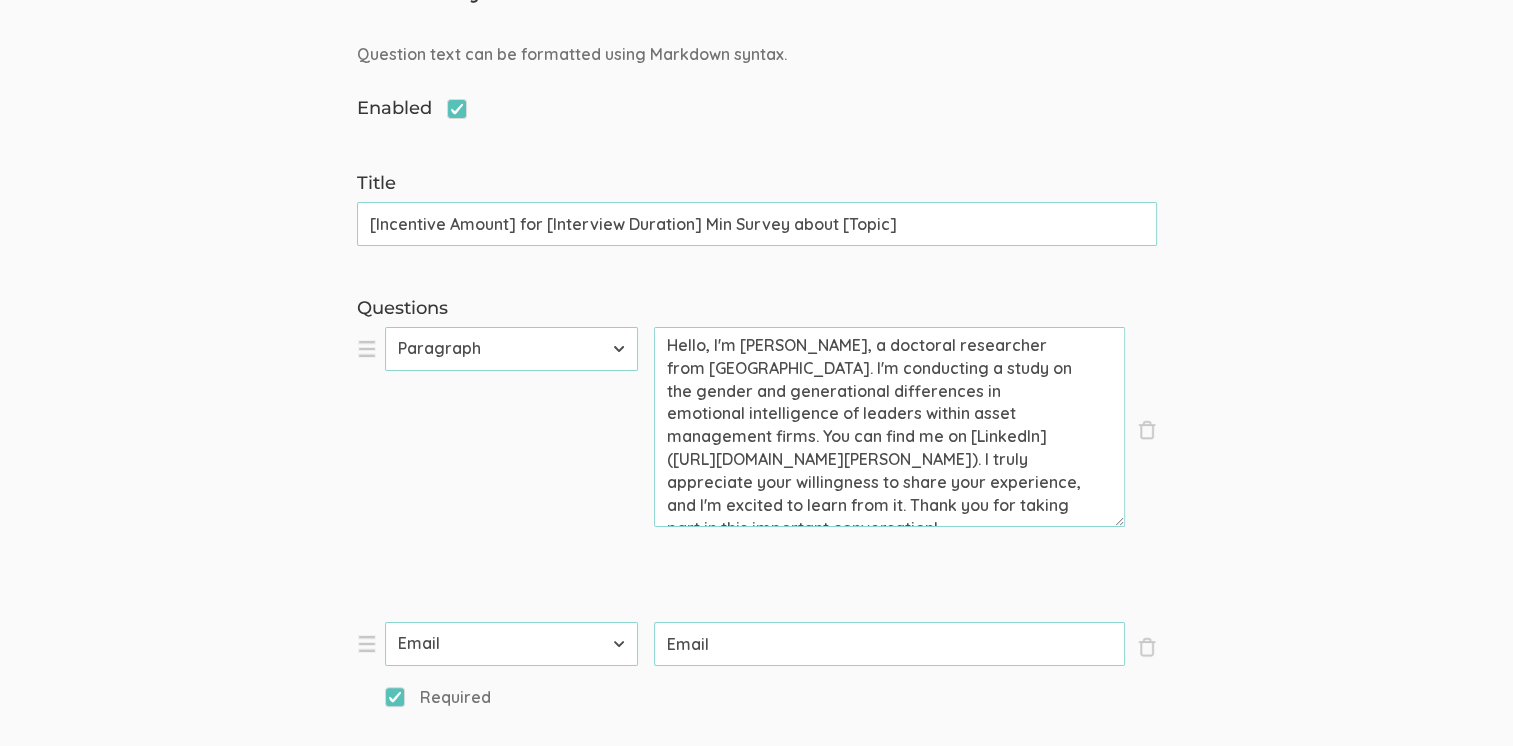 click on "Question text can be formatted using Markdown syntax.   Enabled Title   [Incentive Amount] for [Interview Duration] Min Survey about [Topic]   (success) Questions × Close Type First Name Last Name Email Phone Number LinkedIn Profile URL Country State Short Text Long Text Number Dropdown Checkbox Paragraph Prompt   Hello, I'm [PERSON_NAME], a doctoral researcher from [GEOGRAPHIC_DATA]. I'm conducting a study on the gender and generational differences in emotional intelligence of leaders within asset management firms. You can find me on [LinkedIn]([URL][DOMAIN_NAME][PERSON_NAME]). I truly appreciate your willingness to share your experience, and I'm excited to learn from it. Thank you for taking part in this important conversation! × Close Type First Name Last Name Email Phone Number LinkedIn Profile URL Country State Short Text Long Text Number Dropdown Checkbox Paragraph Prompt   Email   (success)   Required × Close Type First Name Last Name Email Phone Number LinkedIn Profile URL" at bounding box center [756, 6119] 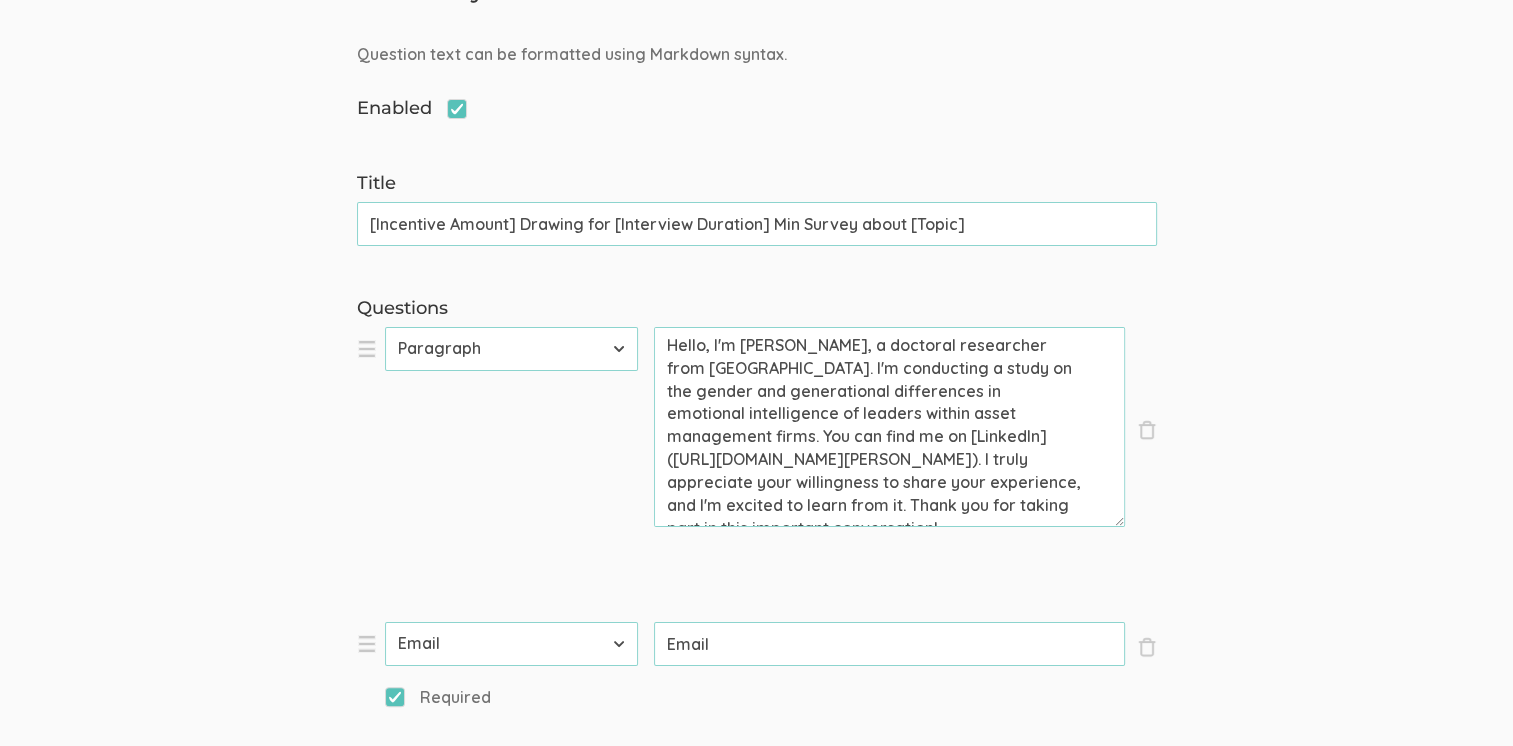 click on "Question text can be formatted using Markdown syntax.   Enabled Title   [Incentive Amount] Drawing for [Interview Duration] Min Survey about [Topic]   (success) Questions × Close Type First Name Last Name Email Phone Number LinkedIn Profile URL Country State Short Text Long Text Number Dropdown Checkbox Paragraph Prompt   Hello, I'm [PERSON_NAME], a doctoral researcher from [GEOGRAPHIC_DATA]. I'm conducting a study on the gender and generational differences in emotional intelligence of leaders within asset management firms. You can find me on [LinkedIn]([URL][DOMAIN_NAME][PERSON_NAME]). I truly appreciate your willingness to share your experience, and I'm excited to learn from it. Thank you for taking part in this important conversation! × Close Type First Name Last Name Email Phone Number LinkedIn Profile URL Country State Short Text Long Text Number Dropdown Checkbox Paragraph Prompt   Email   (success)   Required × Close Type First Name Last Name Email Phone Number Country State" at bounding box center [756, 6119] 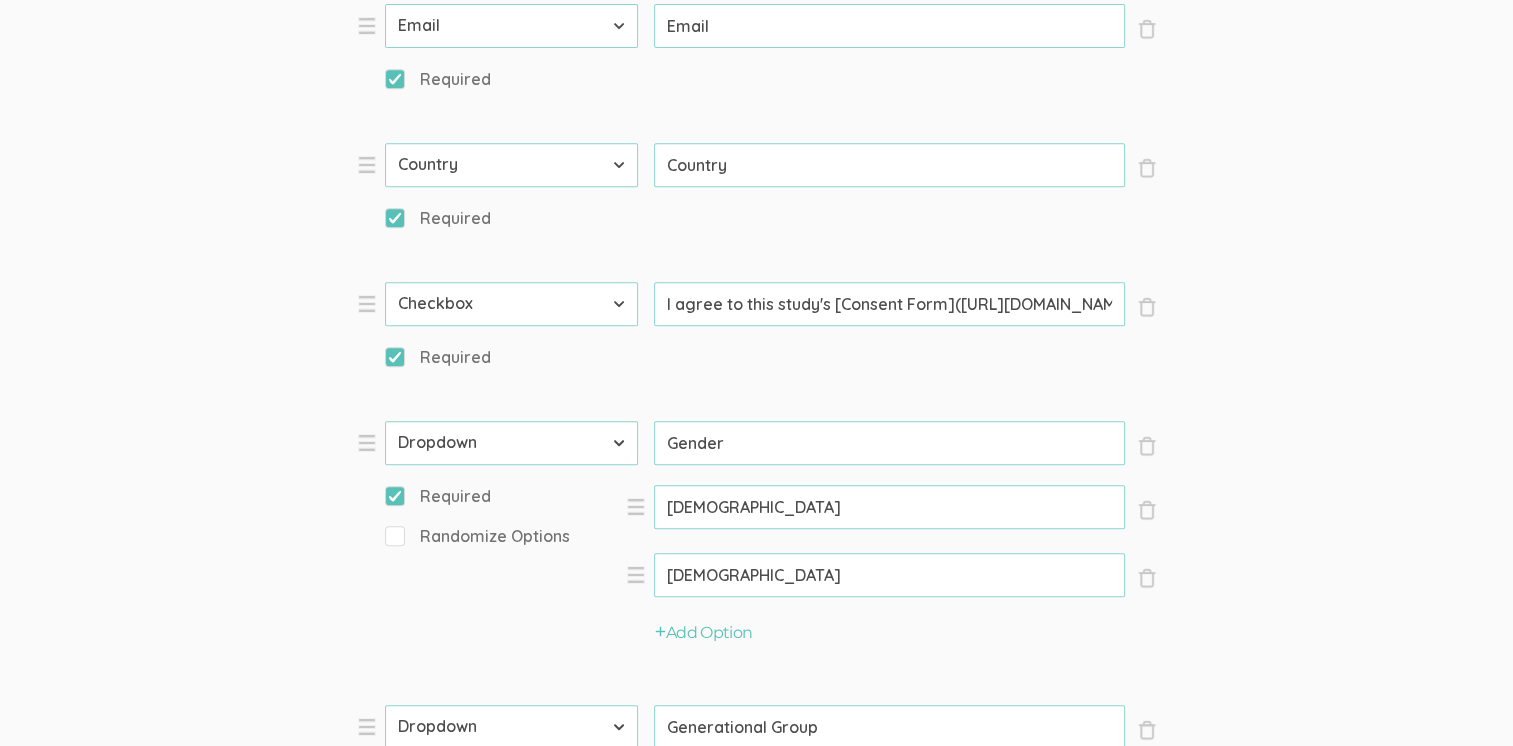 scroll, scrollTop: 921, scrollLeft: 0, axis: vertical 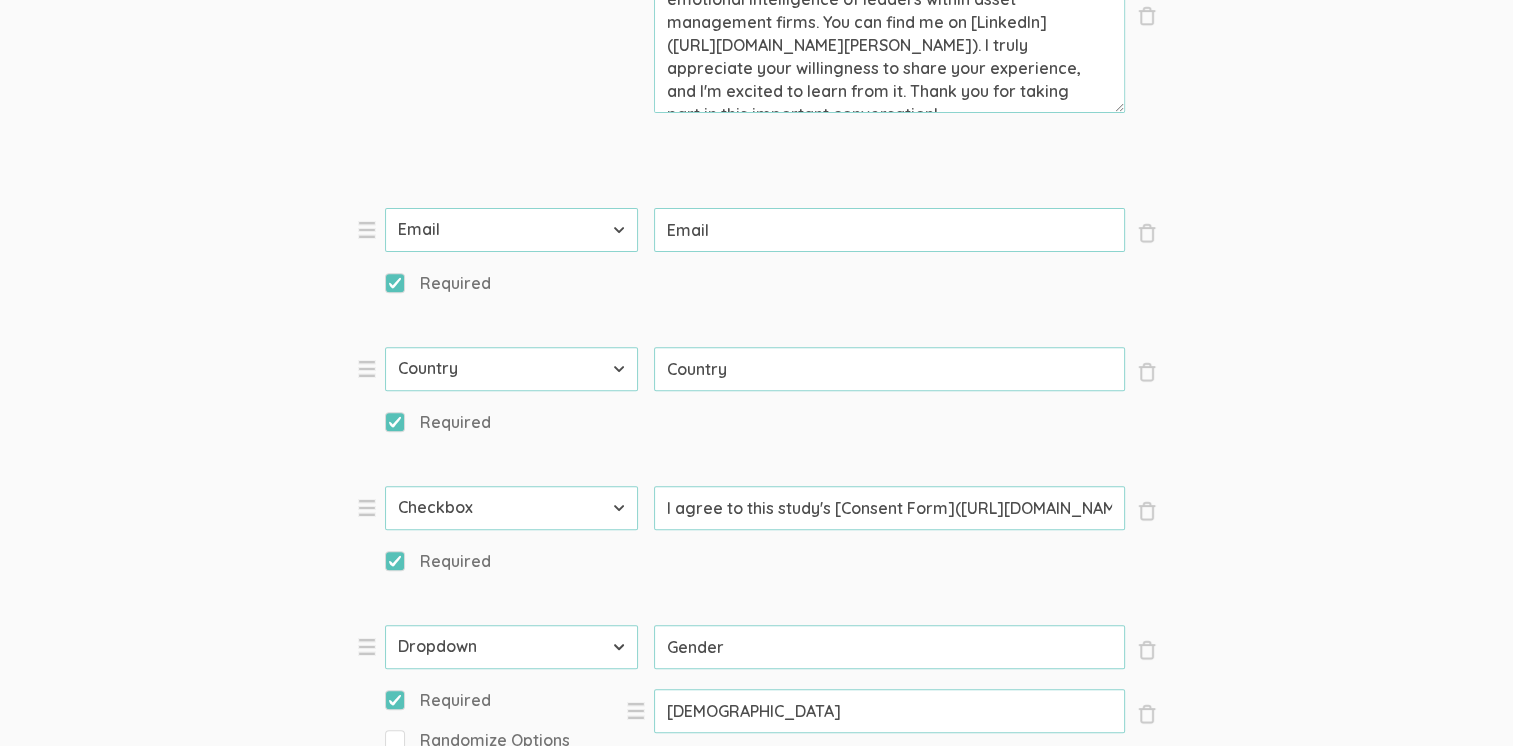 click on "Email" at bounding box center (889, 230) 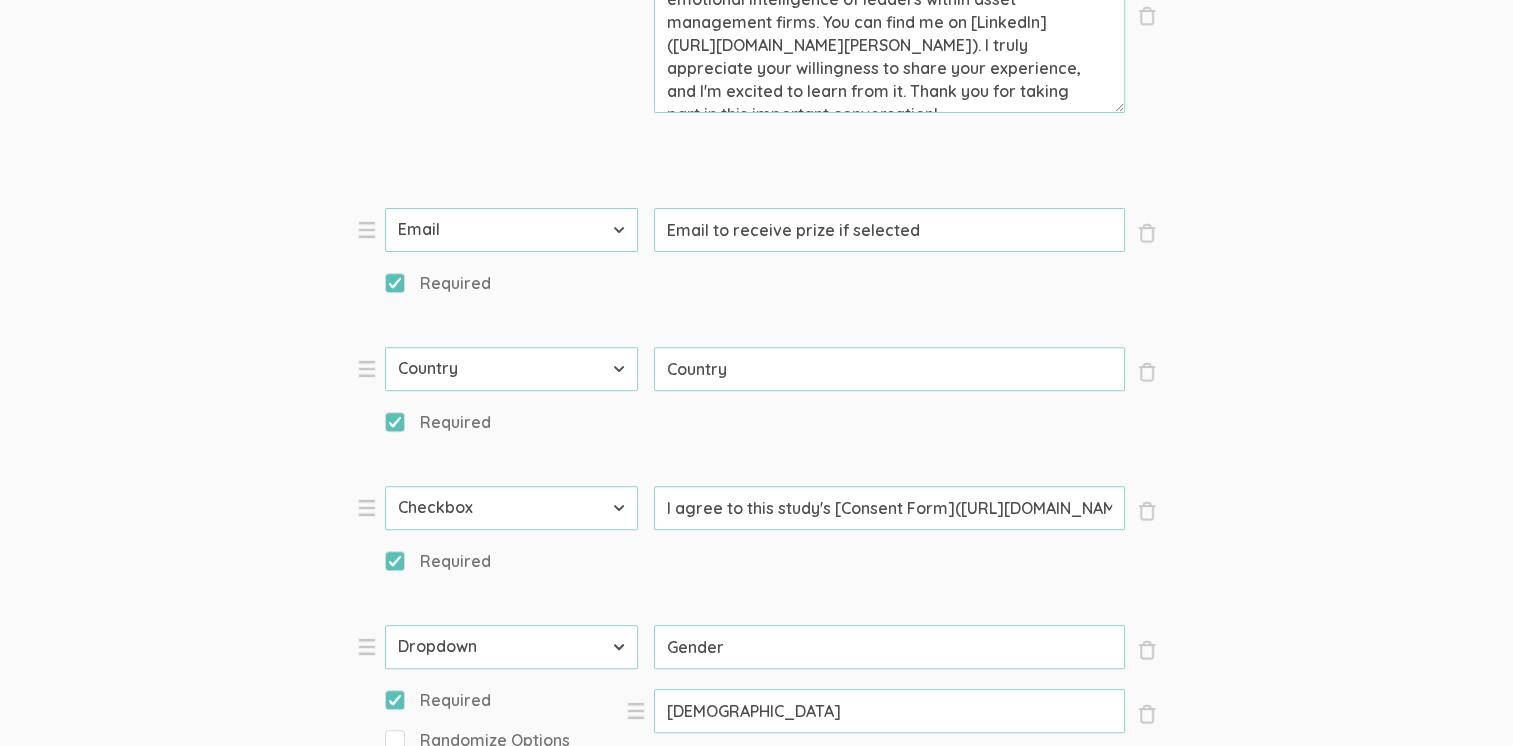 click on "Question text can be formatted using Markdown syntax.   Enabled Title   [Incentive Amount] Drawing for [Interview Duration] Min Survey about [Topic]   (success) Questions × Close Type First Name Last Name Email Phone Number LinkedIn Profile URL Country State Short Text Long Text Number Dropdown Checkbox Paragraph Prompt   Hello, I'm [PERSON_NAME], a doctoral researcher from [GEOGRAPHIC_DATA]. I'm conducting a study on the gender and generational differences in emotional intelligence of leaders within asset management firms. You can find me on [LinkedIn]([URL][DOMAIN_NAME][PERSON_NAME]). I truly appreciate your willingness to share your experience, and I'm excited to learn from it. Thank you for taking part in this important conversation! × Close Type First Name Last Name Email Phone Number LinkedIn Profile URL Country State Short Text Long Text Number Dropdown Checkbox Paragraph Prompt   Email to receive prize if selected   (success)   Required × Close Type First Name Last Name Email" at bounding box center (756, 5705) 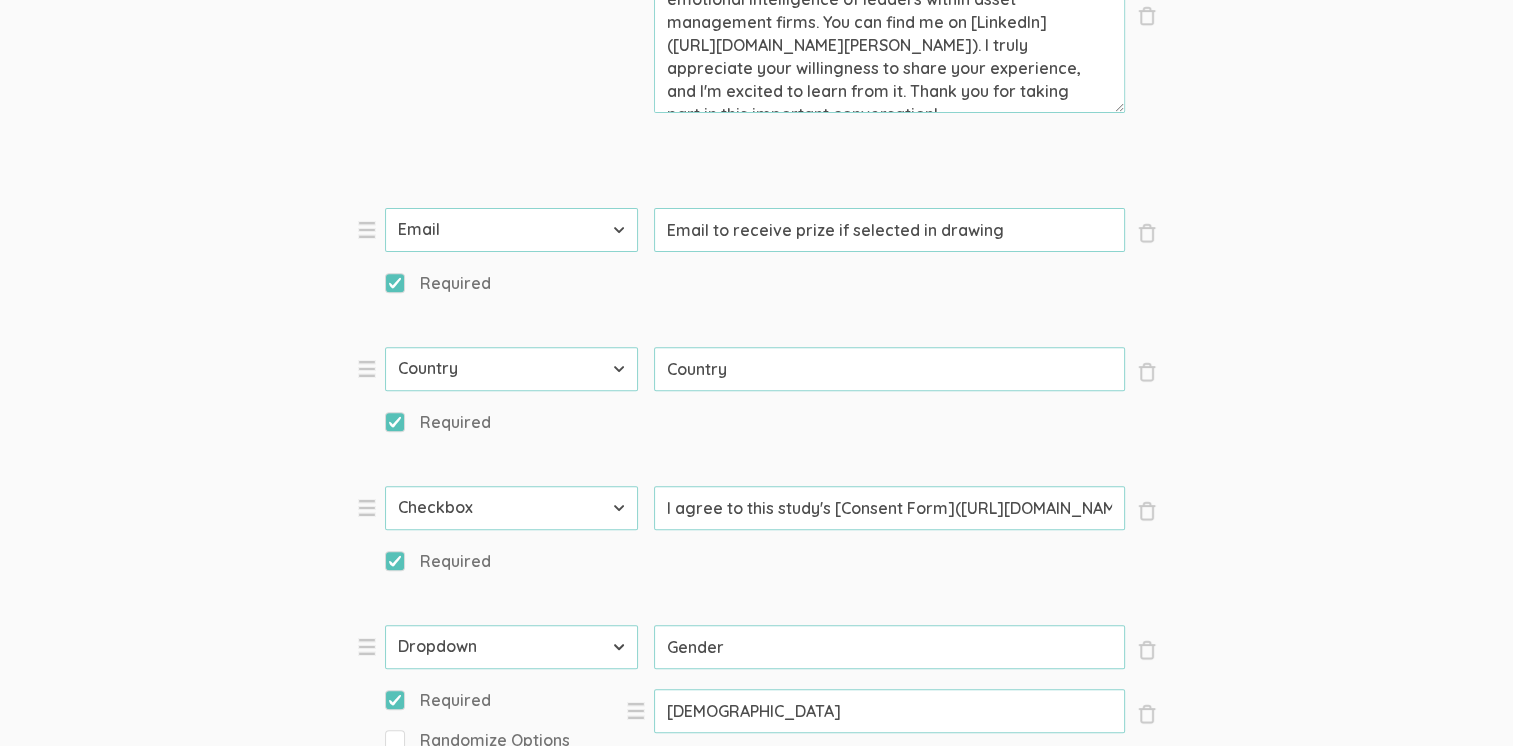 click on "Question text can be formatted using Markdown syntax.   Enabled Title   [Incentive Amount] Drawing for [Interview Duration] Min Survey about [Topic]   (success) Questions × Close Type First Name Last Name Email Phone Number LinkedIn Profile URL Country State Short Text Long Text Number Dropdown Checkbox Paragraph Prompt   Hello, I'm [PERSON_NAME], a doctoral researcher from [GEOGRAPHIC_DATA]. I'm conducting a study on the gender and generational differences in emotional intelligence of leaders within asset management firms. You can find me on [LinkedIn]([URL][DOMAIN_NAME][PERSON_NAME]). I truly appreciate your willingness to share your experience, and I'm excited to learn from it. Thank you for taking part in this important conversation! × Close Type First Name Last Name Email Phone Number LinkedIn Profile URL Country State Short Text Long Text Number Dropdown Checkbox Paragraph Prompt   Email to receive prize if selected in drawing   (success)   Required × Close Type First Name Email" at bounding box center (756, 5705) 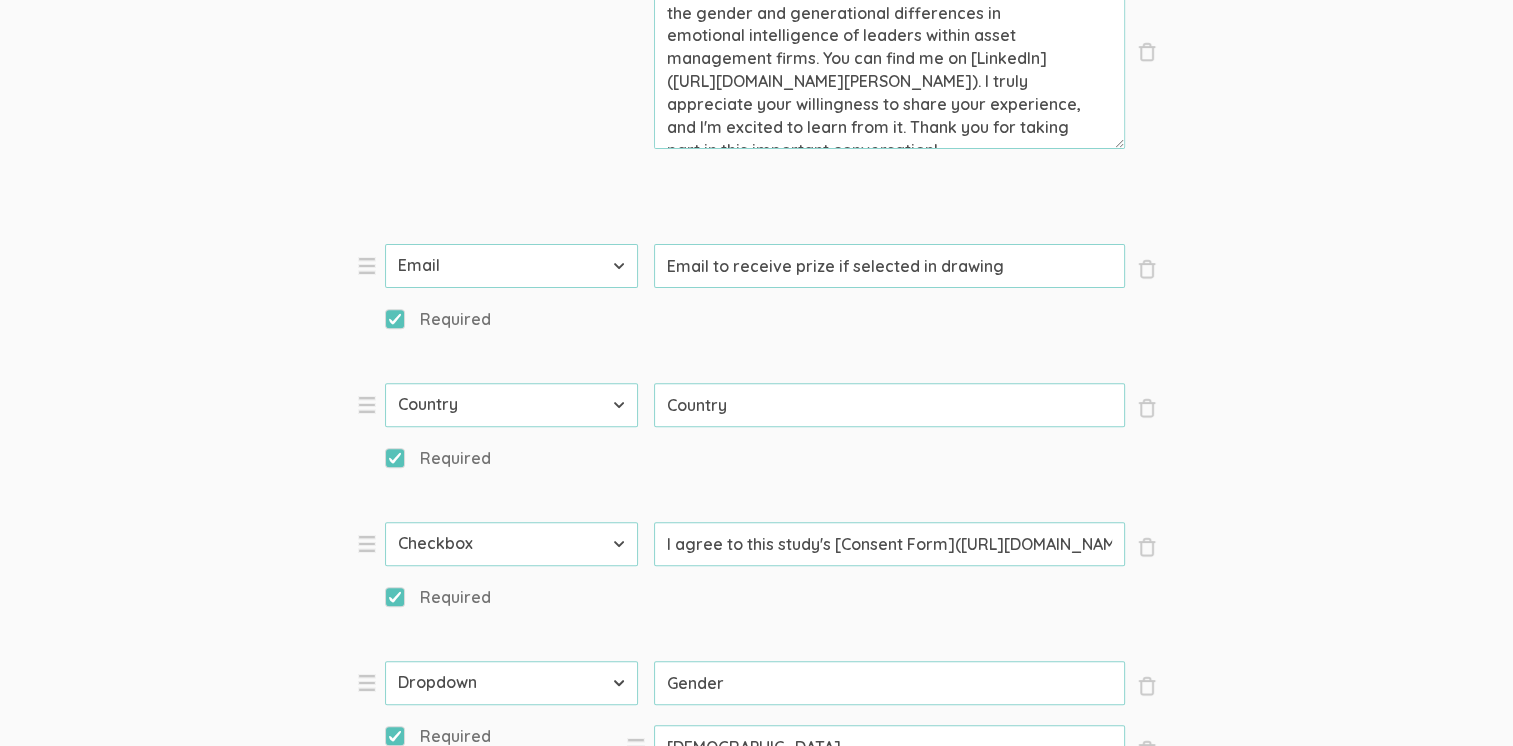 scroll, scrollTop: 580, scrollLeft: 0, axis: vertical 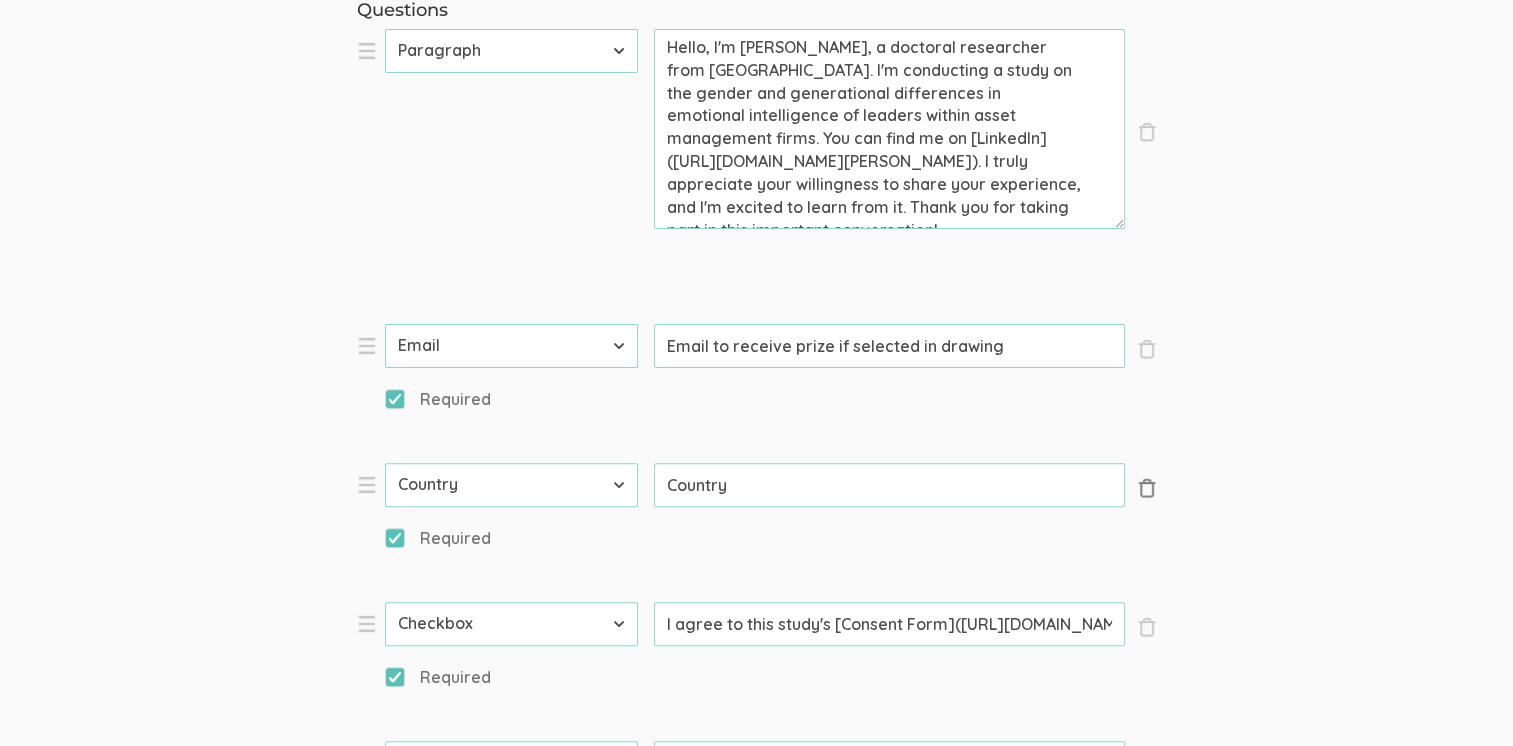 click on "×" at bounding box center [1147, 488] 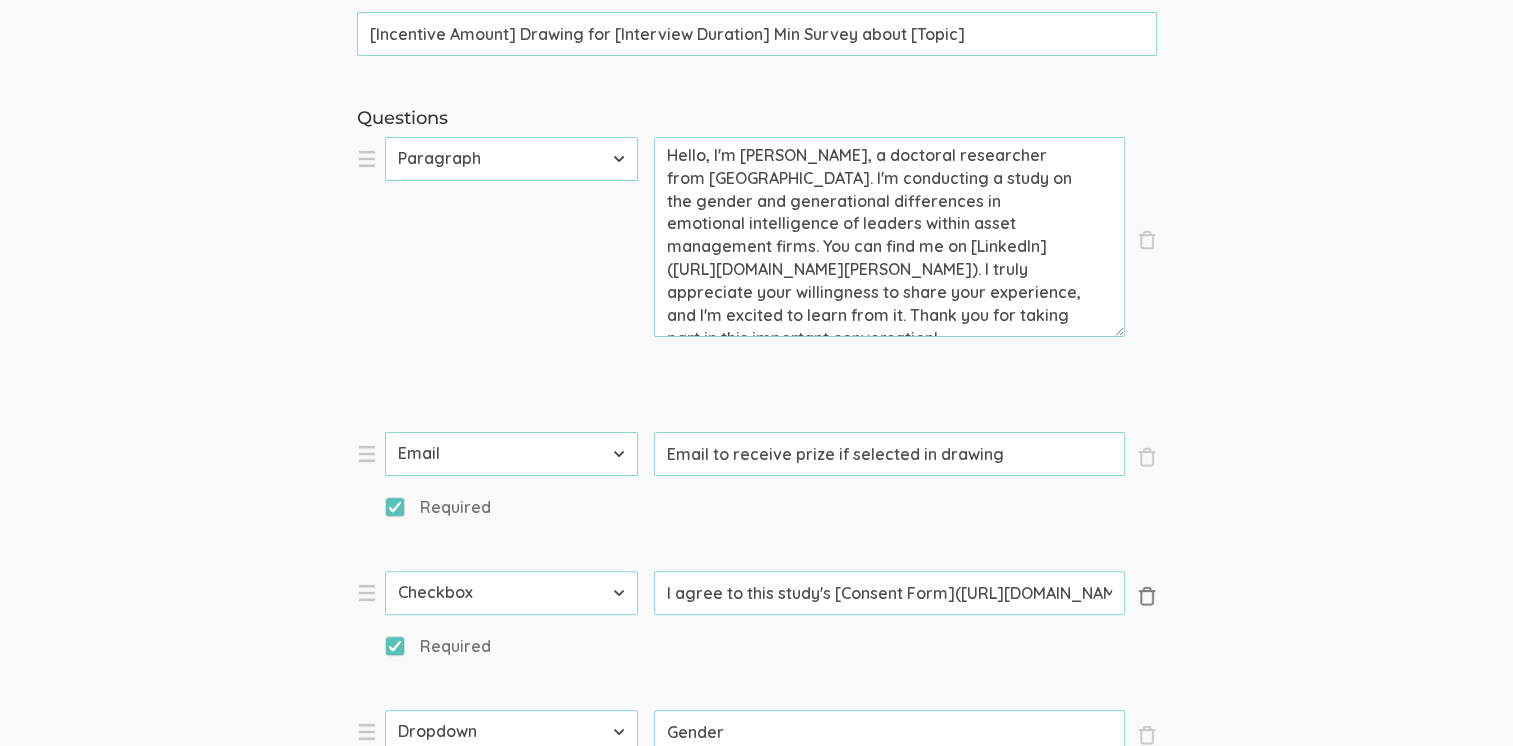 scroll, scrollTop: 479, scrollLeft: 0, axis: vertical 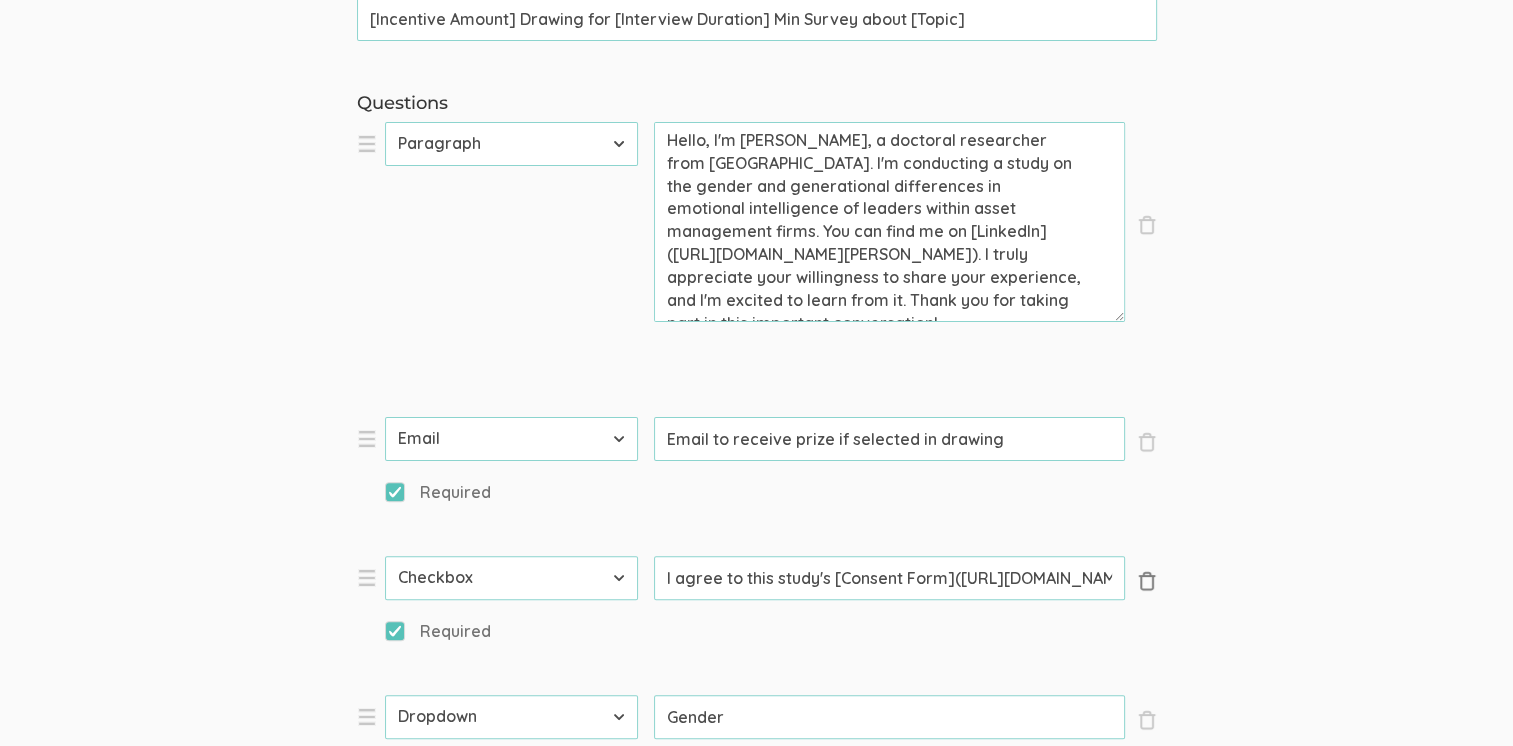 click on "Required" at bounding box center [511, 498] 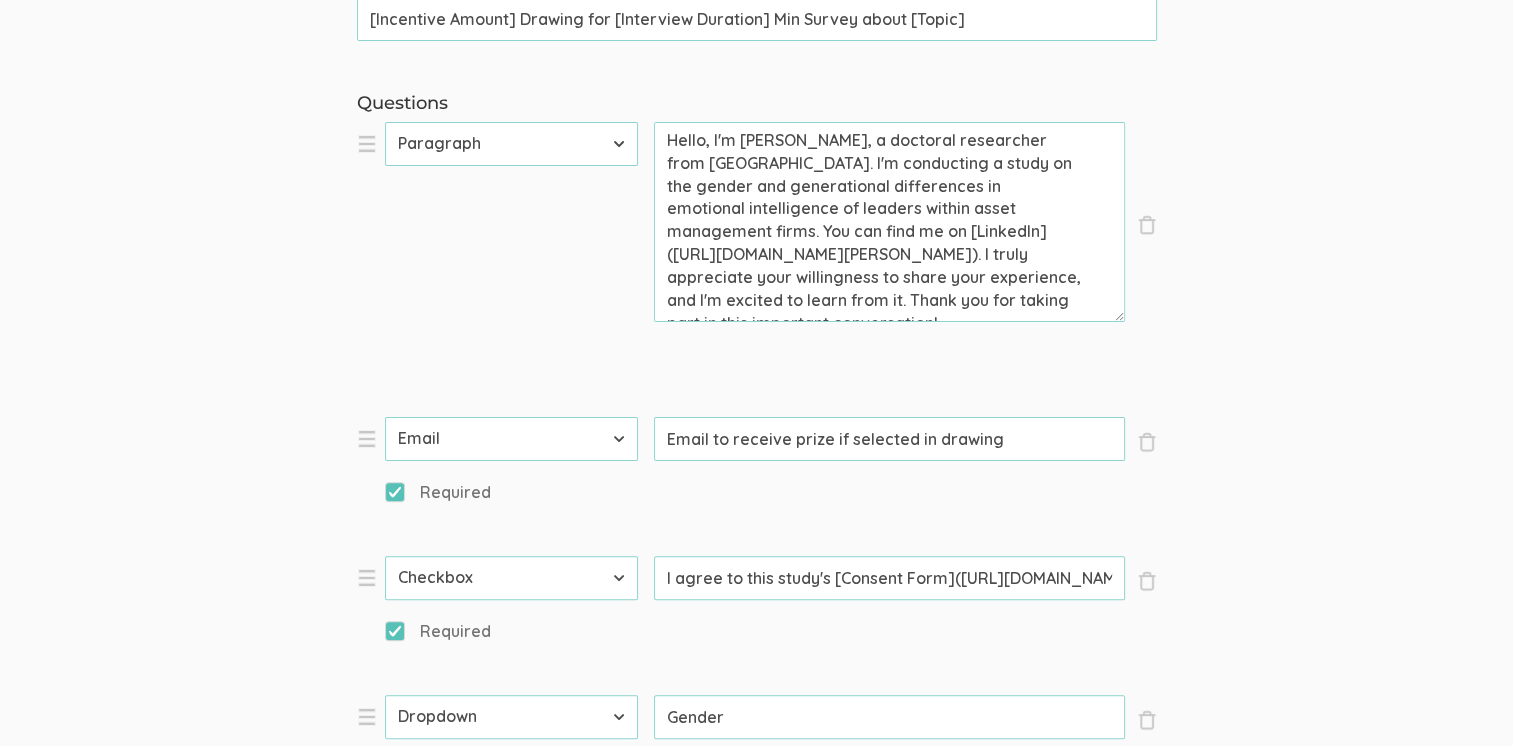click on "Required" at bounding box center (391, 491) 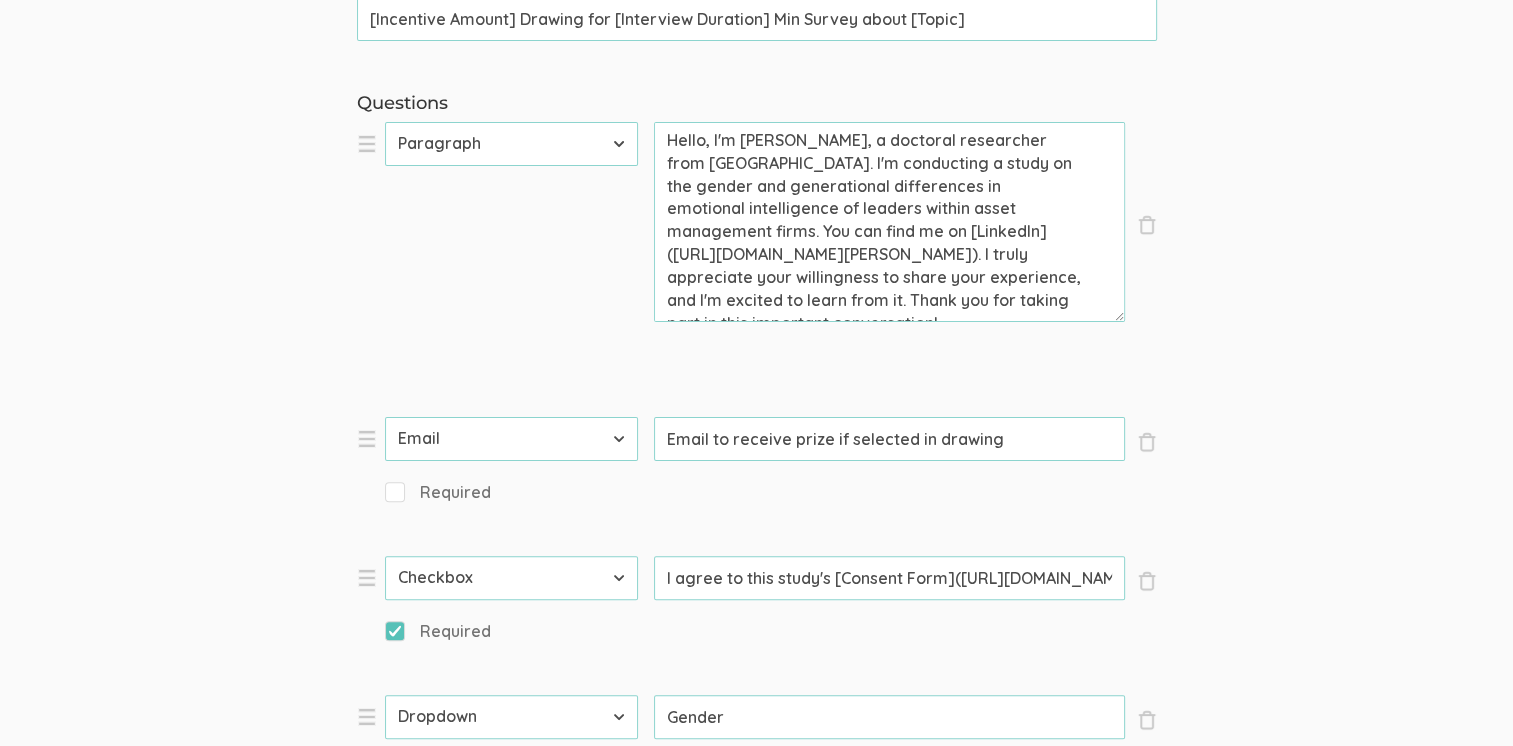 click on "Required" at bounding box center [438, 492] 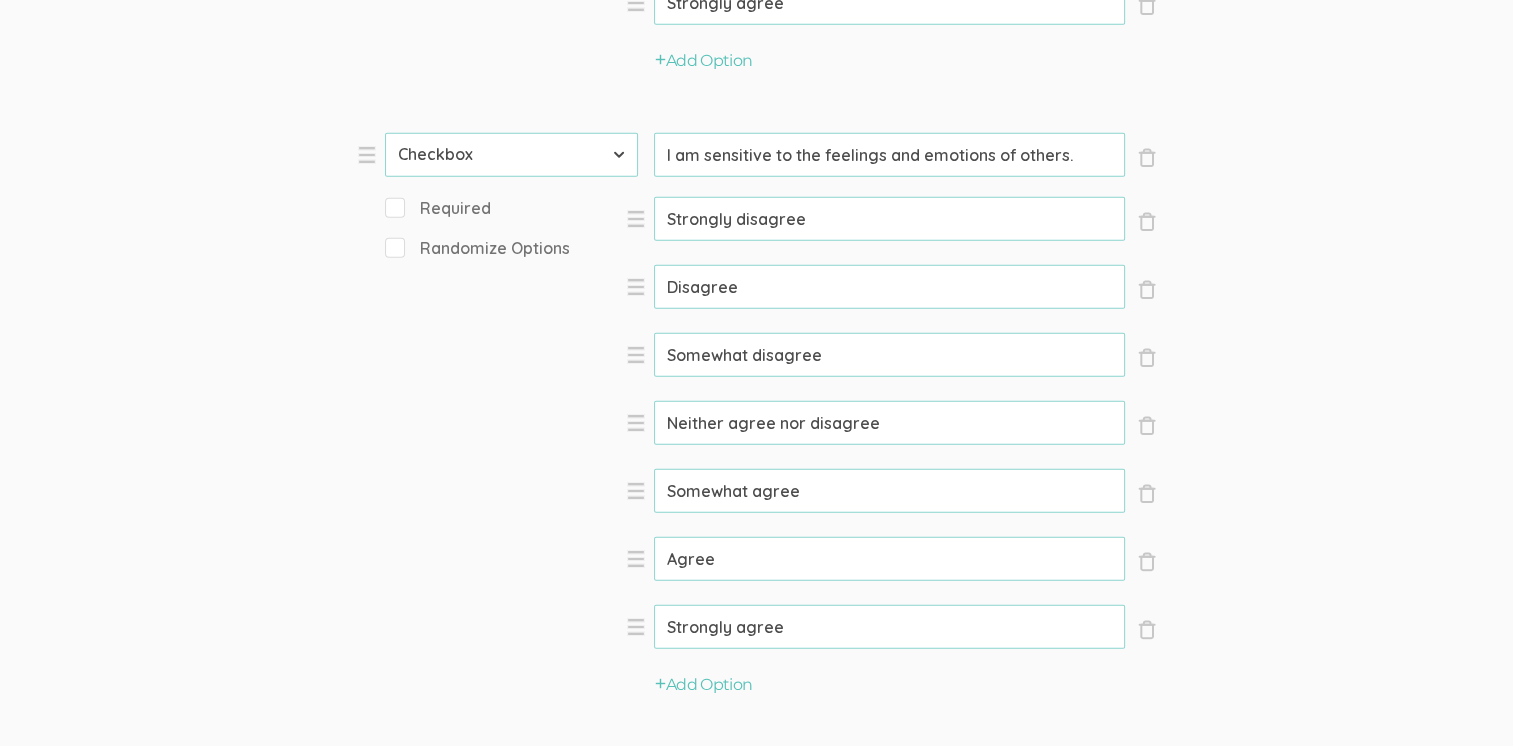 scroll, scrollTop: 5492, scrollLeft: 0, axis: vertical 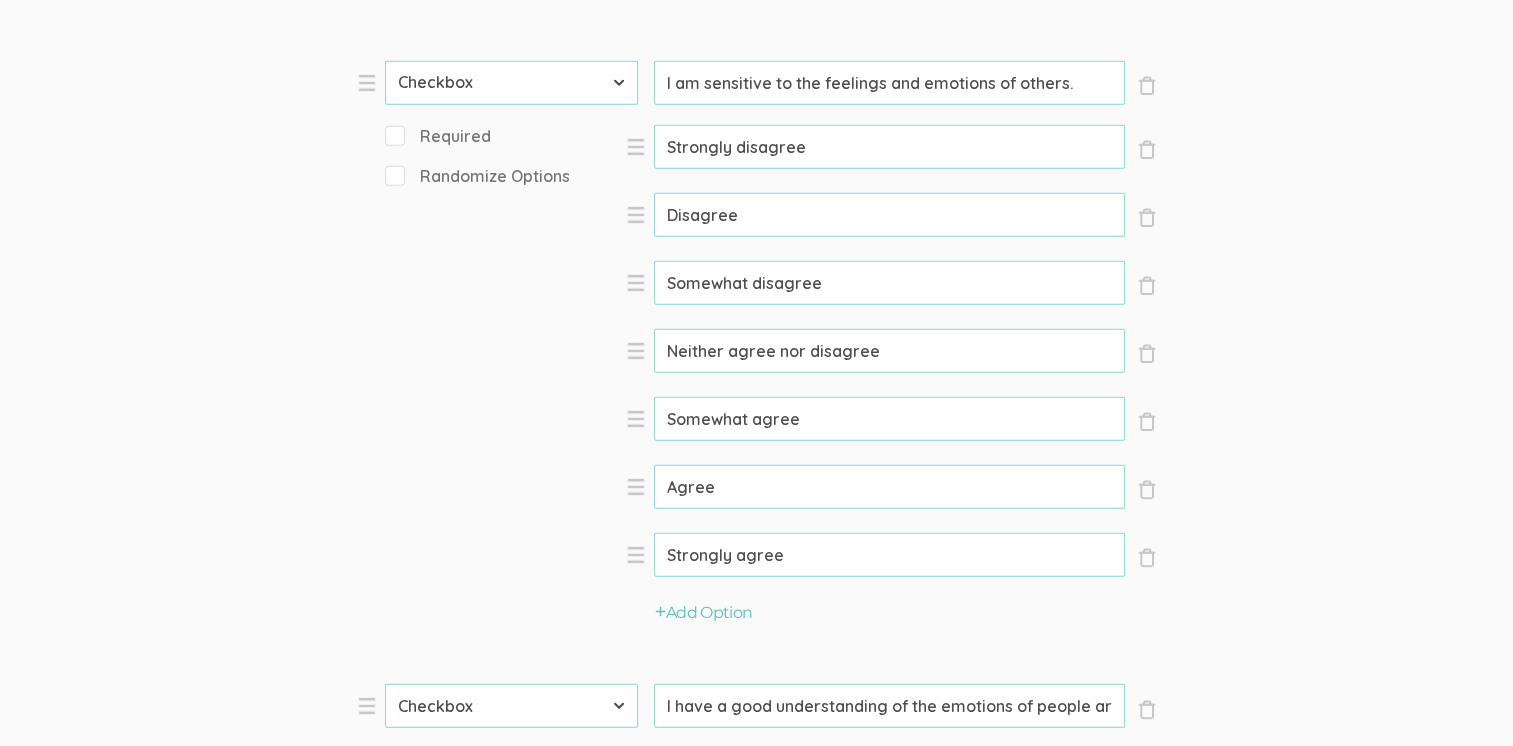 click on "Required" at bounding box center [438, 136] 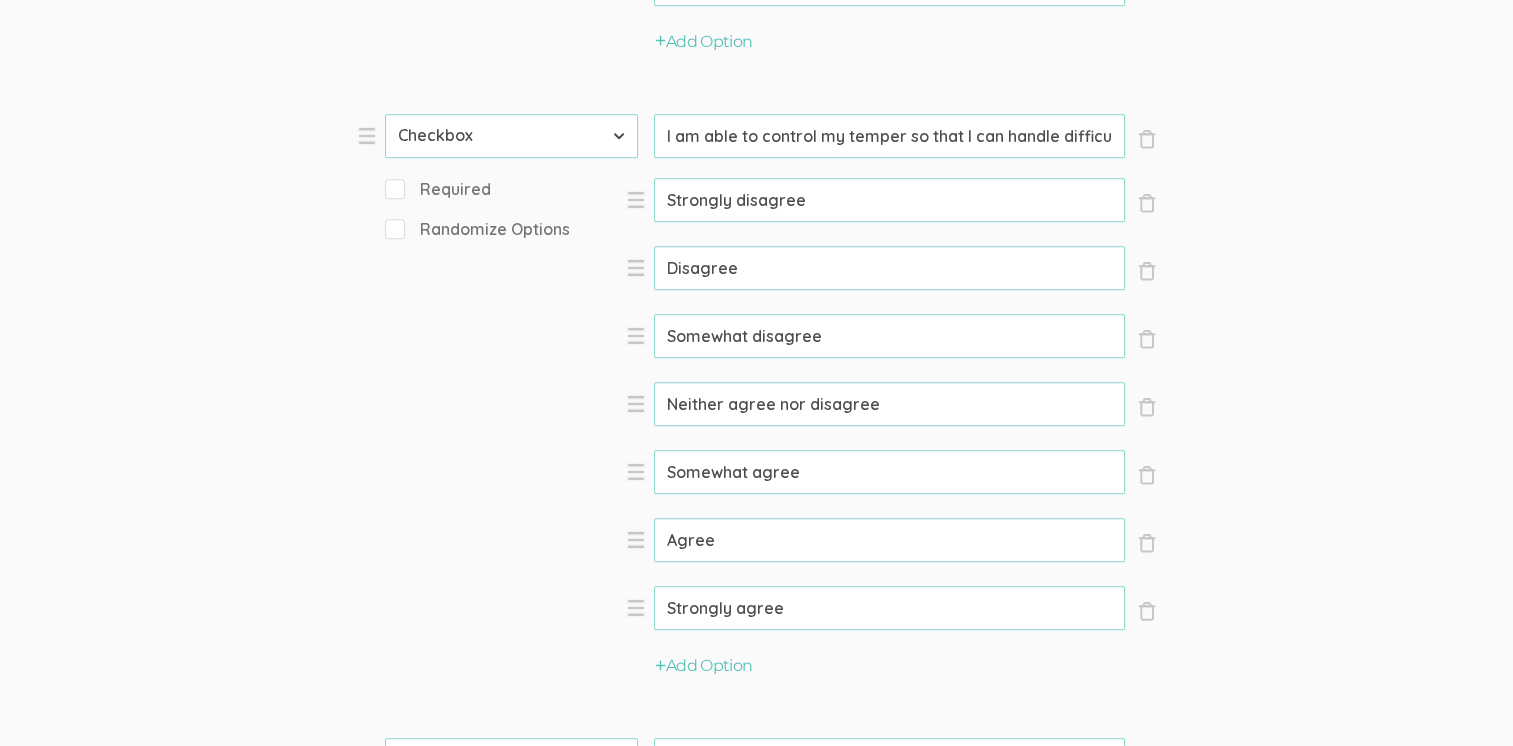 scroll, scrollTop: 9196, scrollLeft: 0, axis: vertical 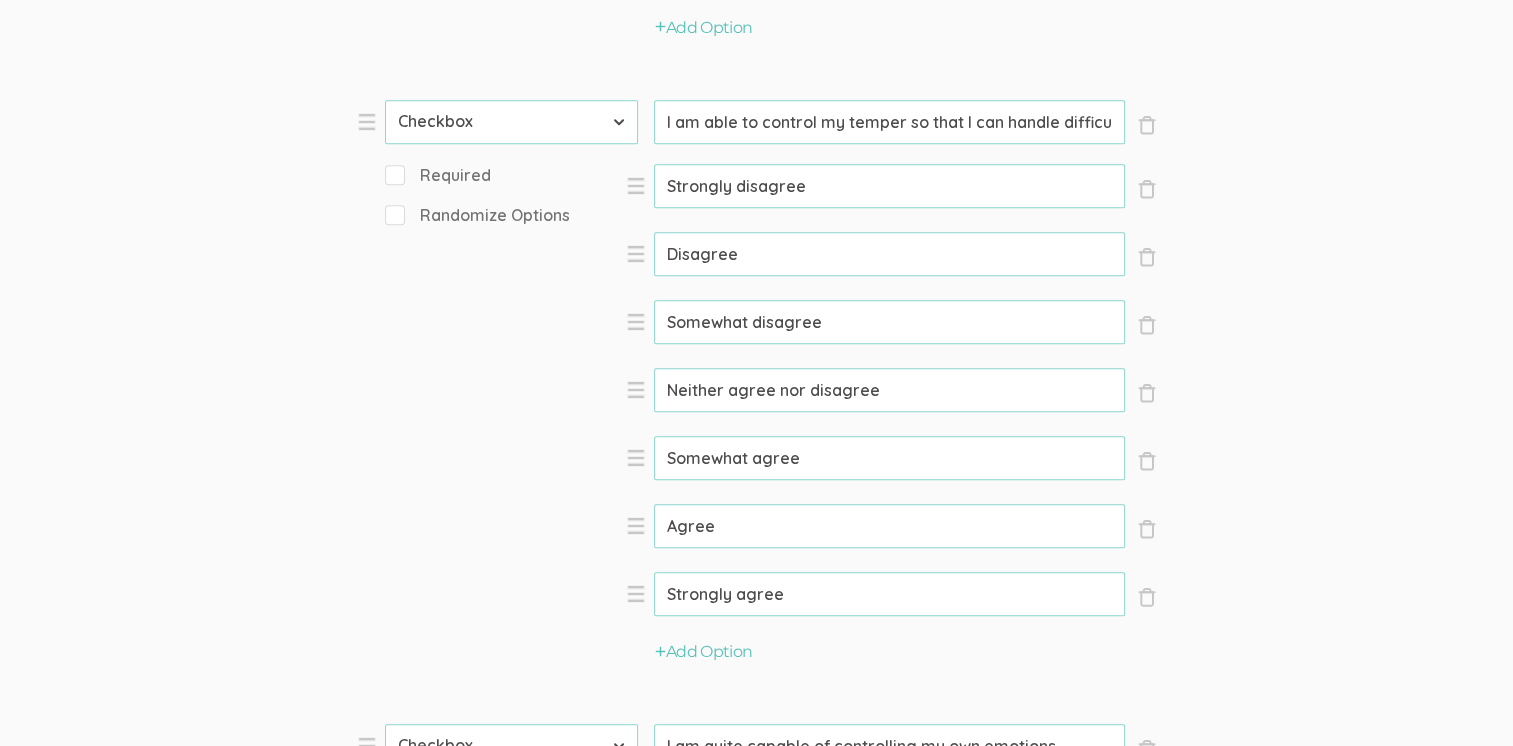 click on "Required" at bounding box center (391, 174) 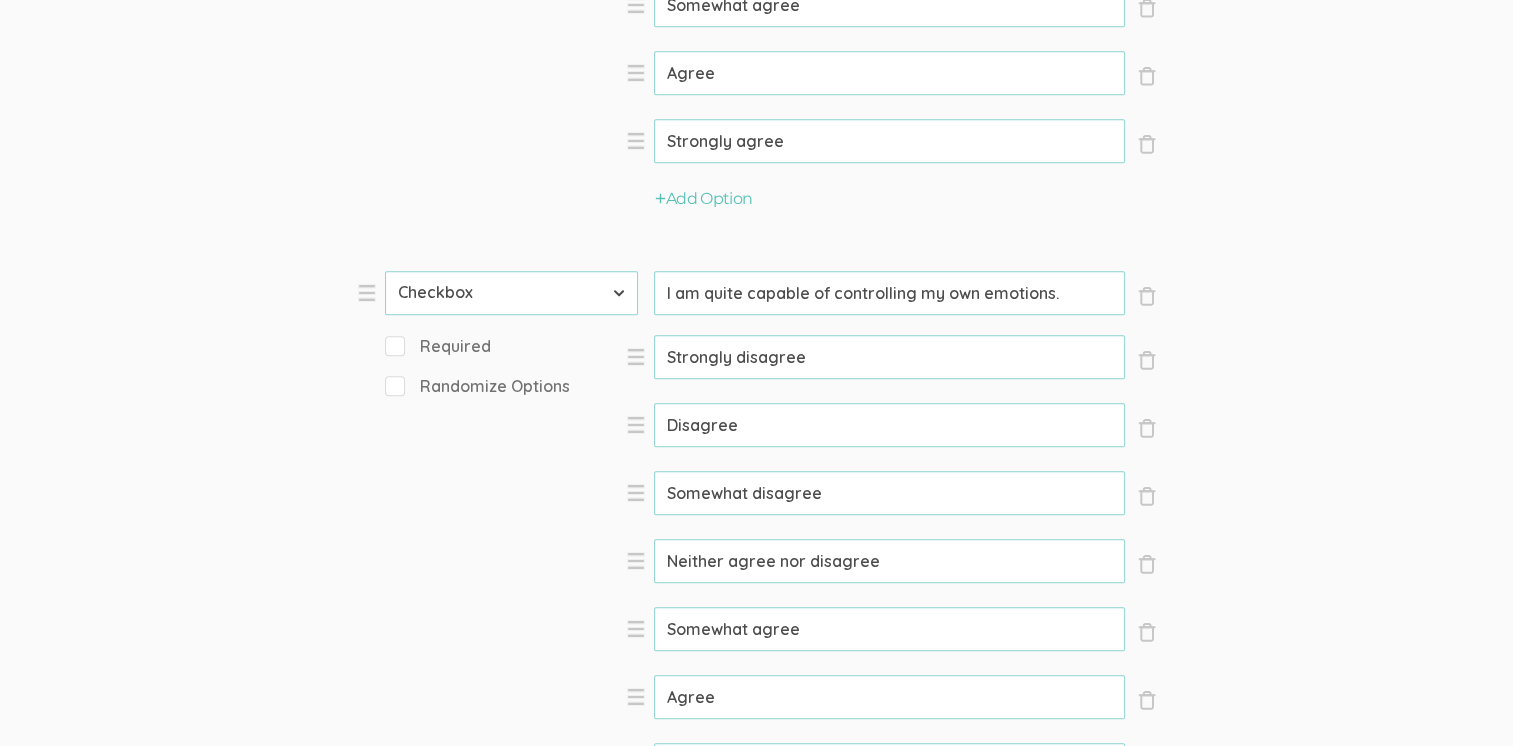 scroll, scrollTop: 9678, scrollLeft: 0, axis: vertical 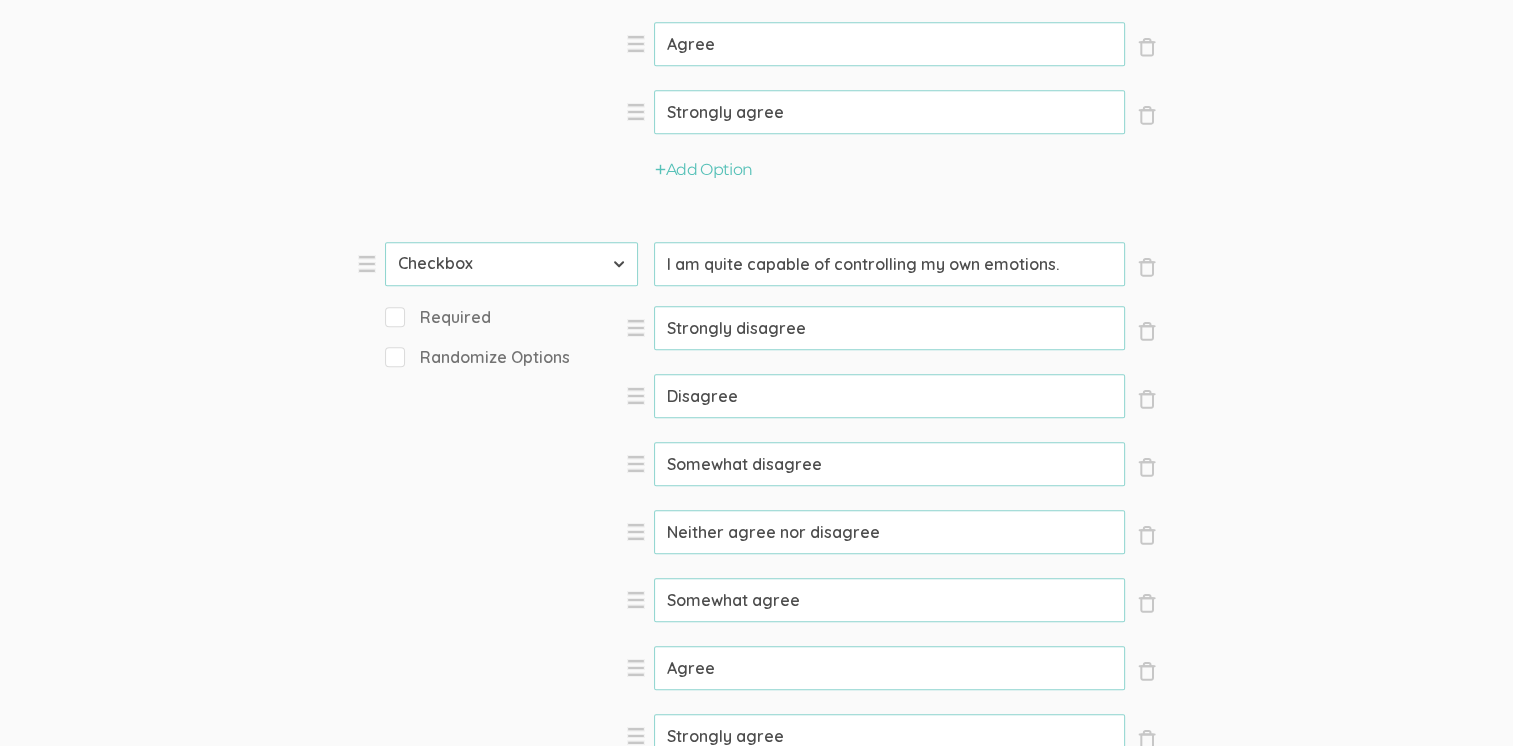 click on "Required" at bounding box center [391, 316] 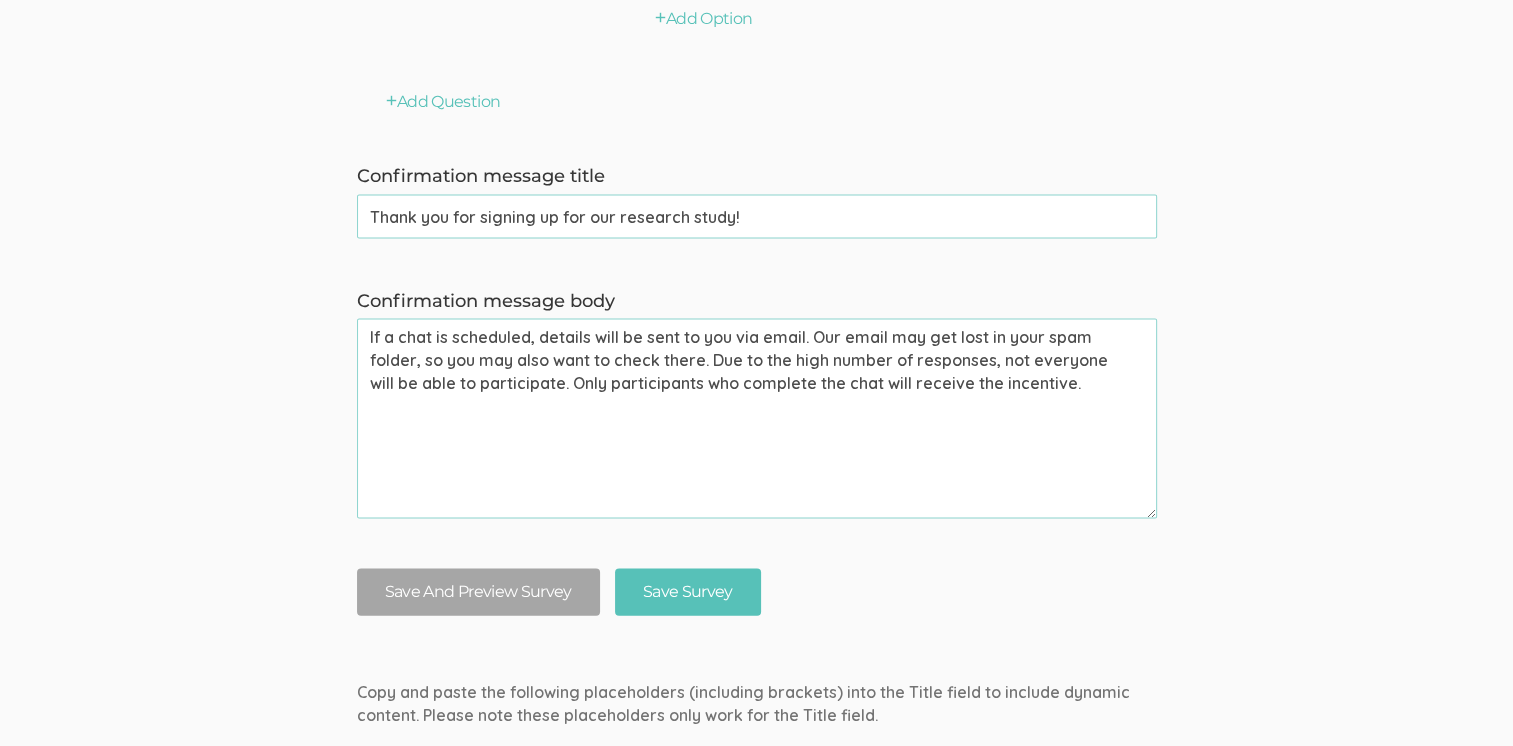 scroll, scrollTop: 11714, scrollLeft: 0, axis: vertical 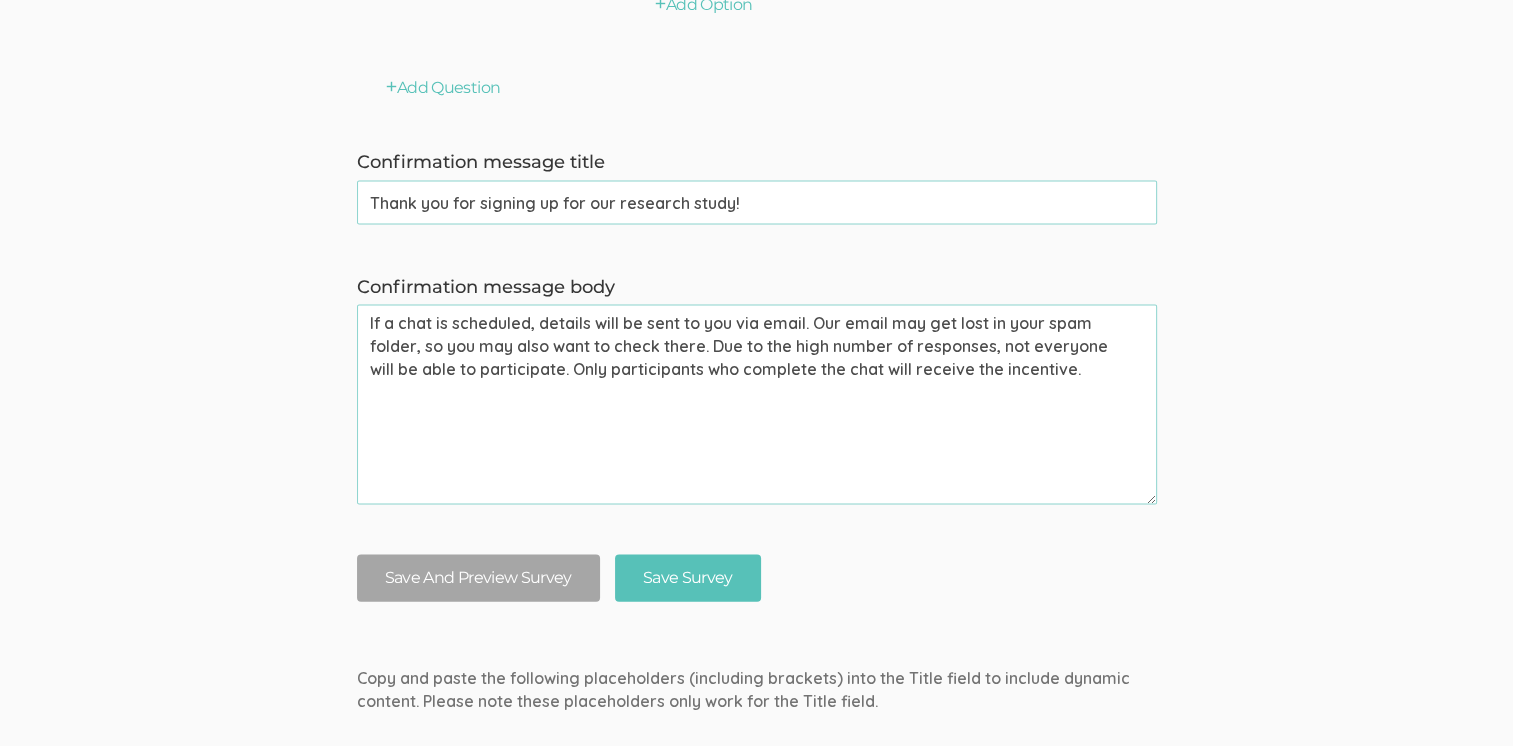 drag, startPoint x: 1081, startPoint y: 371, endPoint x: 366, endPoint y: 319, distance: 716.8884 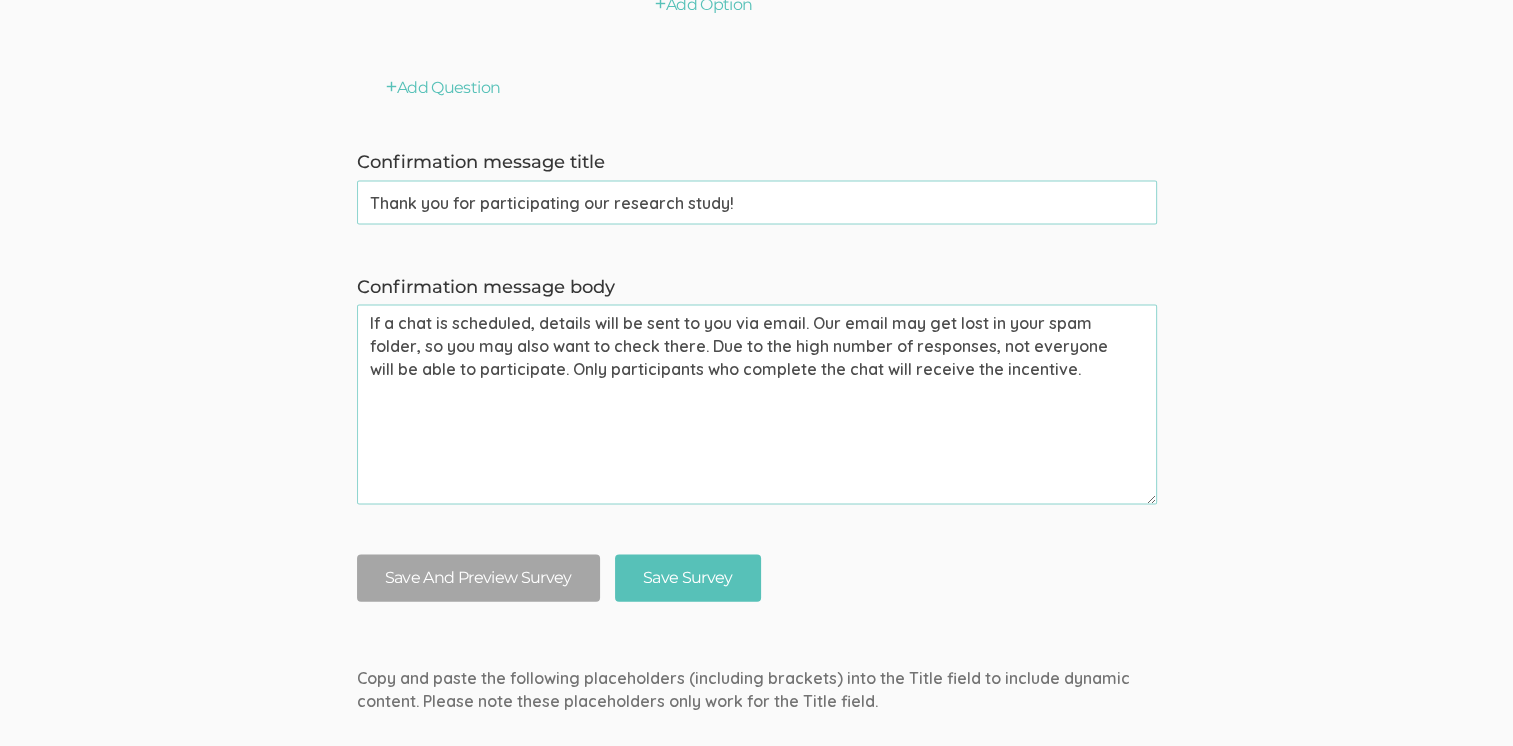 click on "Thank you for participating our research study!" at bounding box center [757, 203] 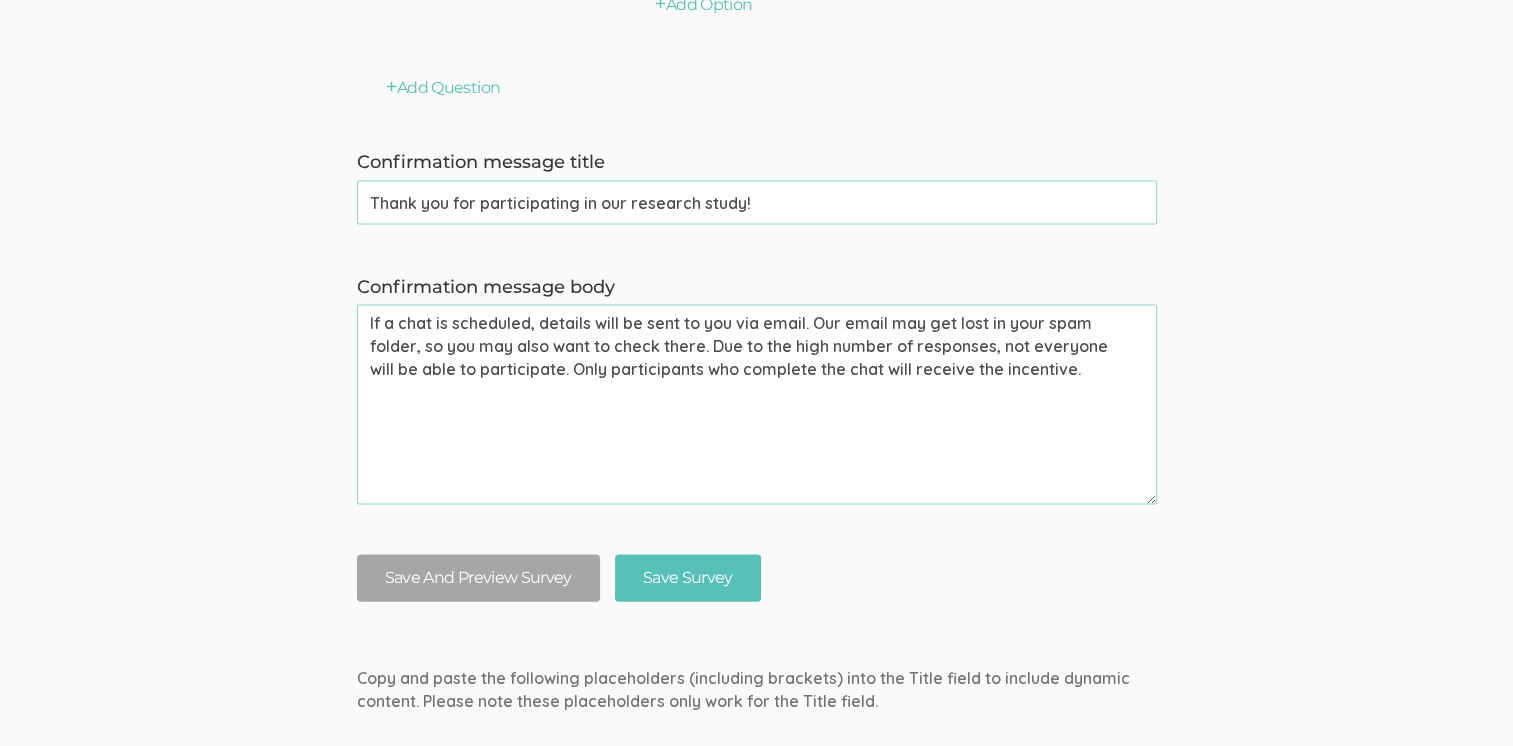 click on "Question text can be formatted using Markdown syntax.   Enabled Title   [Incentive Amount] Drawing for [Interview Duration] Min Survey about [Topic]   (success) Questions × Close Type First Name Last Name Email Phone Number LinkedIn Profile URL Country State Short Text Long Text Number Dropdown Checkbox Paragraph Prompt   Hello, I'm [PERSON_NAME], a doctoral researcher from [GEOGRAPHIC_DATA]. I'm conducting a study on the gender and generational differences in emotional intelligence of leaders within asset management firms. You can find me on [LinkedIn]([URL][DOMAIN_NAME][PERSON_NAME]). I truly appreciate your willingness to share your experience, and I'm excited to learn from it. Thank you for taking part in this important conversation! × Close Type First Name Last Name Email Phone Number LinkedIn Profile URL Country State Short Text Long Text Number Dropdown Checkbox Paragraph Prompt   Email to receive prize if selected in drawing   (success)   Required × Close Type First Name Email" at bounding box center (756, -5390) 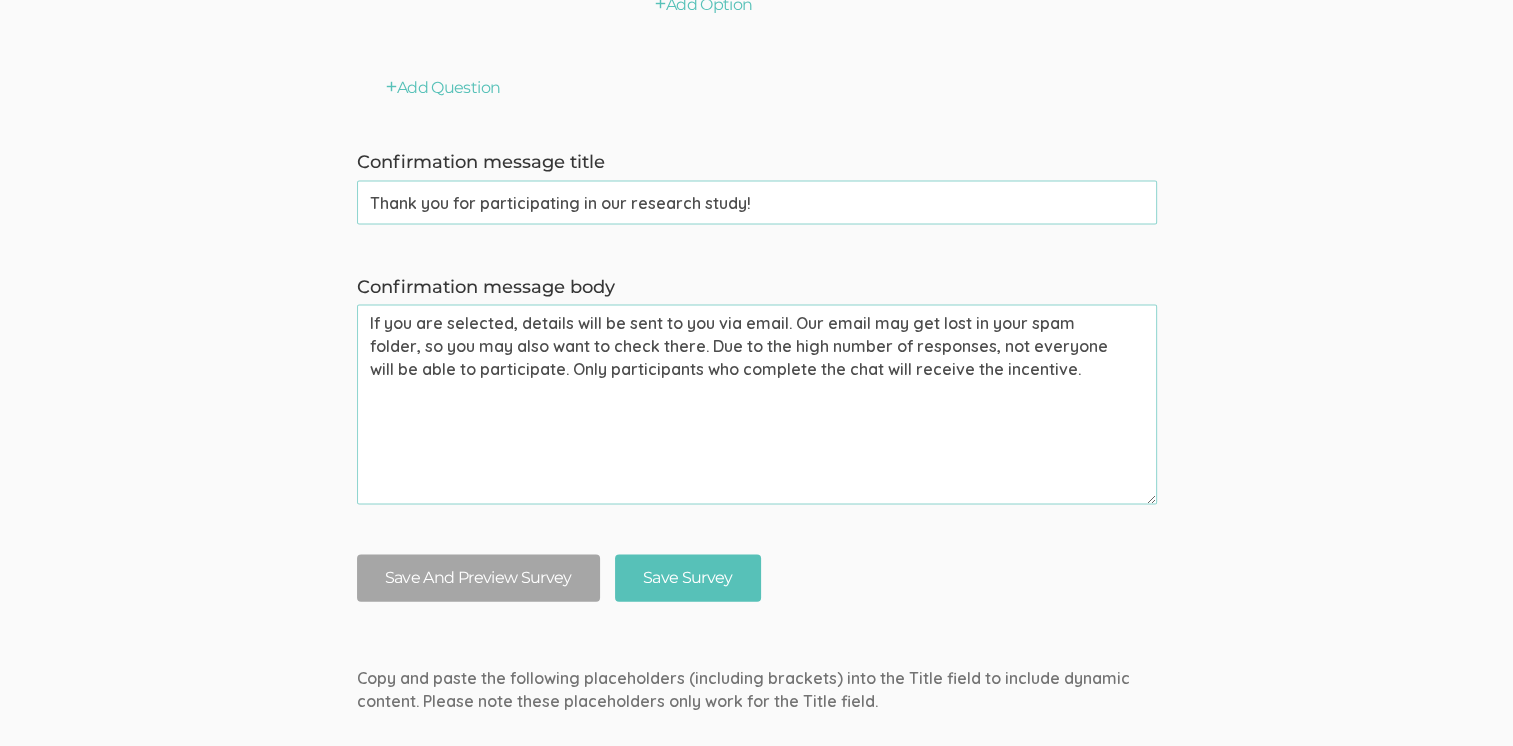 drag, startPoint x: 1090, startPoint y: 374, endPoint x: 356, endPoint y: 324, distance: 735.70105 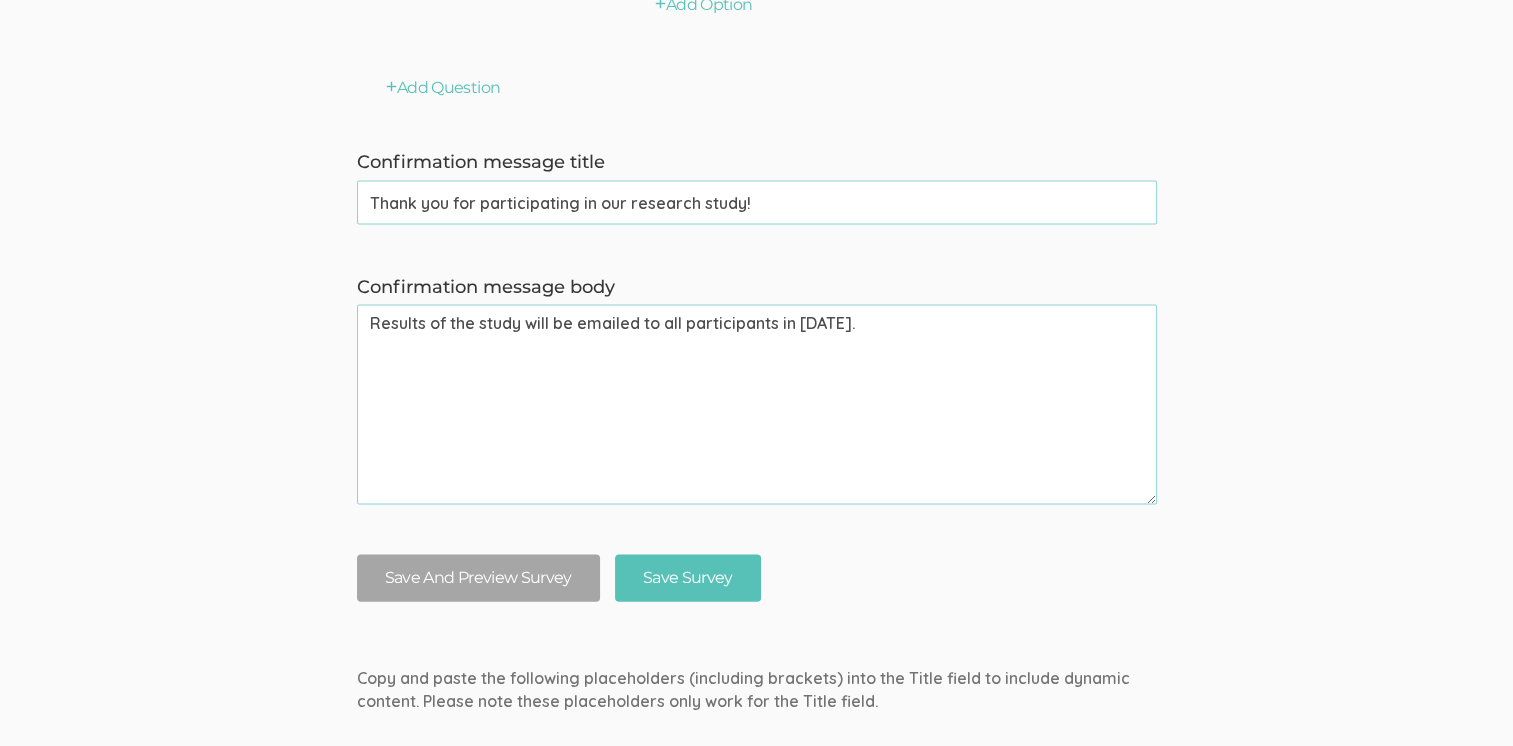 click on "Results of the study will be emailed to all participants in [DATE]." at bounding box center (757, 405) 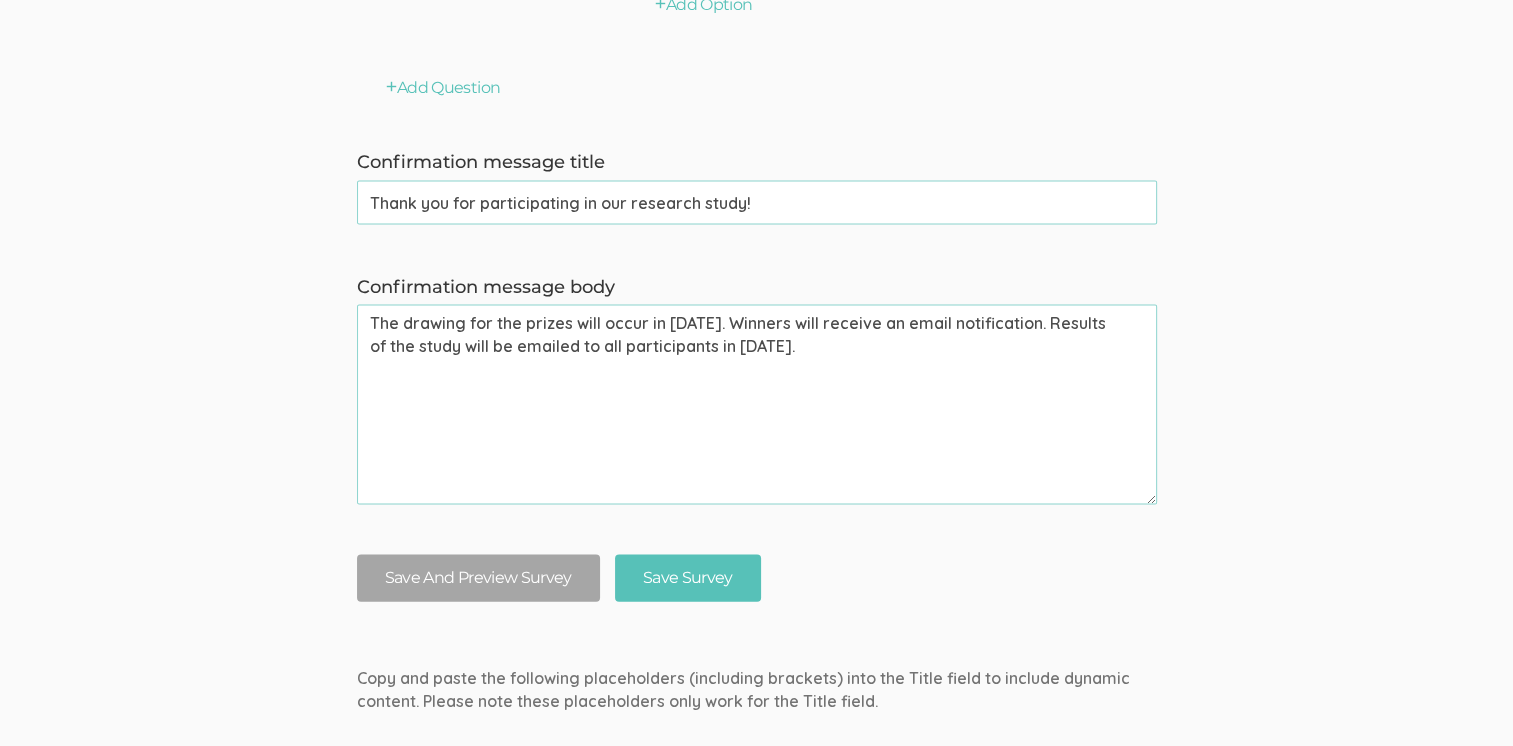 drag, startPoint x: 655, startPoint y: 346, endPoint x: 582, endPoint y: 345, distance: 73.00685 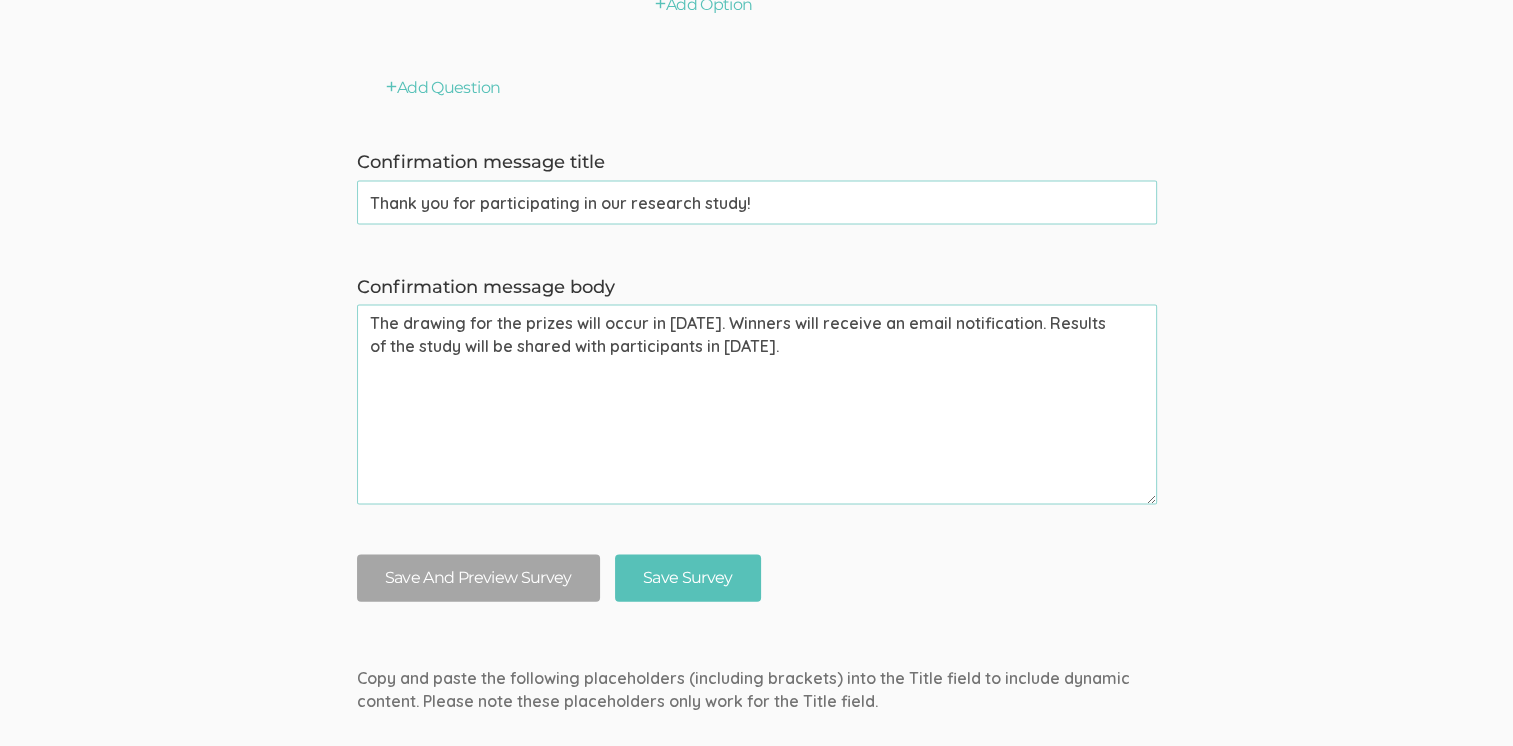 click on "The drawing for the prizes will occur in [DATE]. Winners will receive an email notification. Results of the study will be shared with participants in [DATE]." at bounding box center [757, 405] 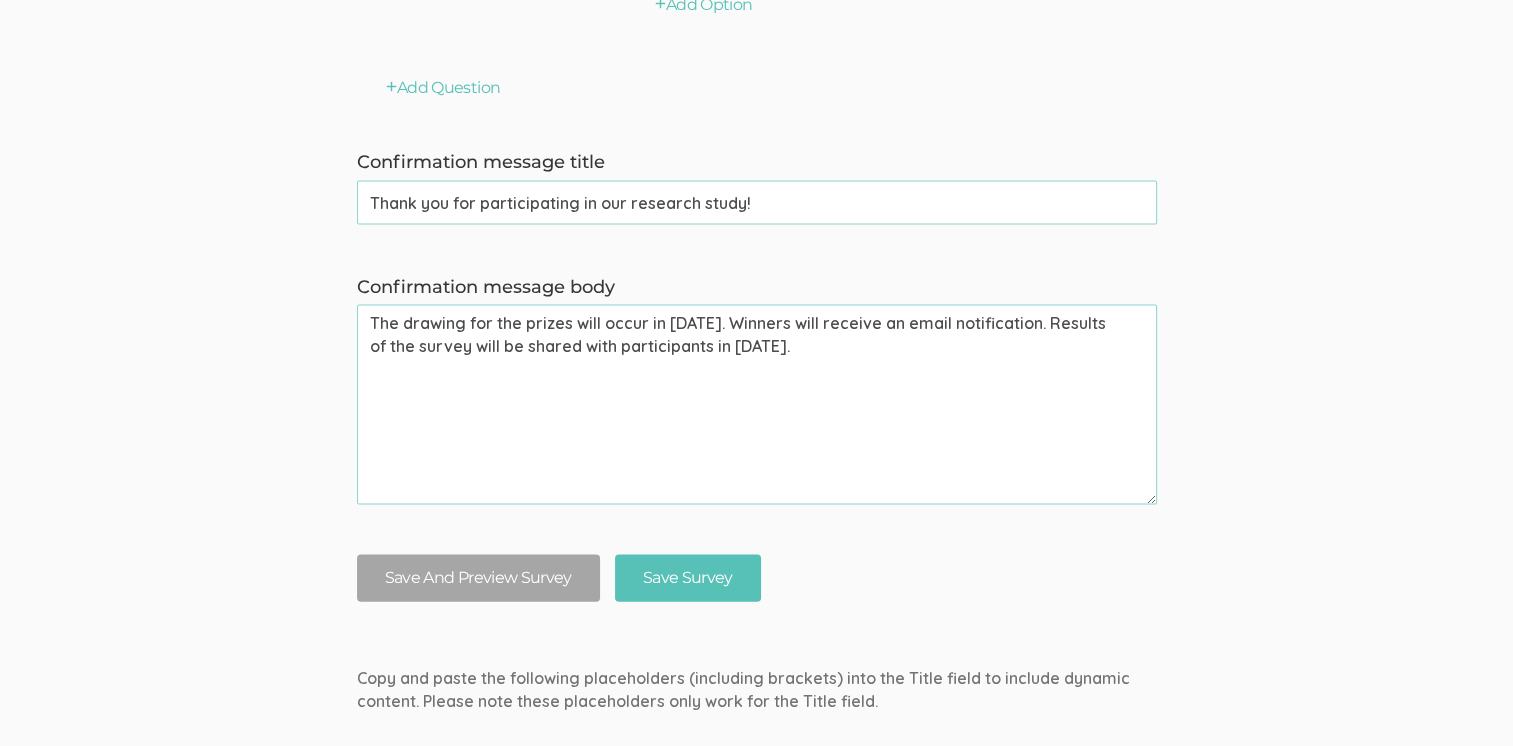 click on "Question text can be formatted using Markdown syntax.   Enabled Title   [Incentive Amount] Drawing for [Interview Duration] Min Survey about [Topic]   (success) Questions × Close Type First Name Last Name Email Phone Number LinkedIn Profile URL Country State Short Text Long Text Number Dropdown Checkbox Paragraph Prompt   Hello, I'm [PERSON_NAME], a doctoral researcher from [GEOGRAPHIC_DATA]. I'm conducting a study on the gender and generational differences in emotional intelligence of leaders within asset management firms. You can find me on [LinkedIn]([URL][DOMAIN_NAME][PERSON_NAME]). I truly appreciate your willingness to share your experience, and I'm excited to learn from it. Thank you for taking part in this important conversation! × Close Type First Name Last Name Email Phone Number LinkedIn Profile URL Country State Short Text Long Text Number Dropdown Checkbox Paragraph Prompt   Email to receive prize if selected in drawing   (success)   Required × Close Type First Name Email" at bounding box center (756, -5390) 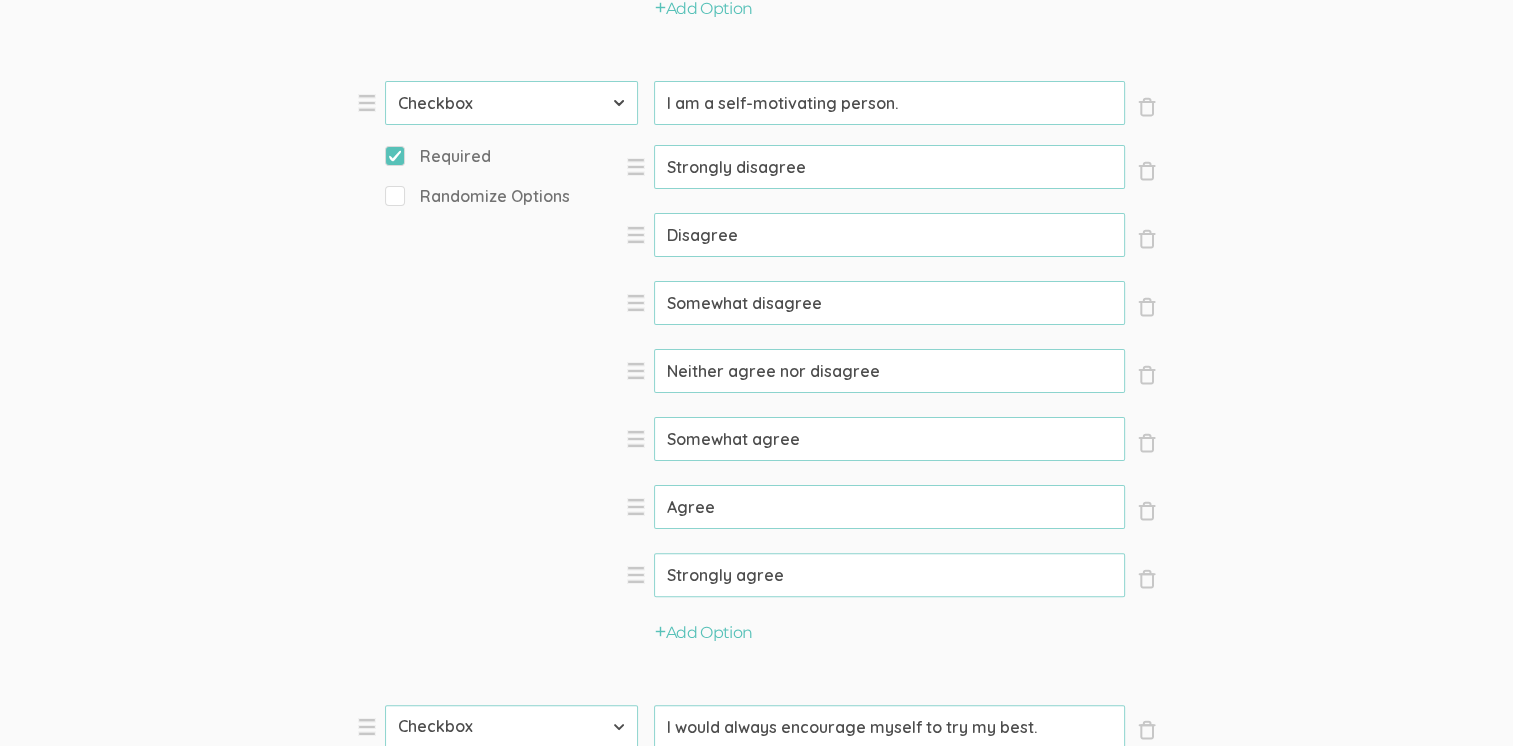 scroll, scrollTop: 12012, scrollLeft: 0, axis: vertical 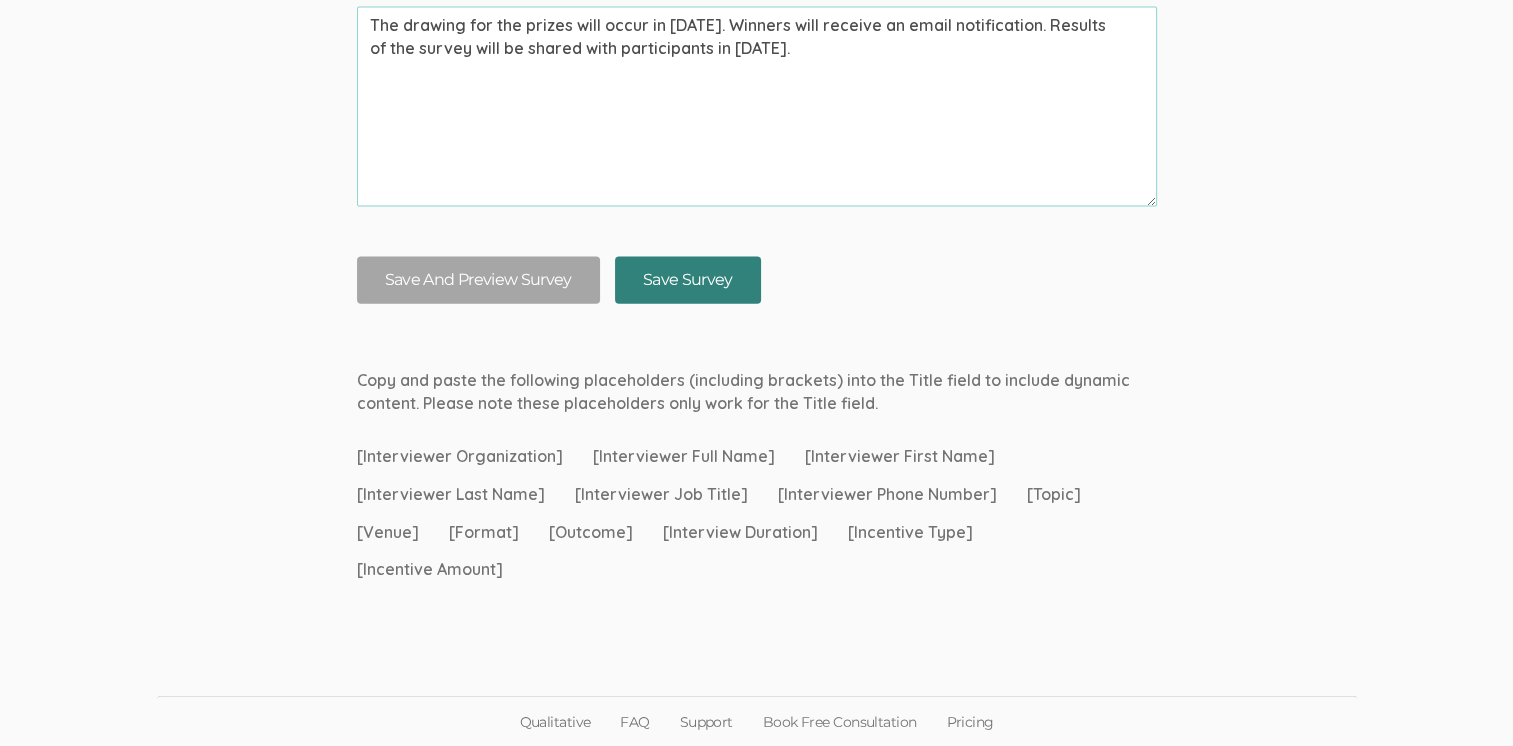 click on "Save Survey" at bounding box center [688, 280] 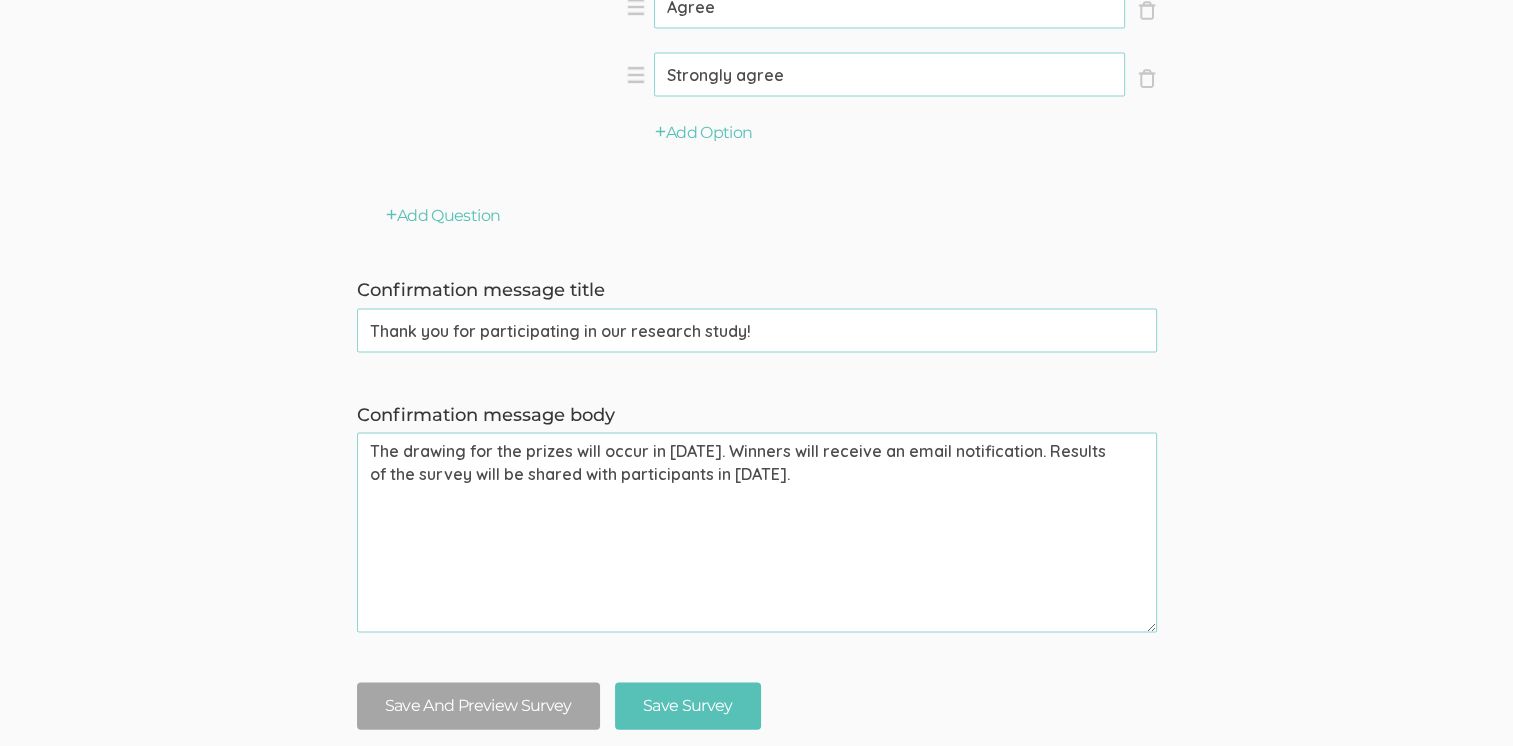 scroll, scrollTop: 11557, scrollLeft: 0, axis: vertical 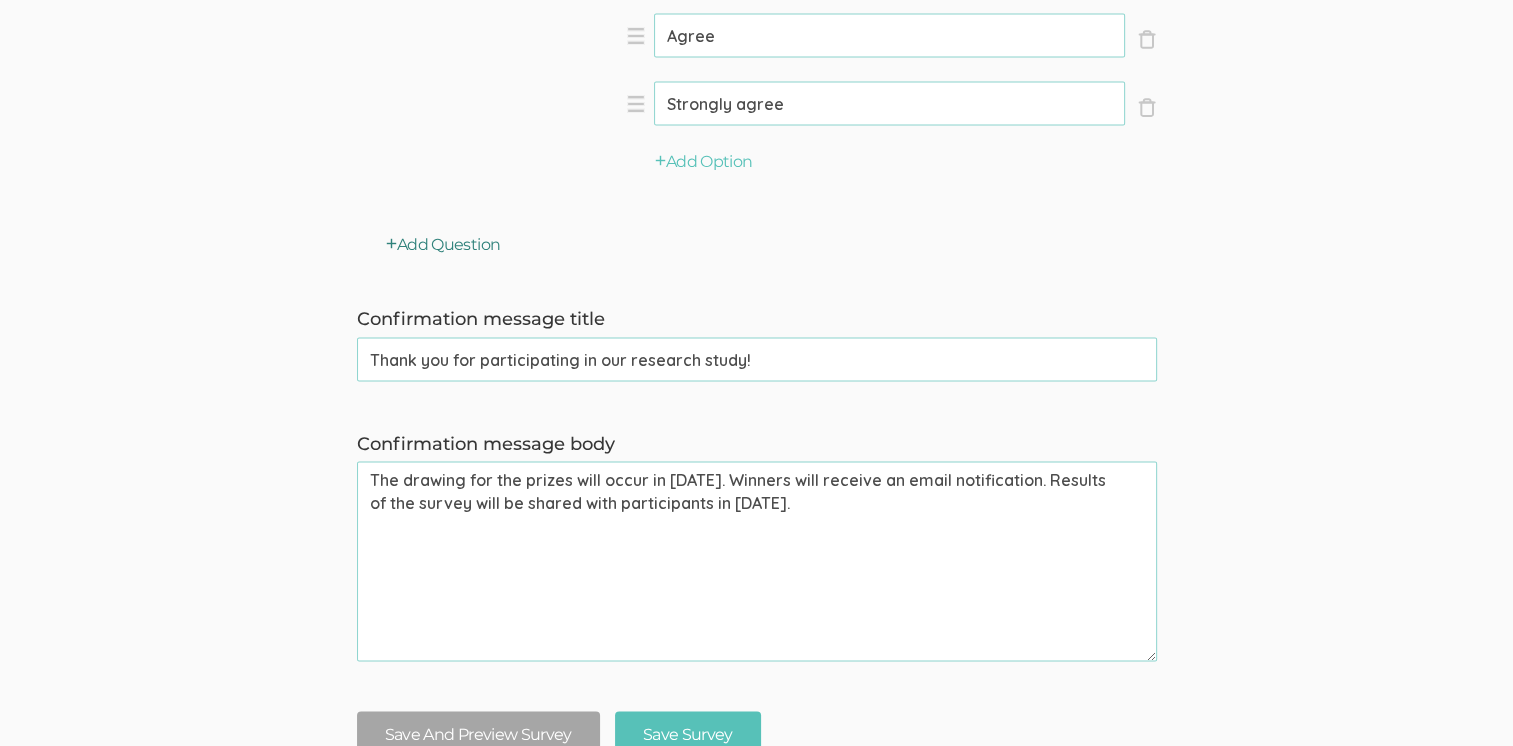 click on "Add Question" at bounding box center (443, 245) 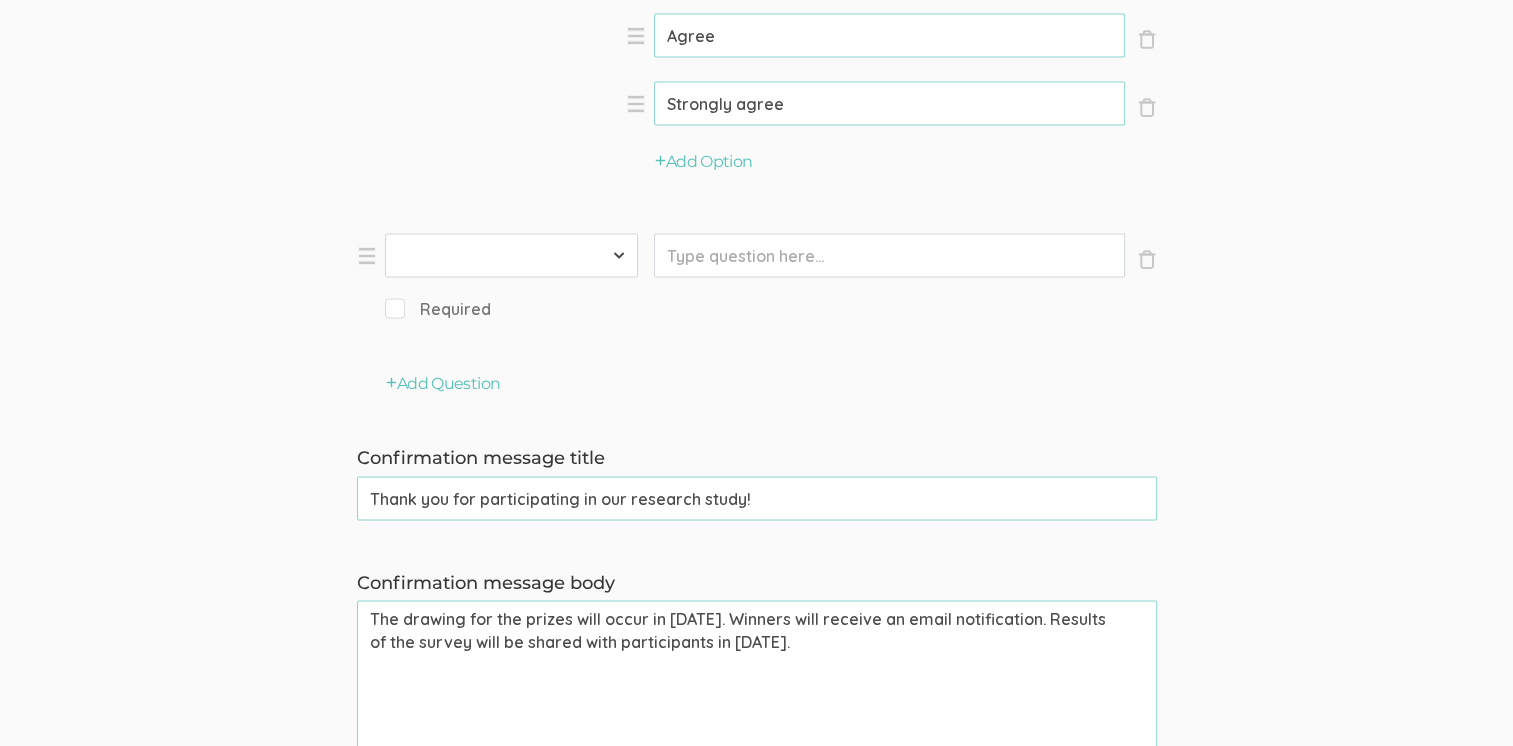 click on "First Name Last Name Email Phone Number LinkedIn Profile URL Country State Short Text Long Text Number Dropdown Checkbox Paragraph" at bounding box center (511, 256) 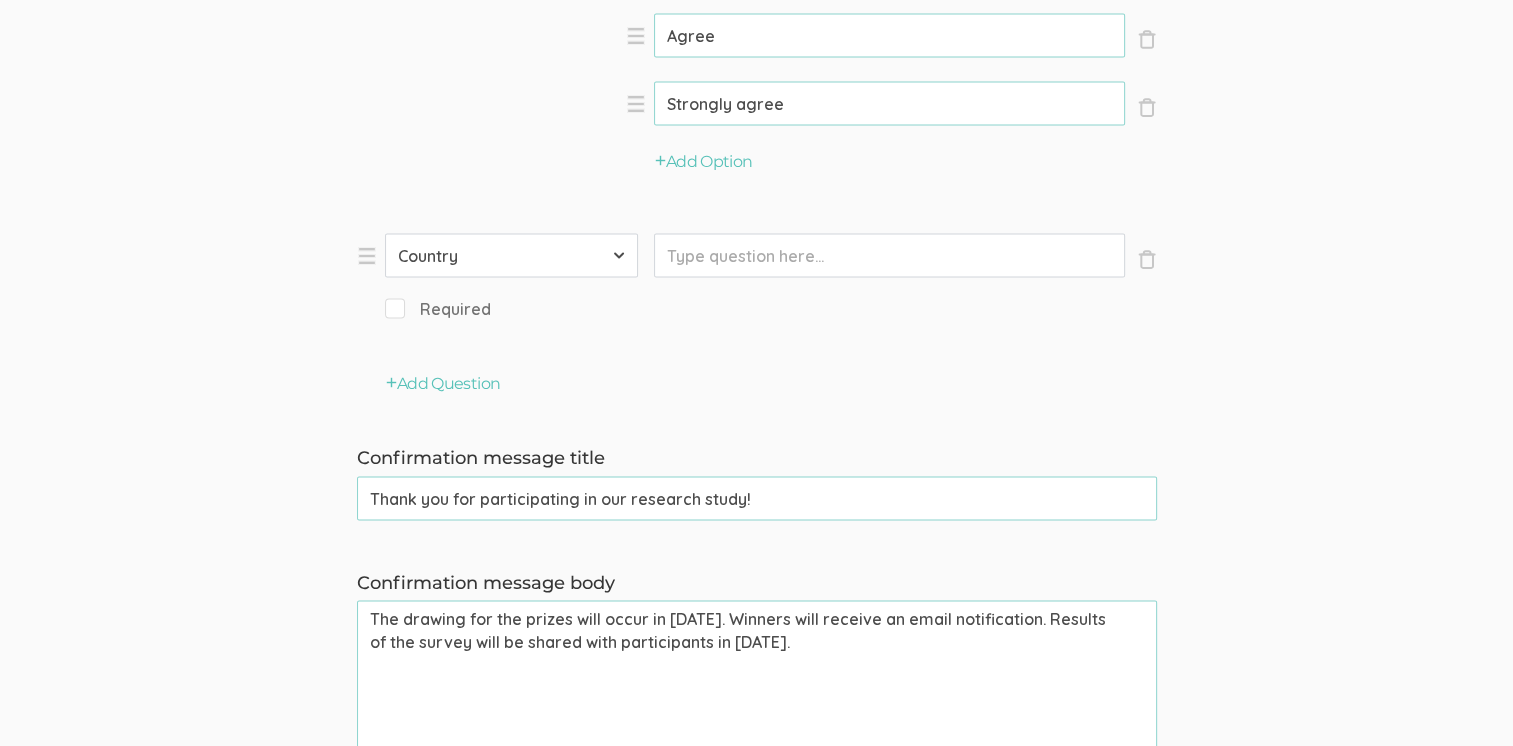 click on "First Name Last Name Email Phone Number LinkedIn Profile URL Country State Short Text Long Text Number Dropdown Checkbox Paragraph" at bounding box center (511, 256) 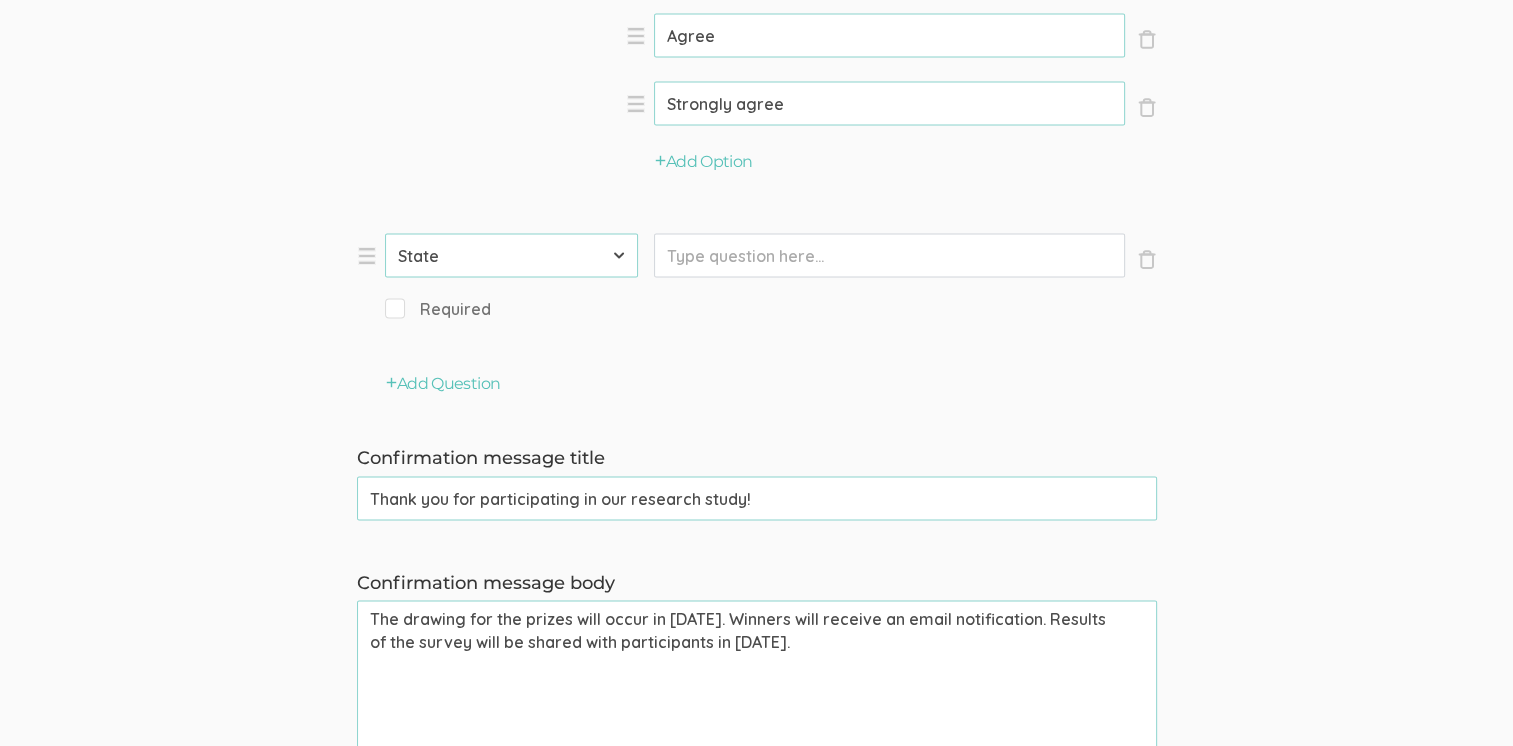 click on "Required" at bounding box center (438, 309) 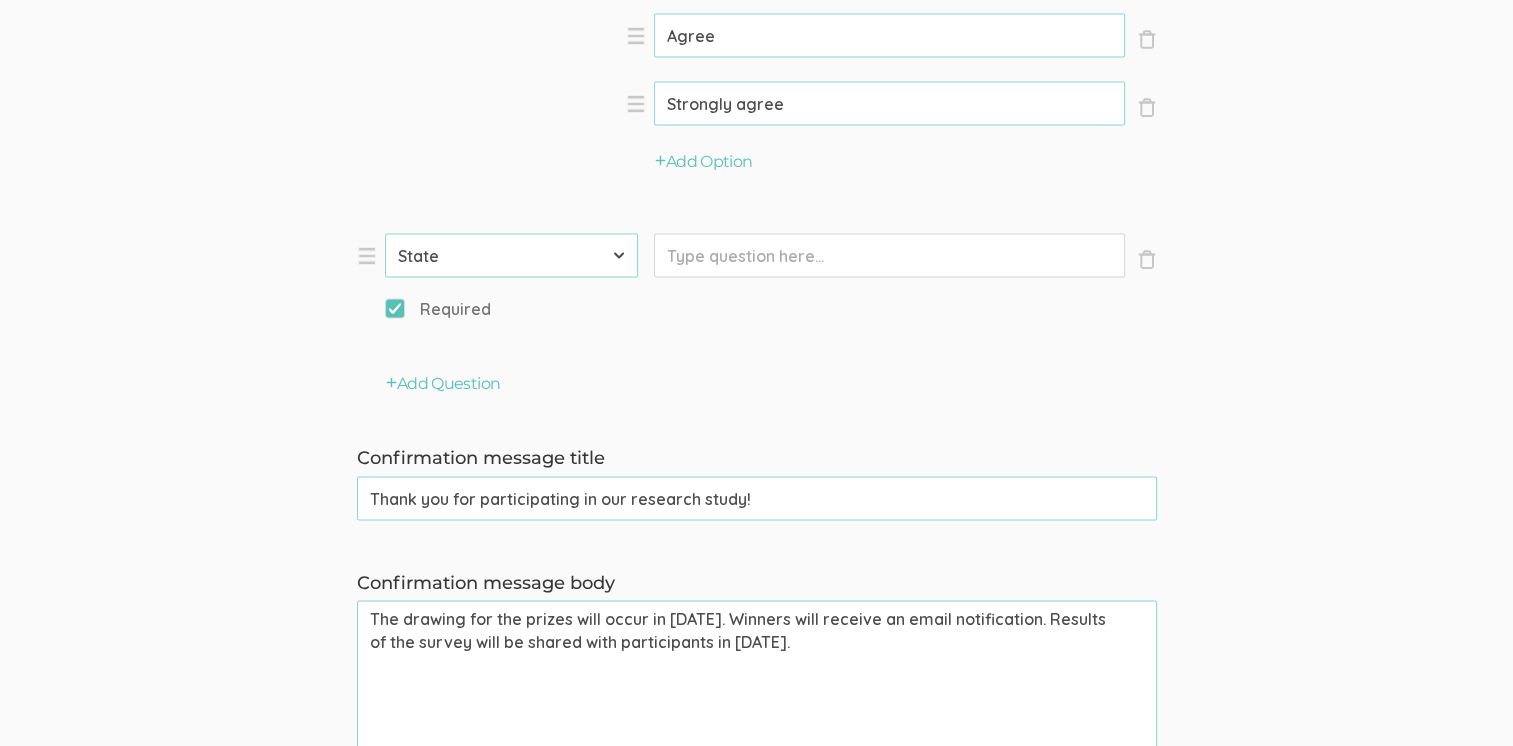 click on "Prompt" at bounding box center [889, -10639] 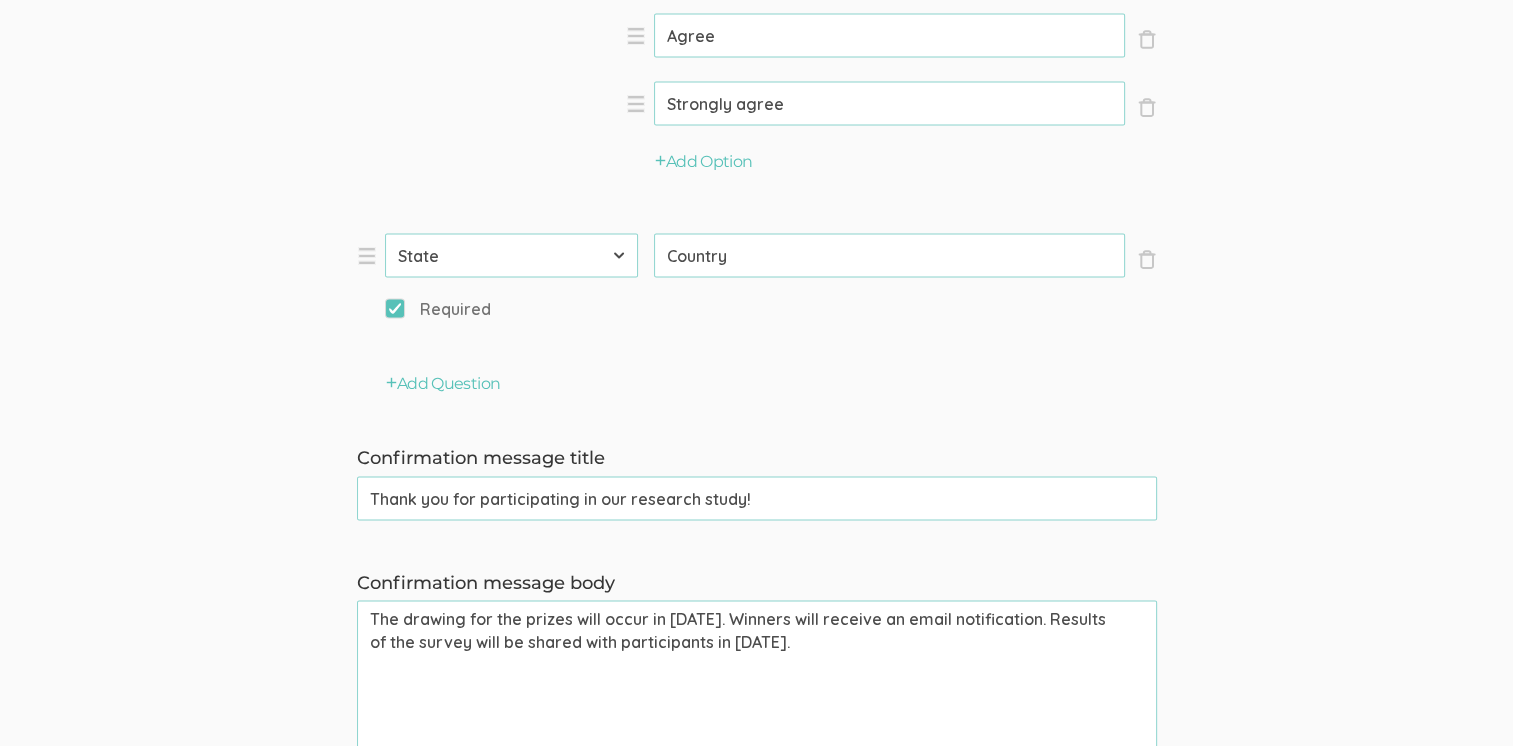 click on "Question text can be formatted using Markdown syntax.   Enabled Title   [Incentive Amount] Drawing for [Interview Duration] Min Survey about [Topic]   (success) Questions × Close Type First Name Last Name Email Phone Number LinkedIn Profile URL Country State Short Text Long Text Number Dropdown Checkbox Paragraph Prompt   Hello, I'm [PERSON_NAME], a doctoral researcher from [GEOGRAPHIC_DATA]. I'm conducting a study on the gender and generational differences in emotional intelligence of leaders within asset management firms. You can find me on [LinkedIn]([URL][DOMAIN_NAME][PERSON_NAME]). I truly appreciate your willingness to share your experience, and I'm excited to learn from it. Thank you for taking part in this important conversation! × Close Type First Name Last Name Email Phone Number LinkedIn Profile URL Country State Short Text Long Text Number Dropdown Checkbox Paragraph Prompt   Email to receive prize if selected in drawing   (success)   Required × Close Type First Name Email" at bounding box center [756, -5147] 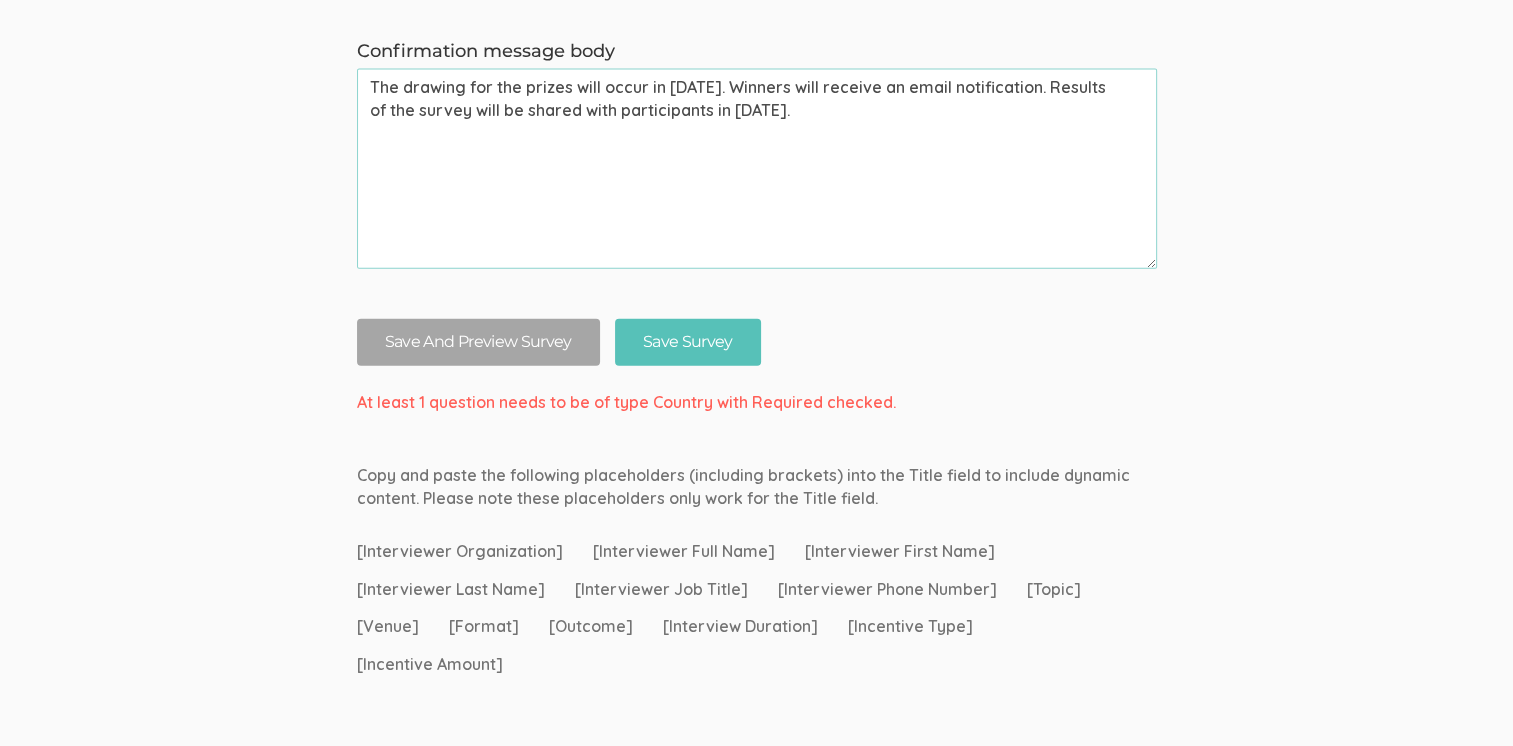 scroll, scrollTop: 12104, scrollLeft: 0, axis: vertical 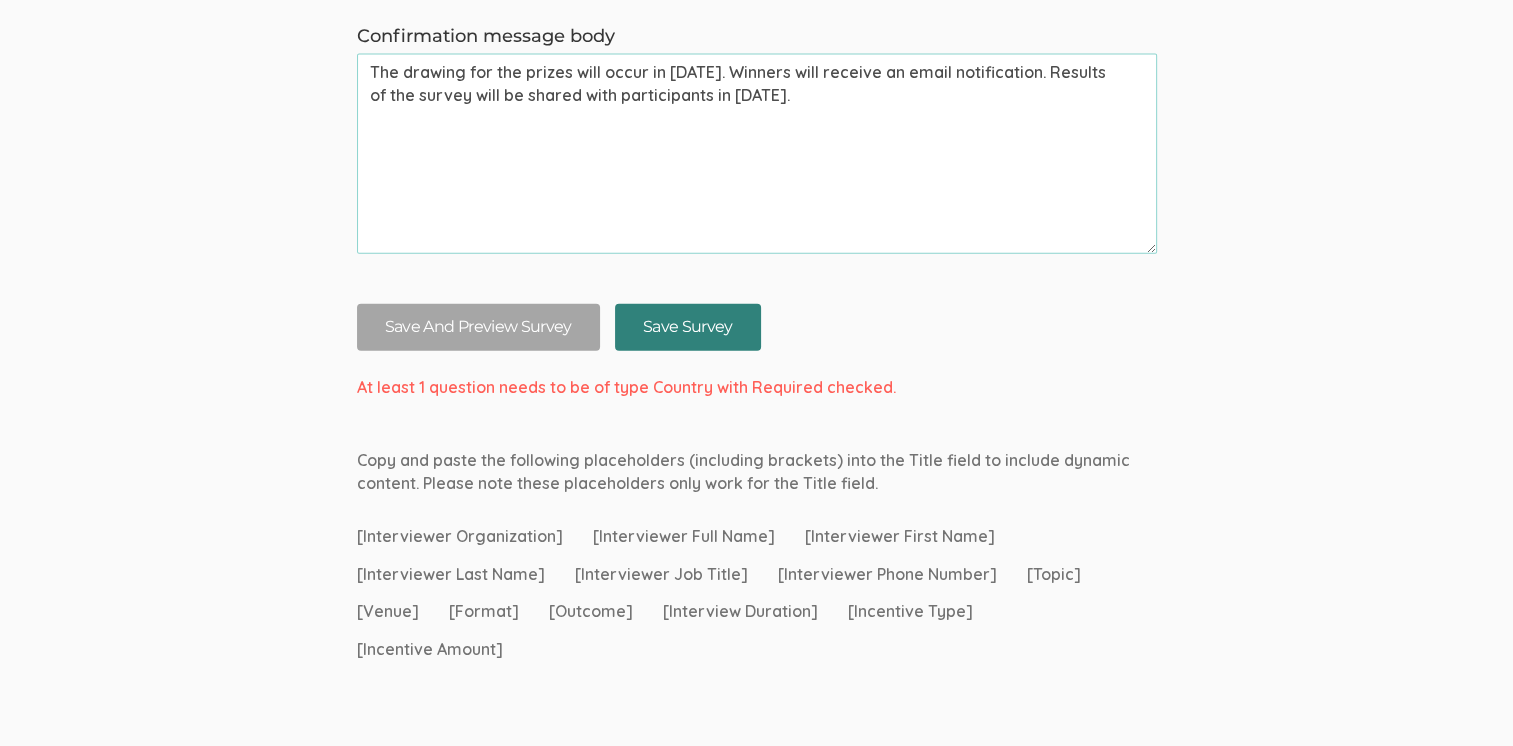 click on "Save Survey" at bounding box center [688, 327] 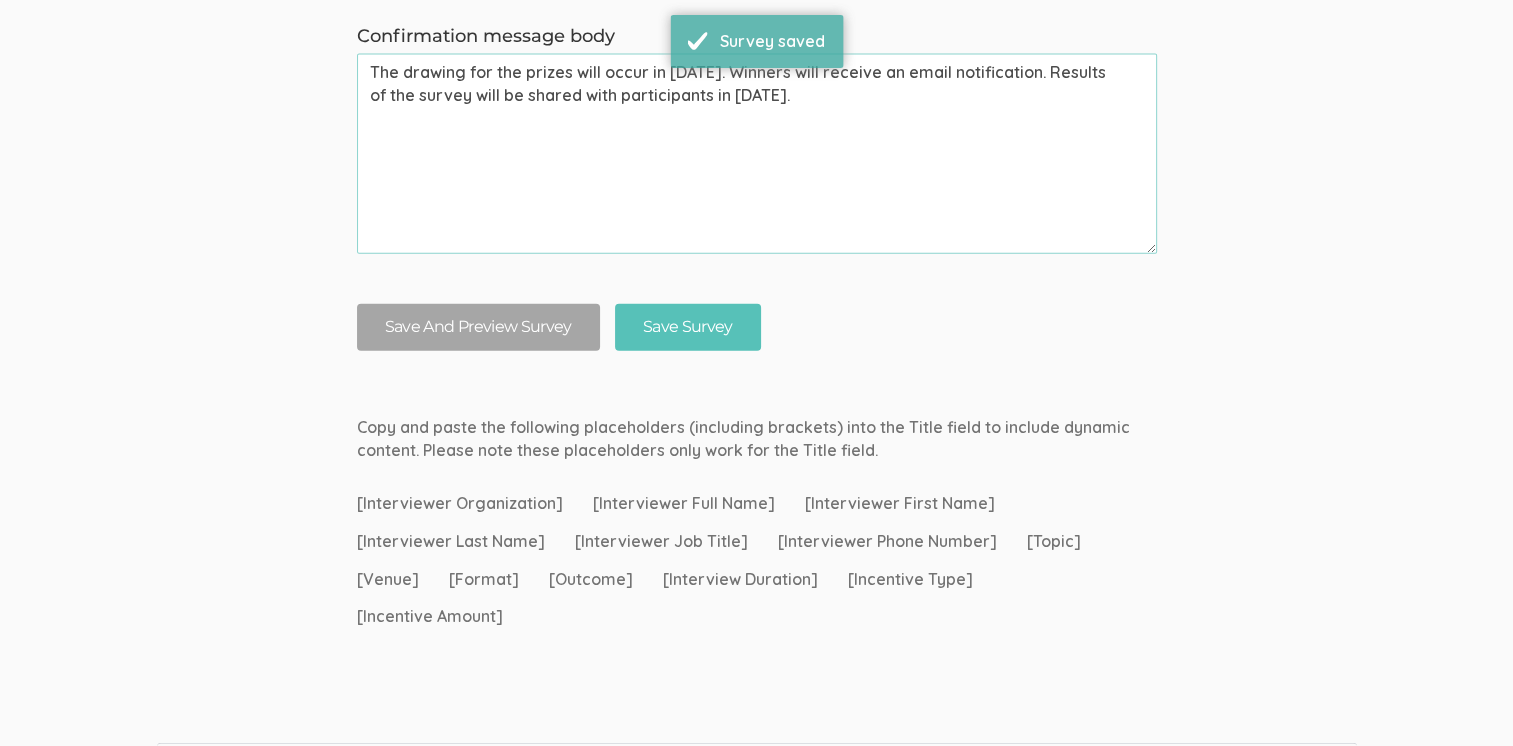 scroll, scrollTop: 0, scrollLeft: 0, axis: both 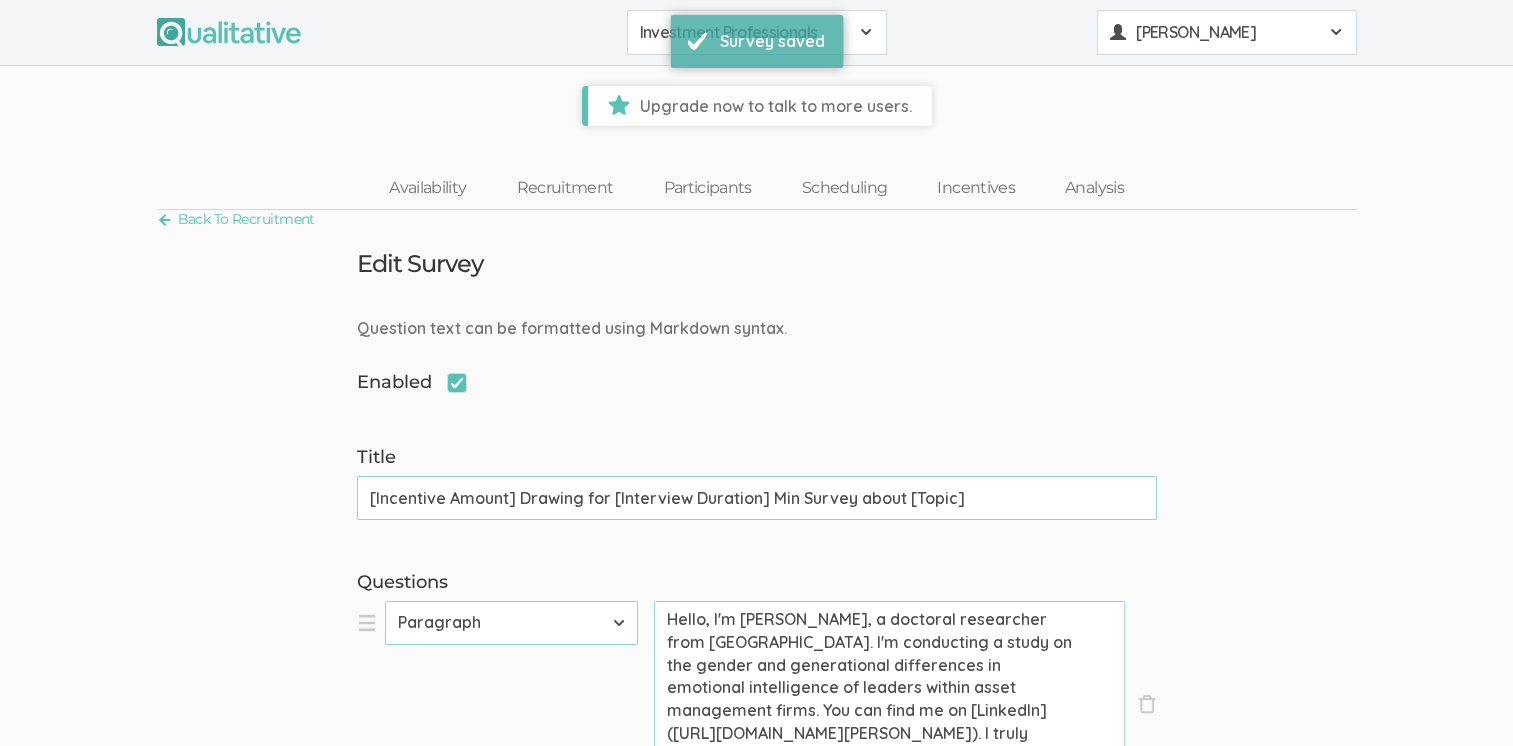 click at bounding box center (1336, 32) 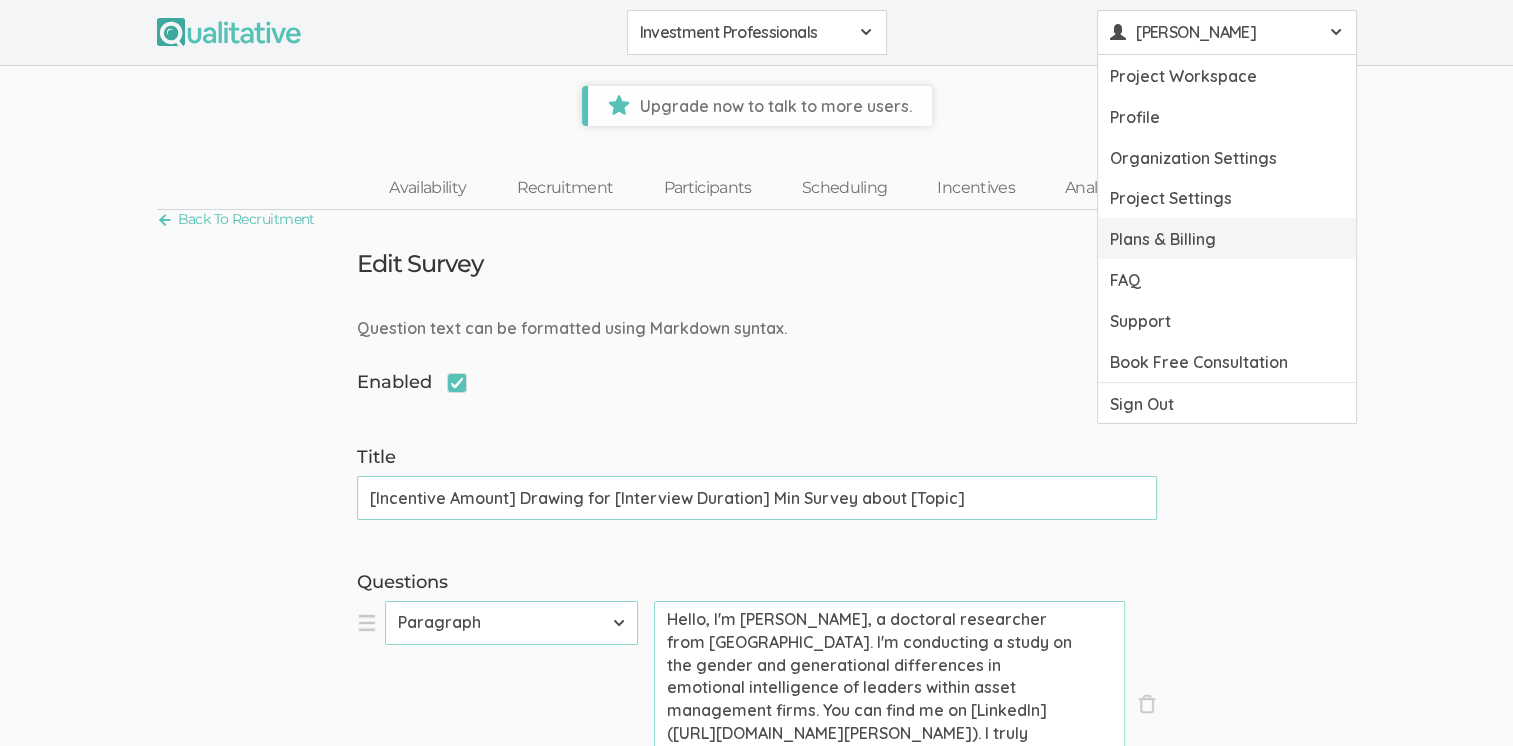 click on "Plans & Billing" at bounding box center (1227, 238) 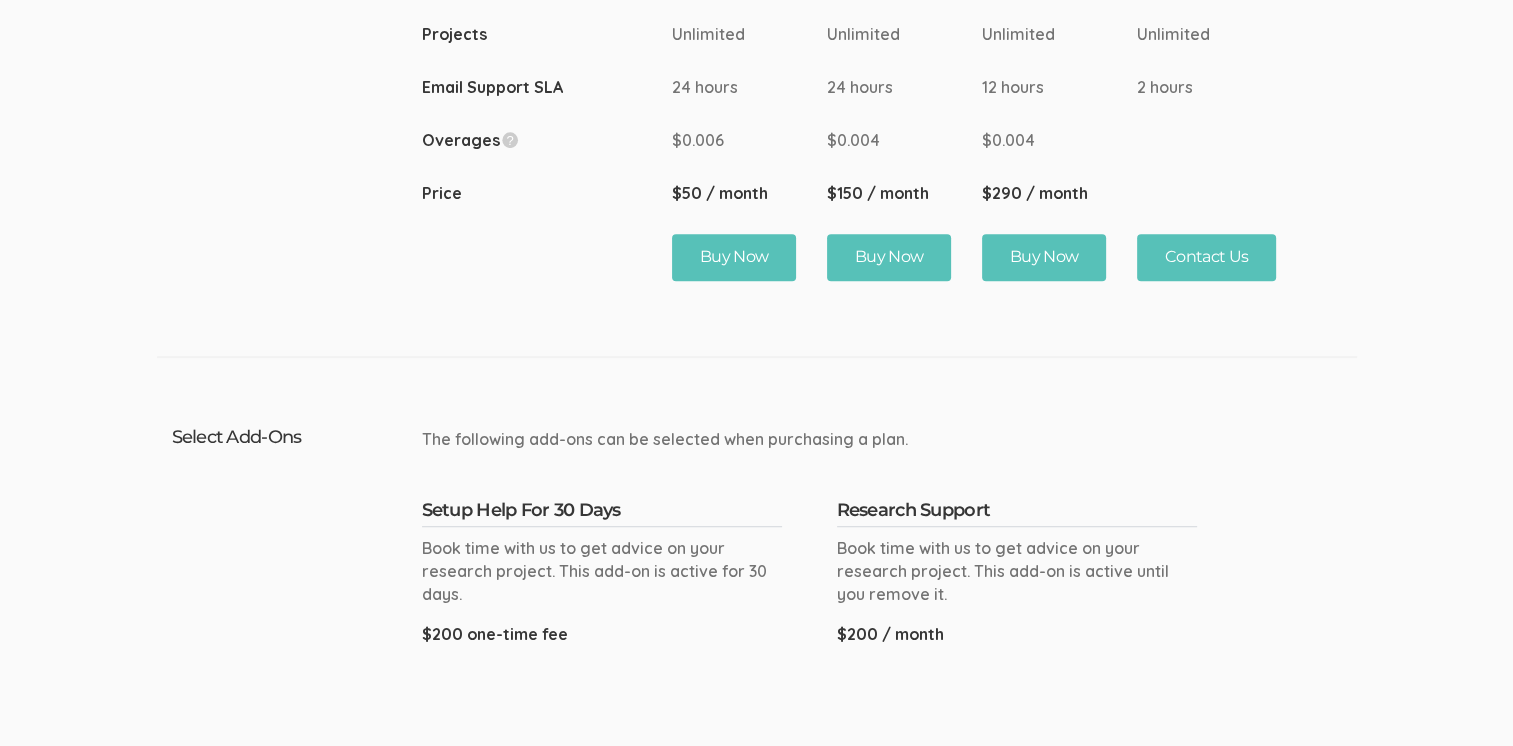 scroll, scrollTop: 1304, scrollLeft: 0, axis: vertical 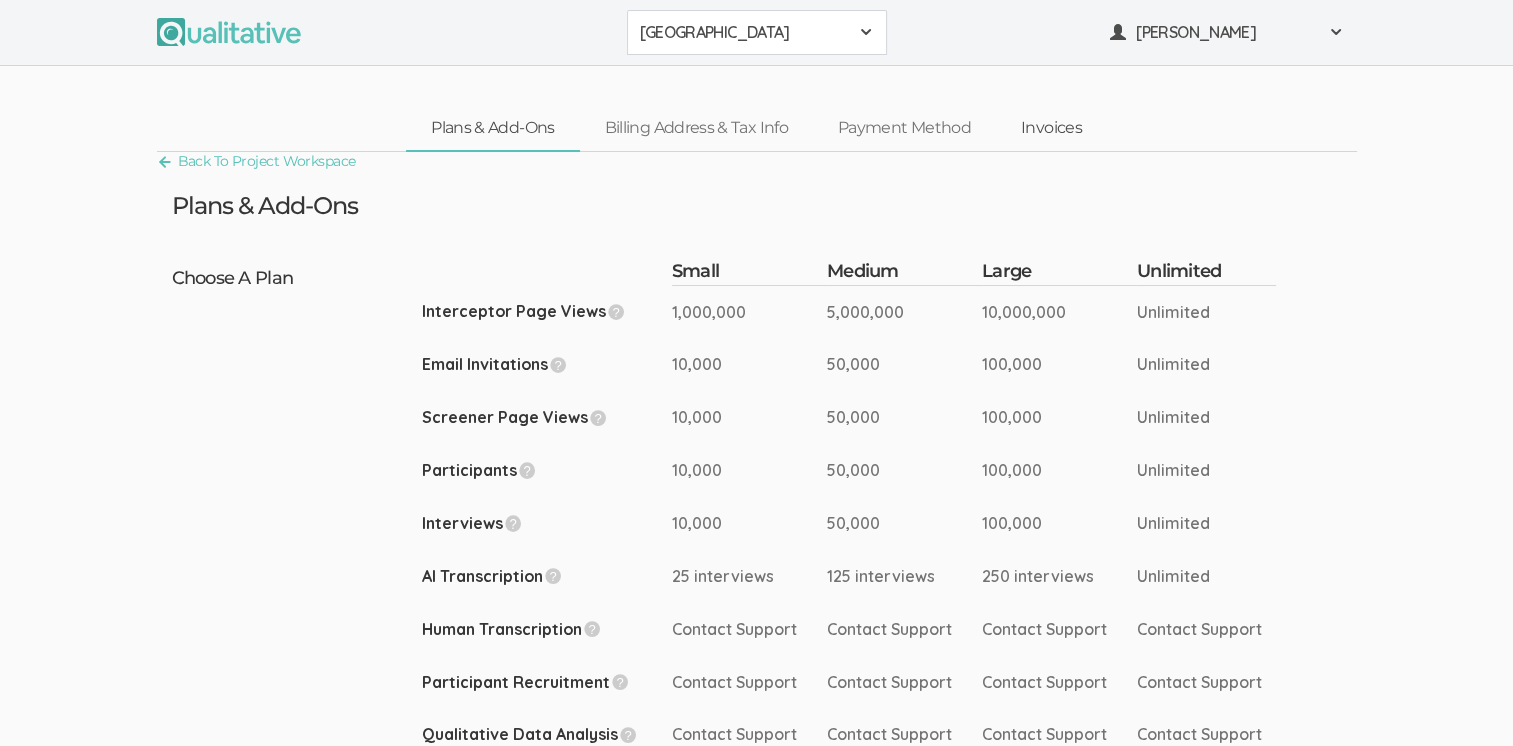 click on "Invoices" at bounding box center (1051, 128) 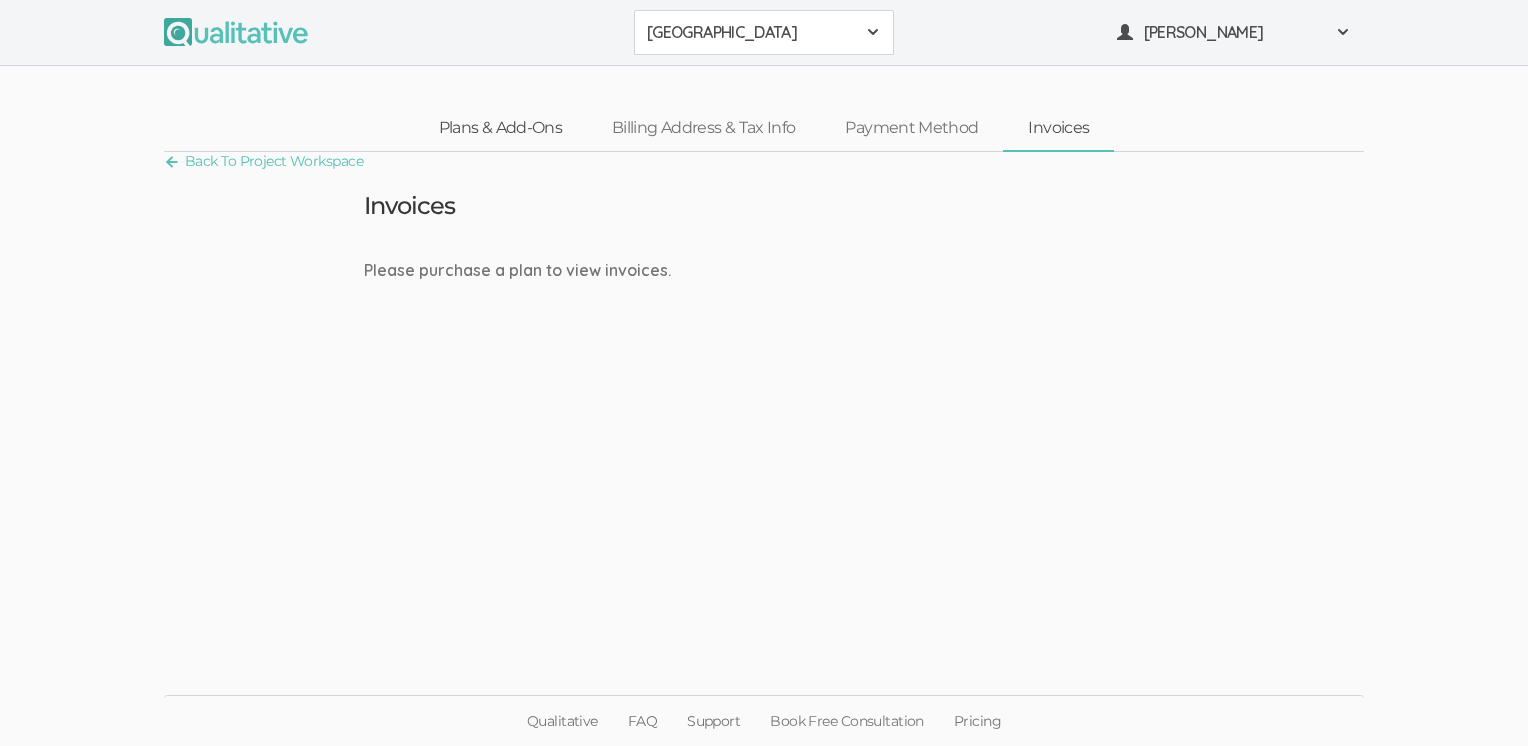 click on "Plans & Add-Ons" at bounding box center (500, 128) 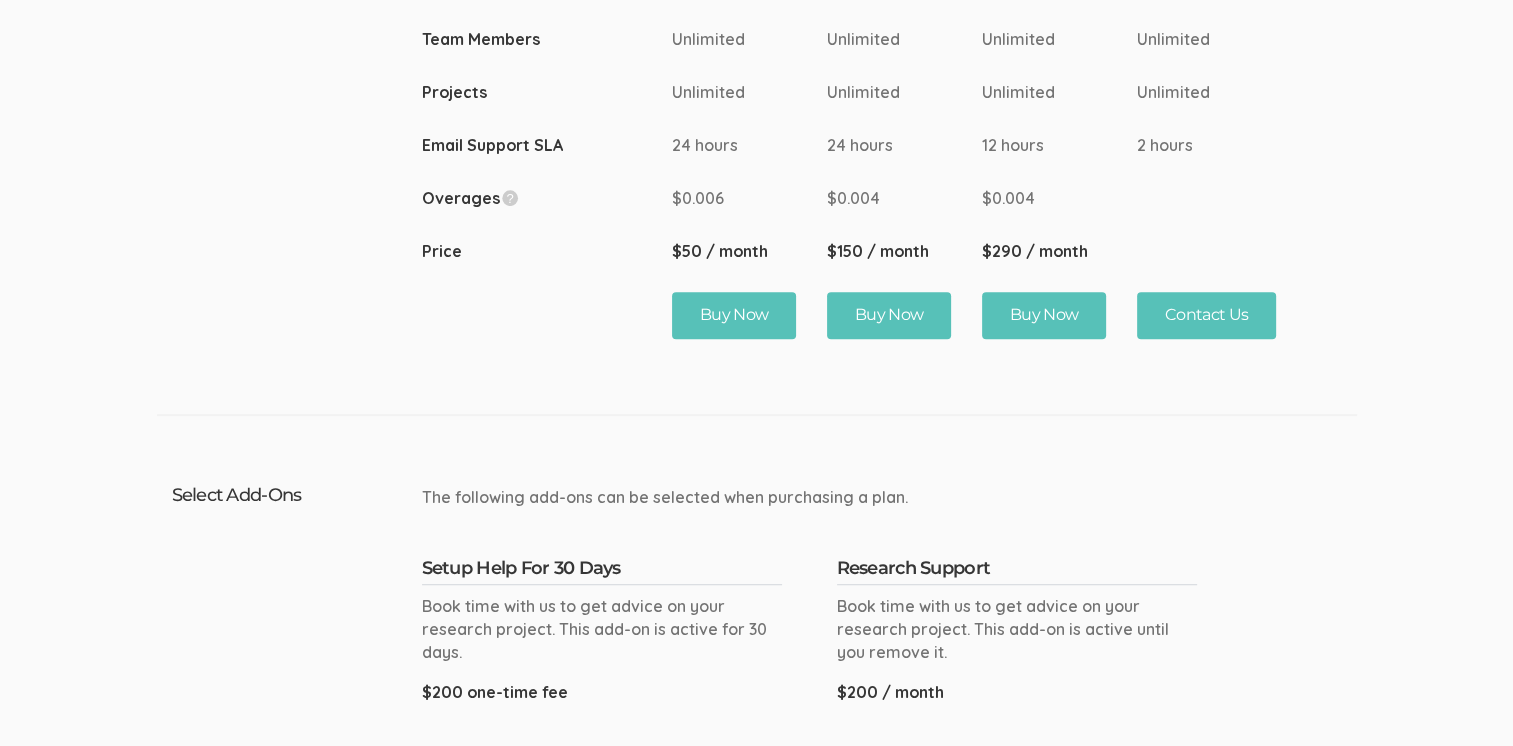 scroll, scrollTop: 1109, scrollLeft: 0, axis: vertical 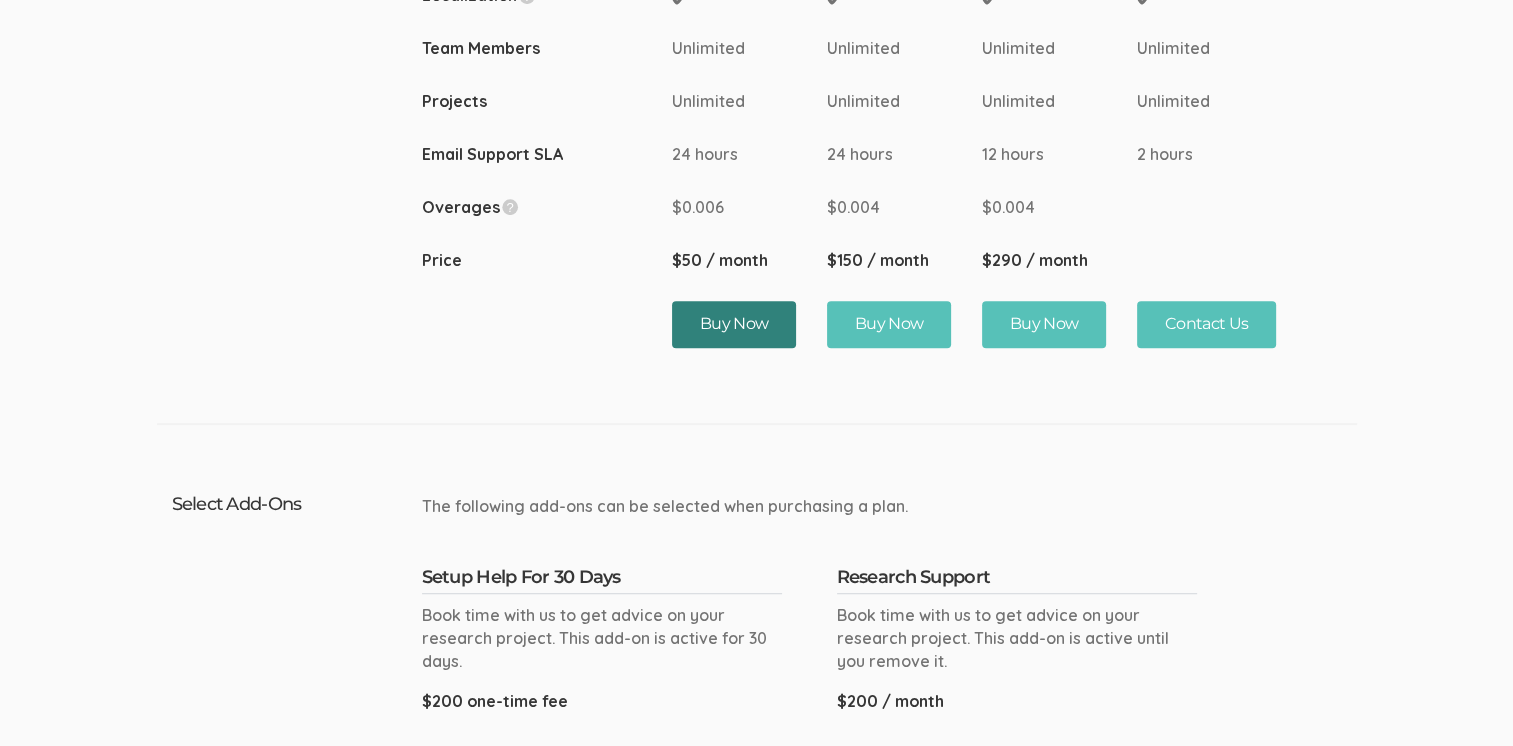 click on "Buy Now" at bounding box center [734, 324] 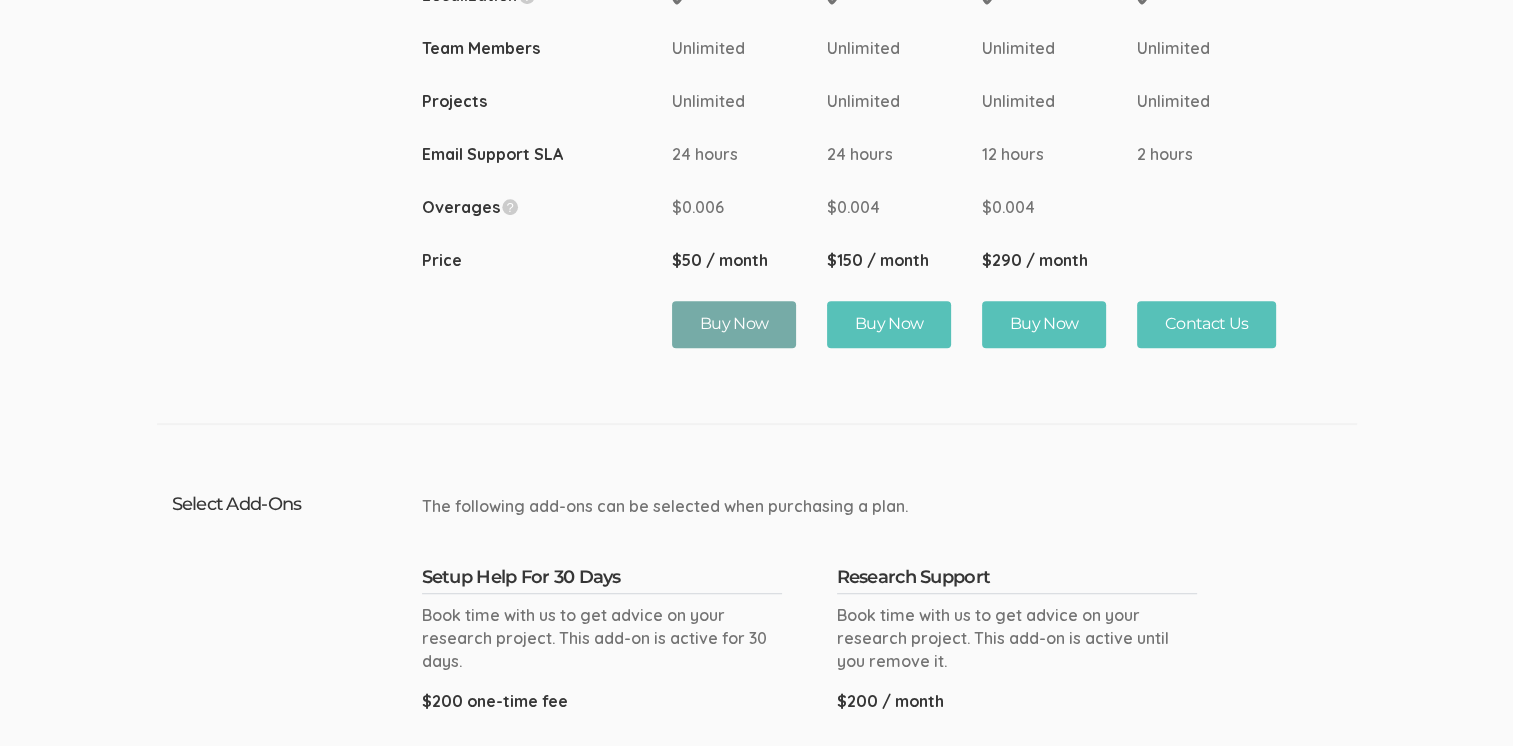 scroll, scrollTop: 0, scrollLeft: 0, axis: both 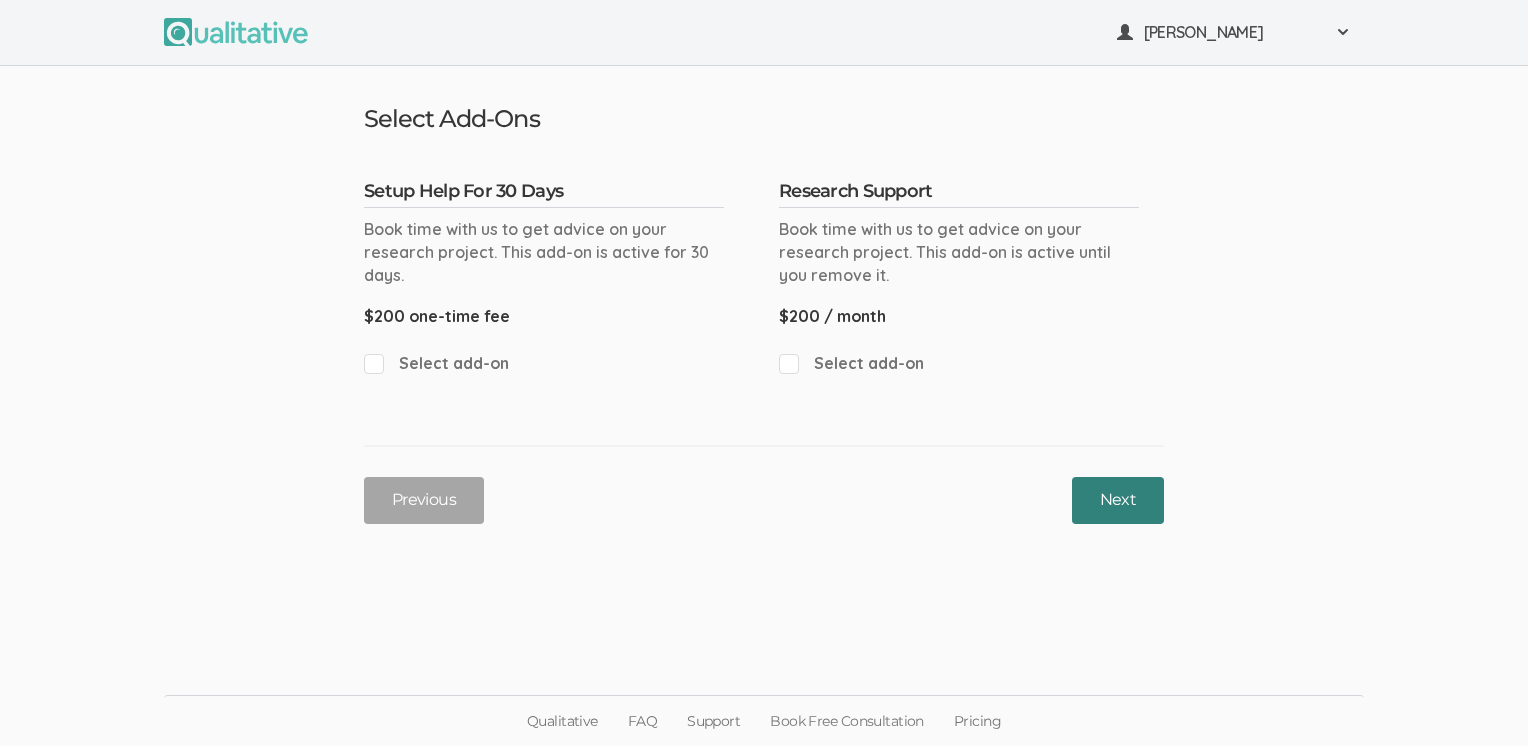 click on "Next" at bounding box center (1118, 500) 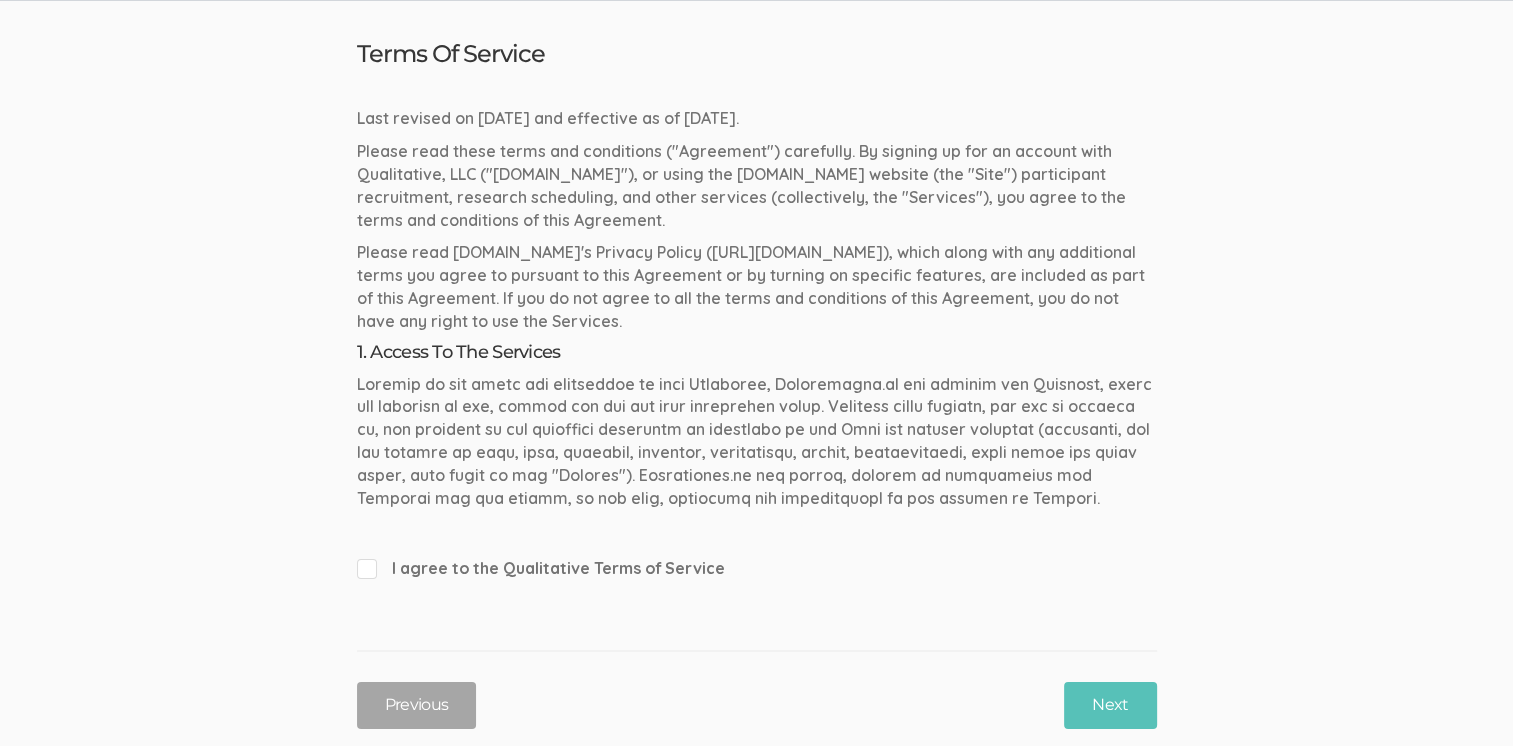 scroll, scrollTop: 92, scrollLeft: 0, axis: vertical 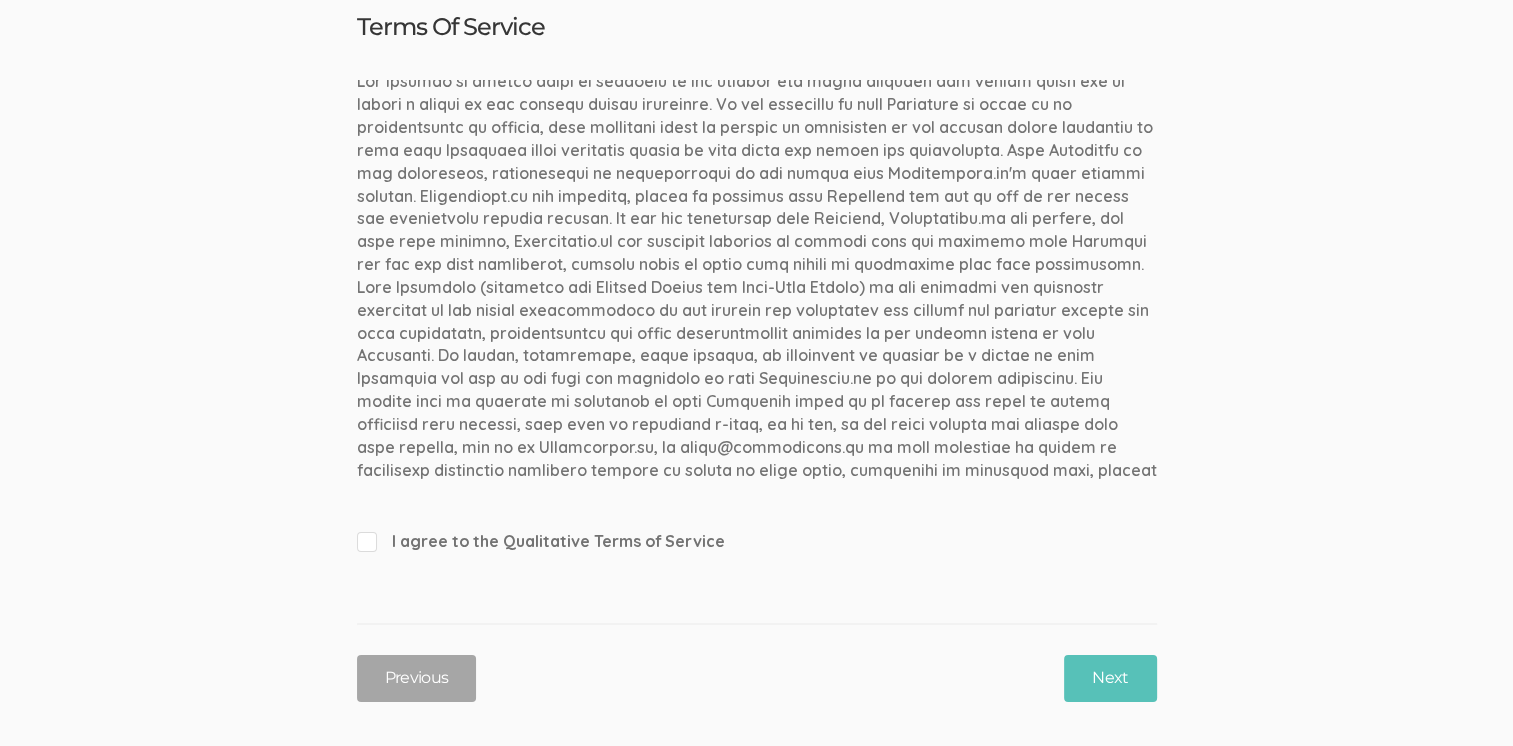 click on "I agree to the Qualitative Terms of Service" at bounding box center [363, 540] 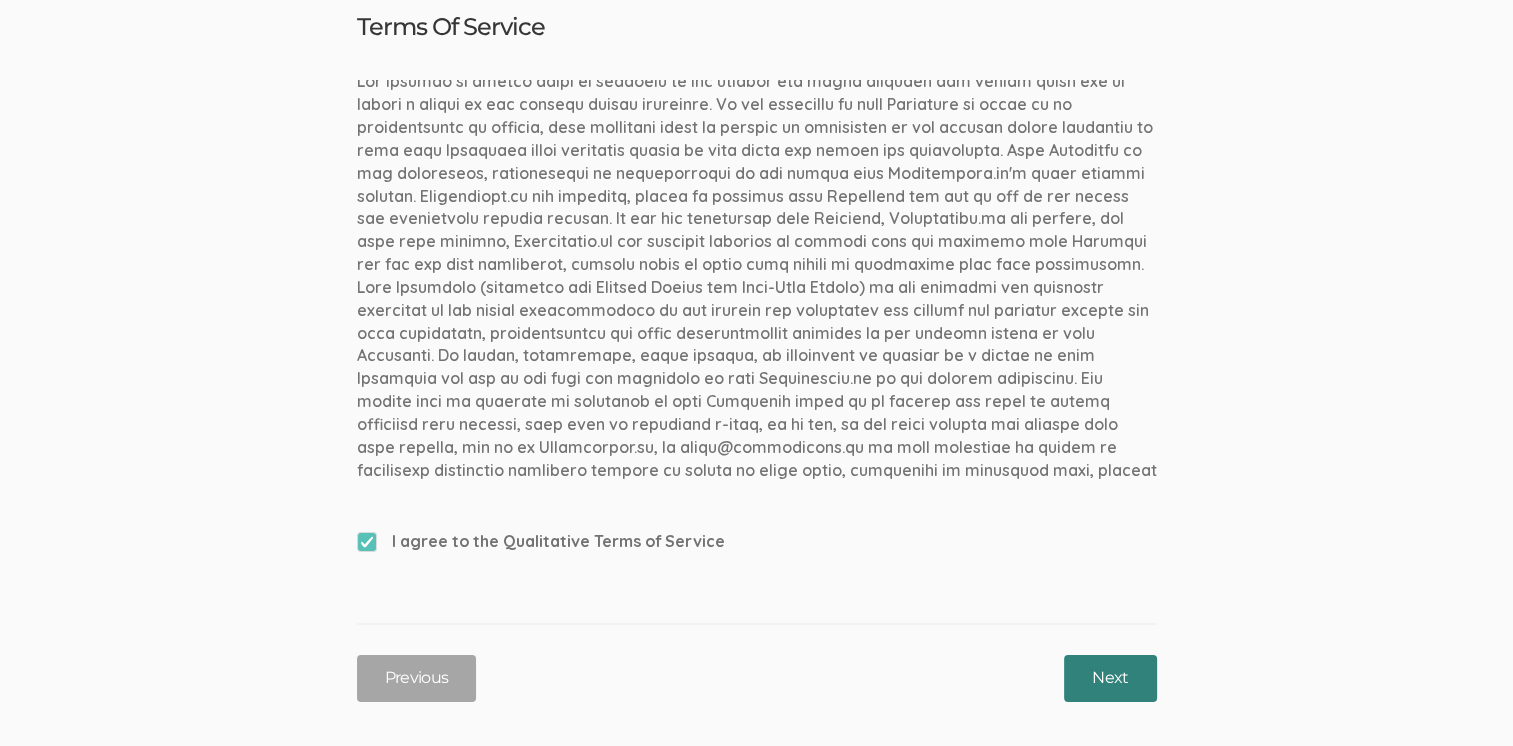 click on "Next" at bounding box center (1110, 678) 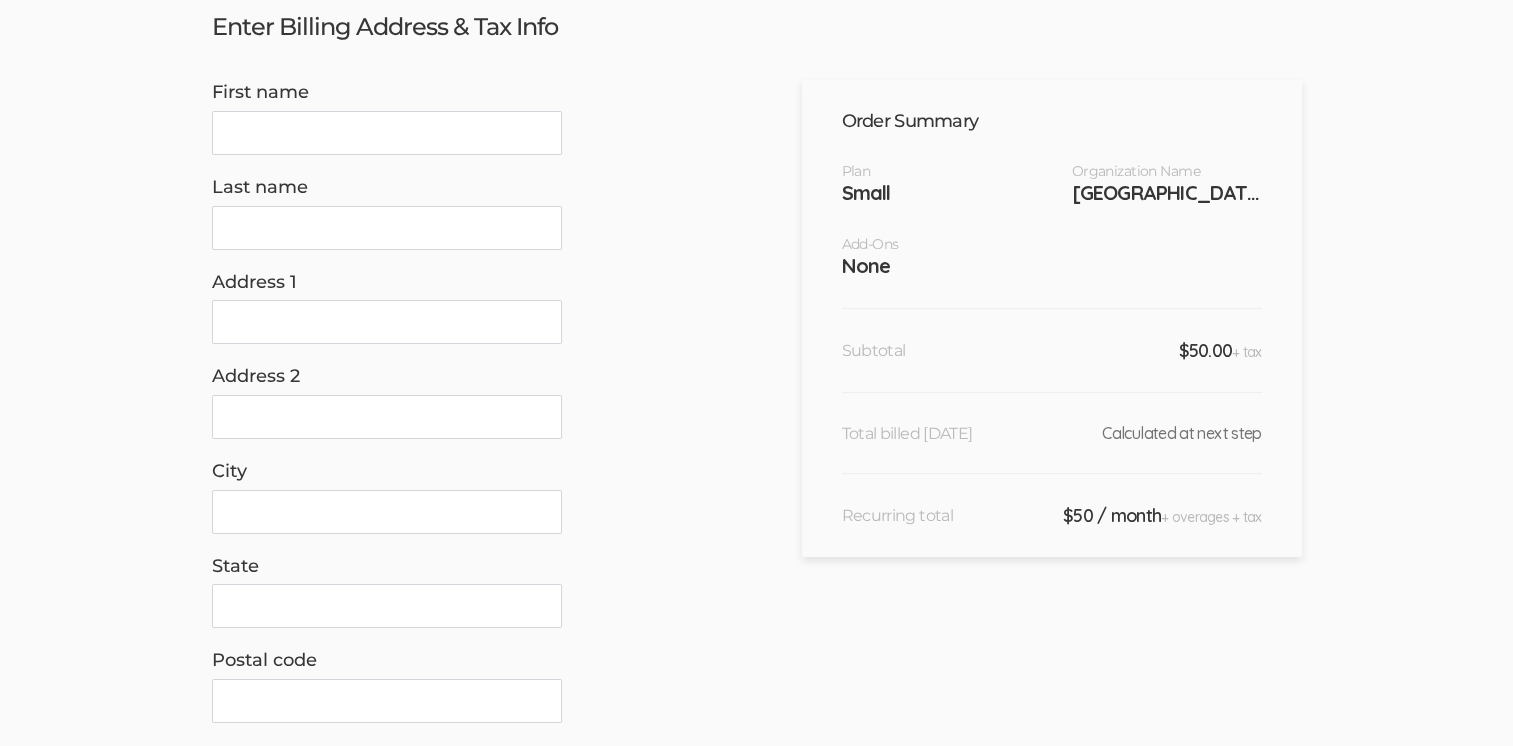 scroll, scrollTop: 0, scrollLeft: 0, axis: both 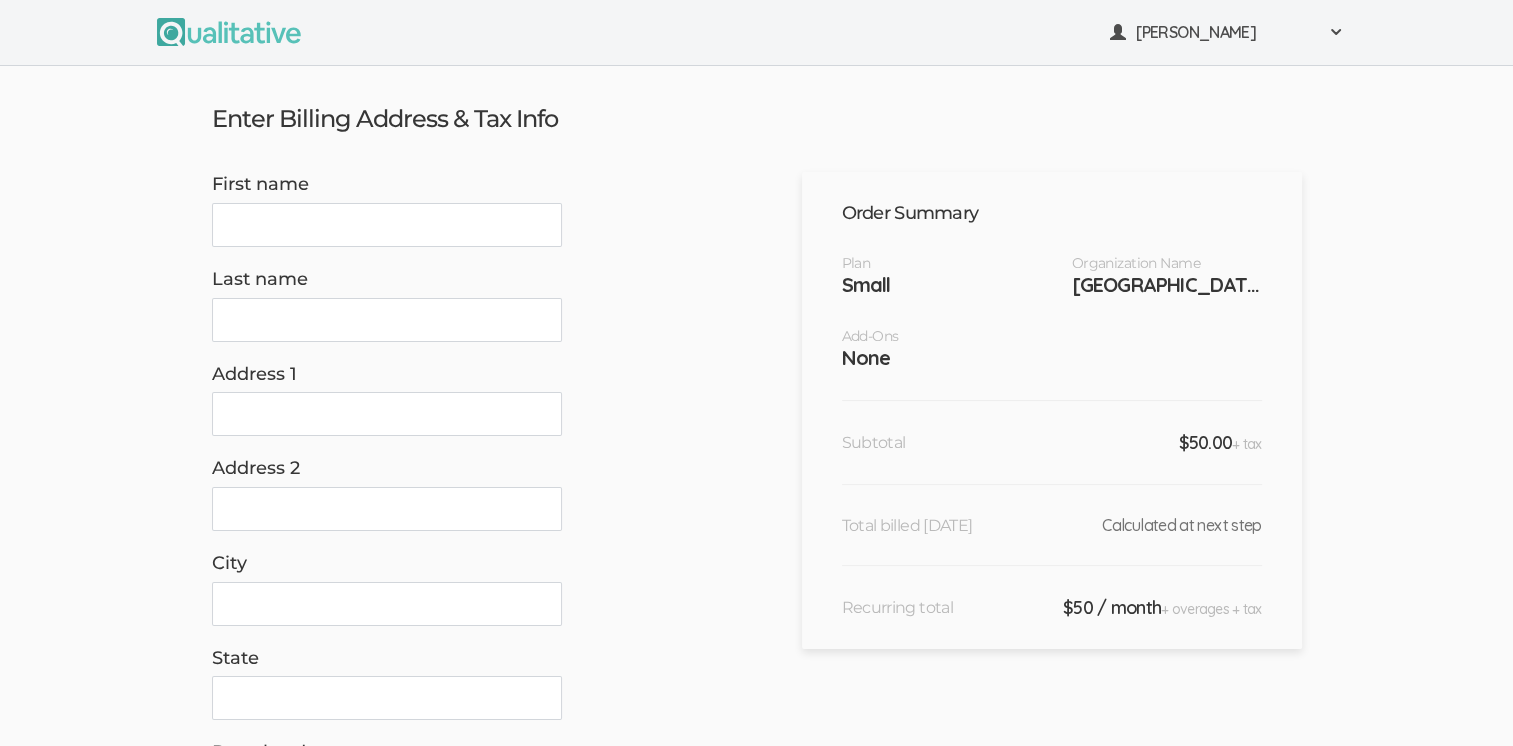 click on "First name" at bounding box center [387, 225] 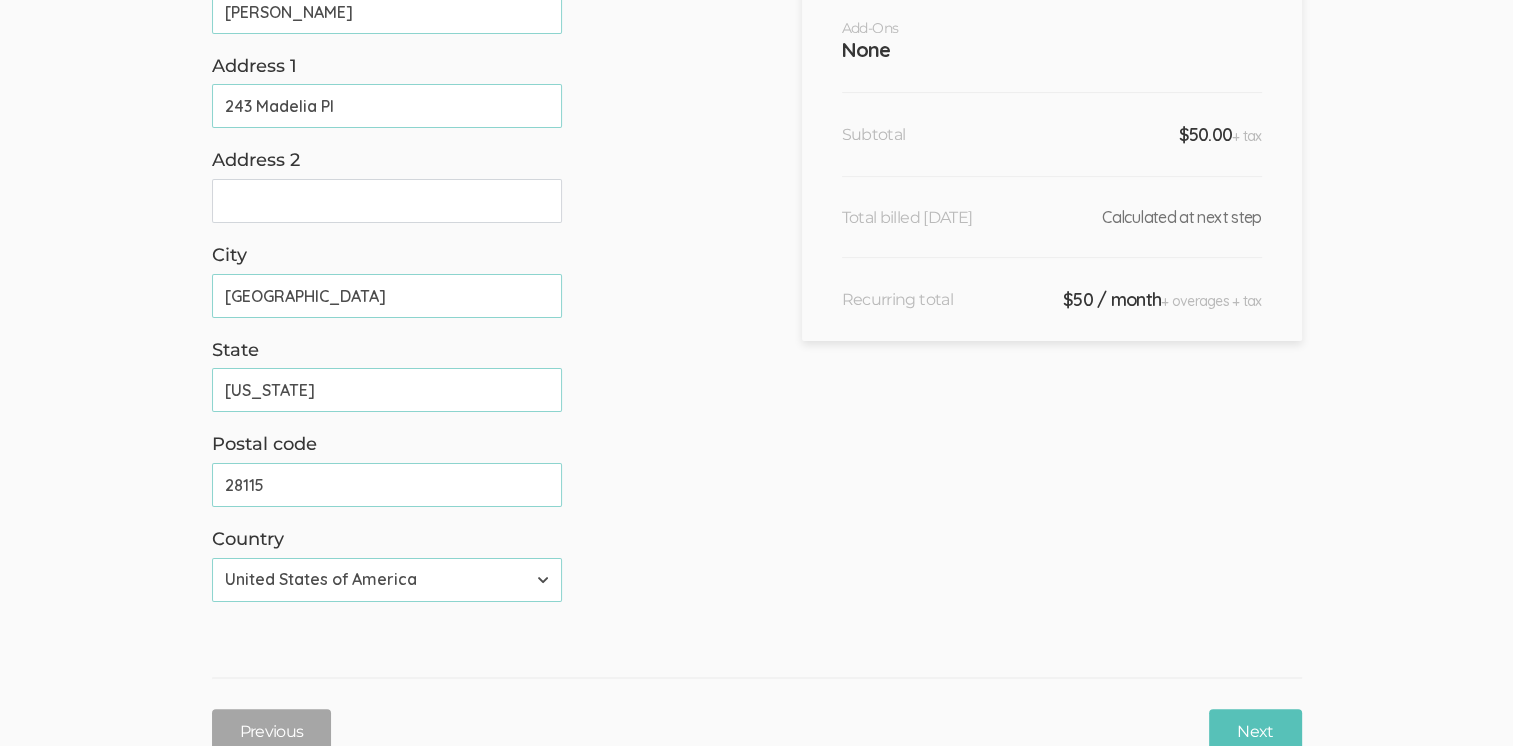 scroll, scrollTop: 497, scrollLeft: 0, axis: vertical 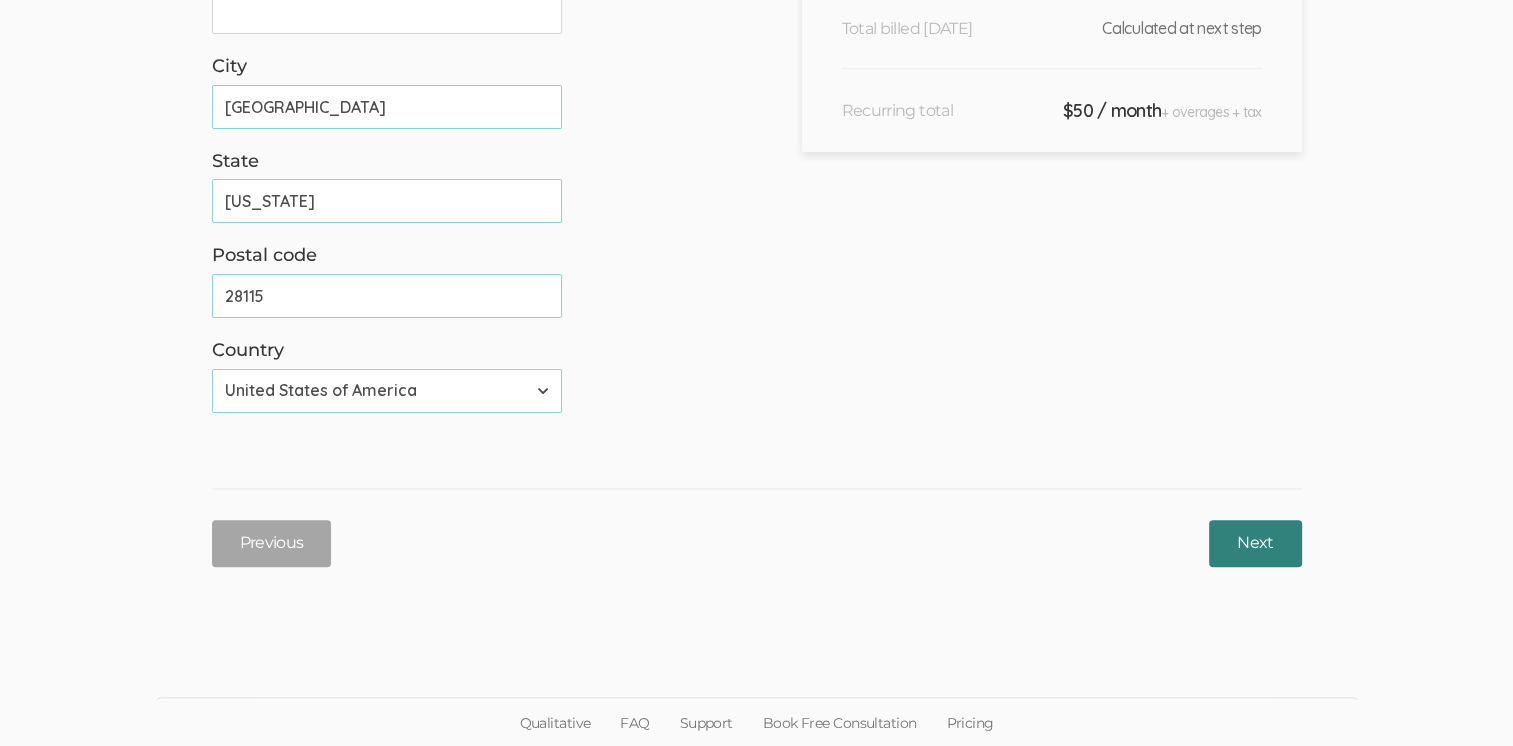 click on "Next" at bounding box center [1255, 543] 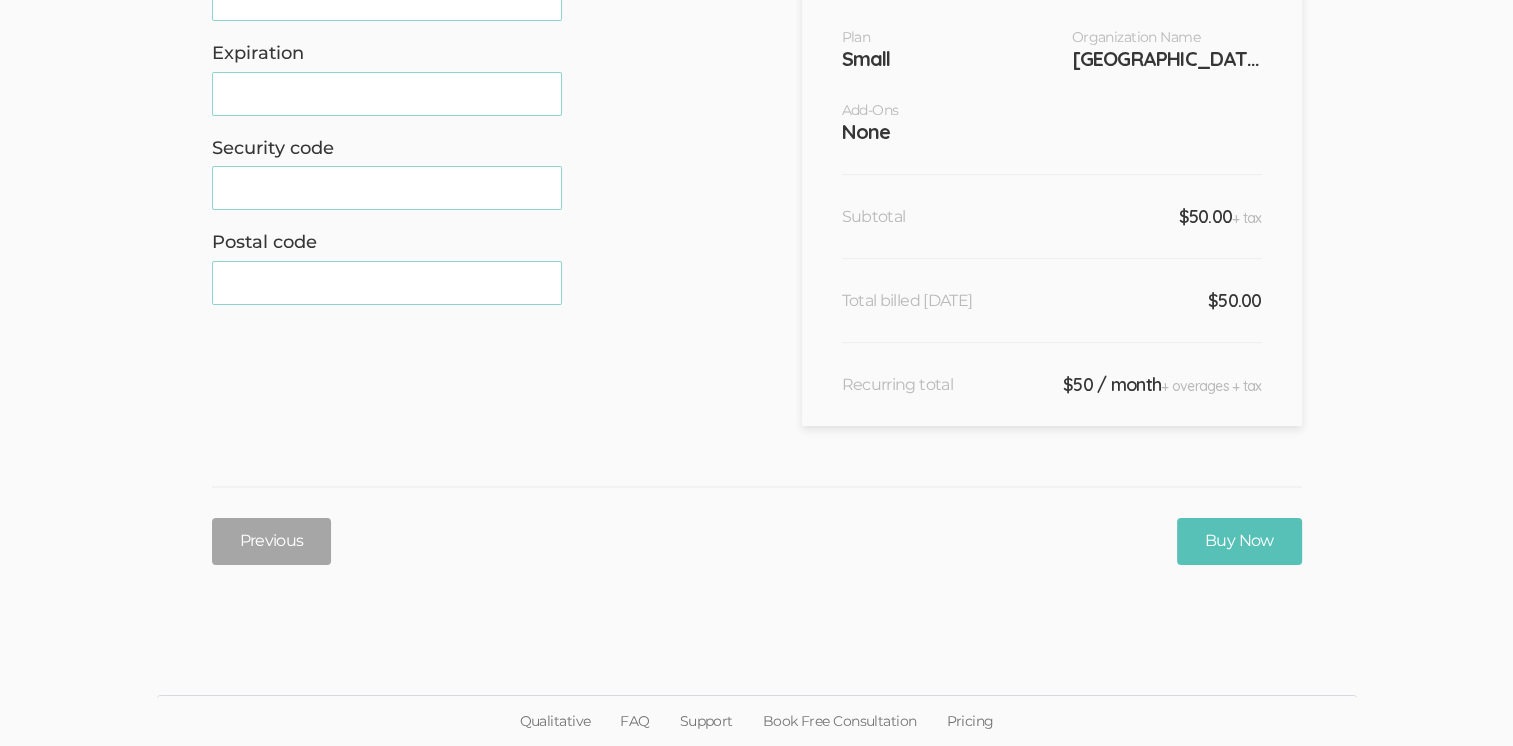 scroll, scrollTop: 0, scrollLeft: 0, axis: both 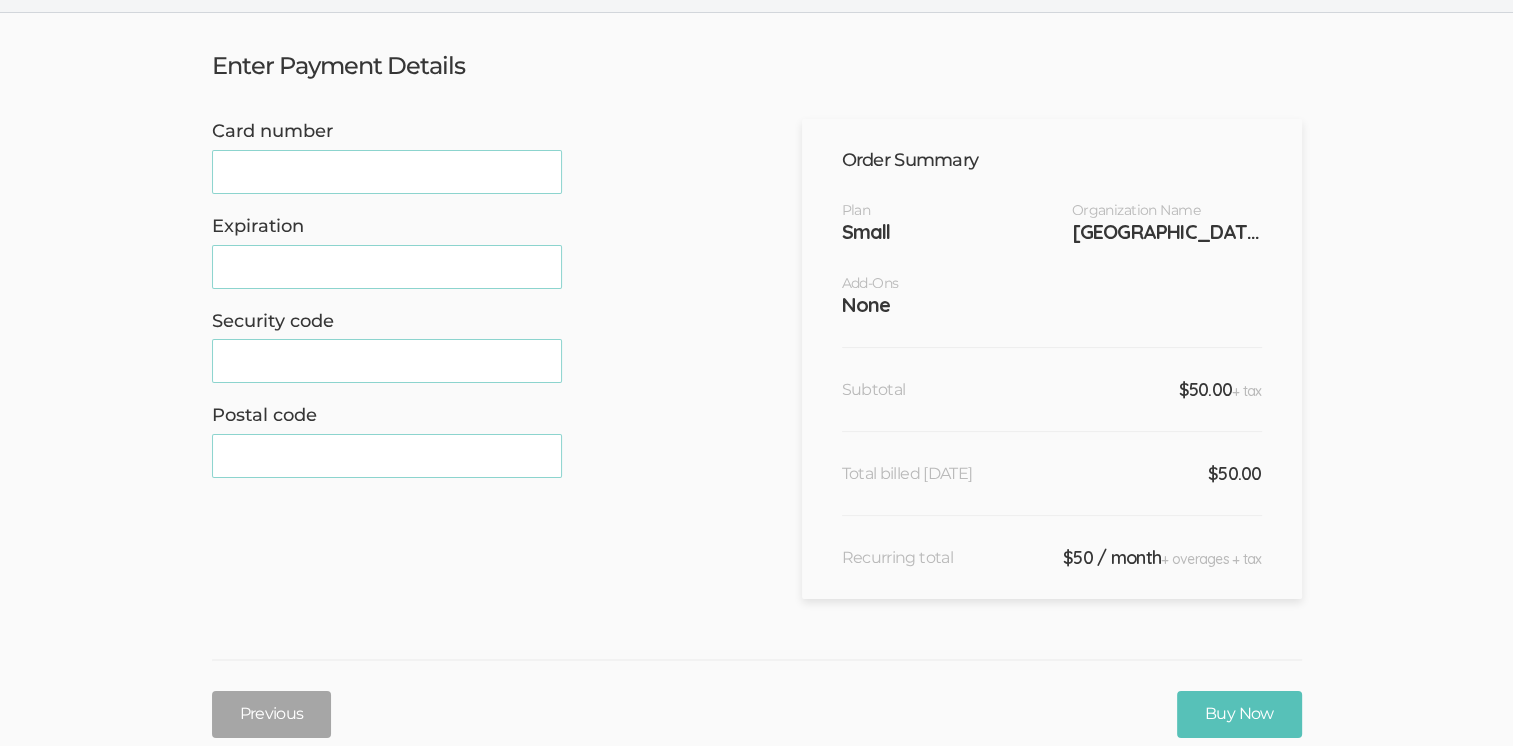 click on "Enter Payment Details
Card number
Expiration
Security code
Postal code
Order Summary
Plan
Organization Name
Small
[GEOGRAPHIC_DATA]
Add-Ons
None
Subtotal
+ tax
$50.00" at bounding box center [756, 390] 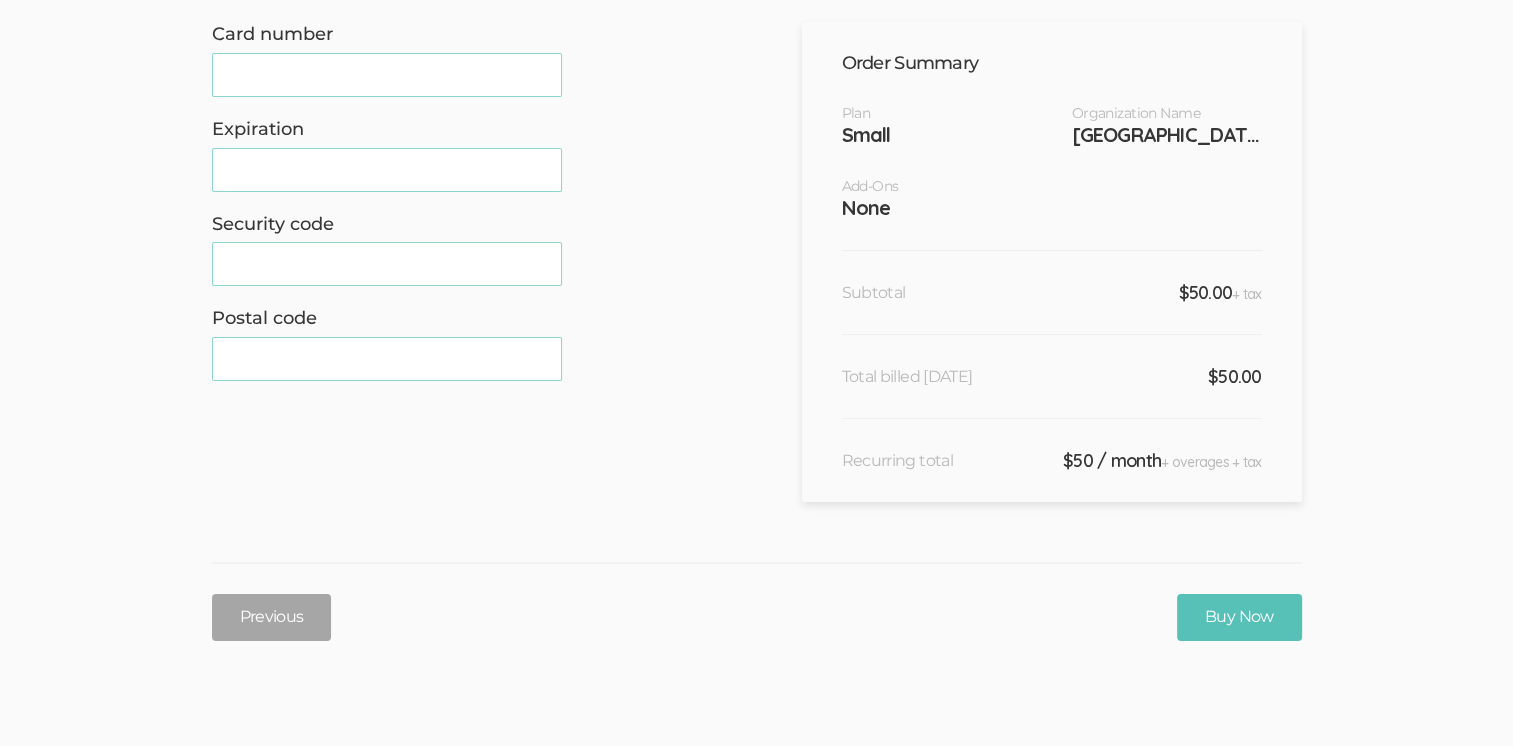 scroll, scrollTop: 151, scrollLeft: 0, axis: vertical 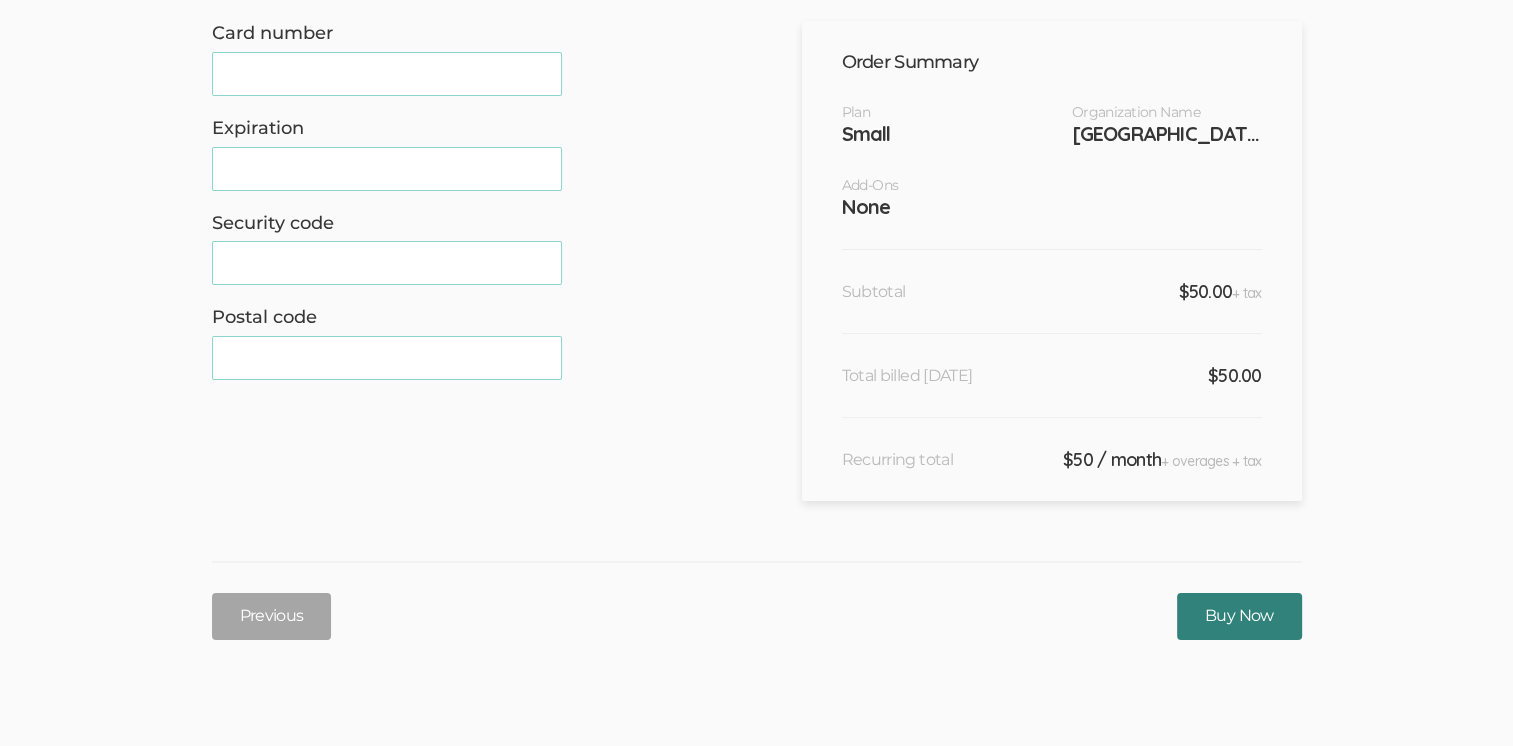 click on "Buy Now" at bounding box center [1239, 616] 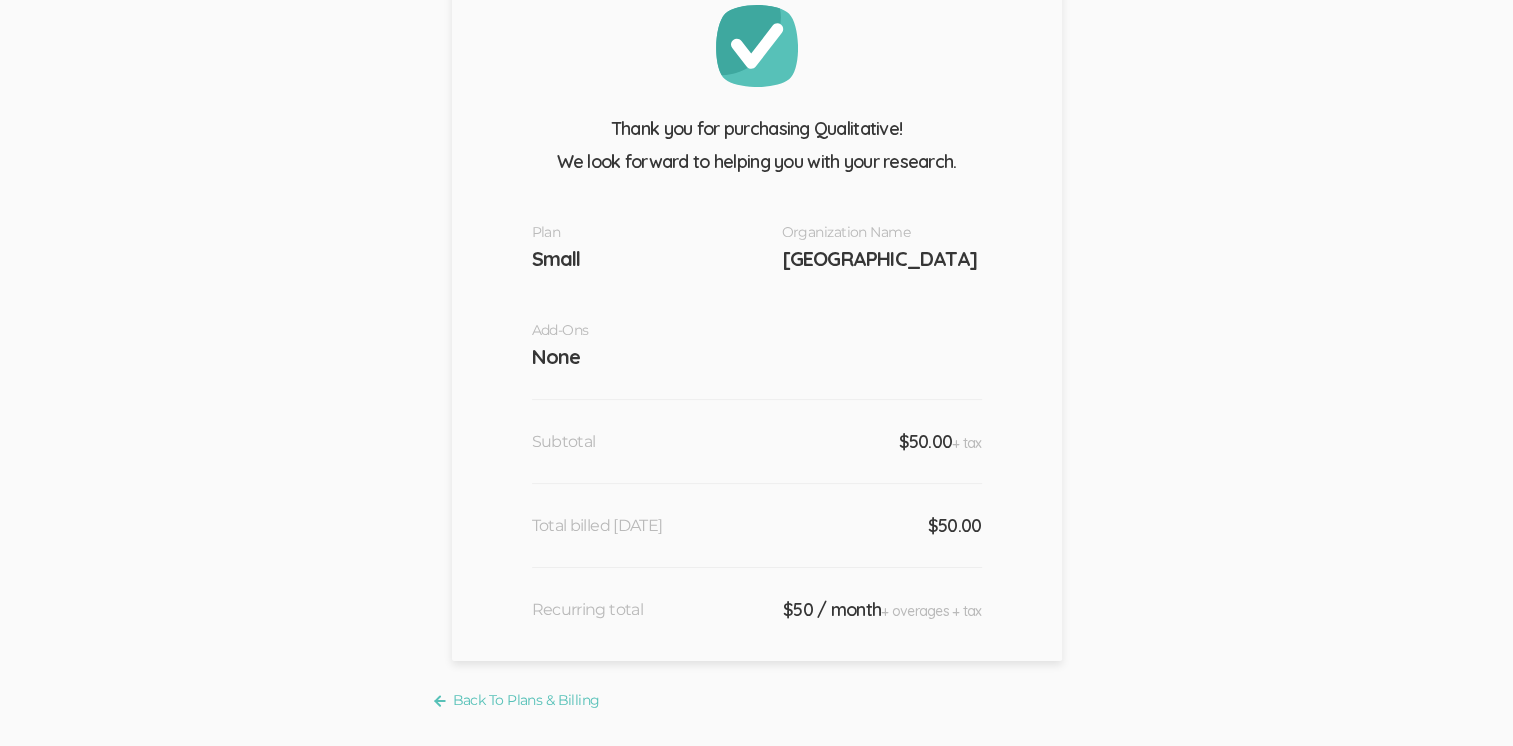 scroll, scrollTop: 0, scrollLeft: 0, axis: both 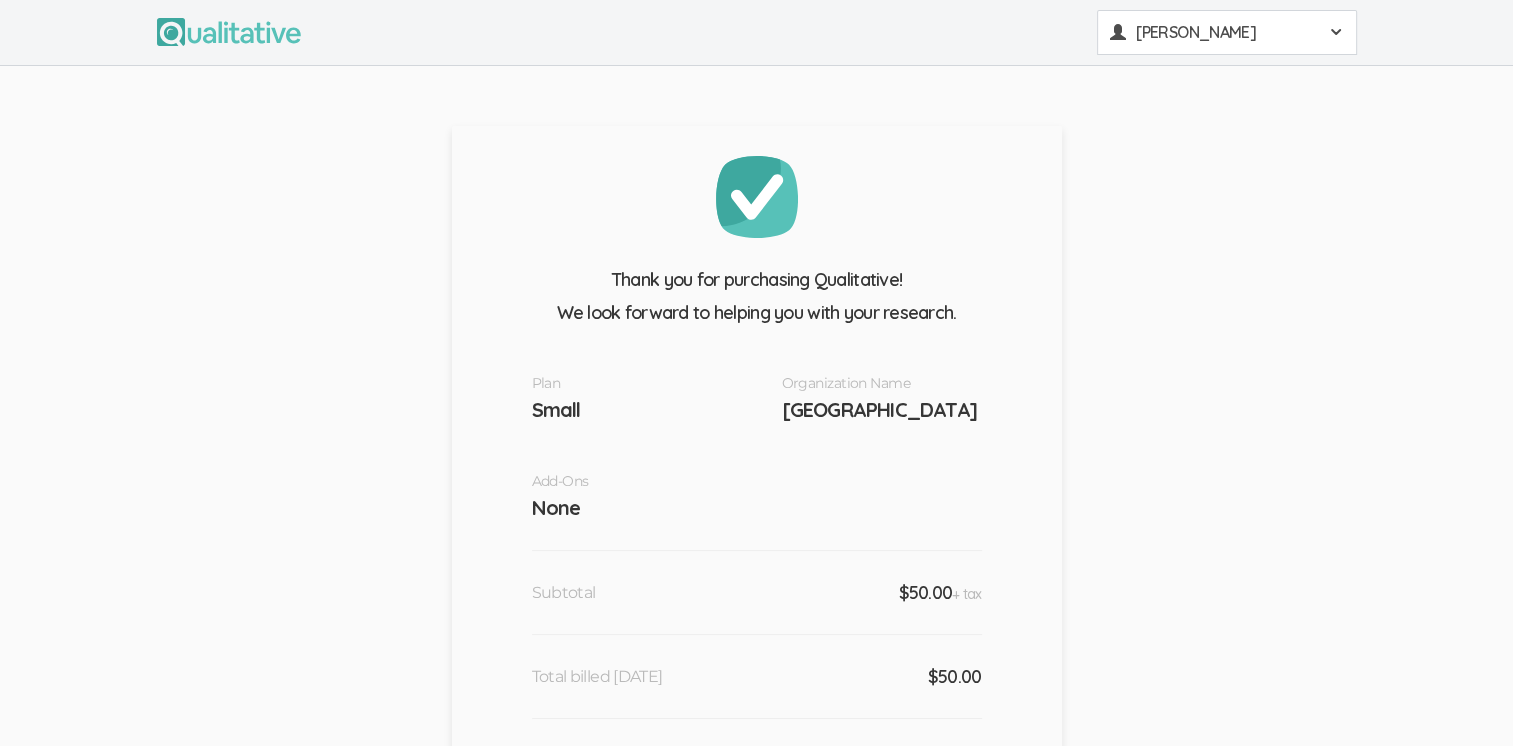 click at bounding box center (1336, 32) 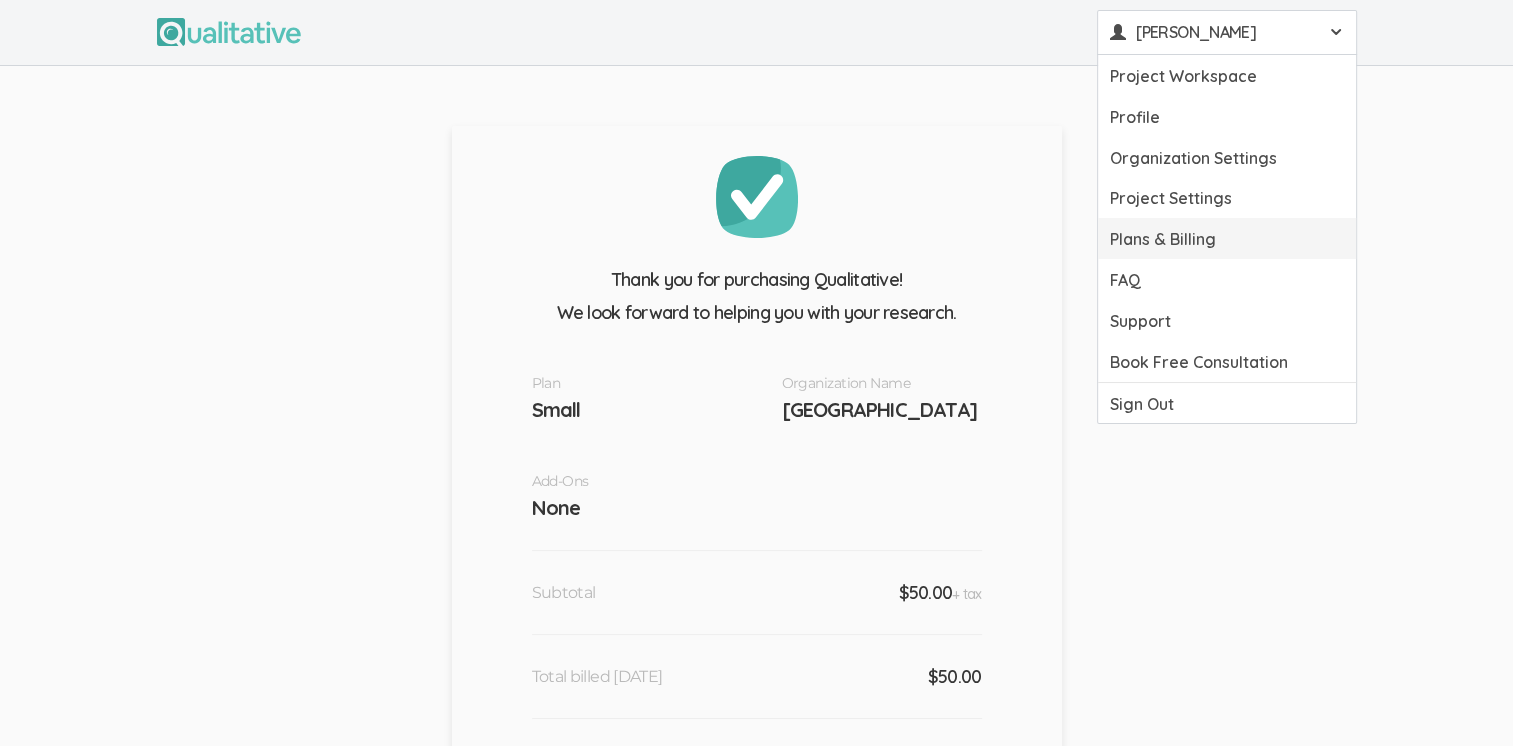 click on "Plans & Billing" at bounding box center [1227, 238] 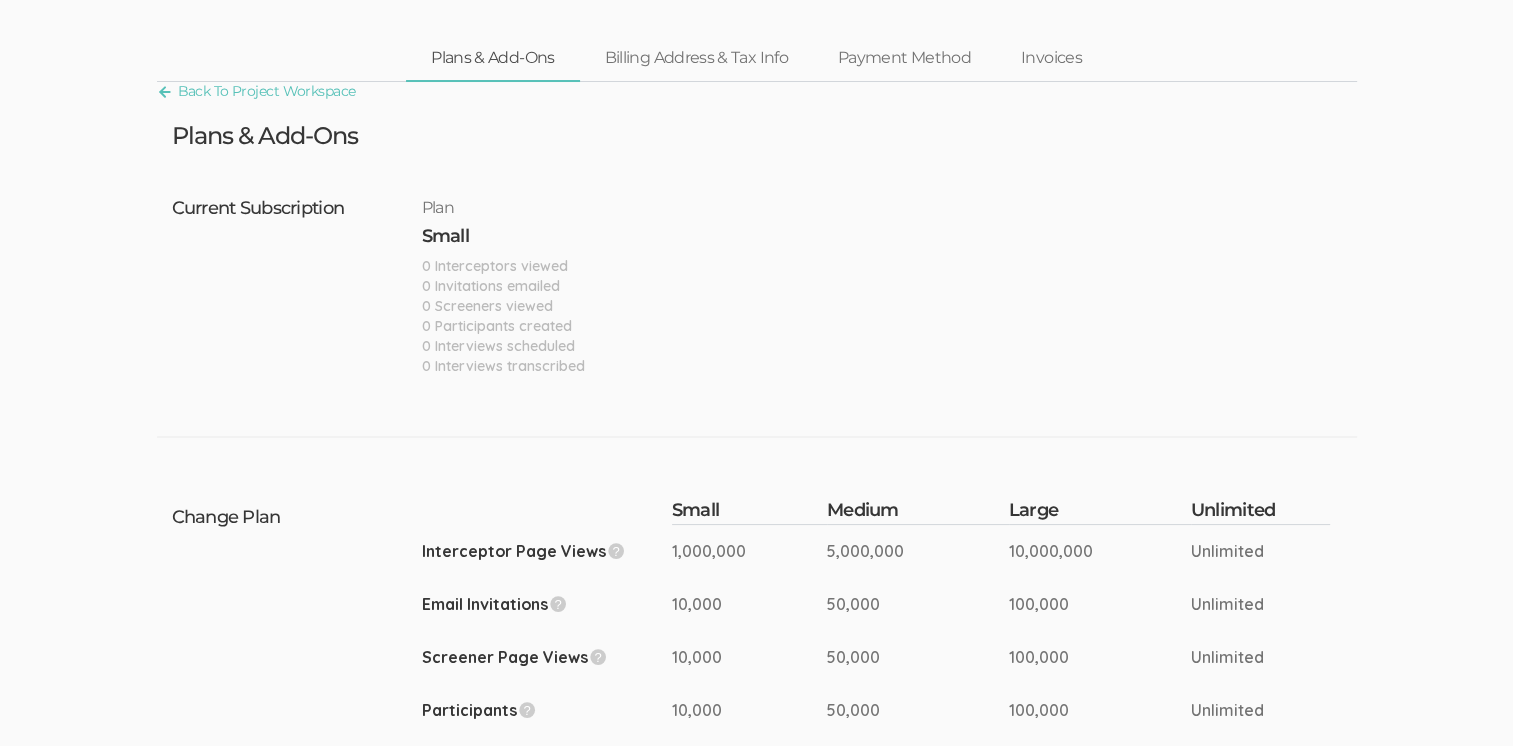scroll, scrollTop: 0, scrollLeft: 0, axis: both 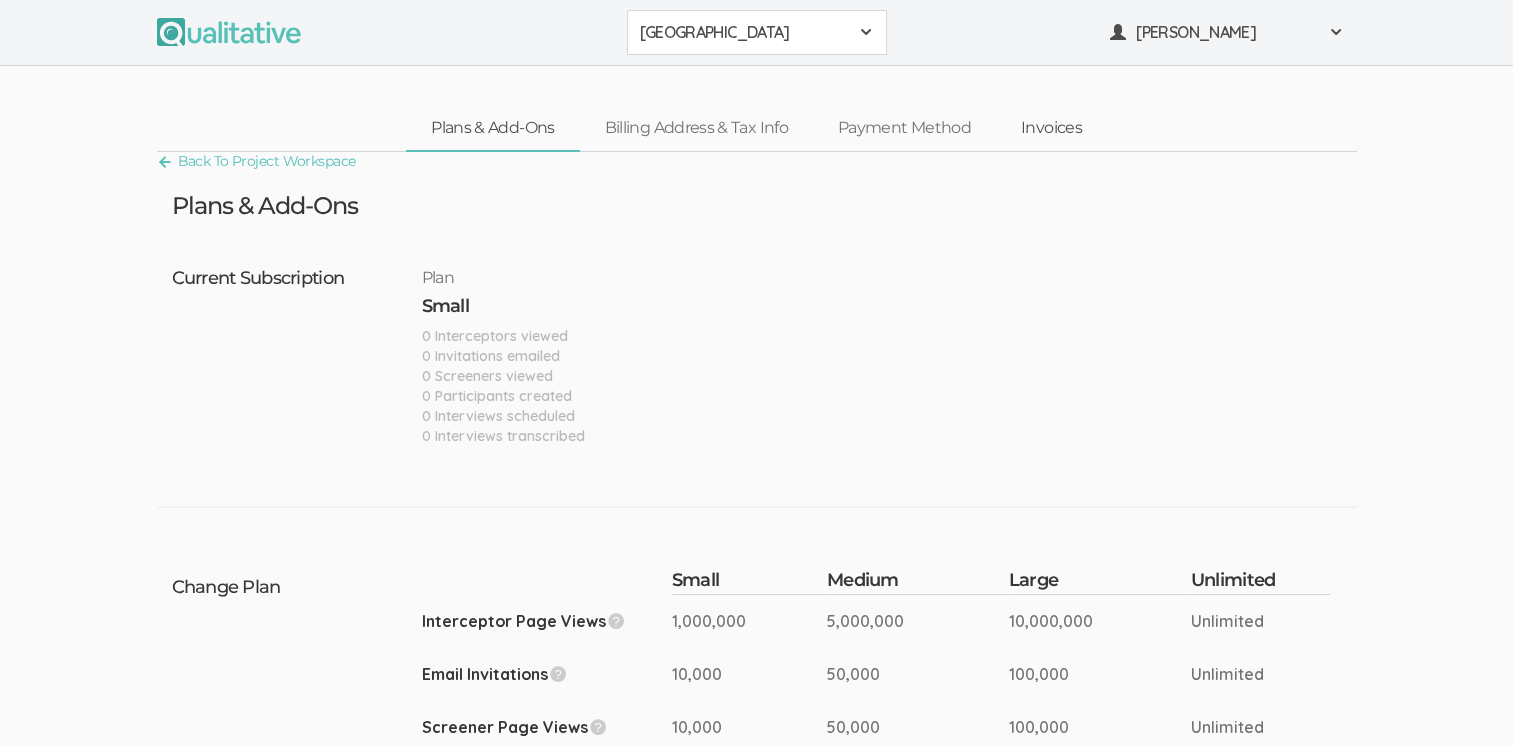 click on "Invoices" at bounding box center (1051, 128) 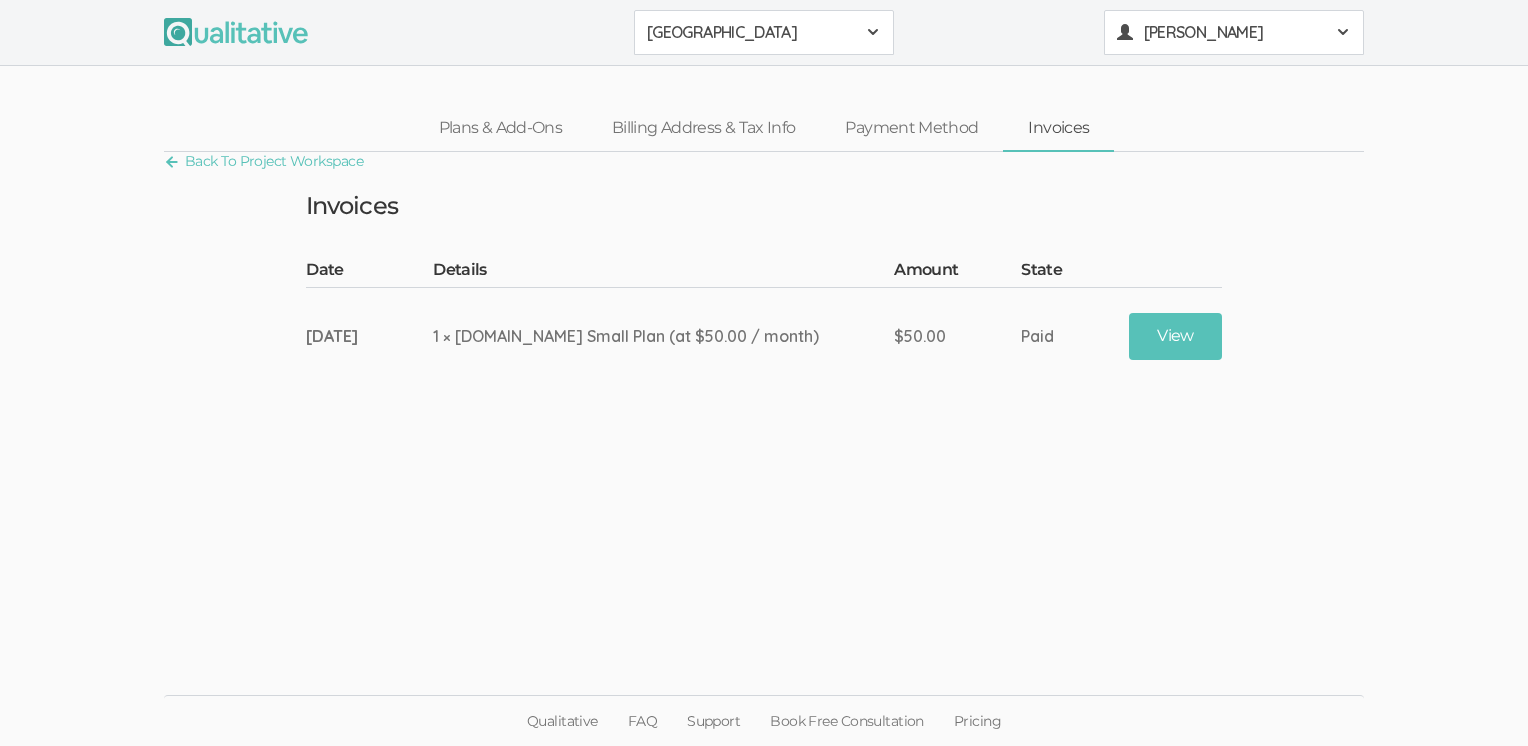 click on "[PERSON_NAME]" at bounding box center [1234, 32] 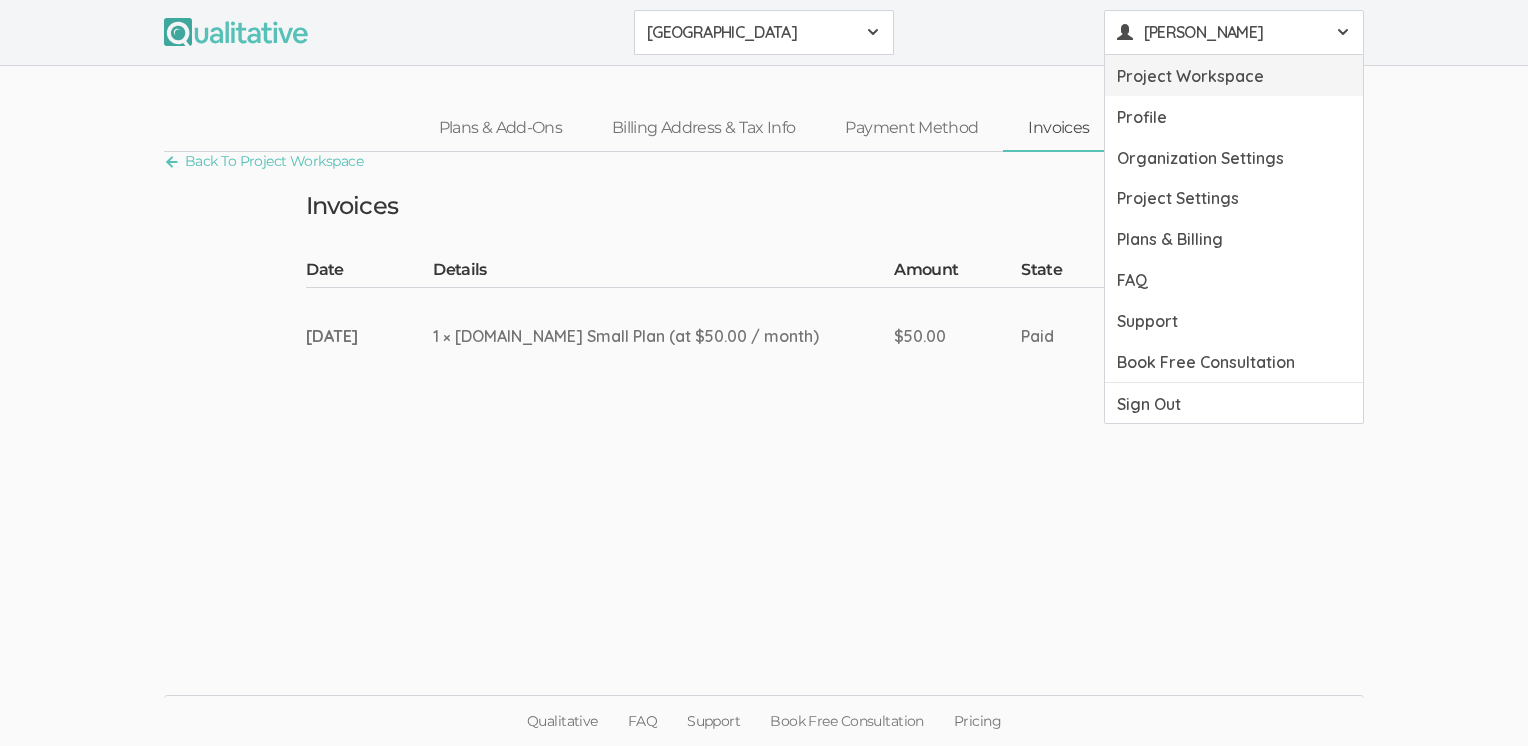 click on "Project Workspace" at bounding box center (1234, 75) 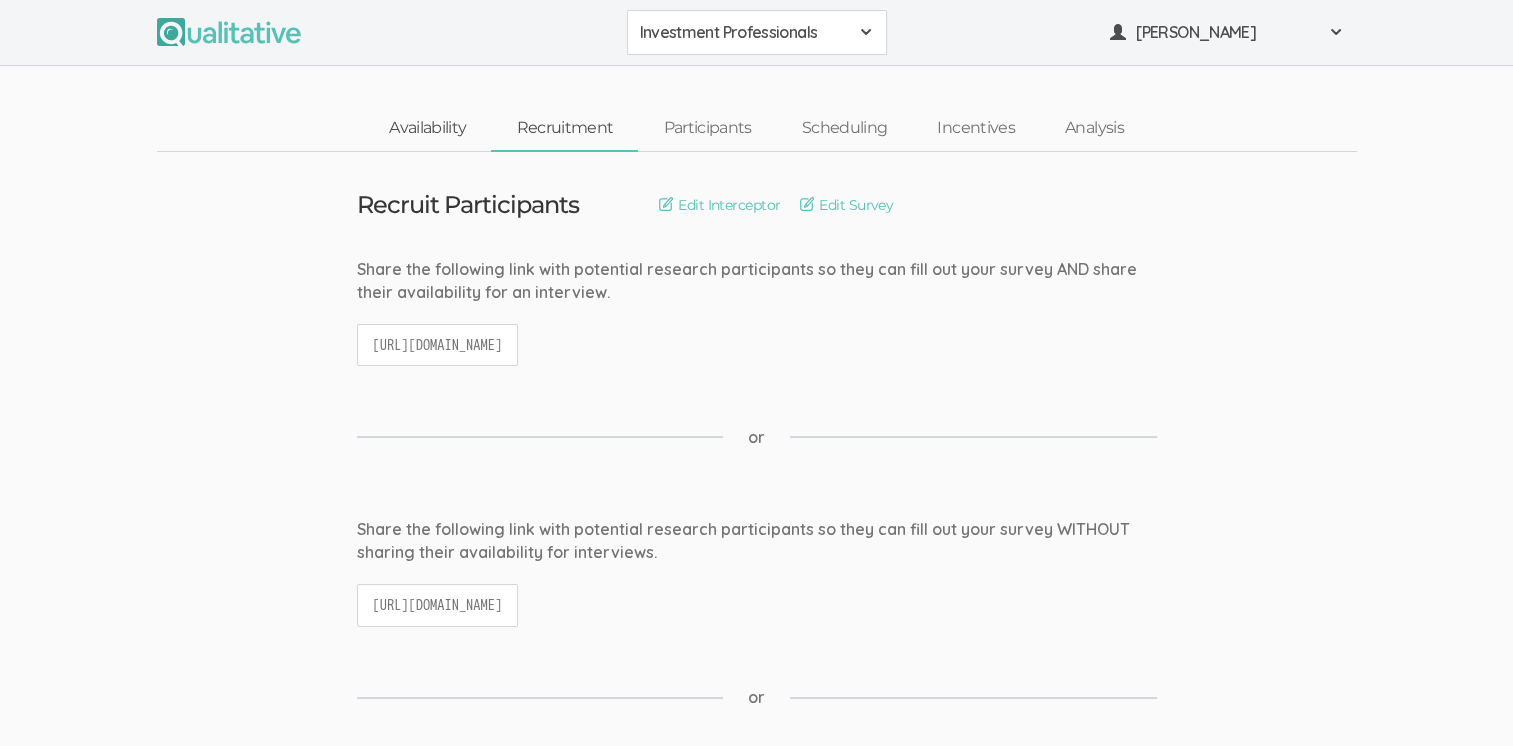 click on "Availability" at bounding box center (427, 128) 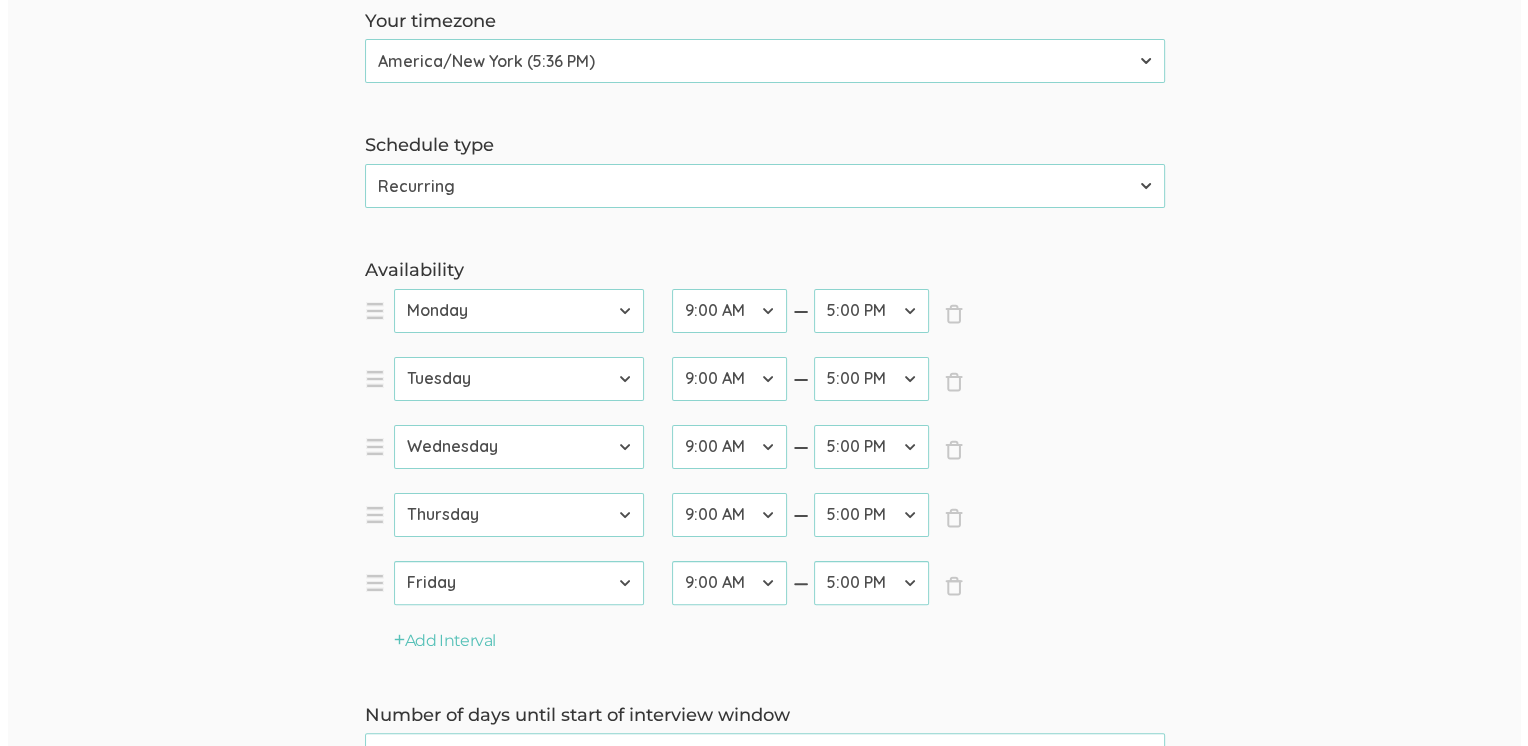 scroll, scrollTop: 0, scrollLeft: 0, axis: both 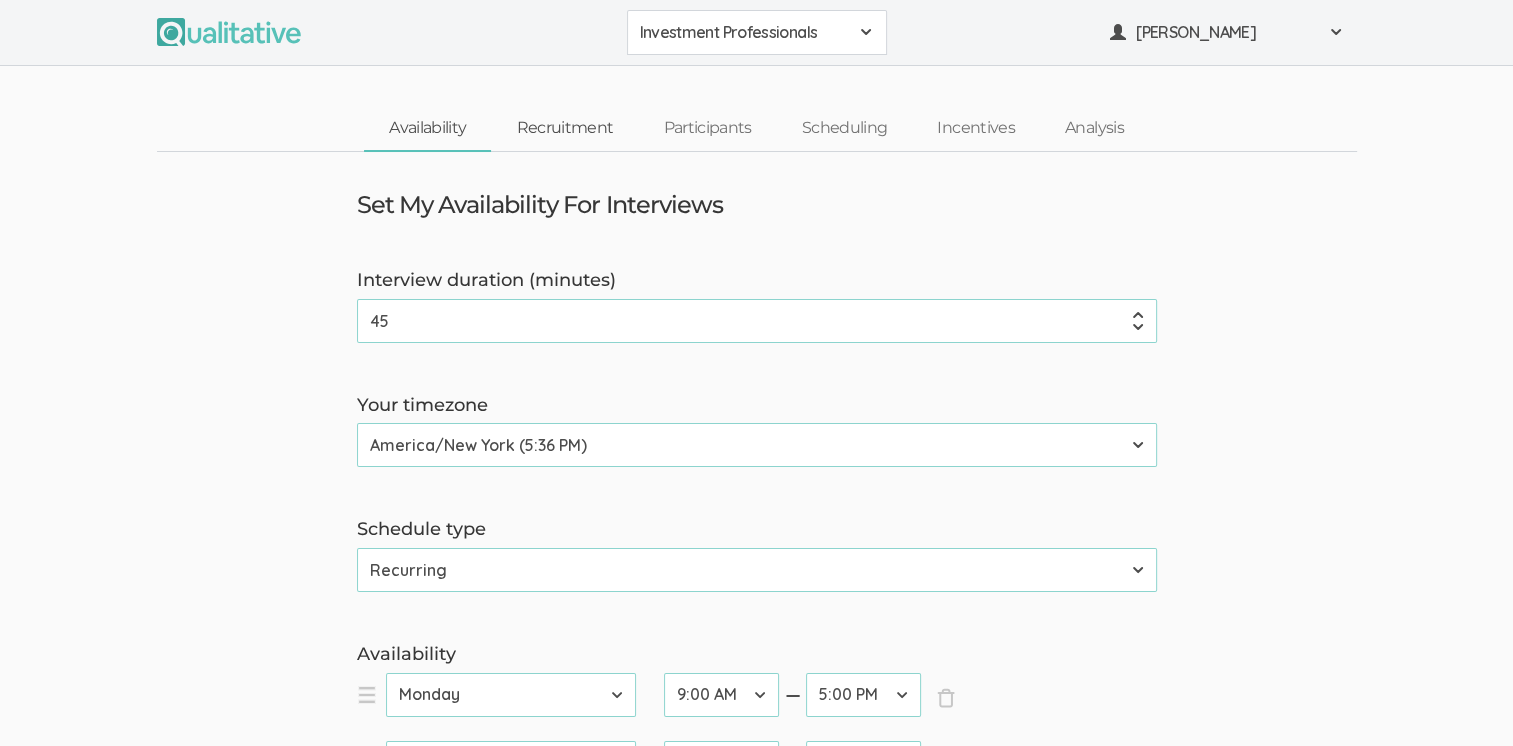 click on "Recruitment" at bounding box center [564, 128] 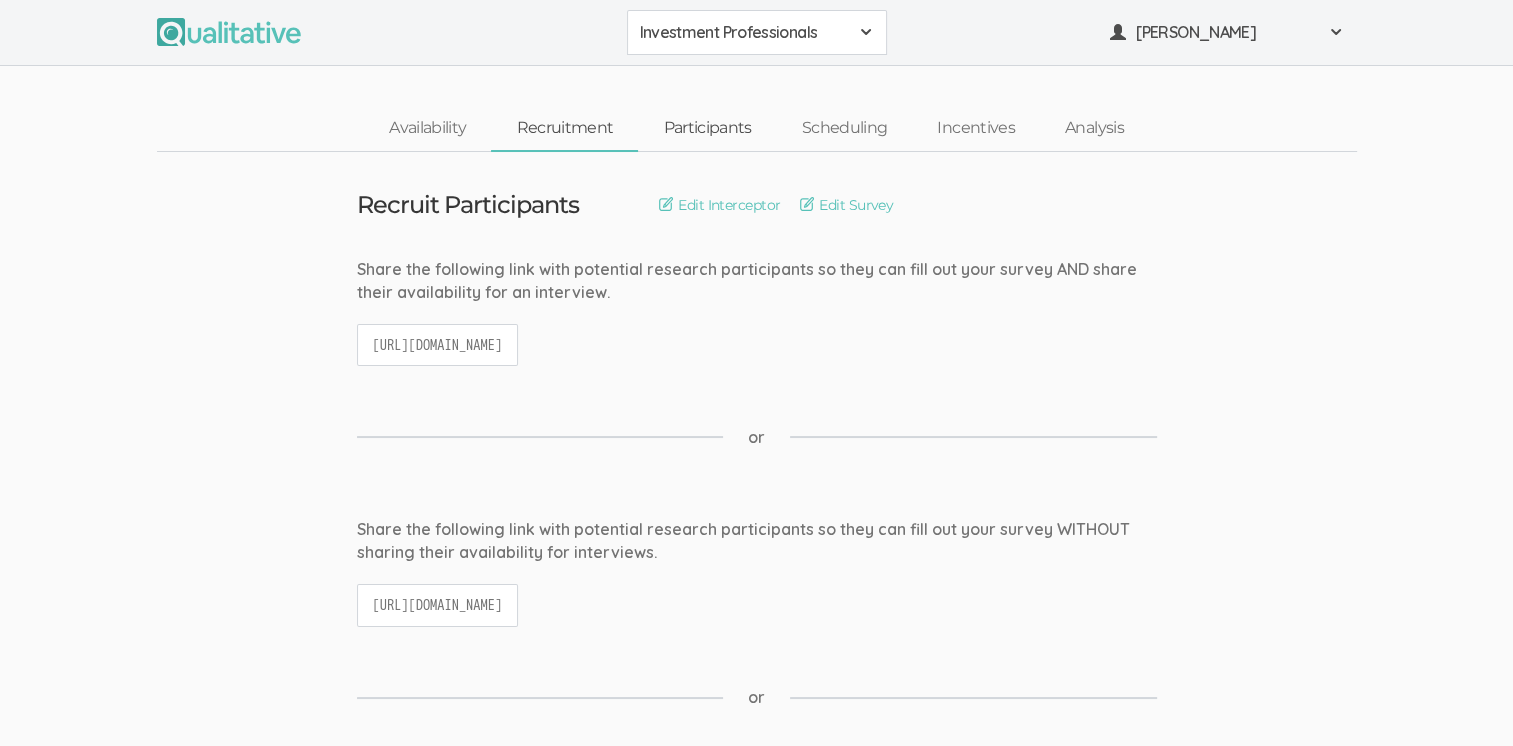 click on "Participants" at bounding box center (707, 128) 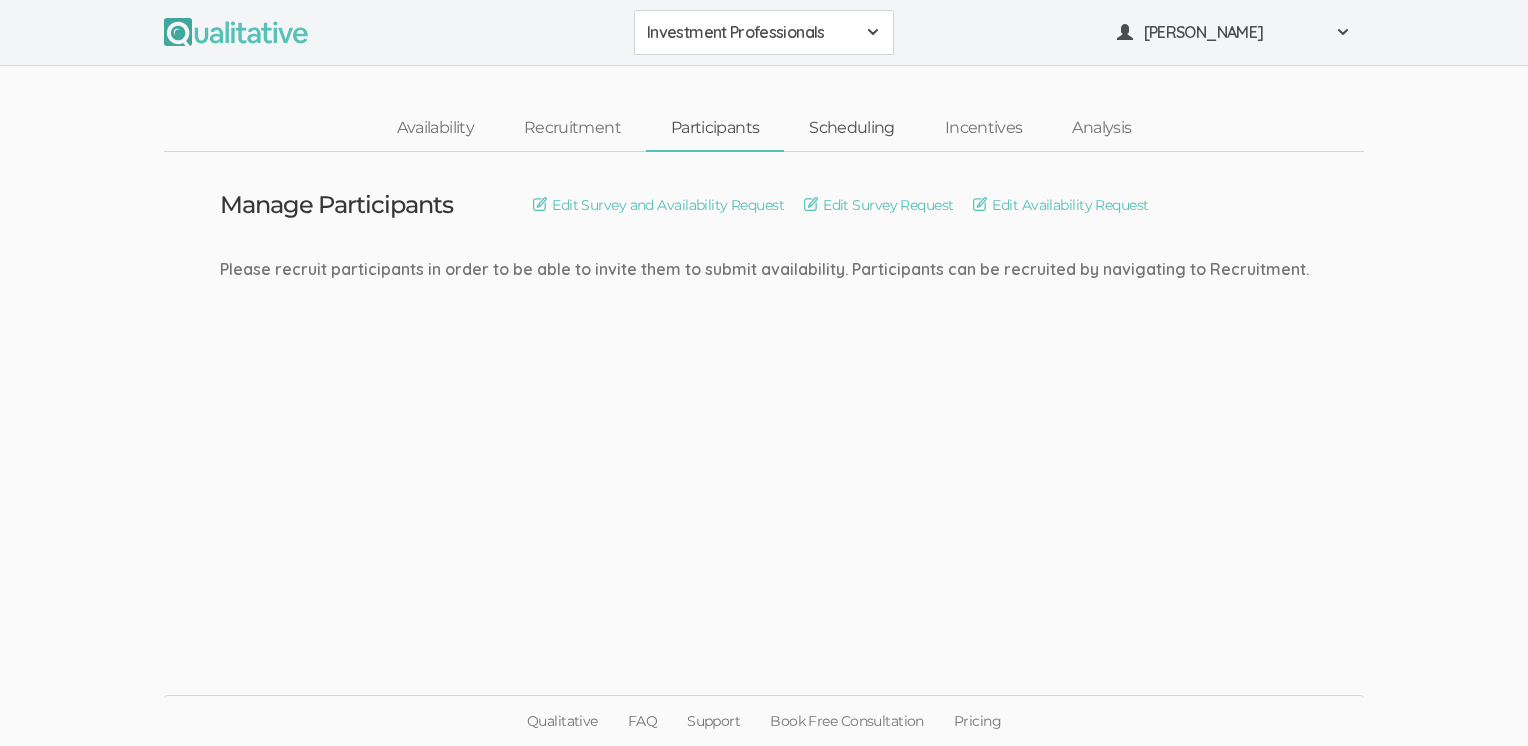 click on "Scheduling" at bounding box center [852, 128] 